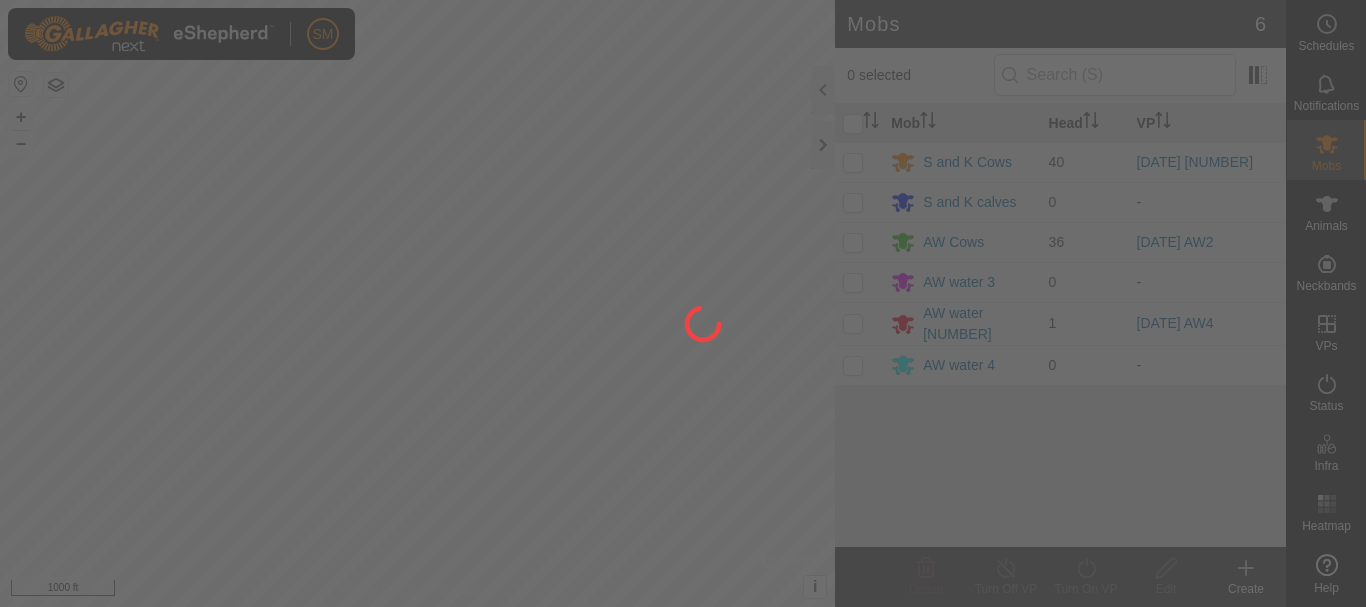 scroll, scrollTop: 0, scrollLeft: 0, axis: both 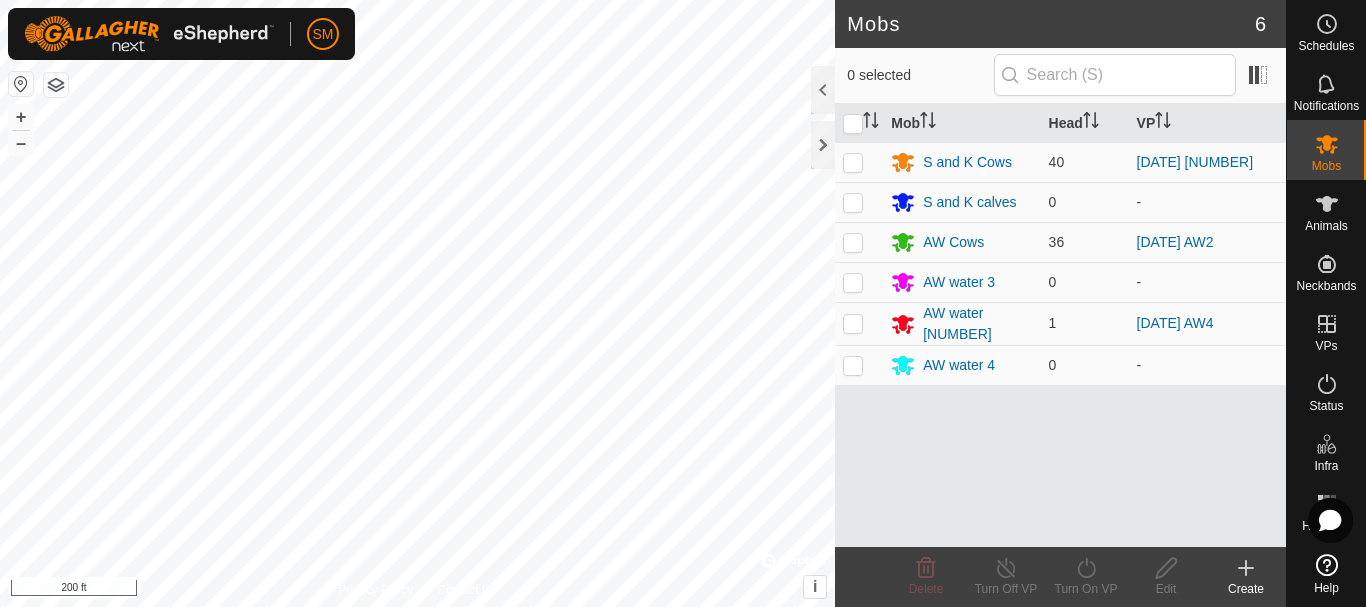 click 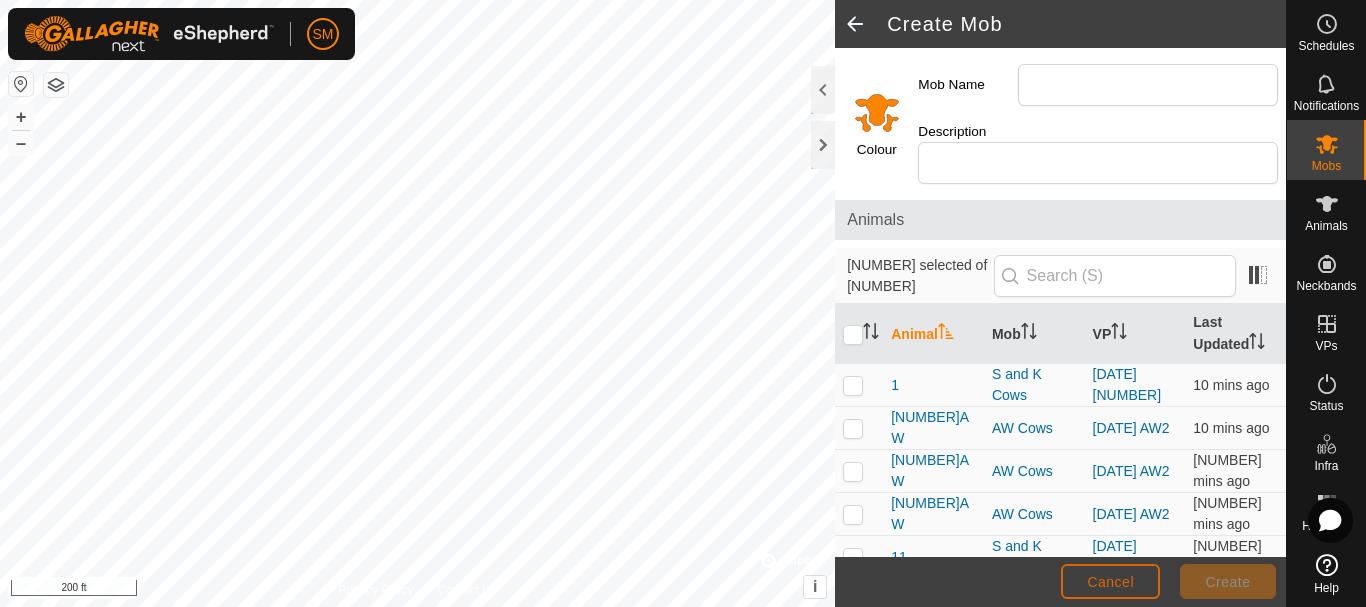 click on "Cancel" 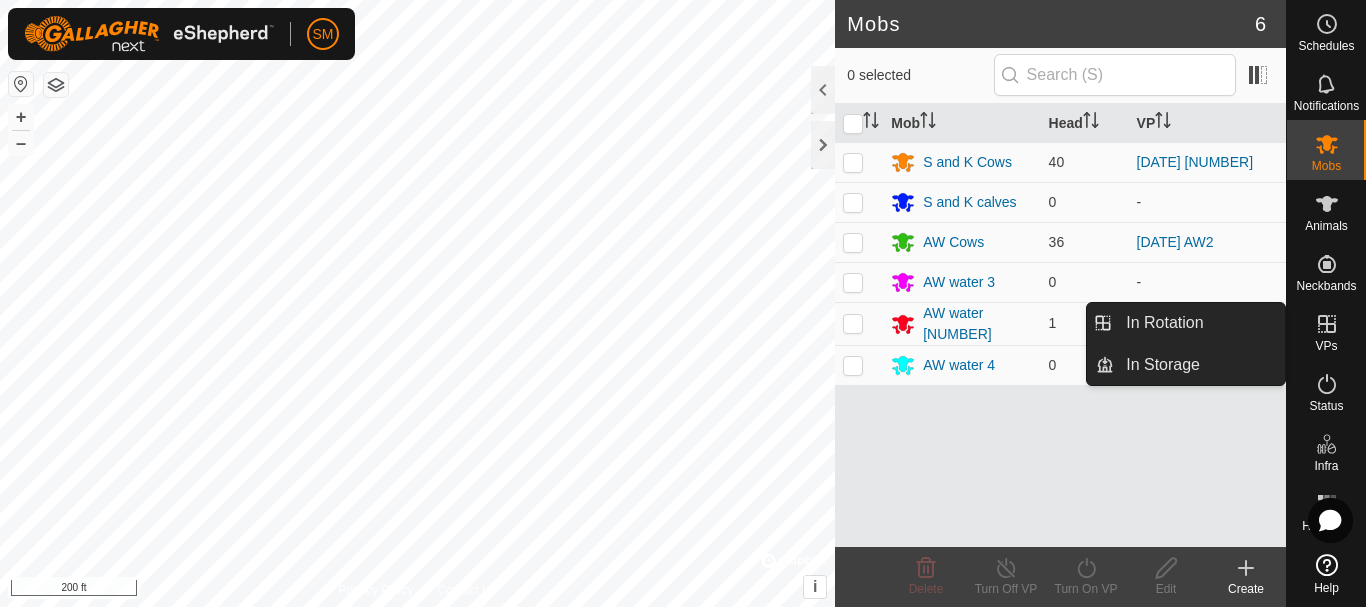 click 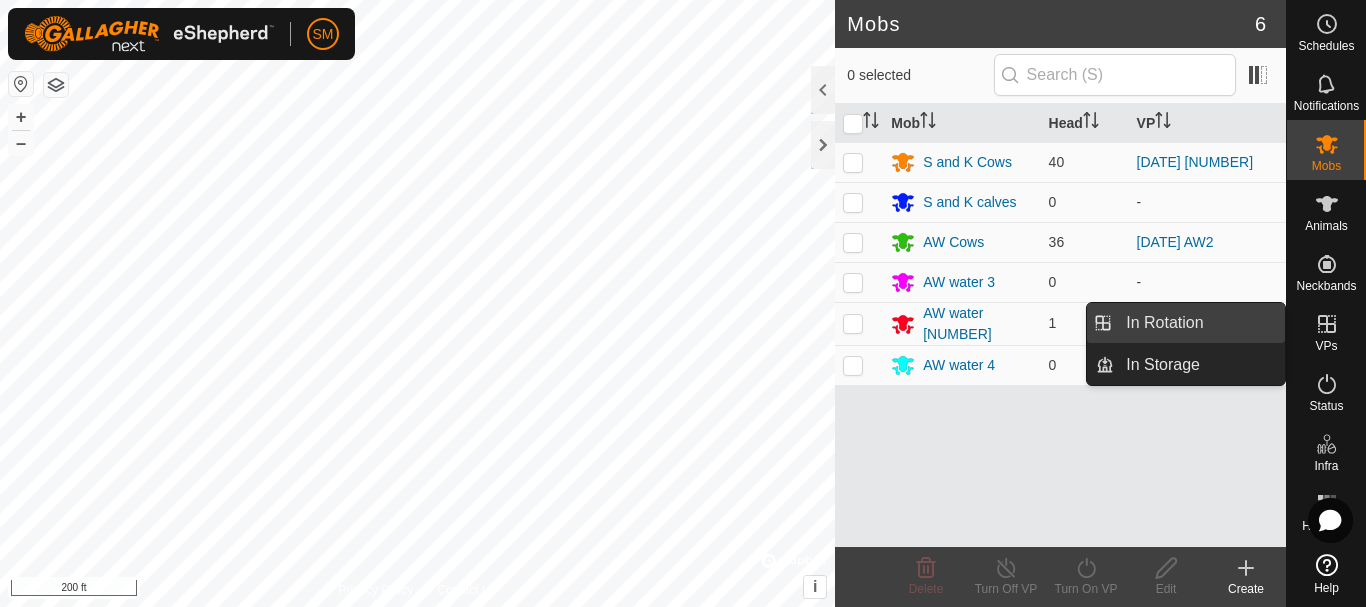 click on "In Rotation" at bounding box center [1199, 323] 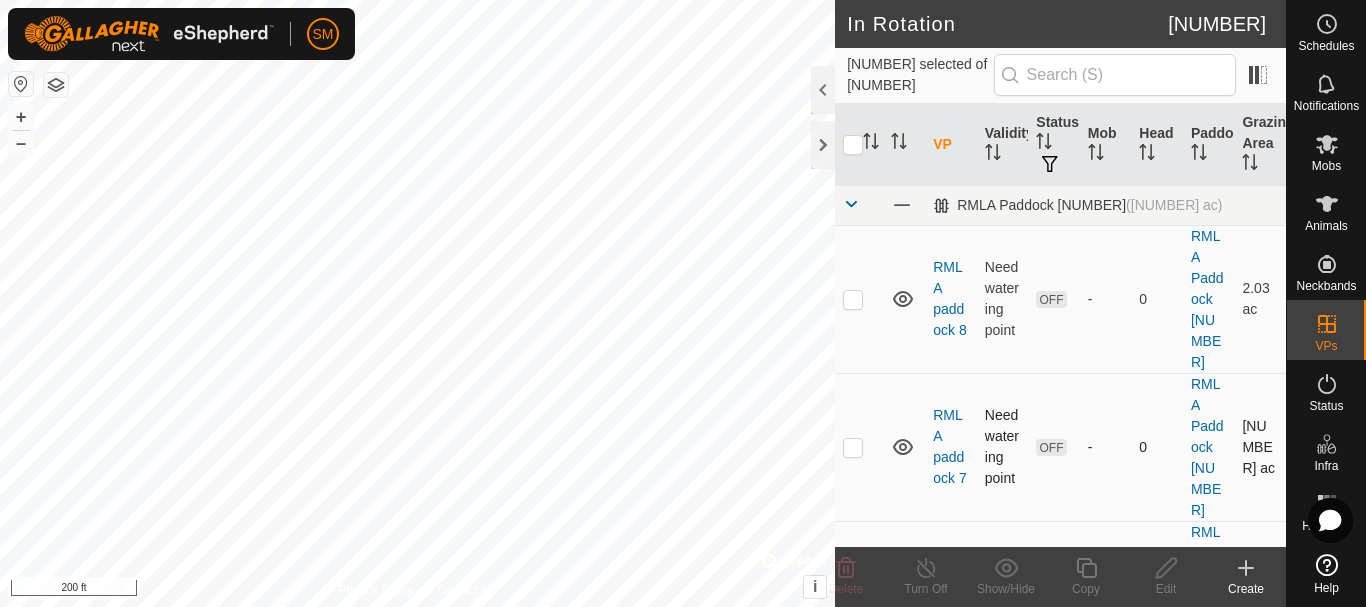 checkbox on "true" 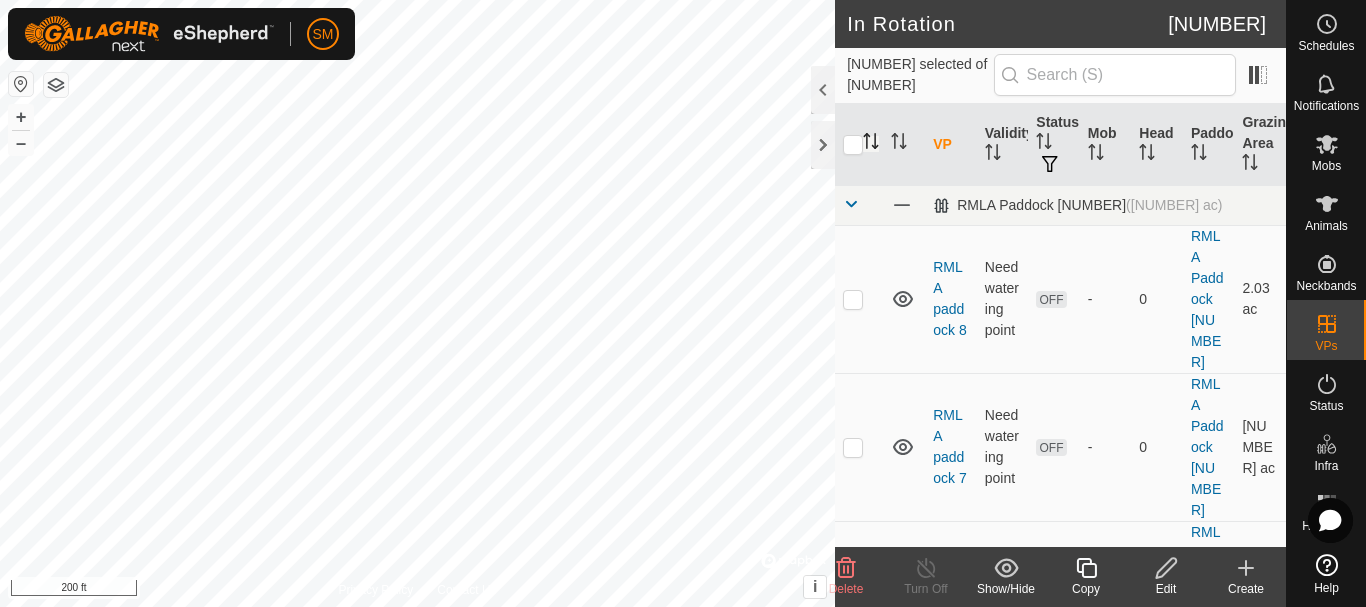 click 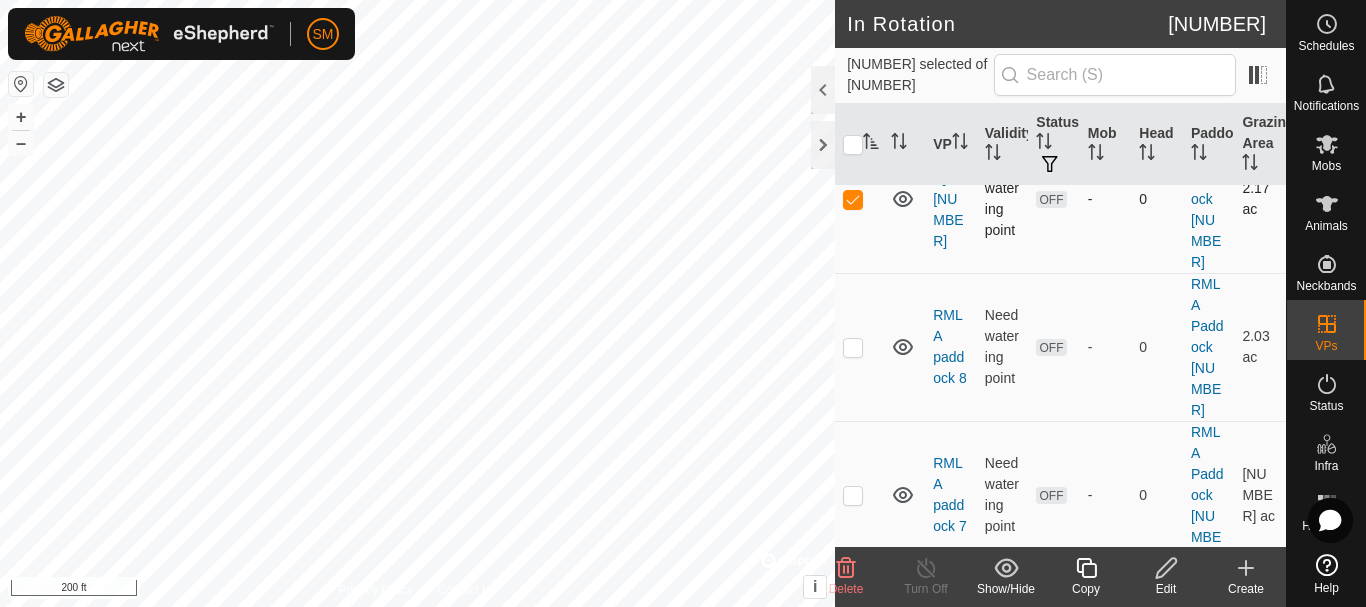 scroll, scrollTop: 0, scrollLeft: 0, axis: both 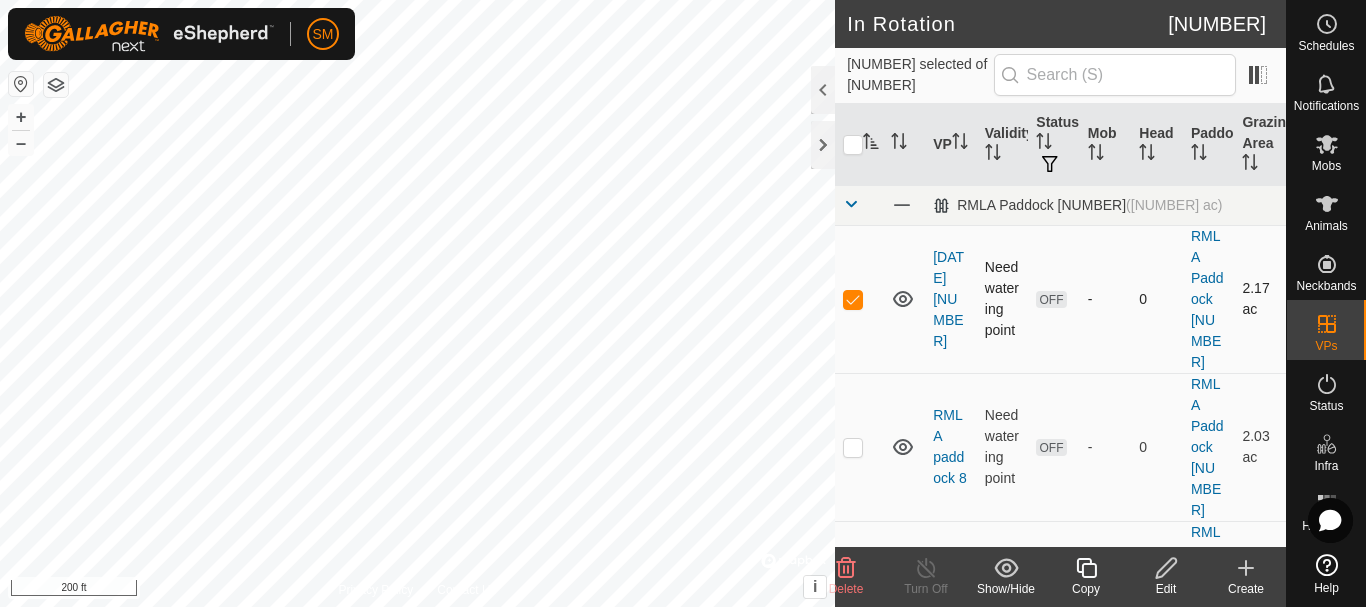 click at bounding box center (853, 299) 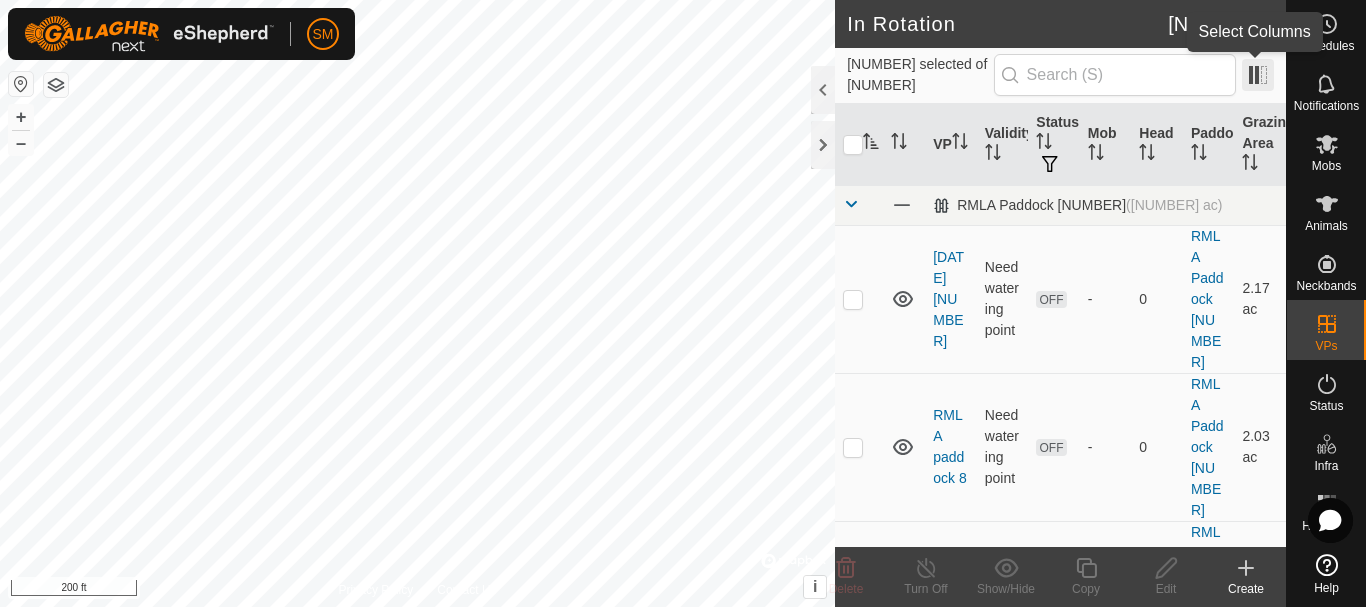 click at bounding box center [1258, 75] 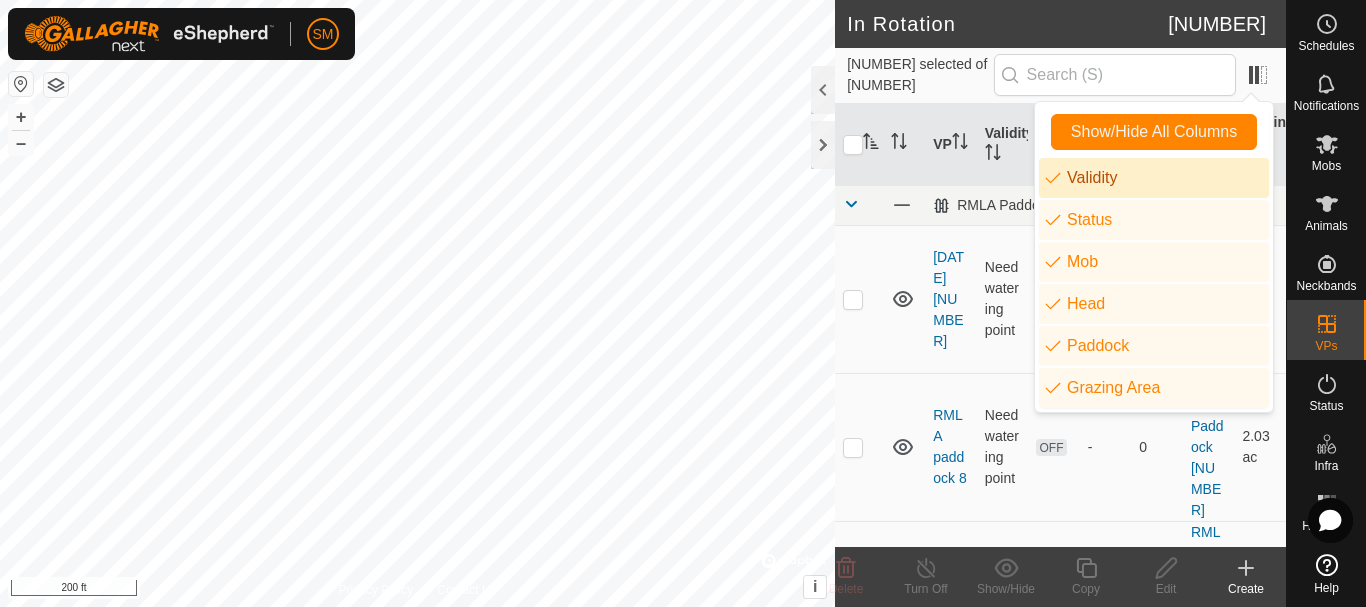 click on "Validity" at bounding box center (1154, 178) 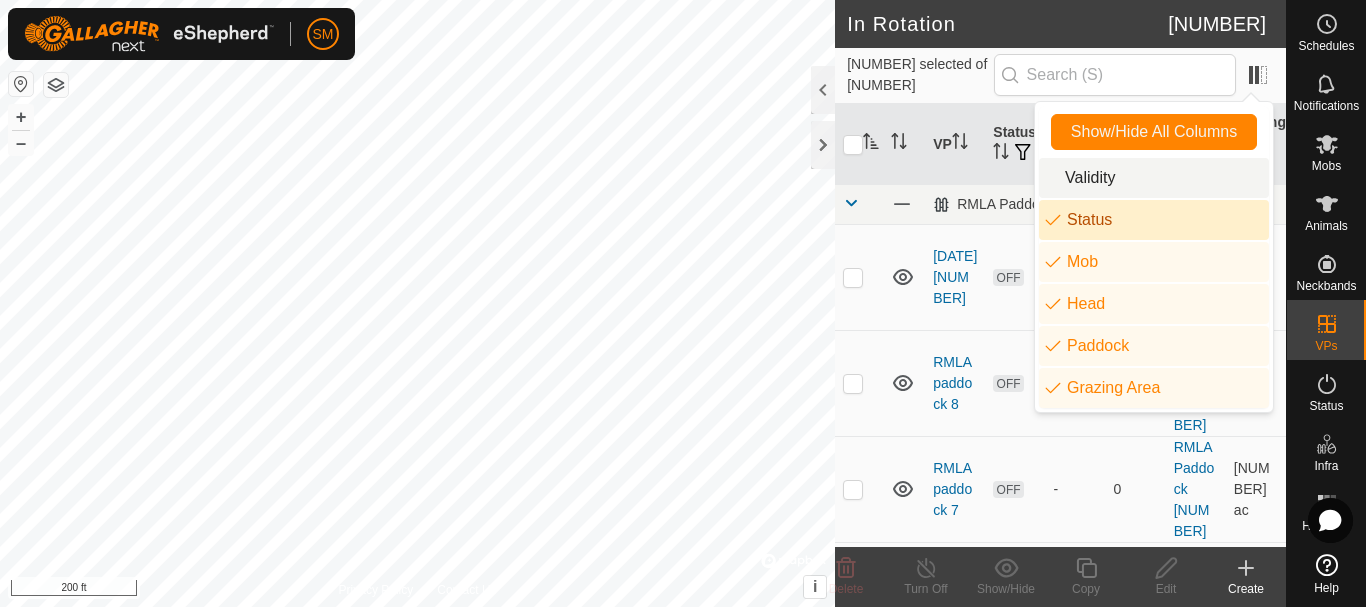 click on "Status" at bounding box center (1154, 220) 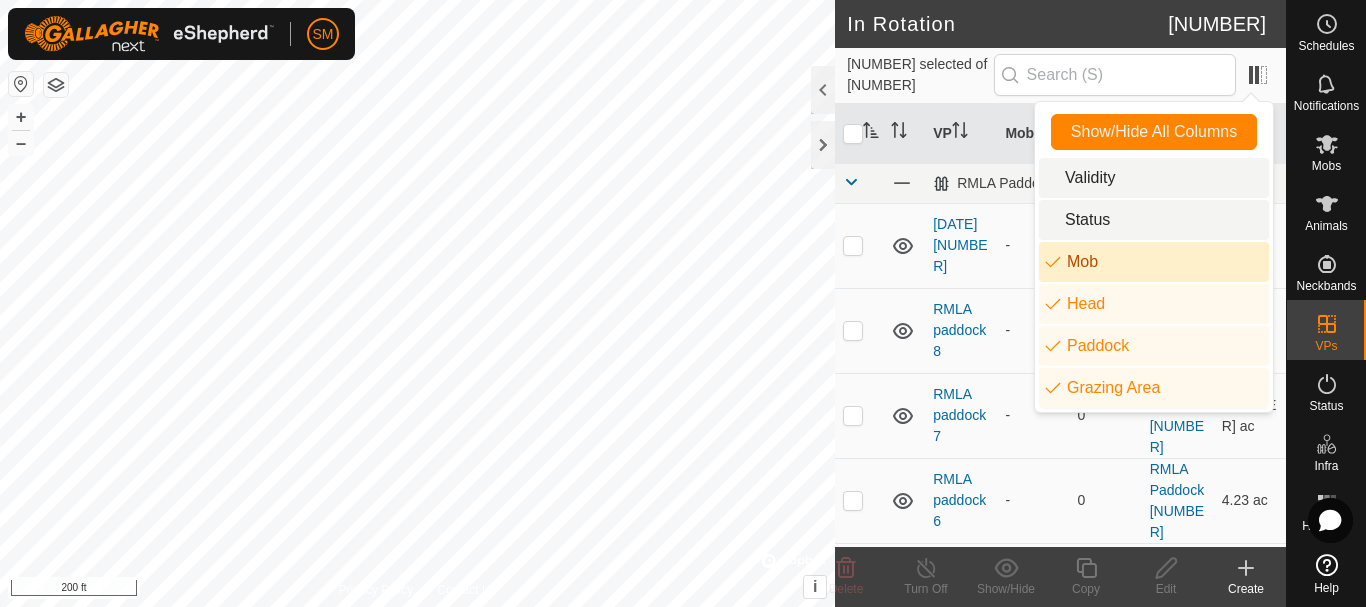 click on "Mob" at bounding box center [1154, 262] 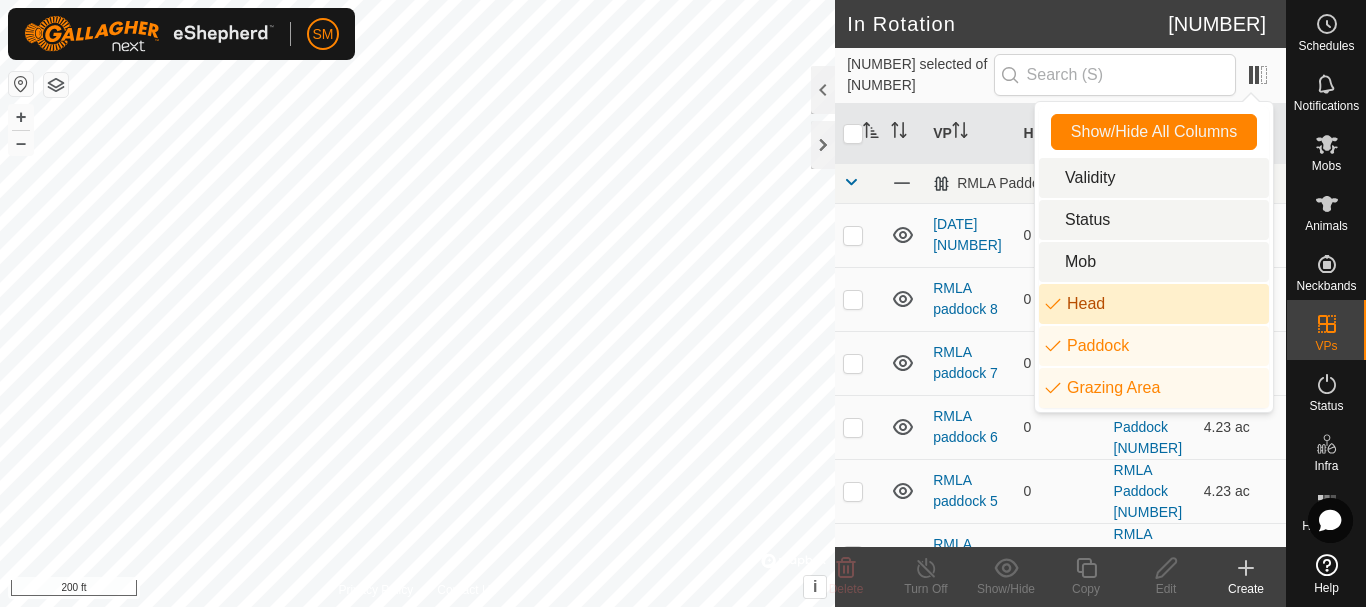 click on "Head" at bounding box center (1154, 304) 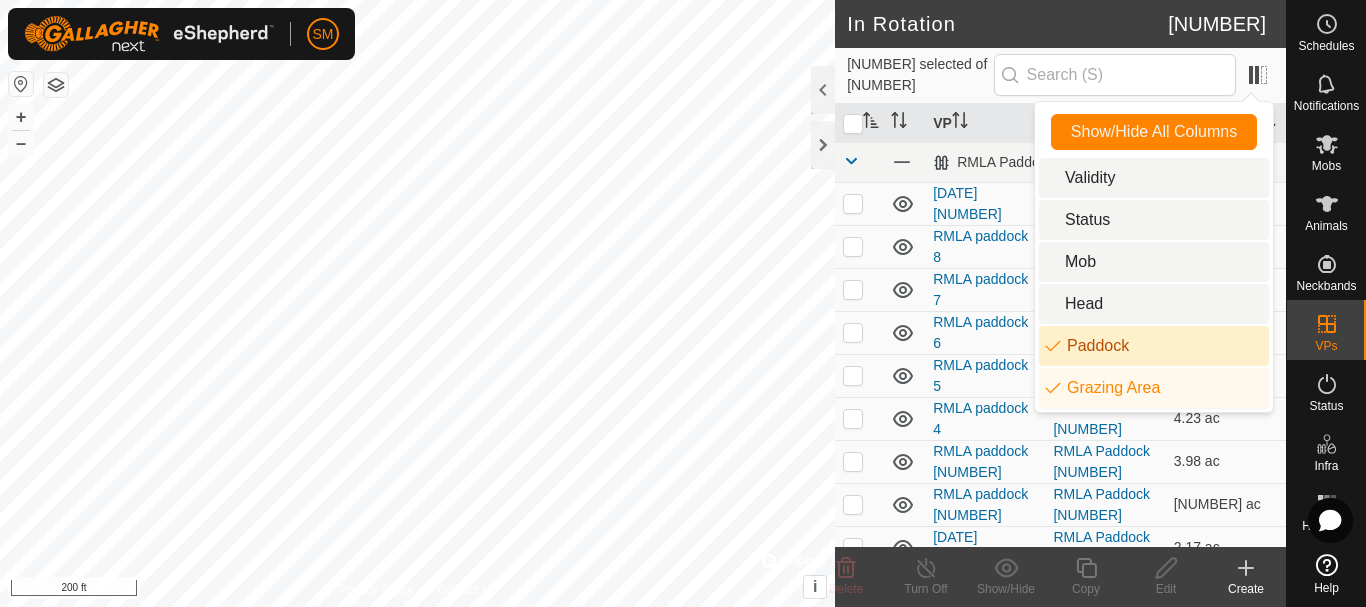 click on "Paddock" at bounding box center (1154, 346) 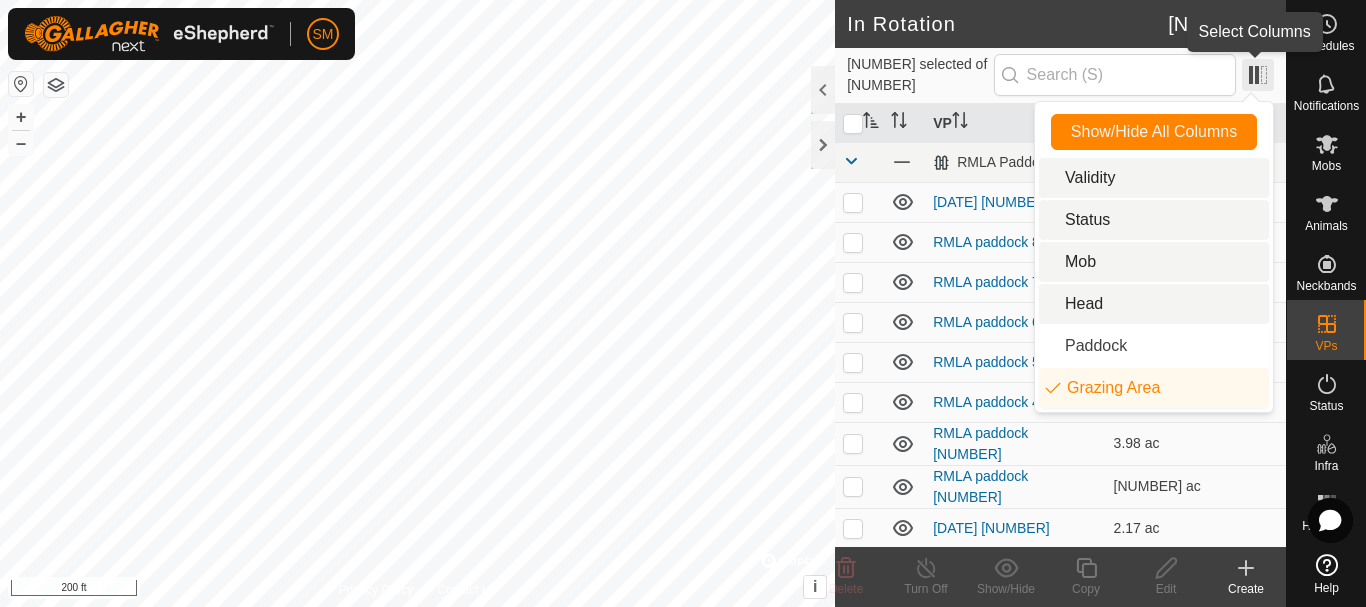 click at bounding box center (1258, 75) 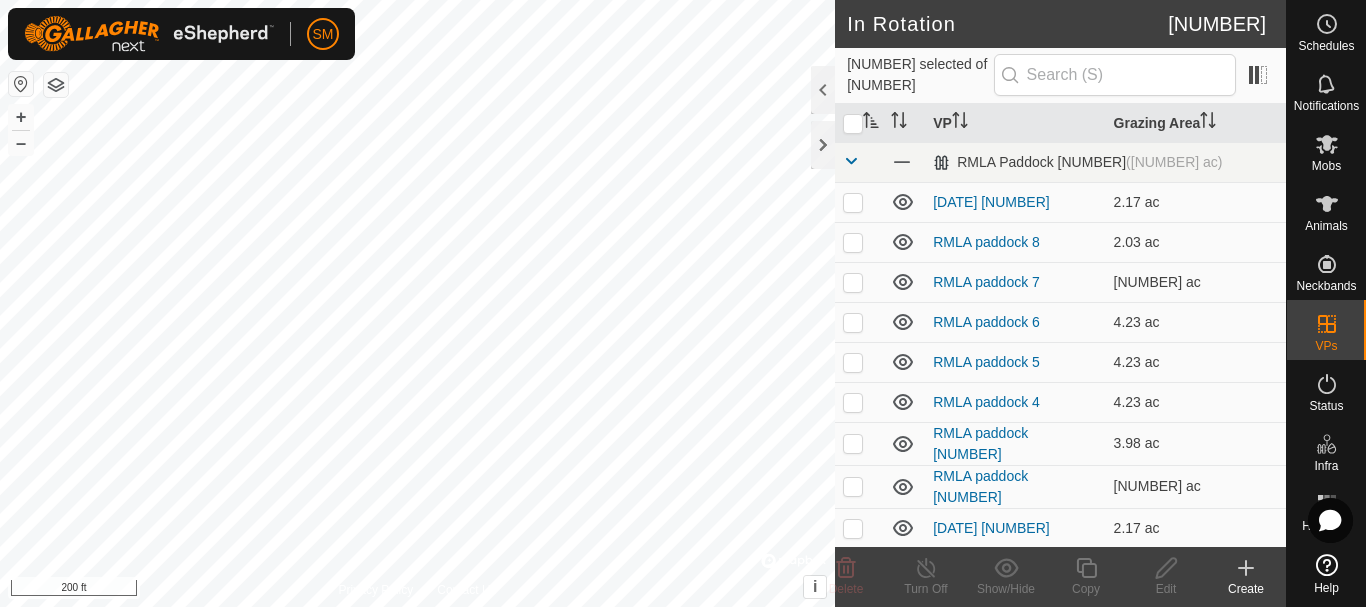 click 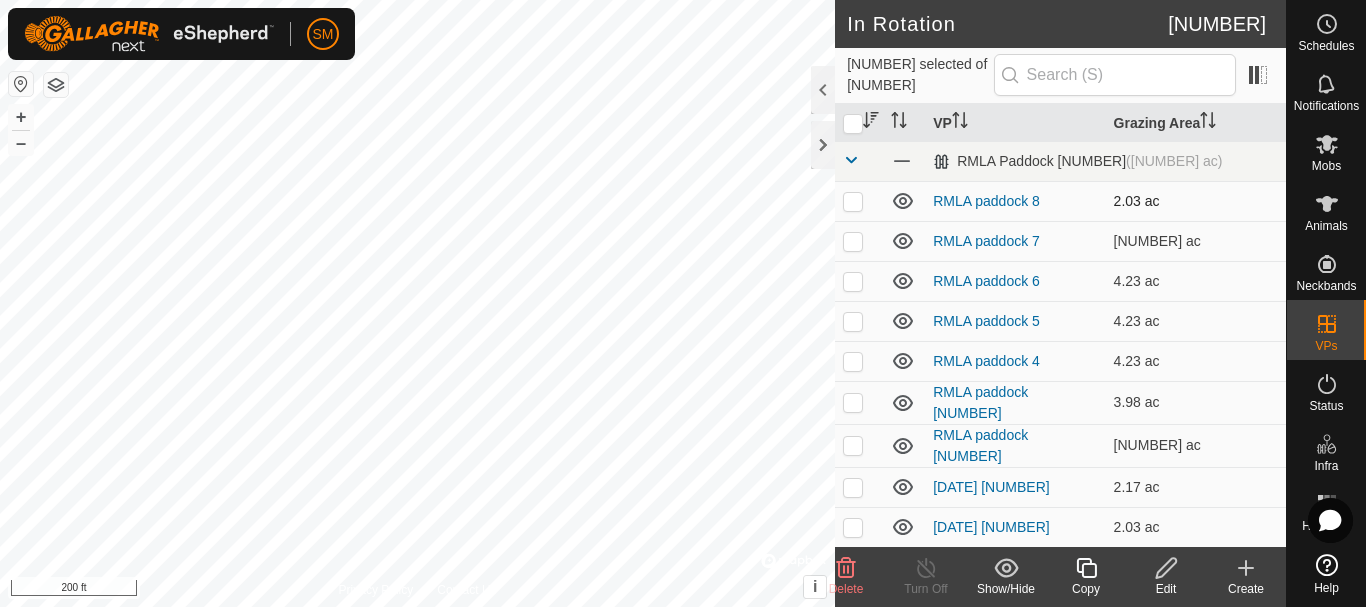 scroll, scrollTop: 0, scrollLeft: 0, axis: both 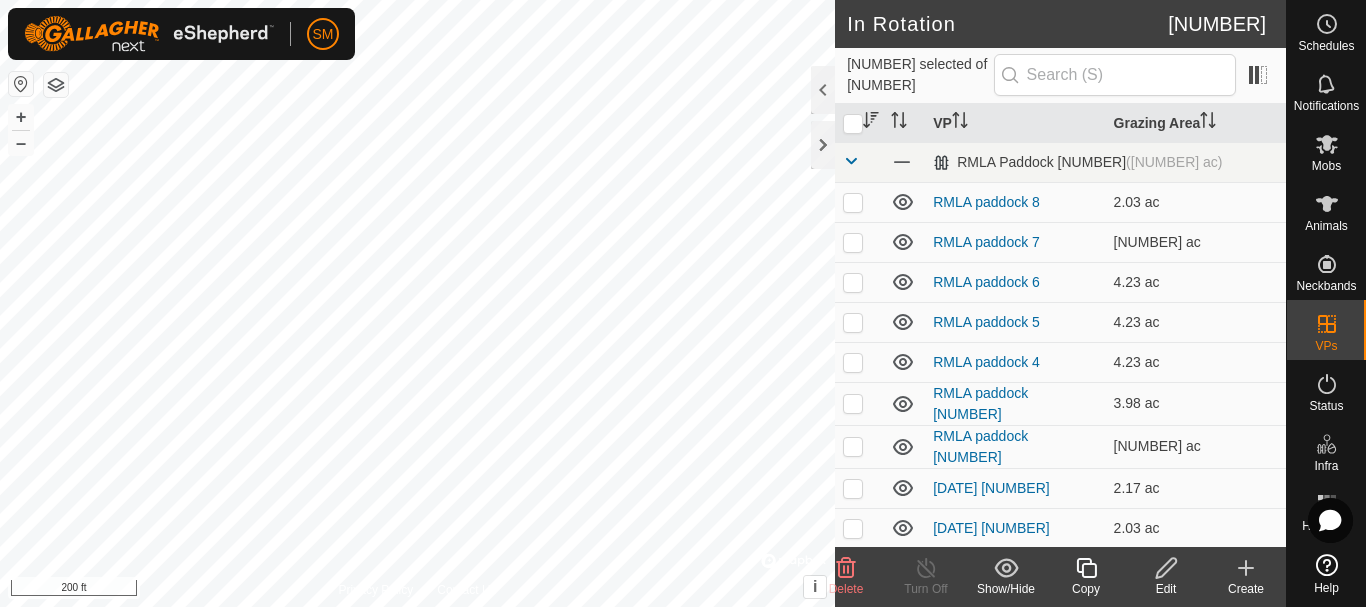 click 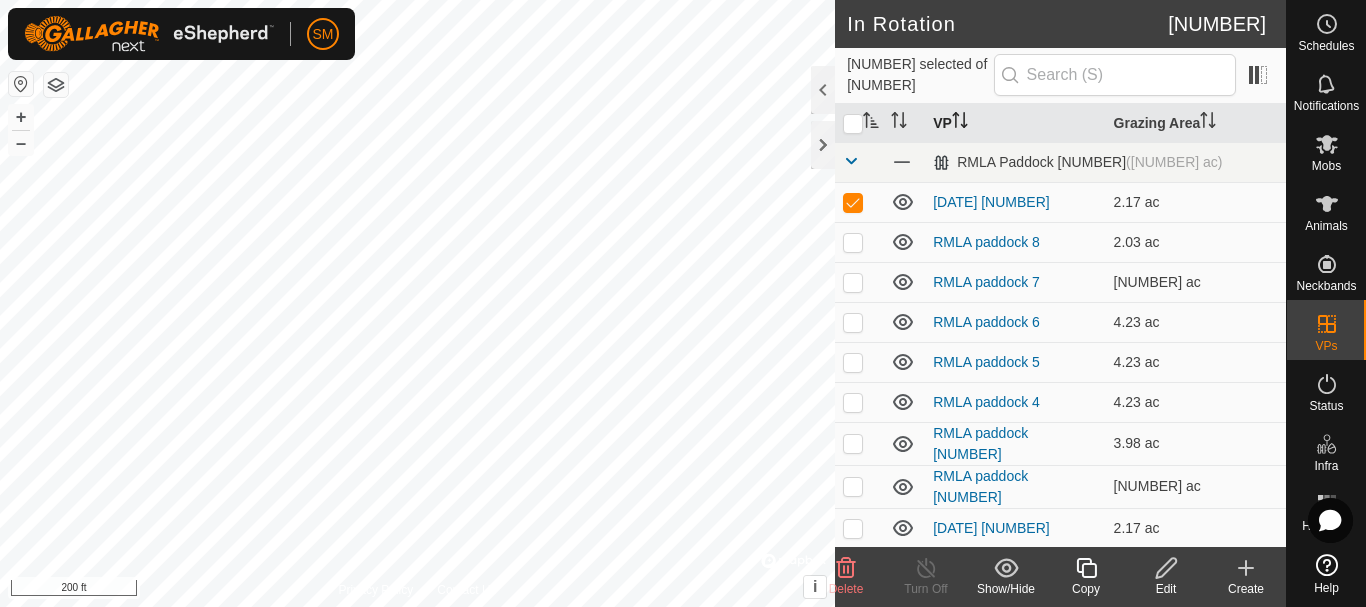 click 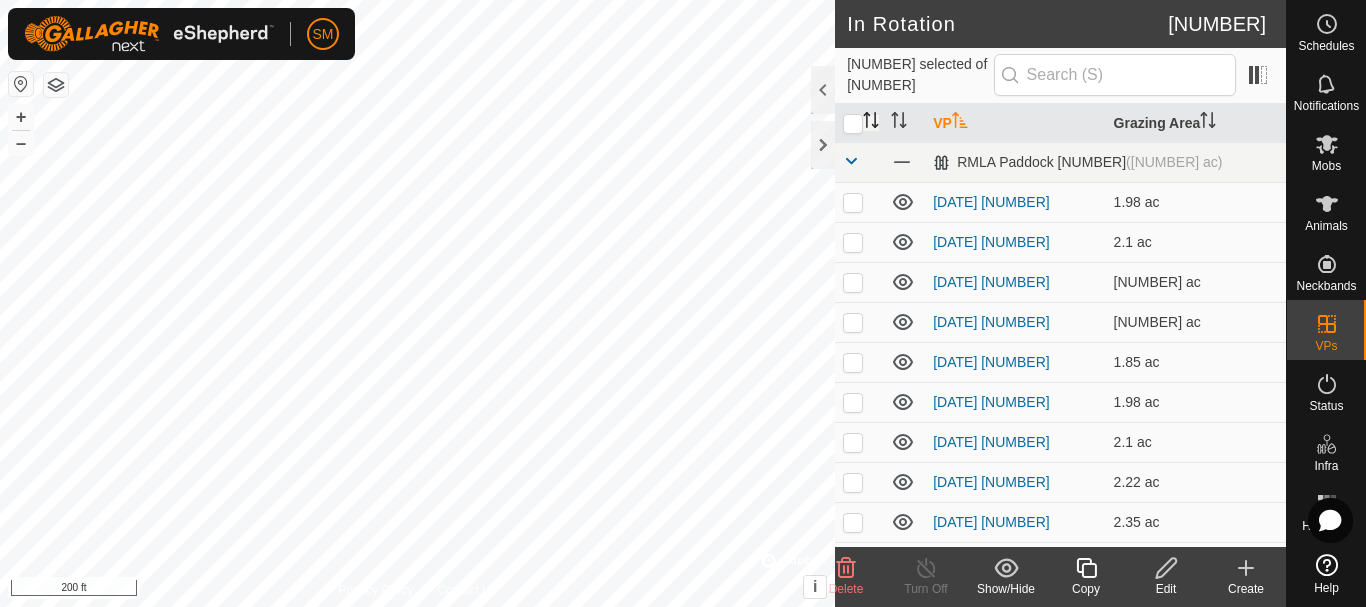 click 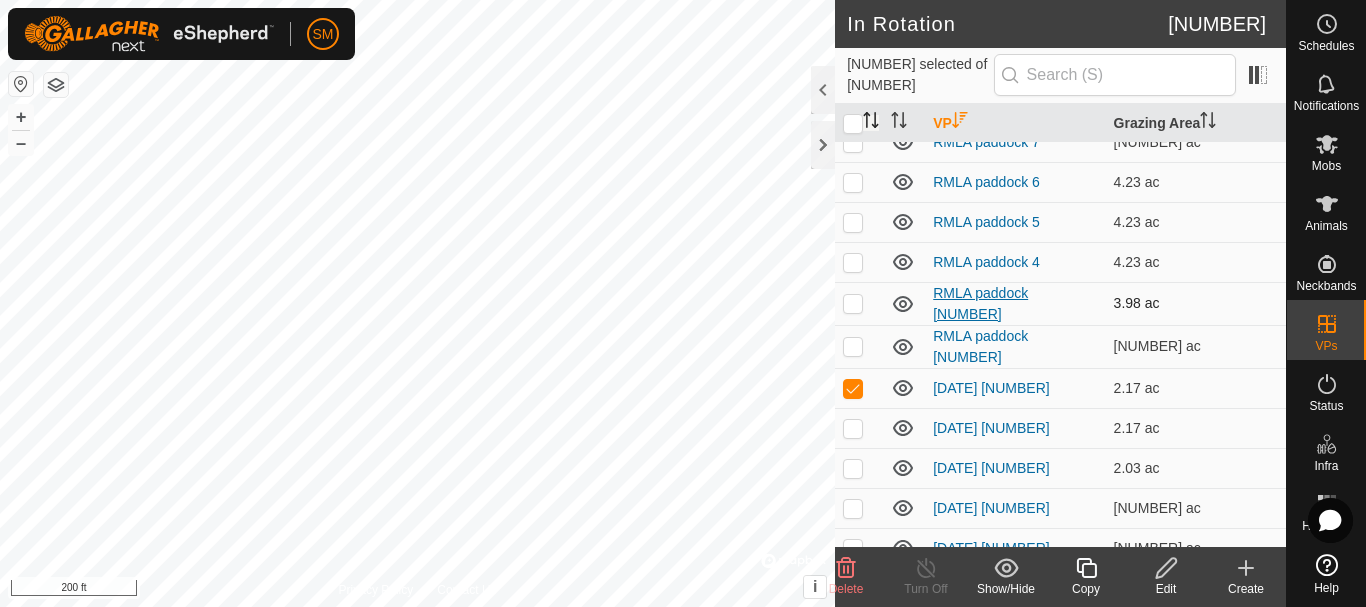 scroll, scrollTop: 200, scrollLeft: 0, axis: vertical 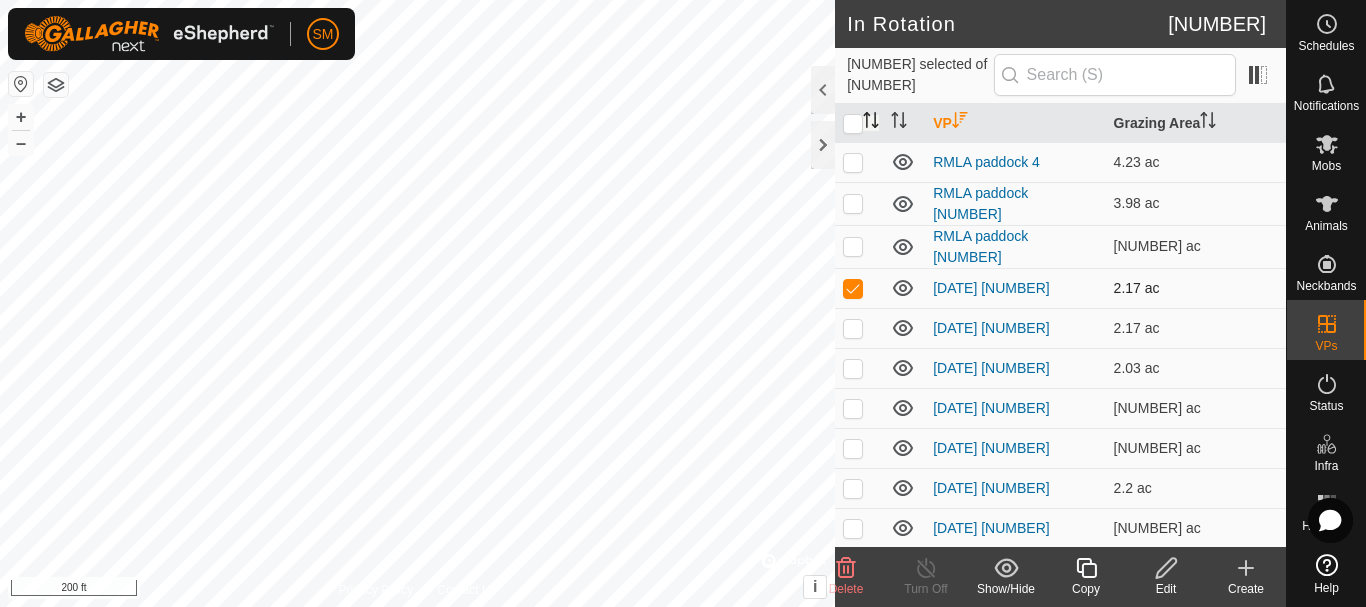 click at bounding box center (853, 288) 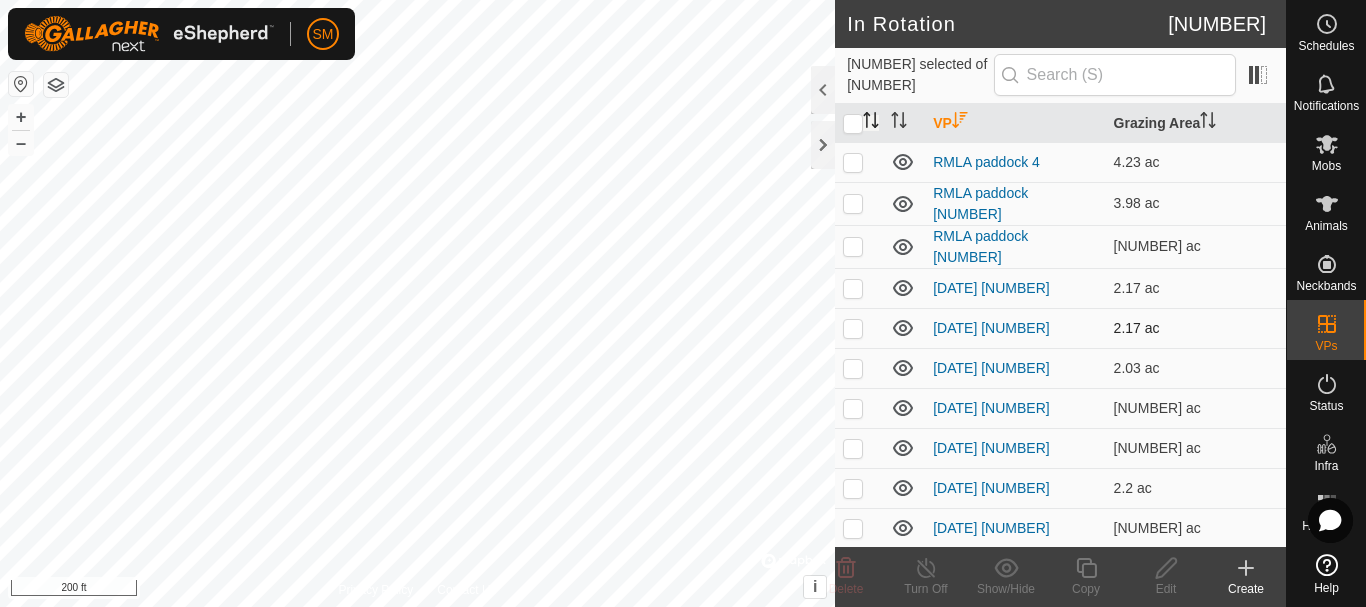 click at bounding box center [853, 328] 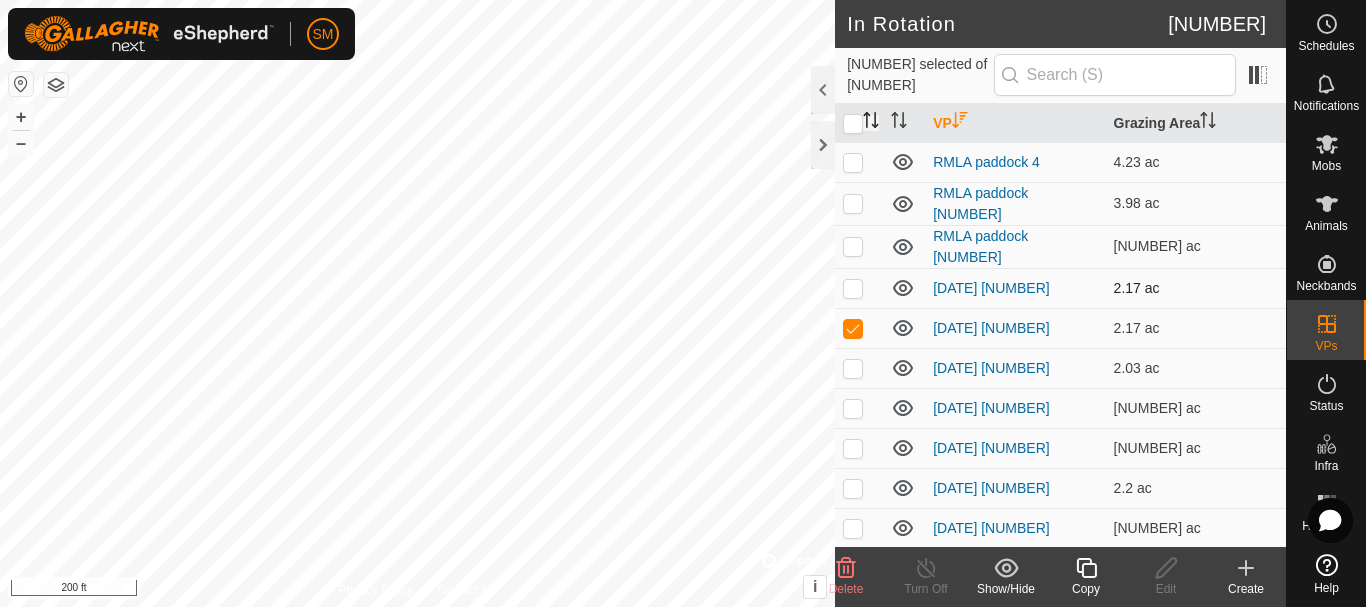 click at bounding box center [853, 288] 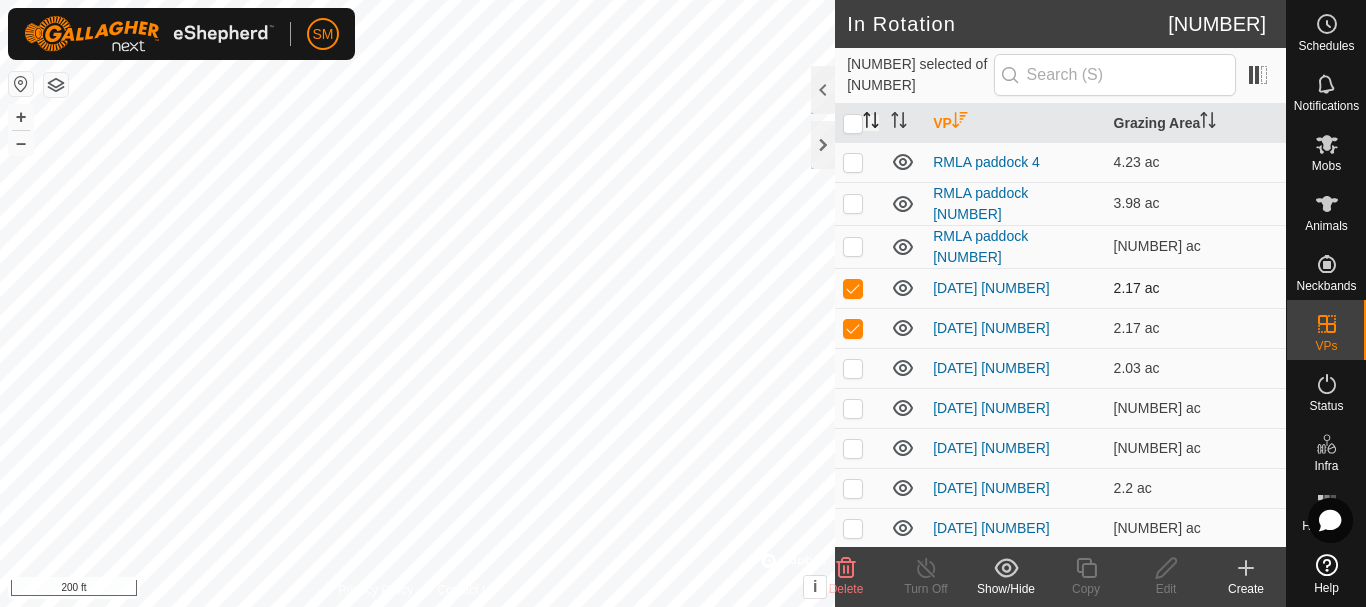 click at bounding box center [853, 288] 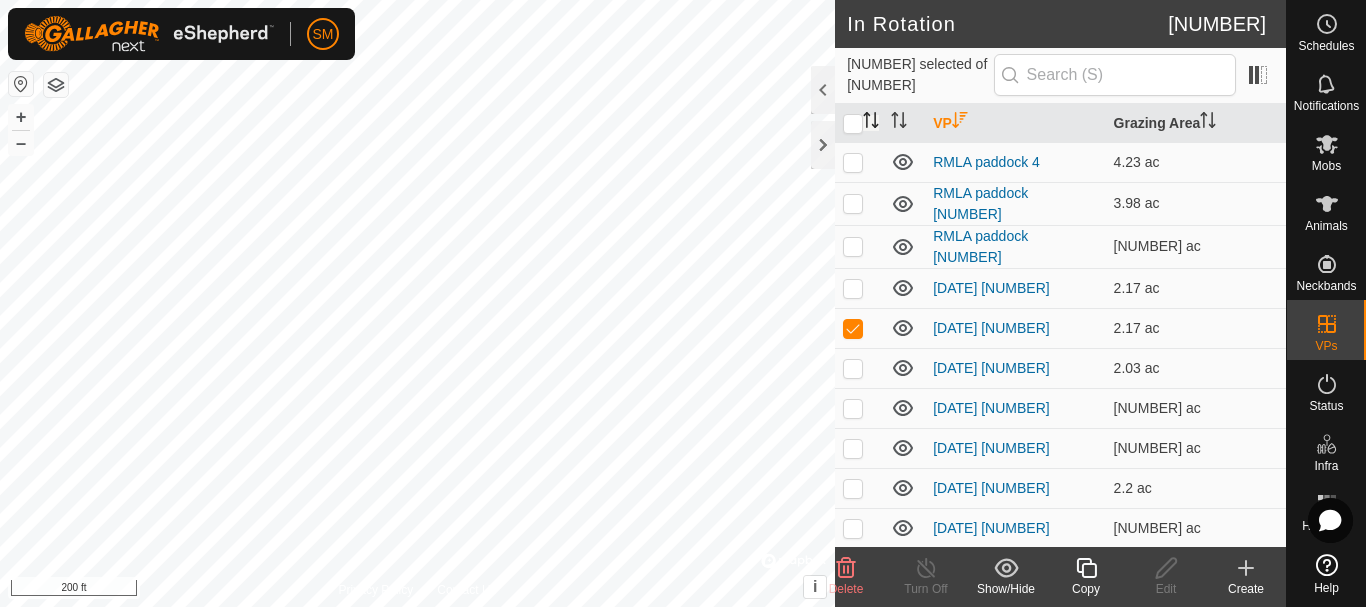 click 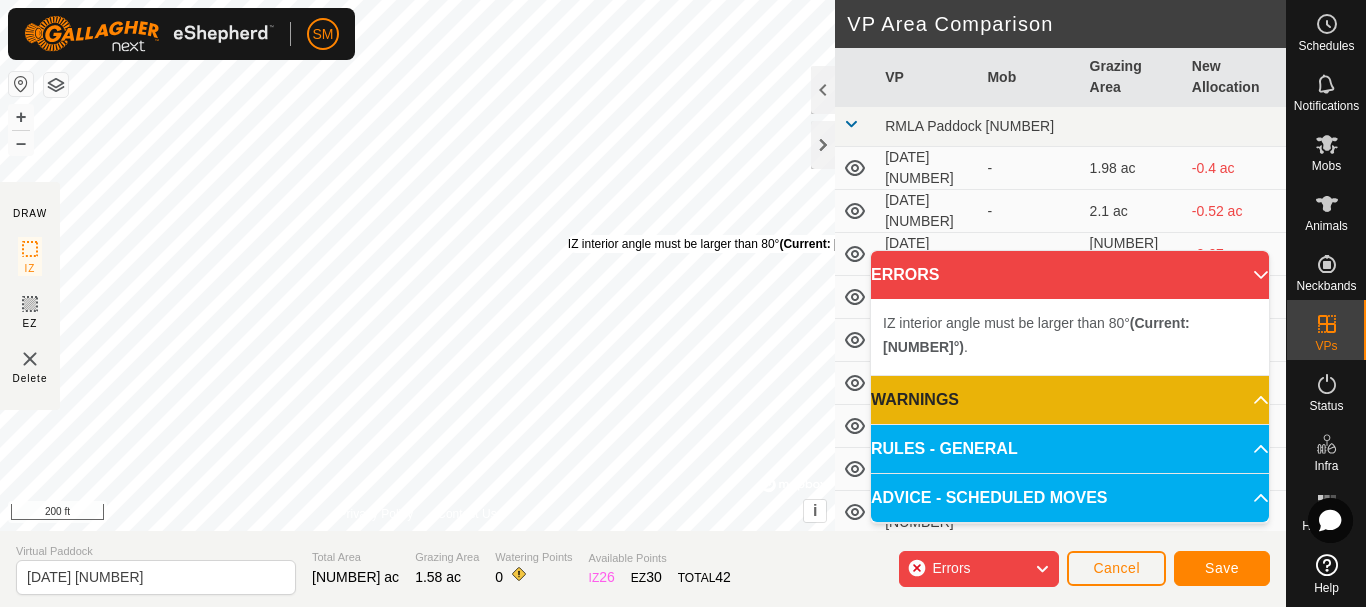 click on "(Current: [DEGREE]°) . + – ⇧ i ©  Mapbox , ©  OpenStreetMap ,  Improve this map [NUMBER] ft" at bounding box center [417, 265] 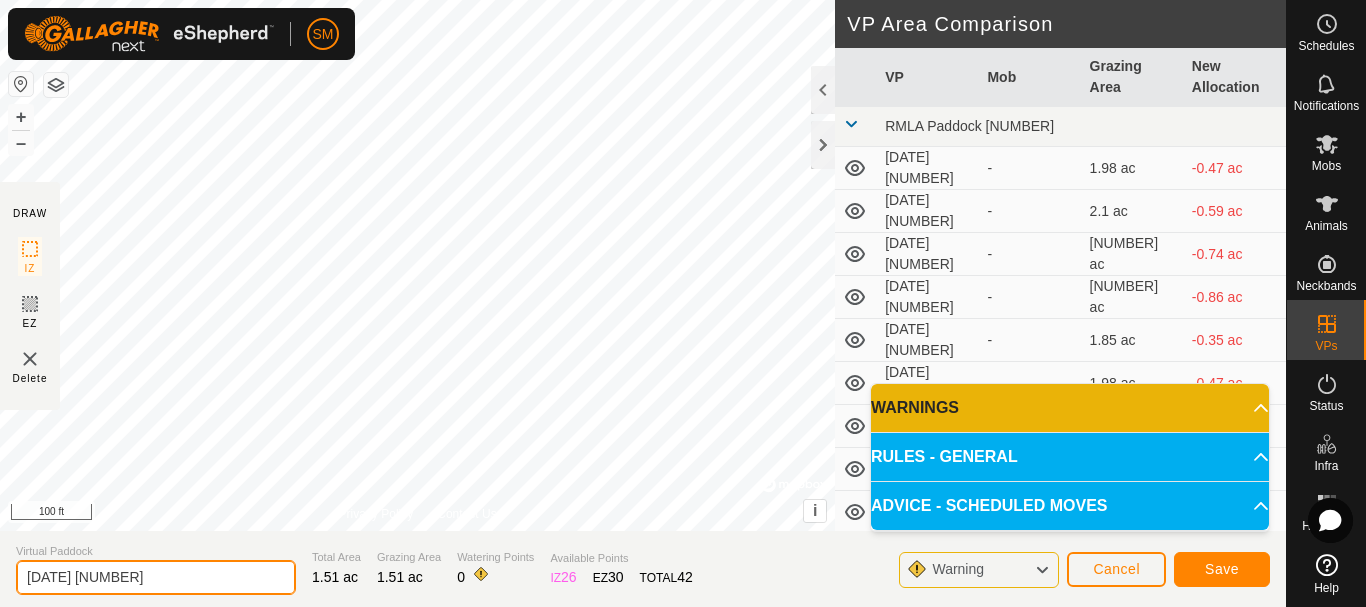 drag, startPoint x: 210, startPoint y: 582, endPoint x: 0, endPoint y: 604, distance: 211.14923 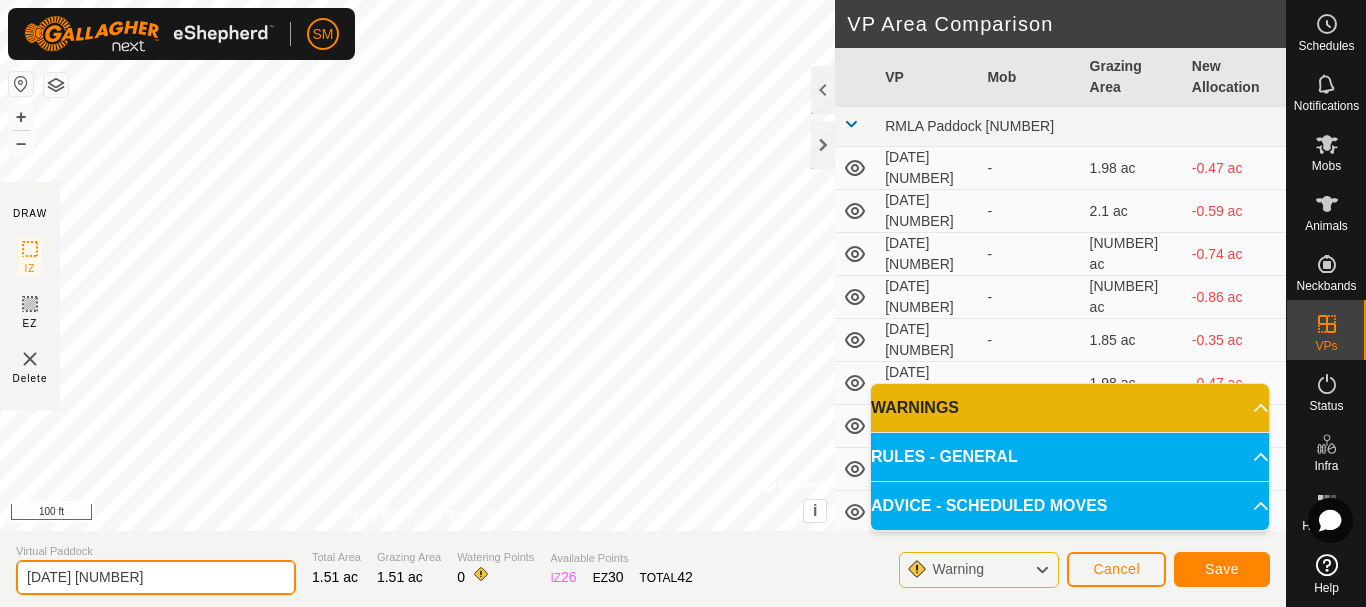 type on "p" 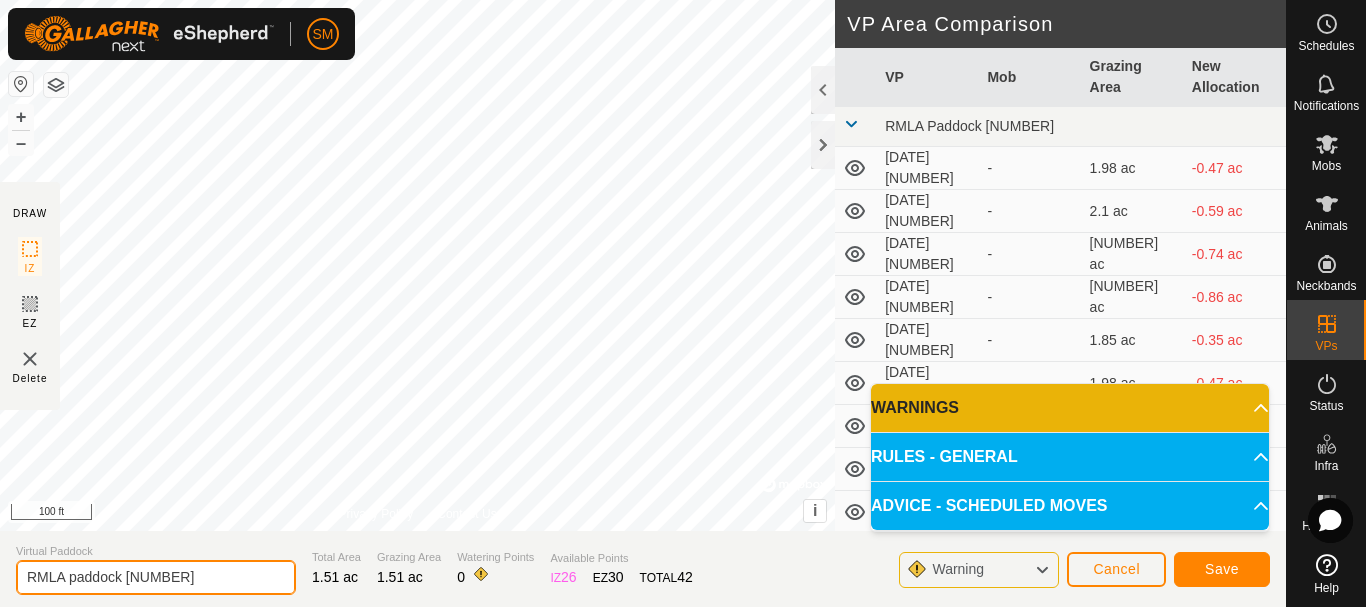 type on "RMLA paddock [NUMBER]" 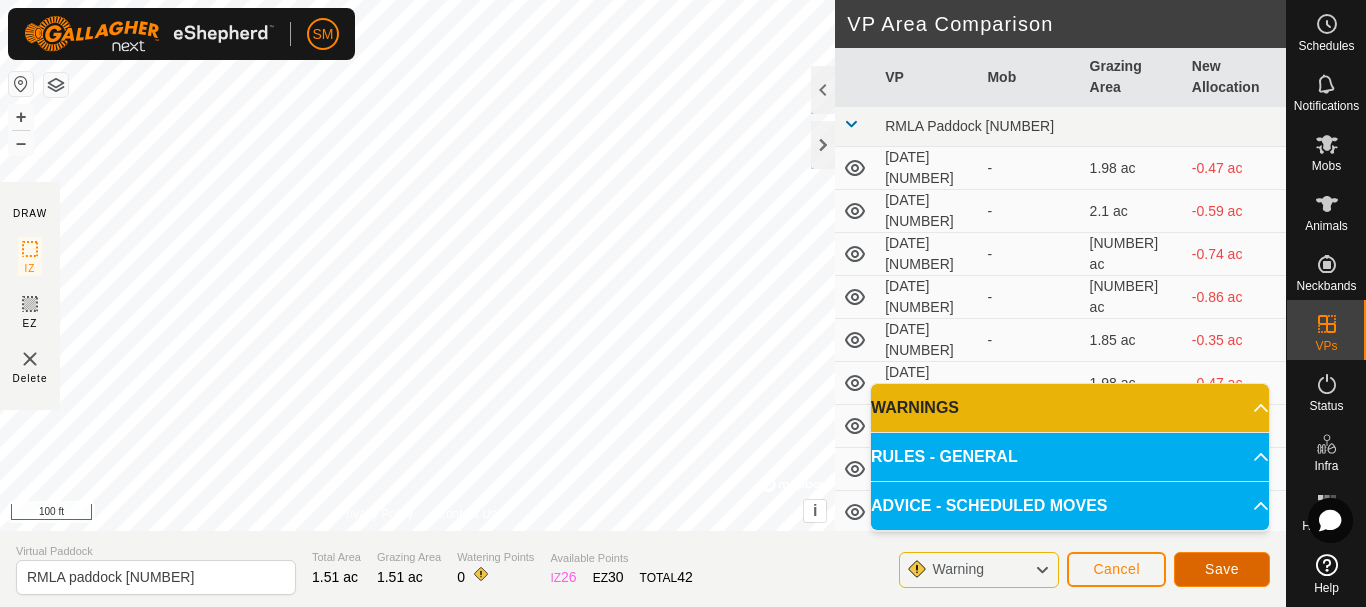 click on "Save" 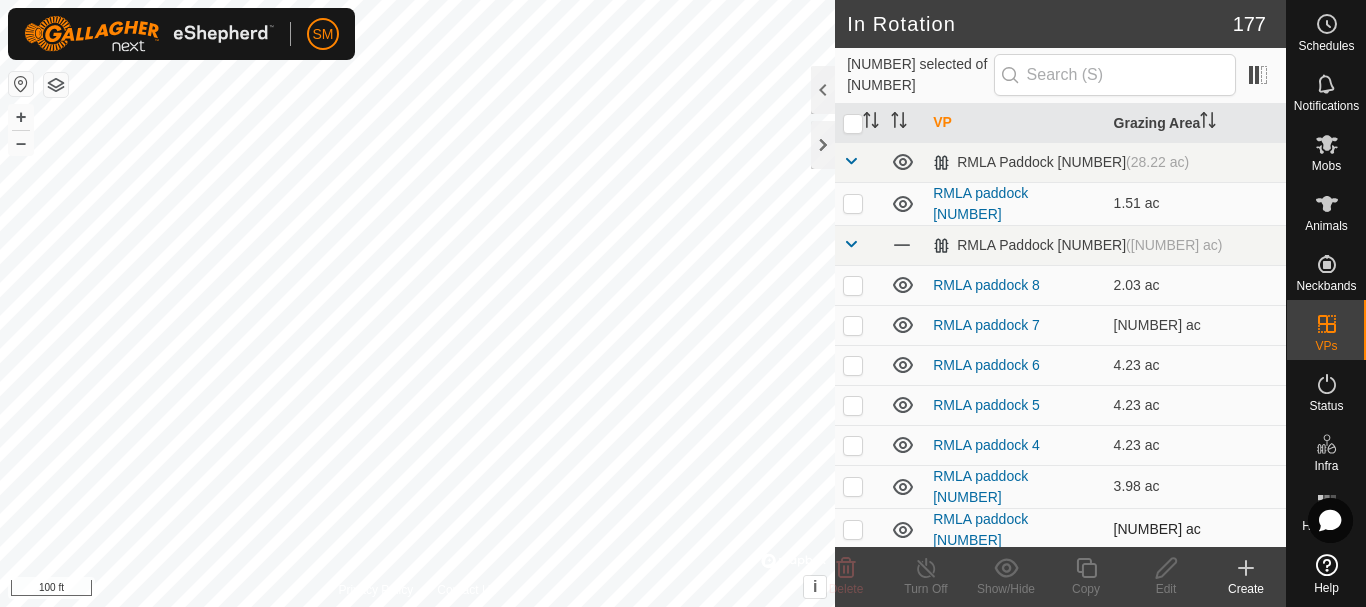 checkbox on "true" 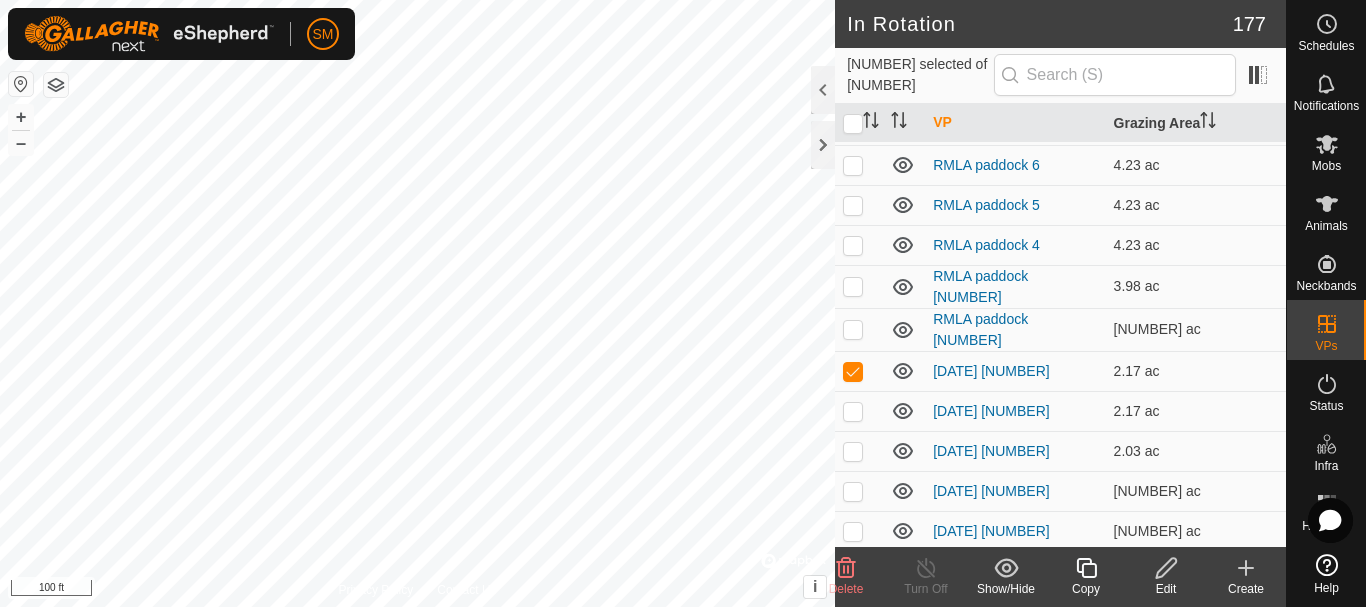 scroll, scrollTop: 300, scrollLeft: 0, axis: vertical 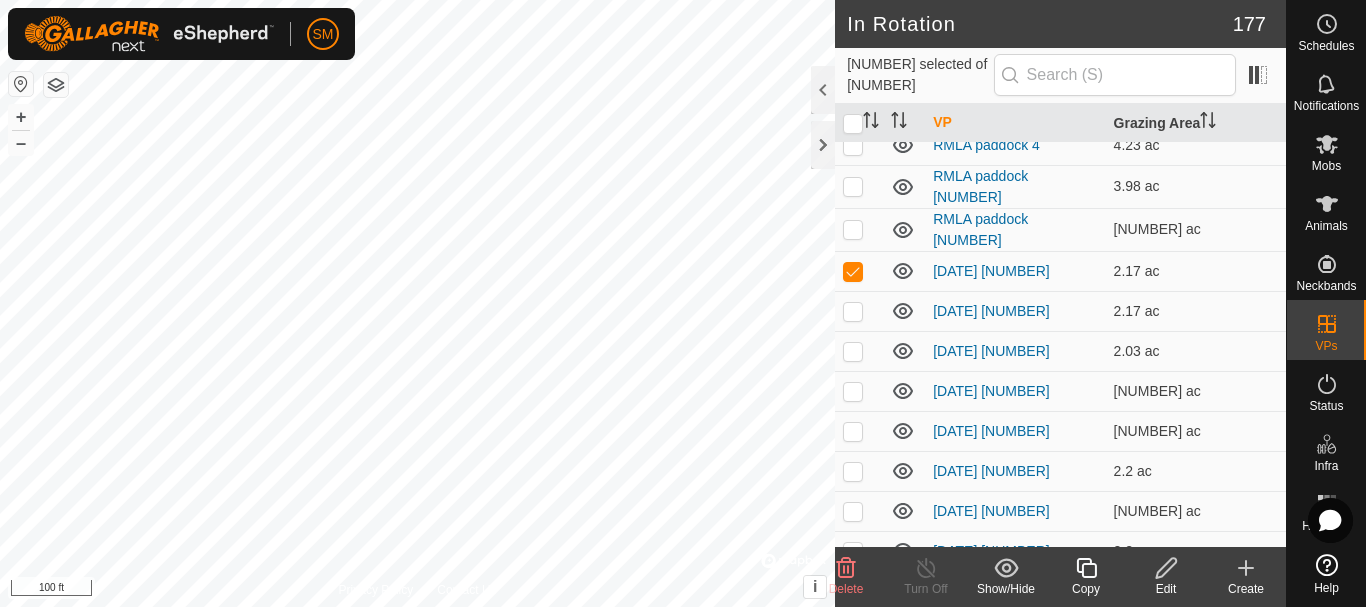 click 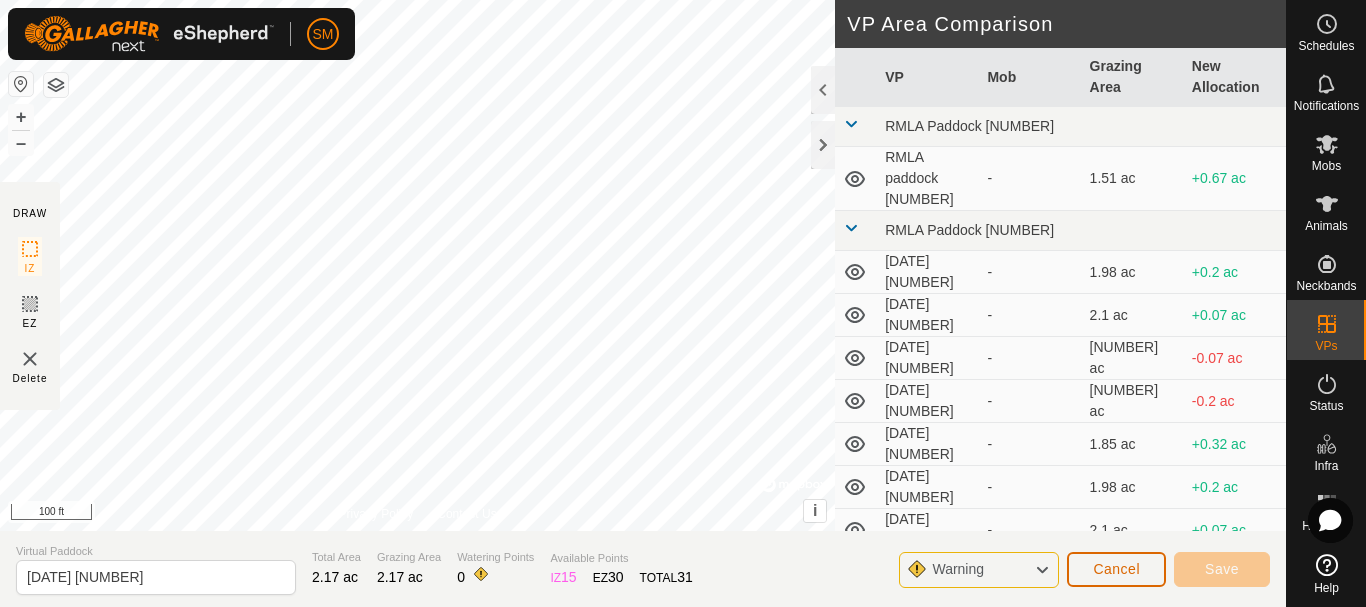 click on "Cancel" 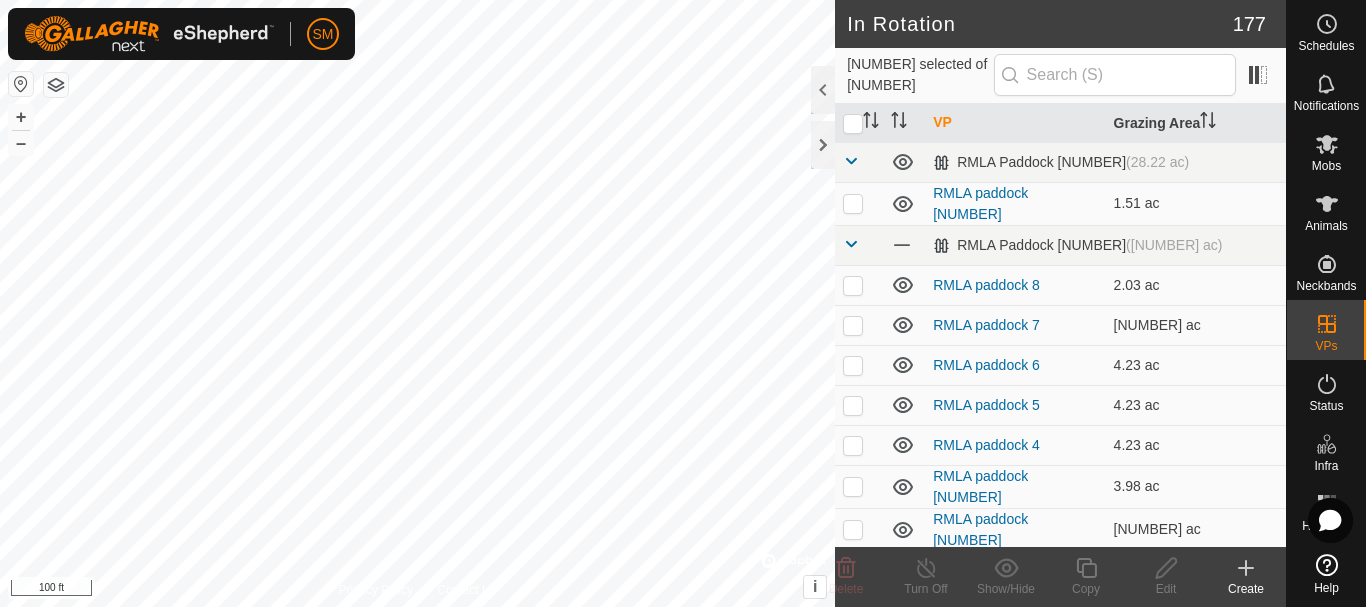 checkbox on "true" 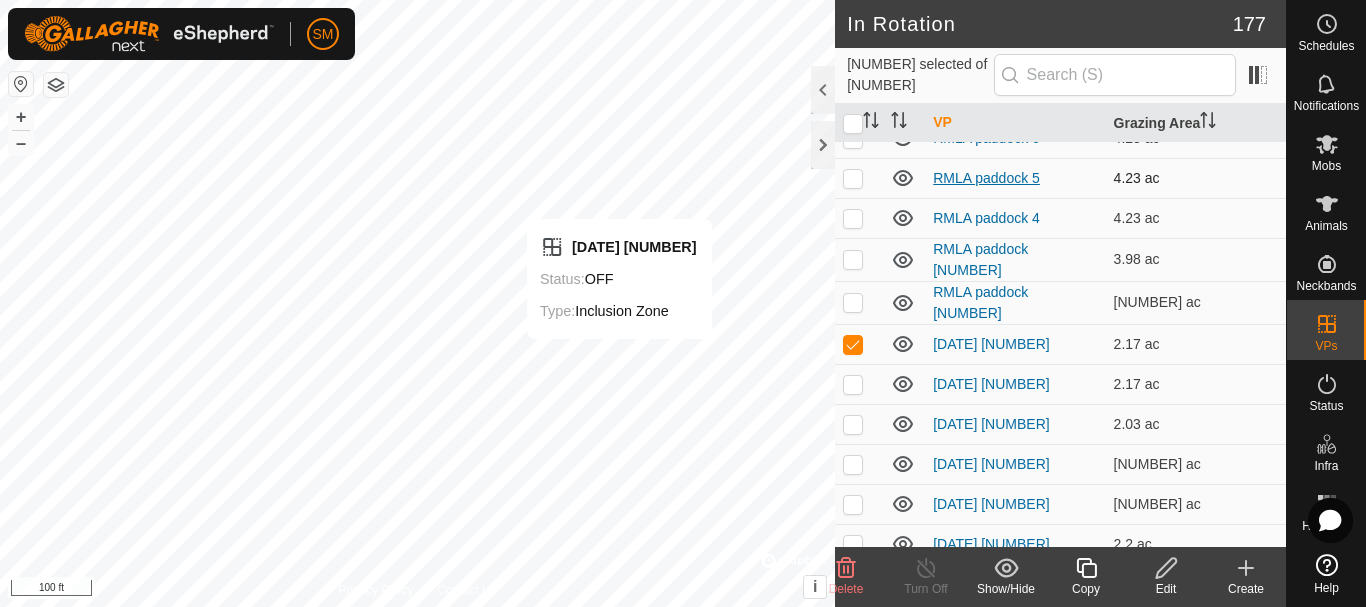 scroll, scrollTop: 200, scrollLeft: 0, axis: vertical 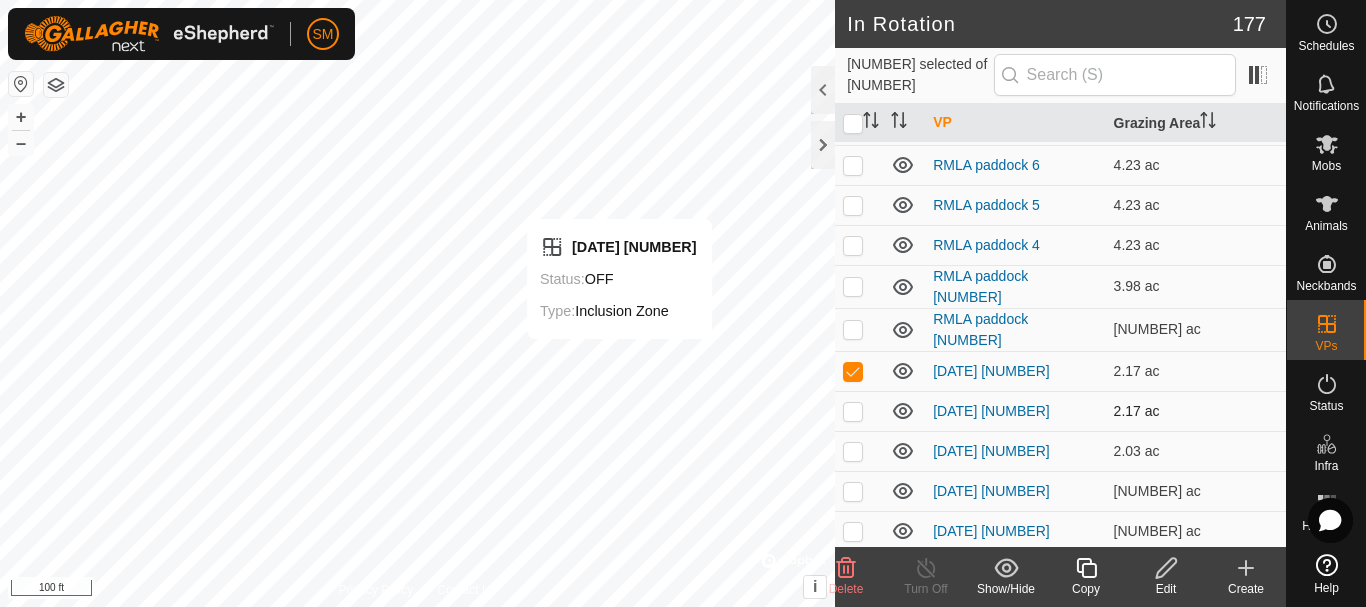 click at bounding box center [853, 411] 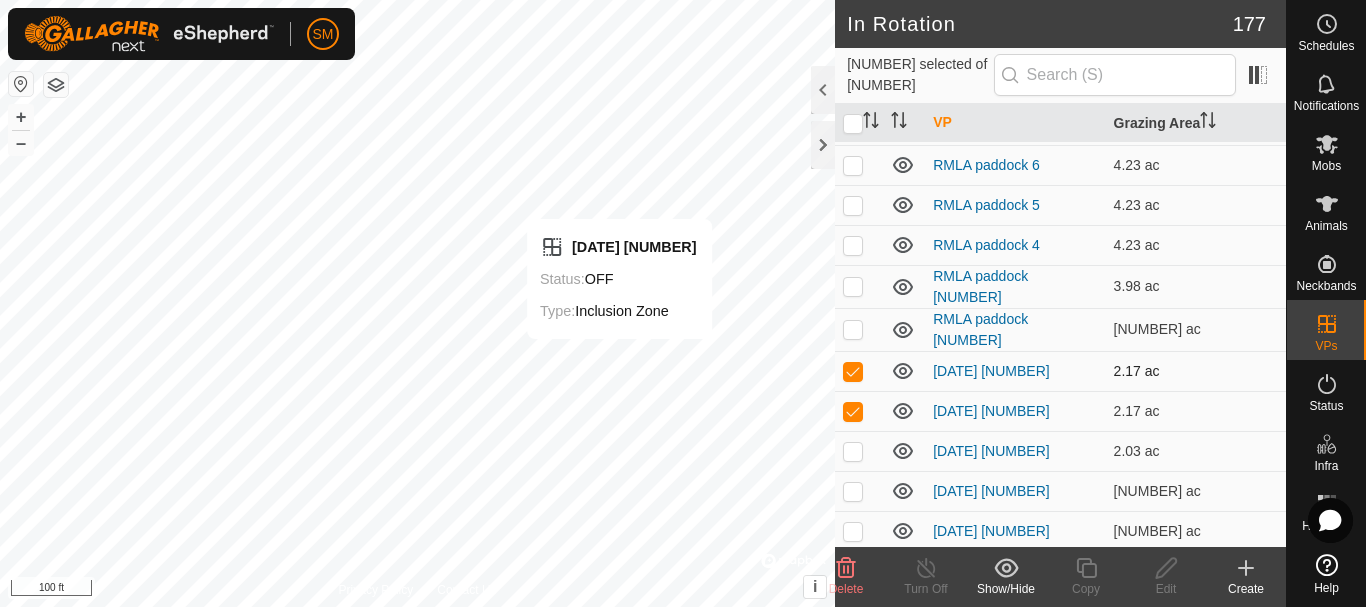 click at bounding box center [853, 371] 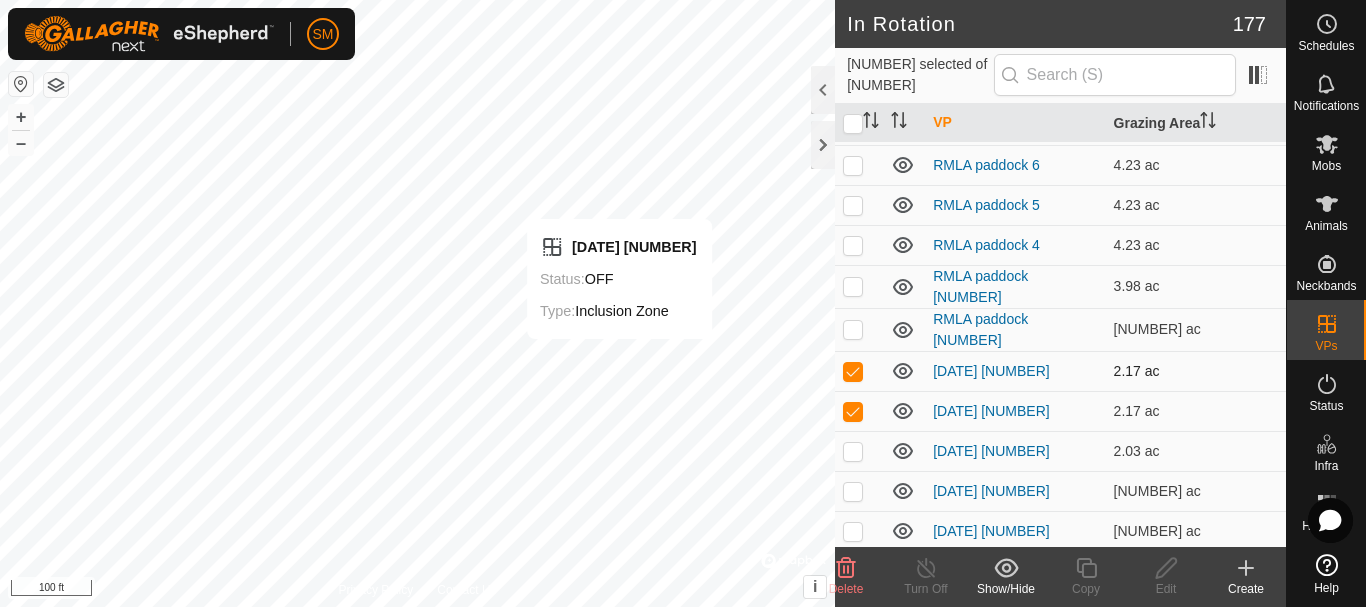 checkbox on "false" 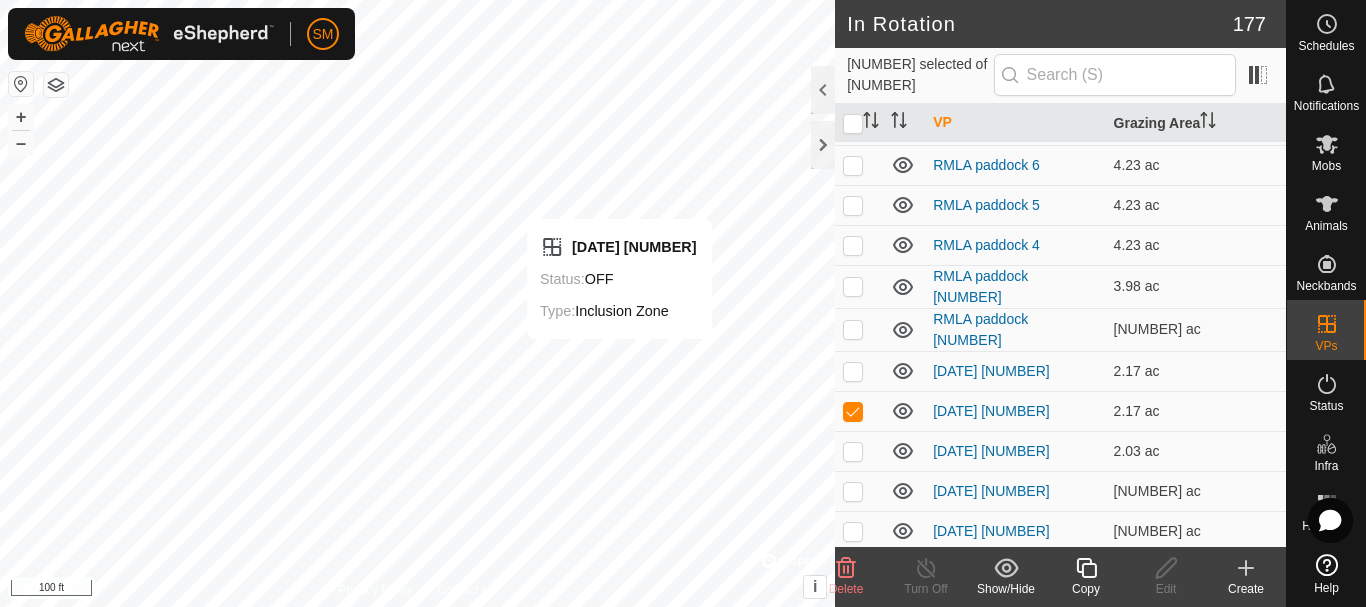 click 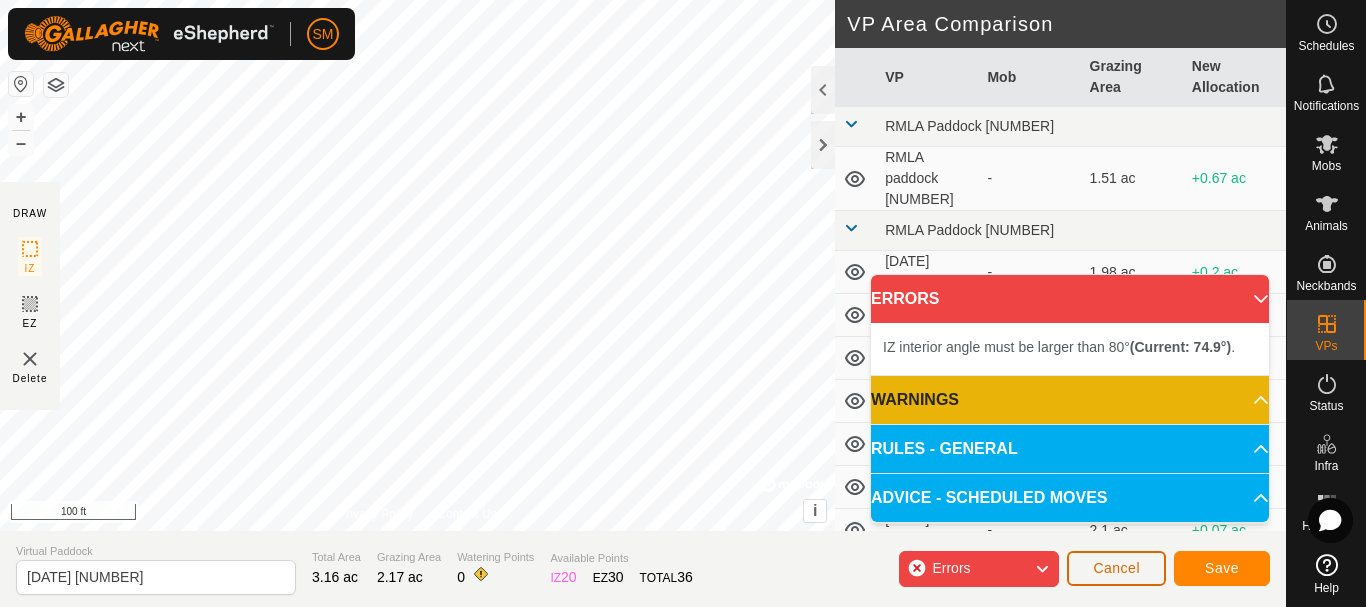 click on "Cancel" 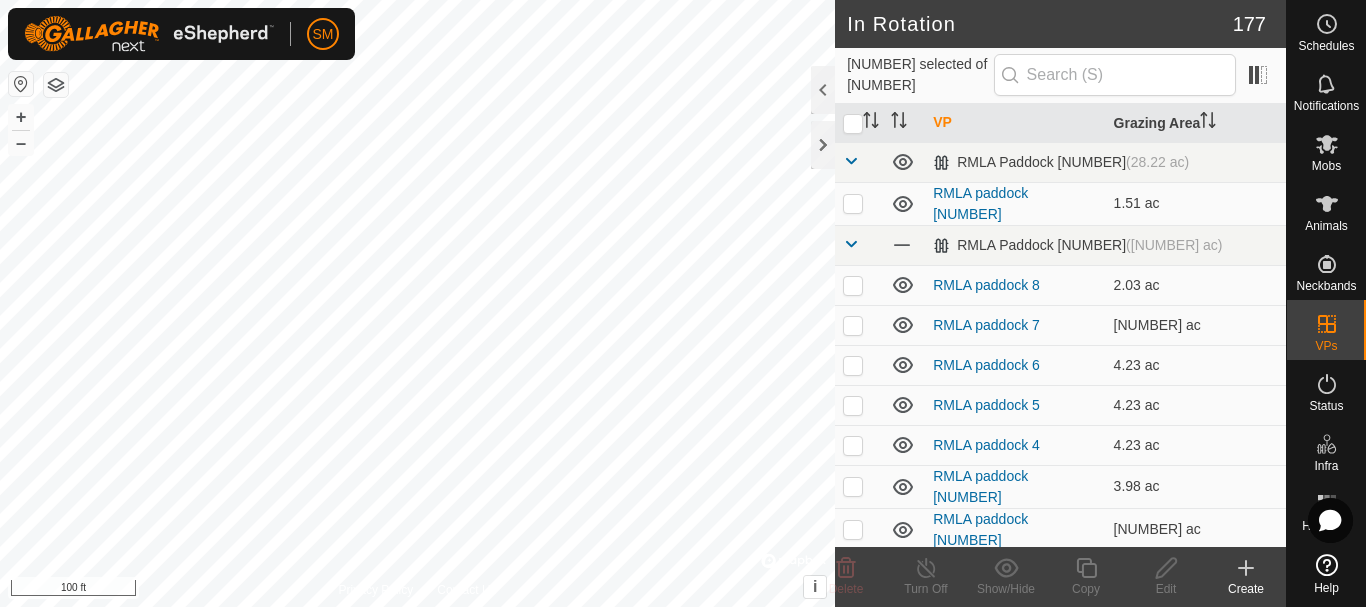 click 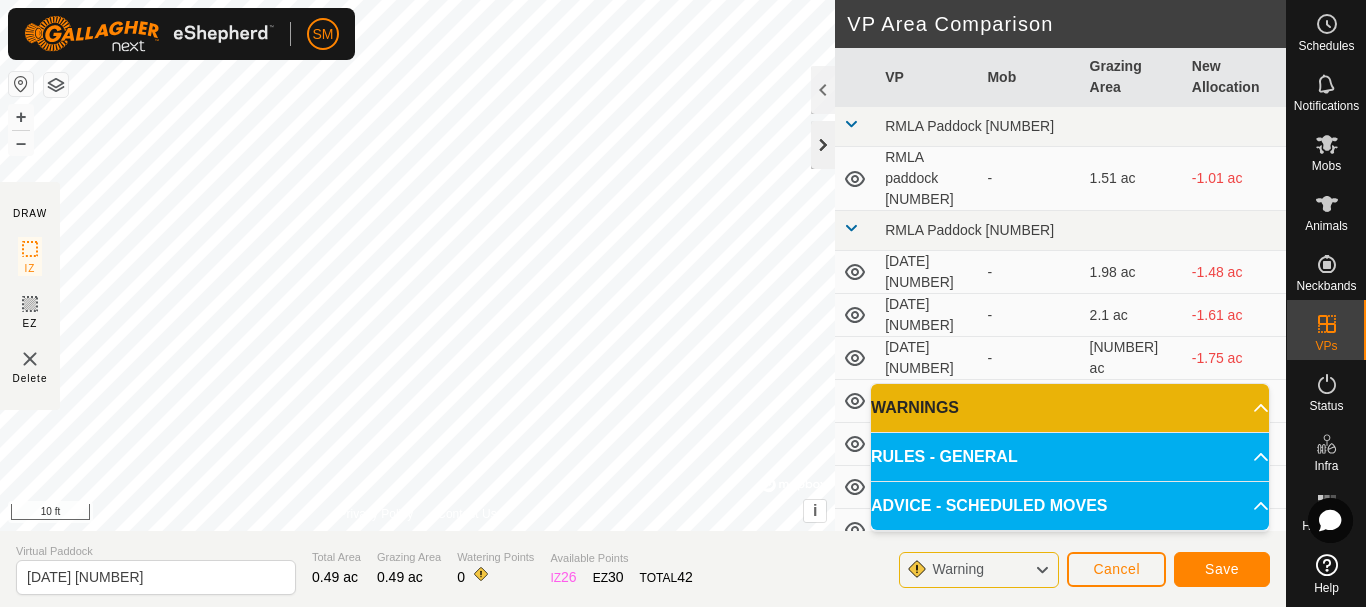 click 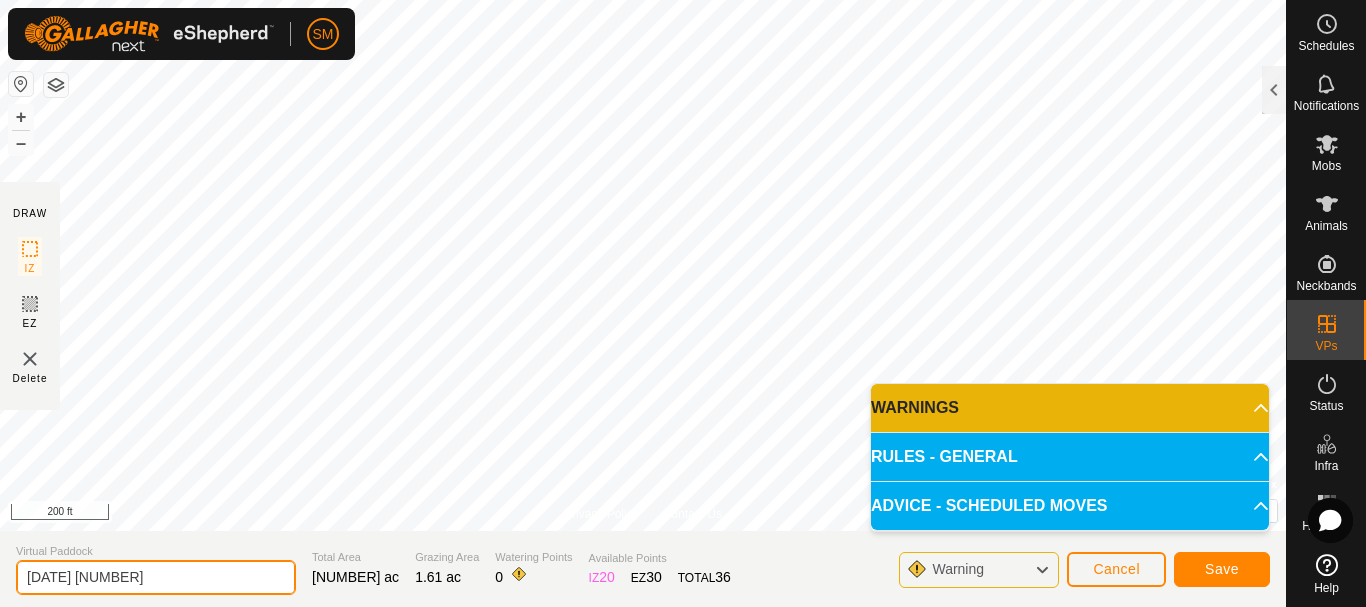 drag, startPoint x: 231, startPoint y: 581, endPoint x: 0, endPoint y: 582, distance: 231.00217 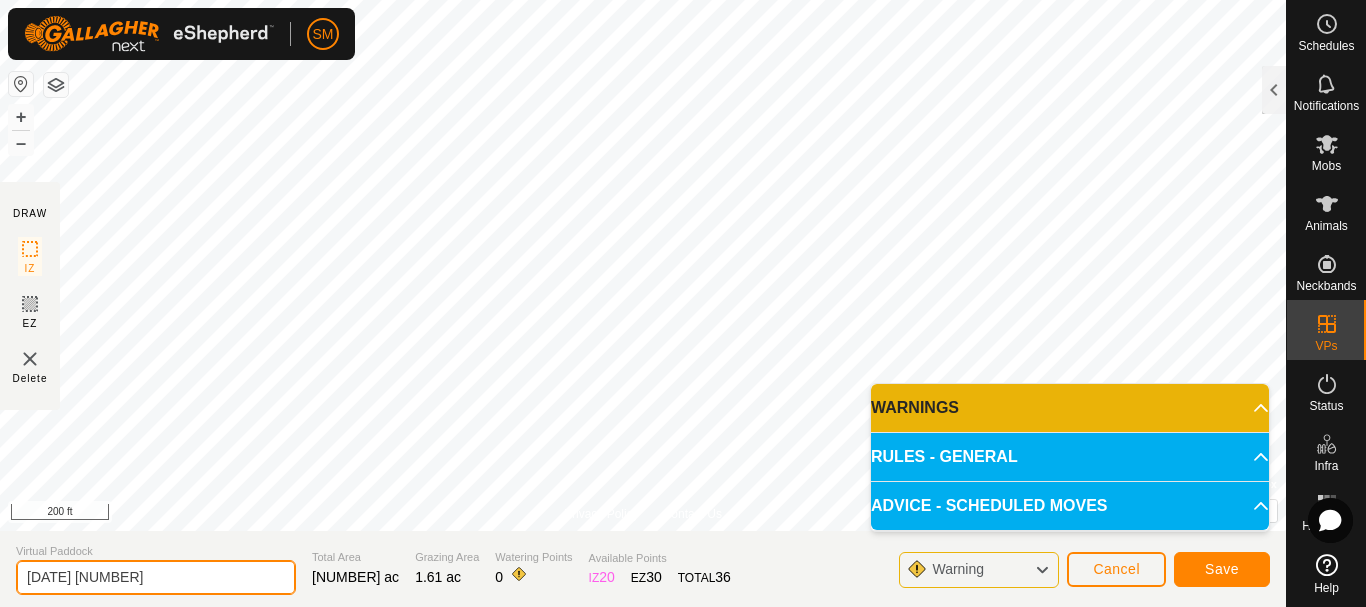 click on "[DATE] [NUMBER]" 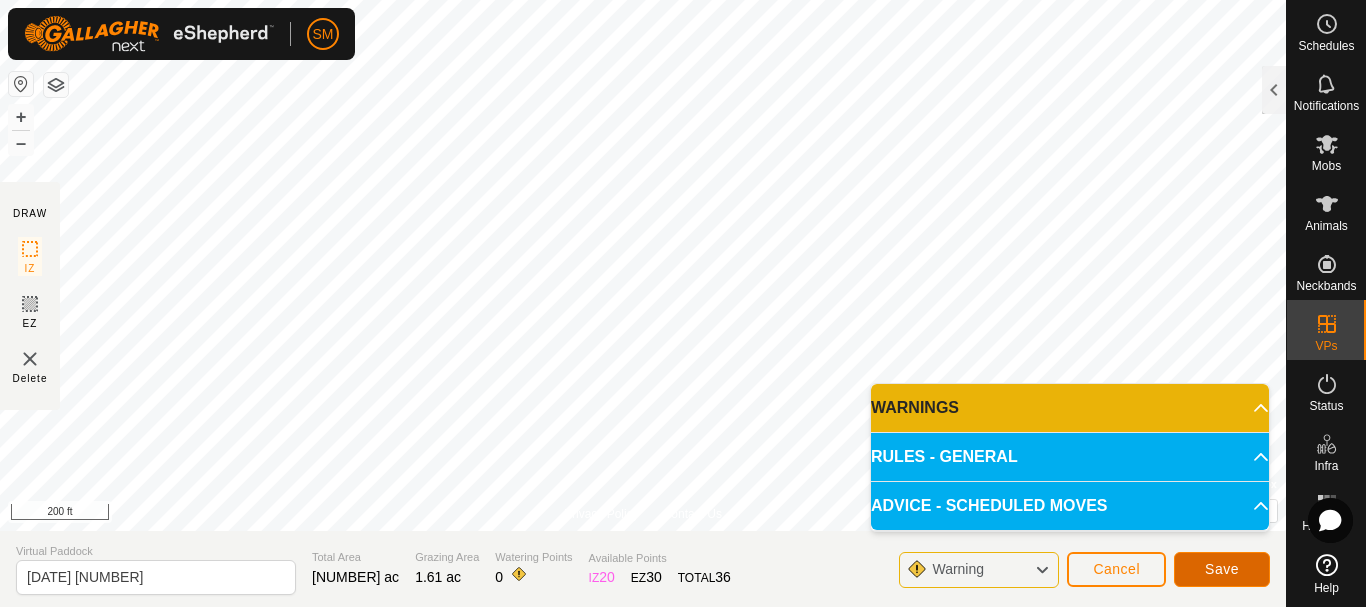 click on "Save" 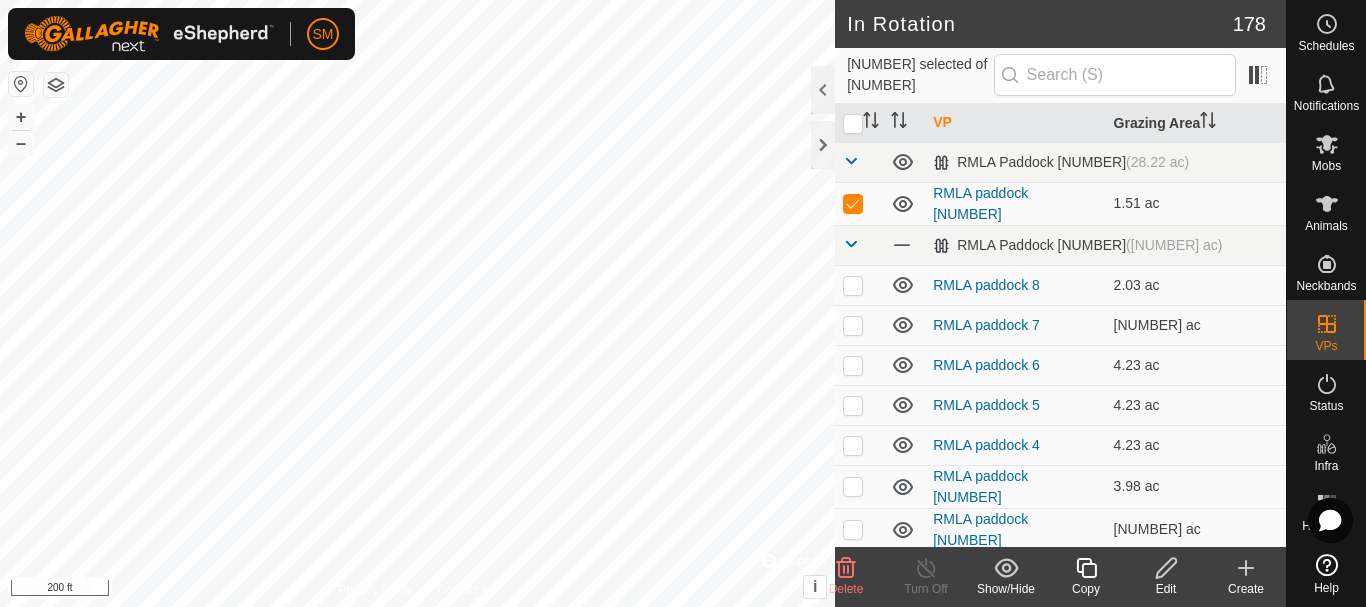 checkbox on "false" 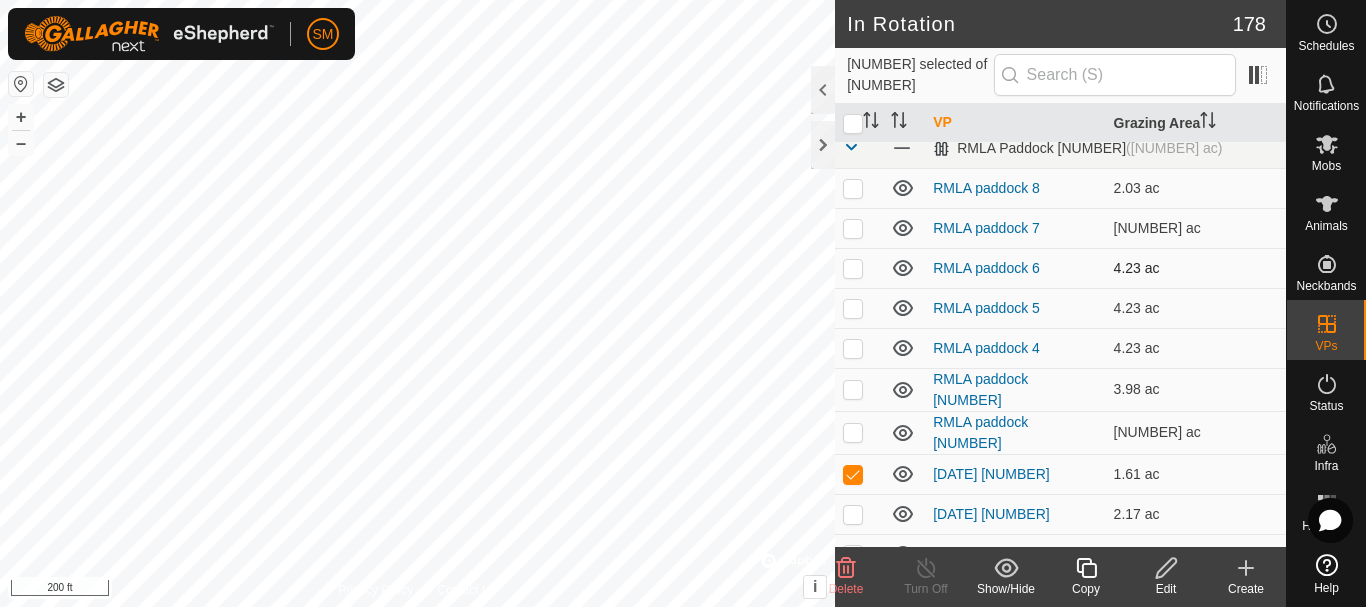scroll, scrollTop: 200, scrollLeft: 0, axis: vertical 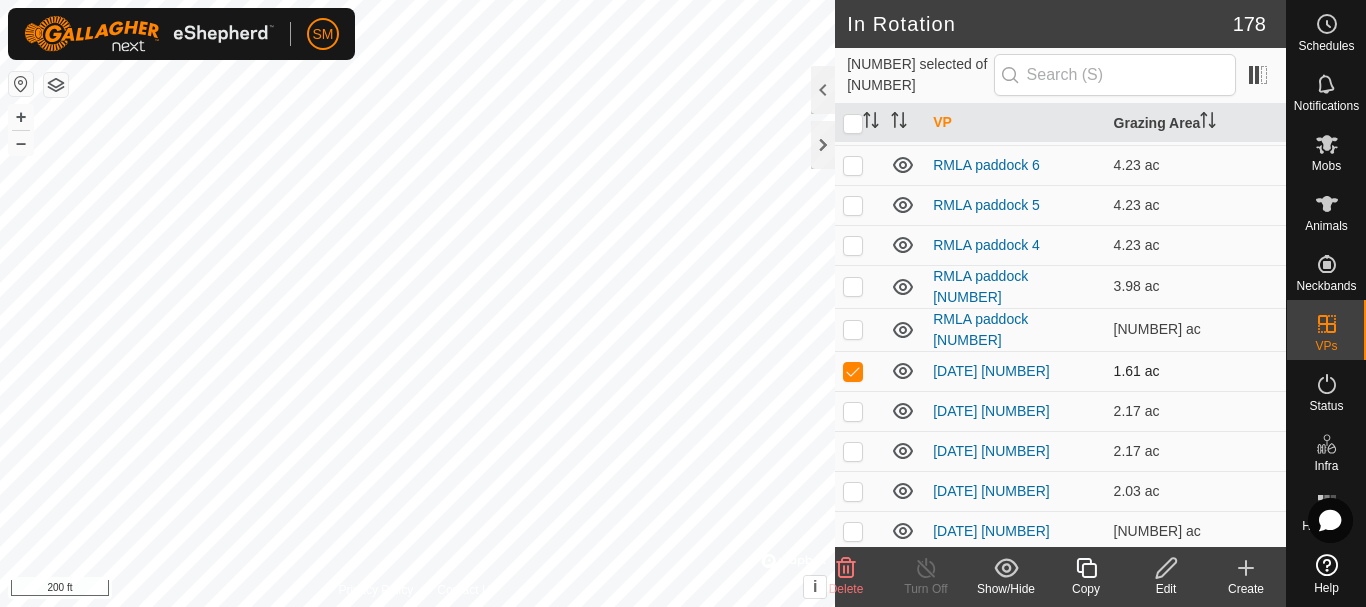 click at bounding box center (853, 371) 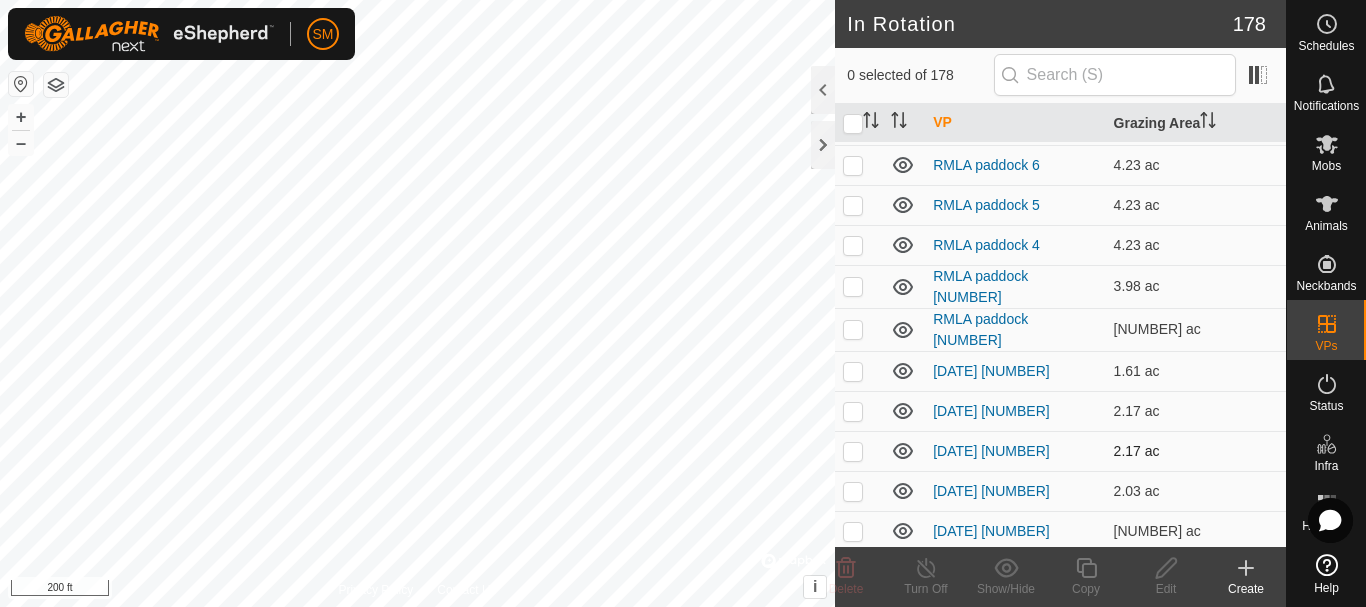 click at bounding box center (853, 451) 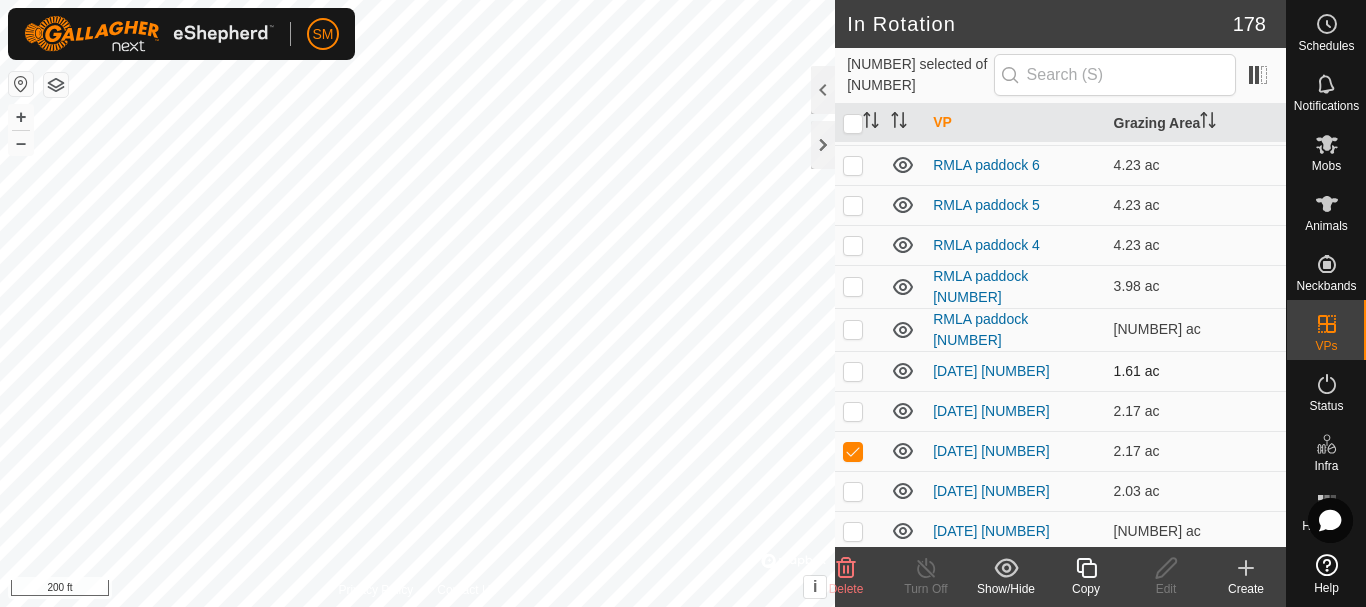 click at bounding box center [853, 371] 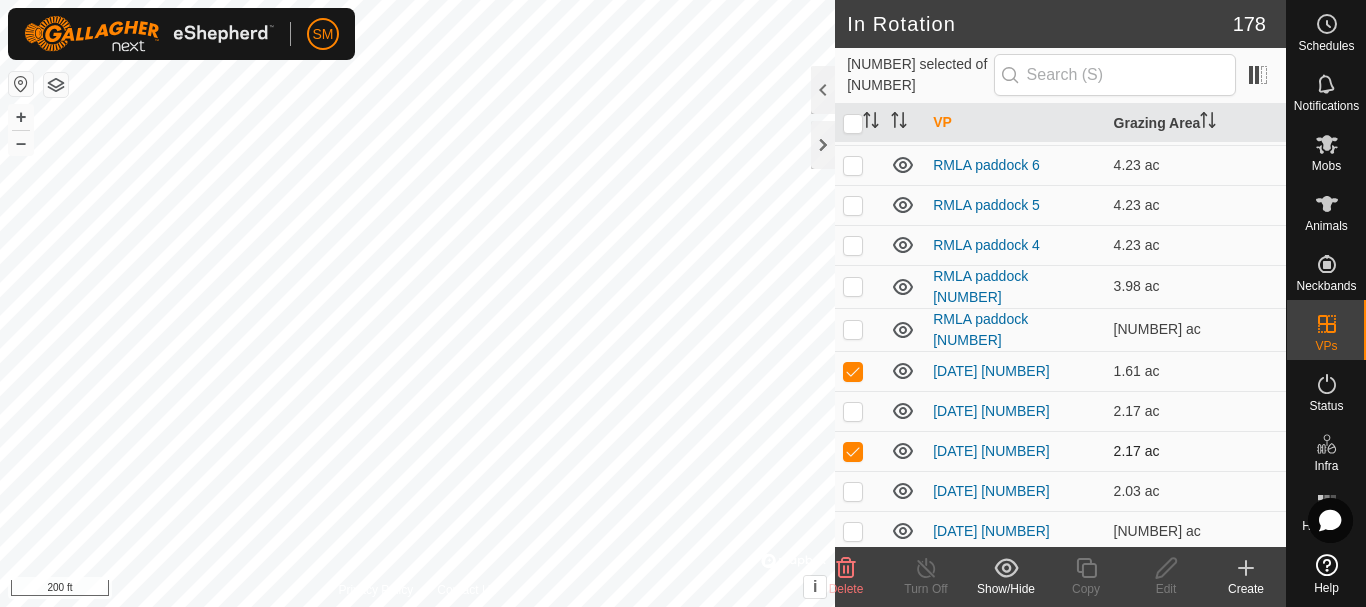 click at bounding box center [853, 451] 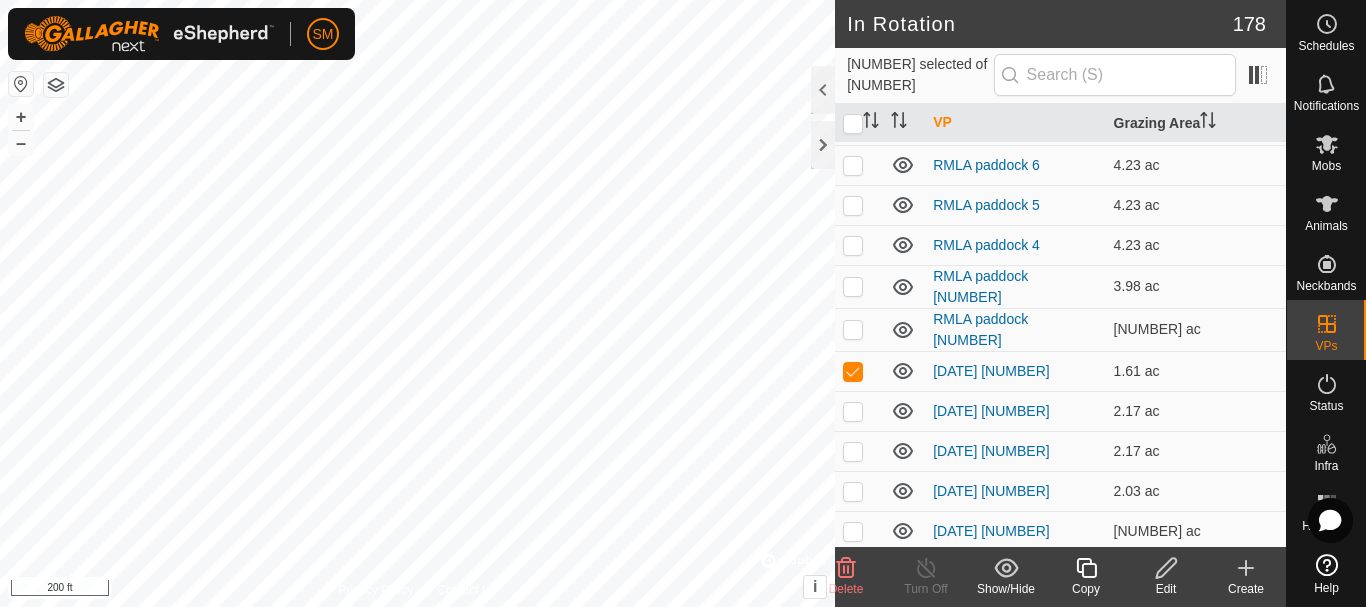 click 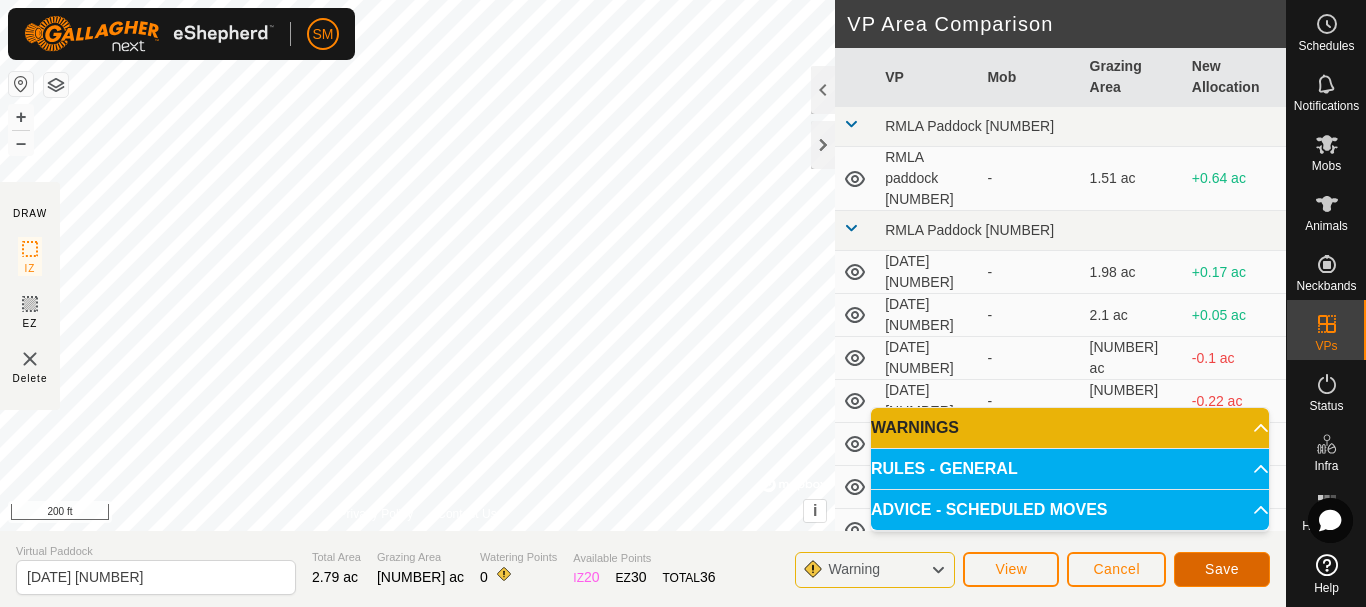 click on "Save" 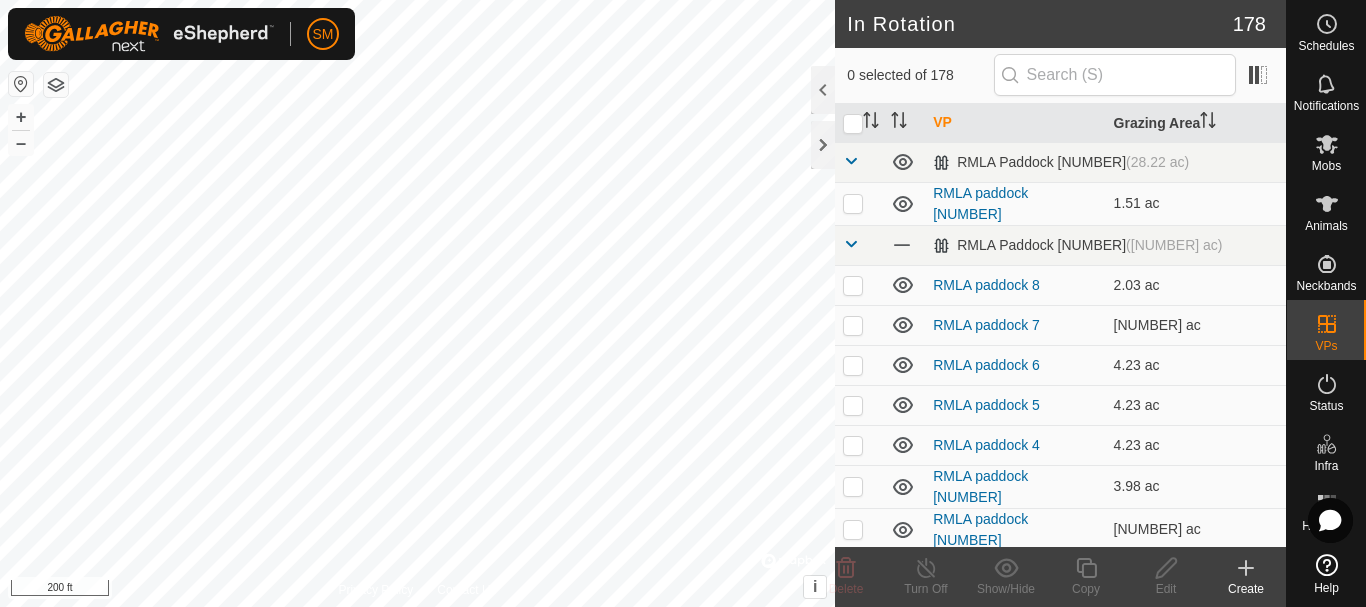 scroll, scrollTop: 300, scrollLeft: 0, axis: vertical 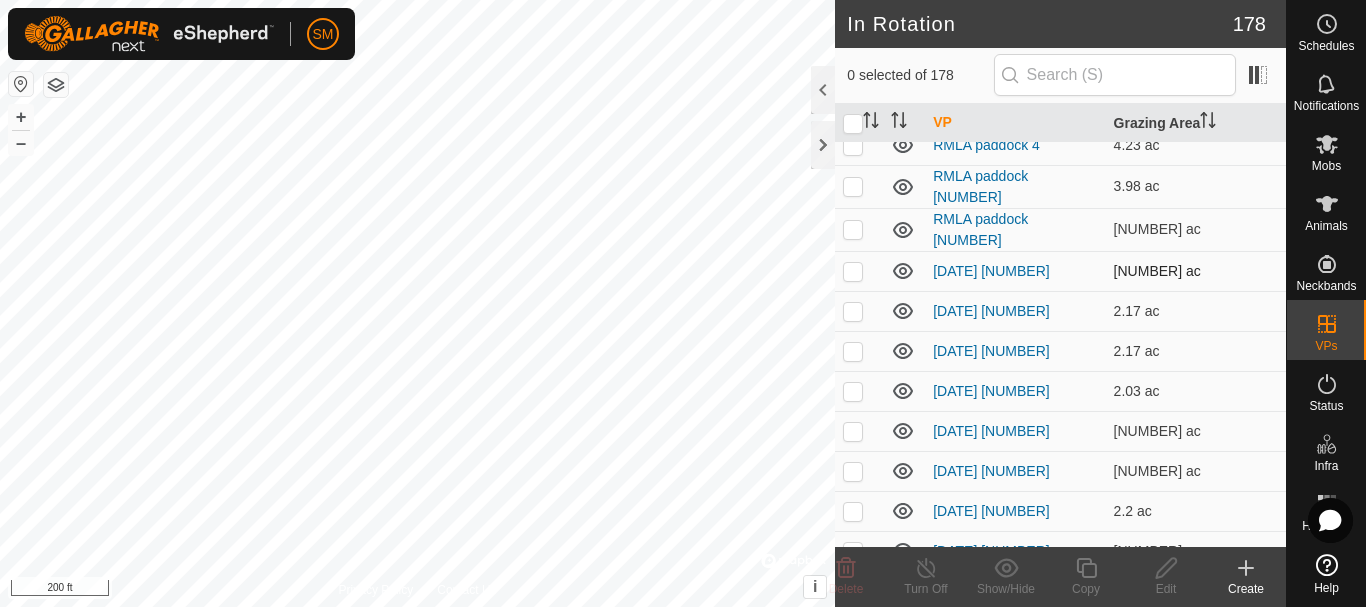 click at bounding box center (853, 271) 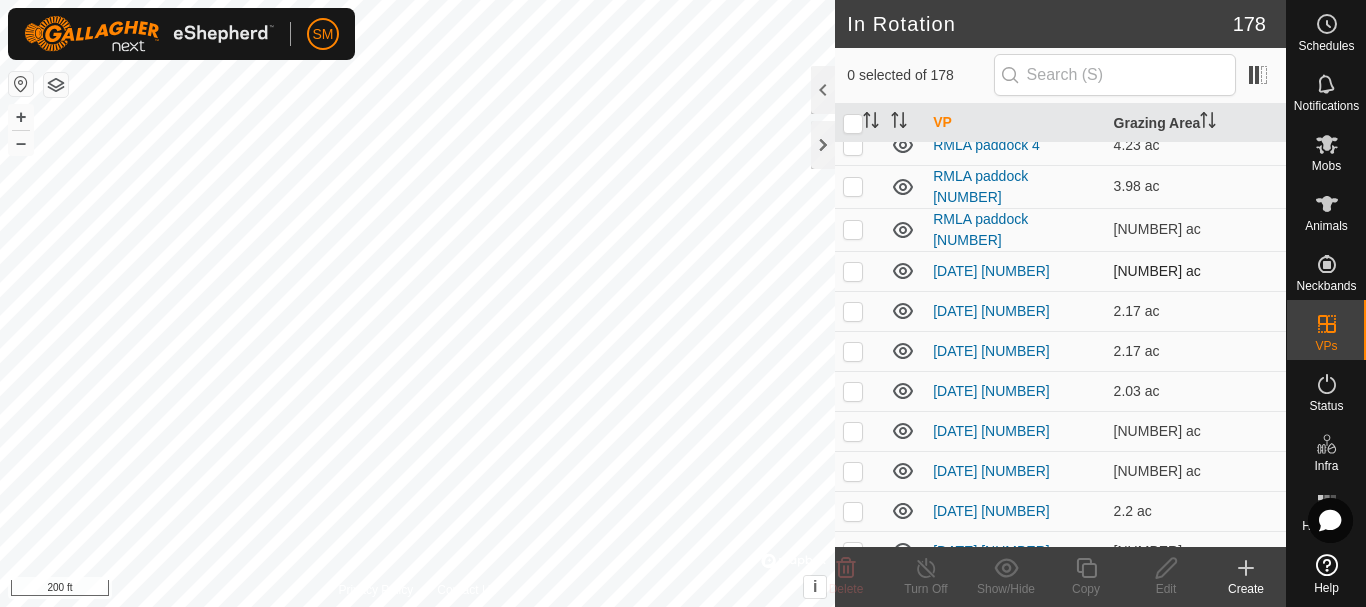 checkbox on "true" 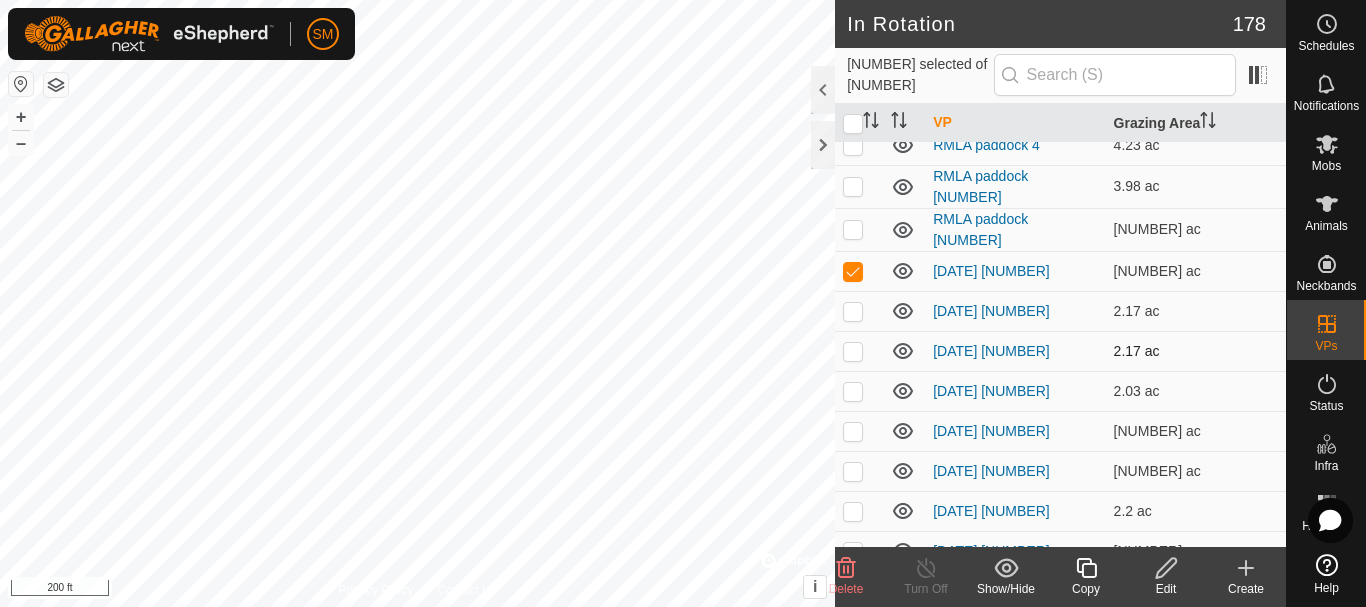 click at bounding box center (853, 351) 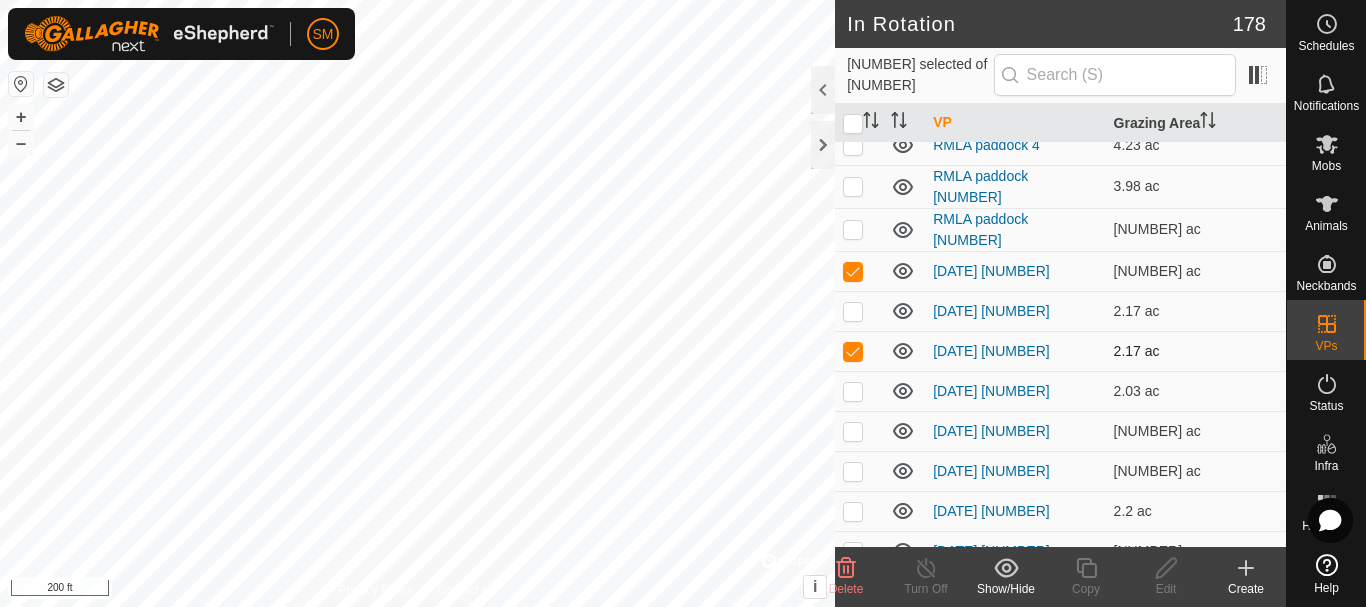 click at bounding box center [853, 351] 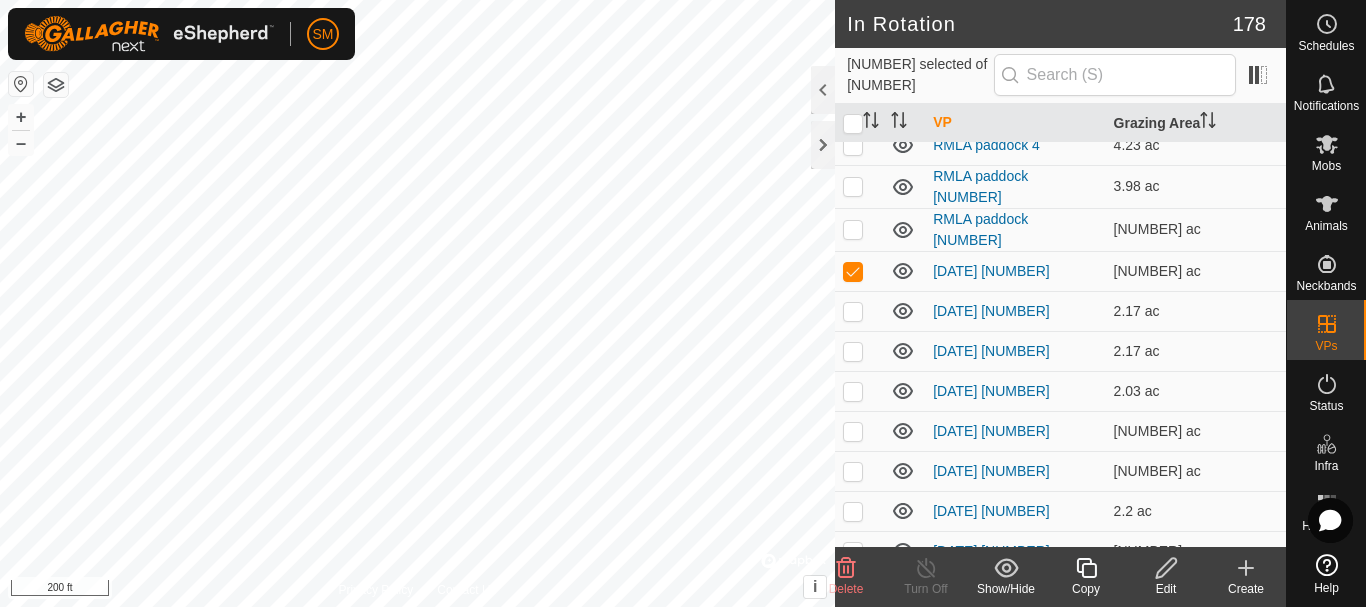 click 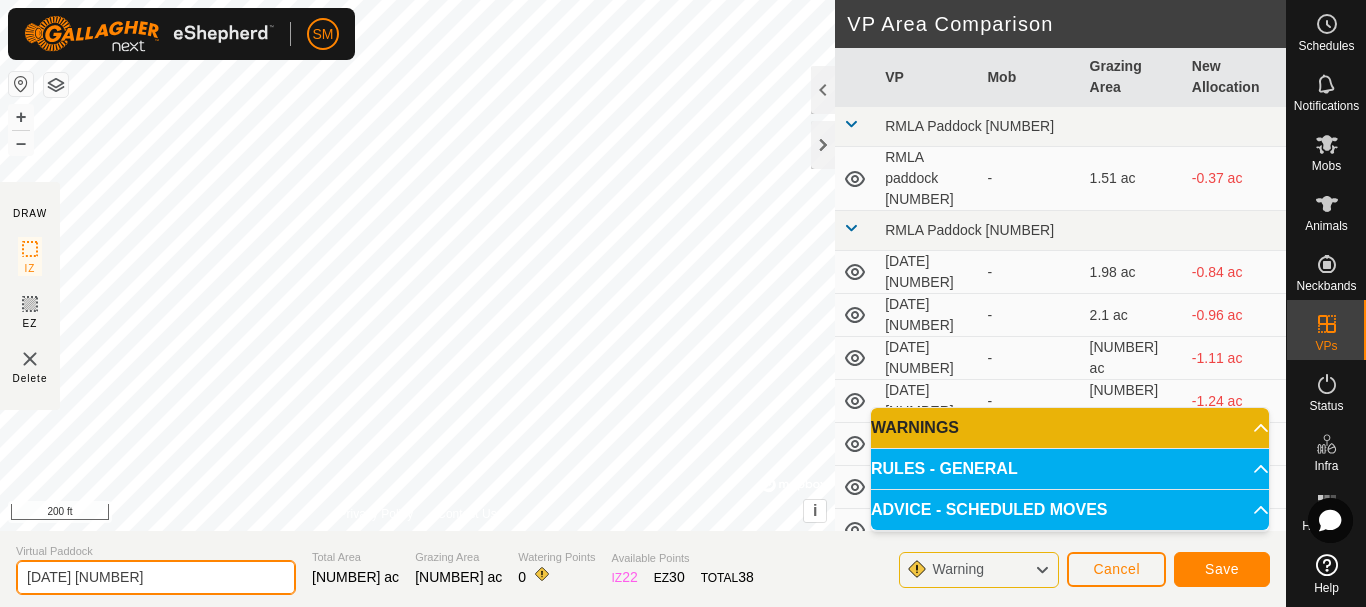 drag, startPoint x: 89, startPoint y: 562, endPoint x: 0, endPoint y: 546, distance: 90.426765 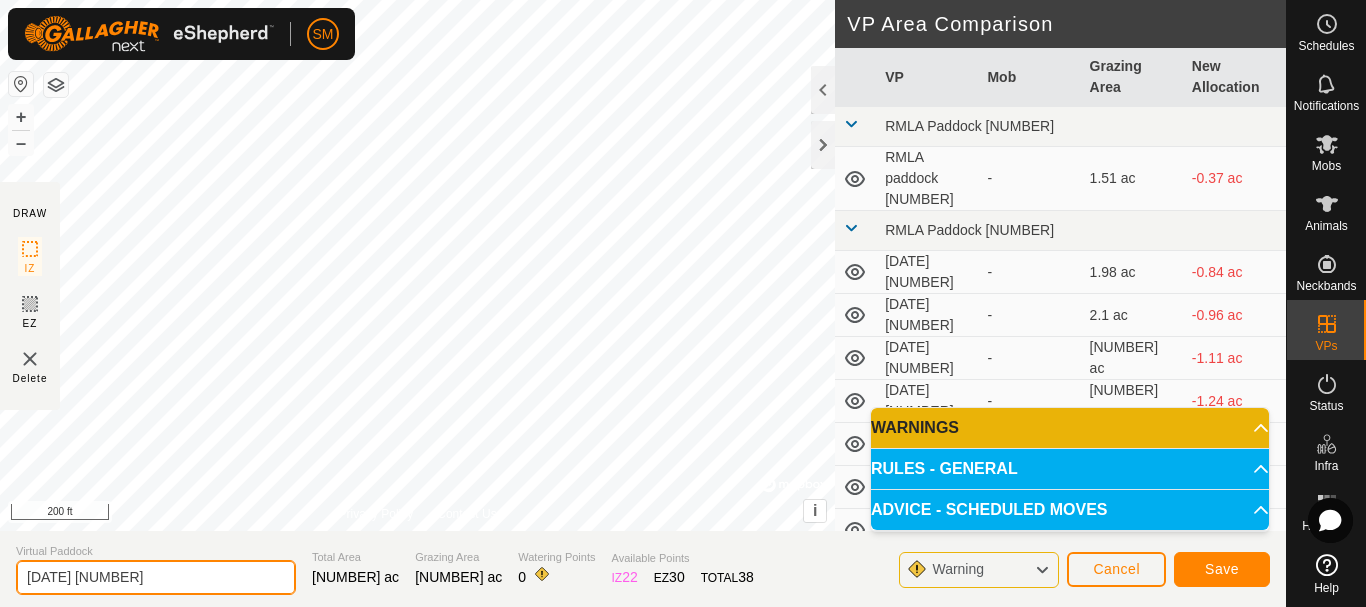 click on "Virtual Paddock [DATE] [NUMBER] Total Area [ACREAGE] Grazing Area [ACREAGE] Watering Points 0 Available Points  IZ   22  EZ  30  TOTAL   38 Warning Cancel Save" 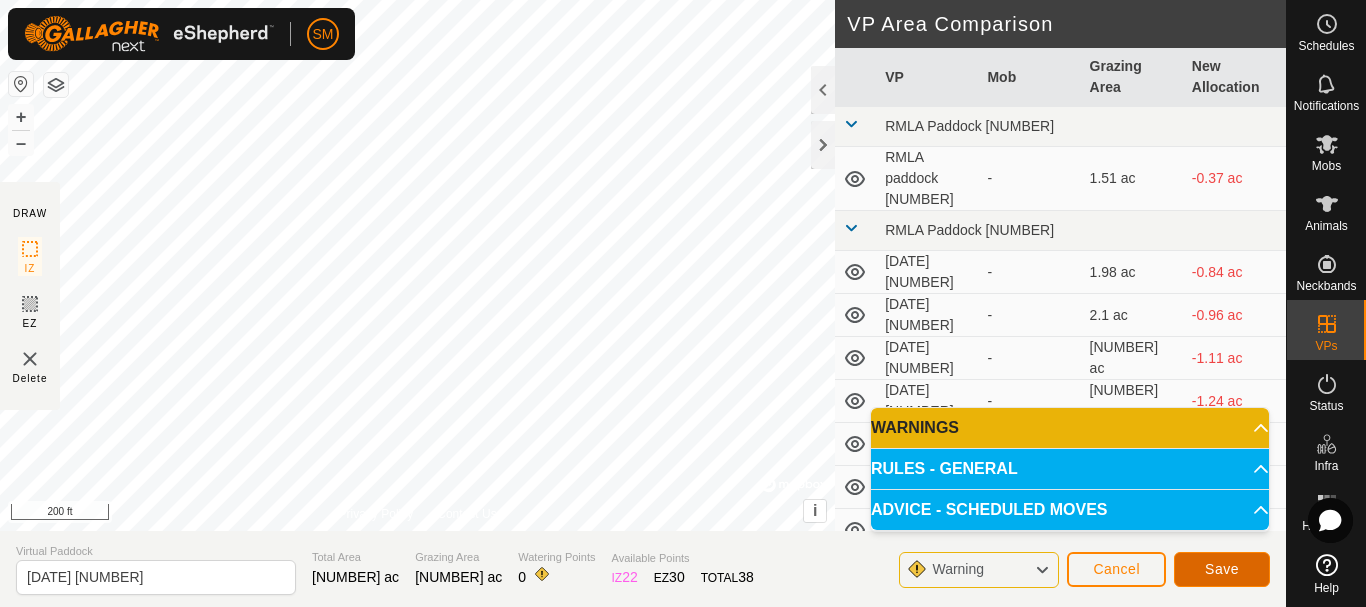 click on "Save" 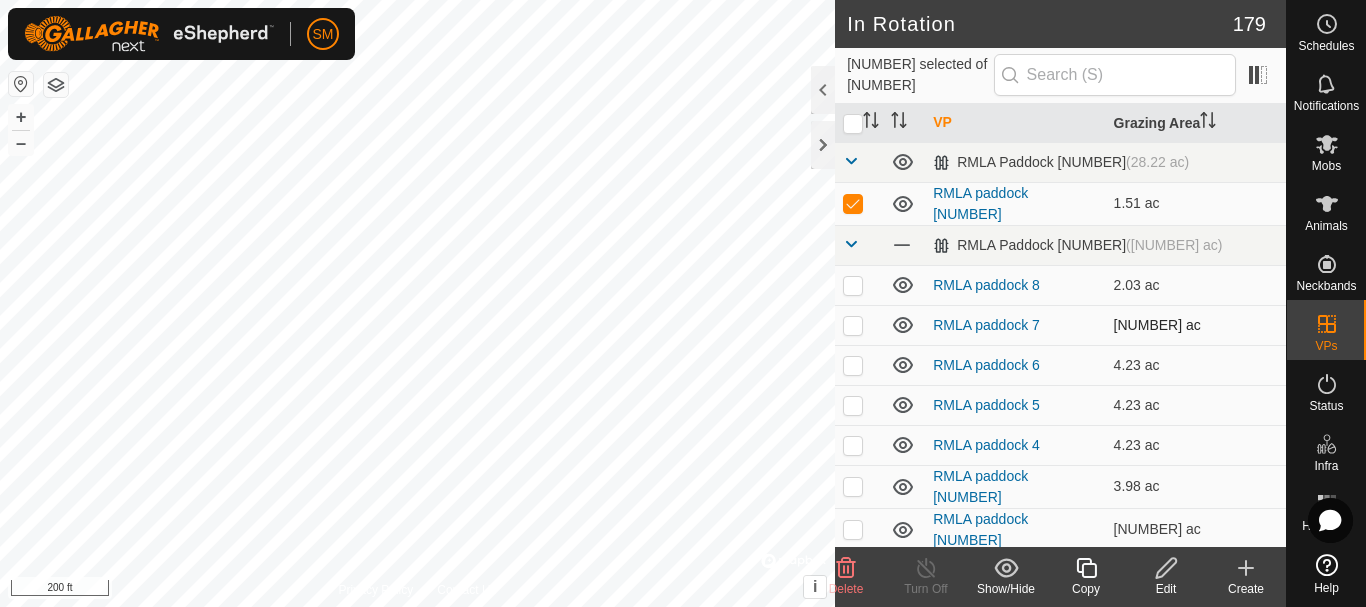 checkbox on "false" 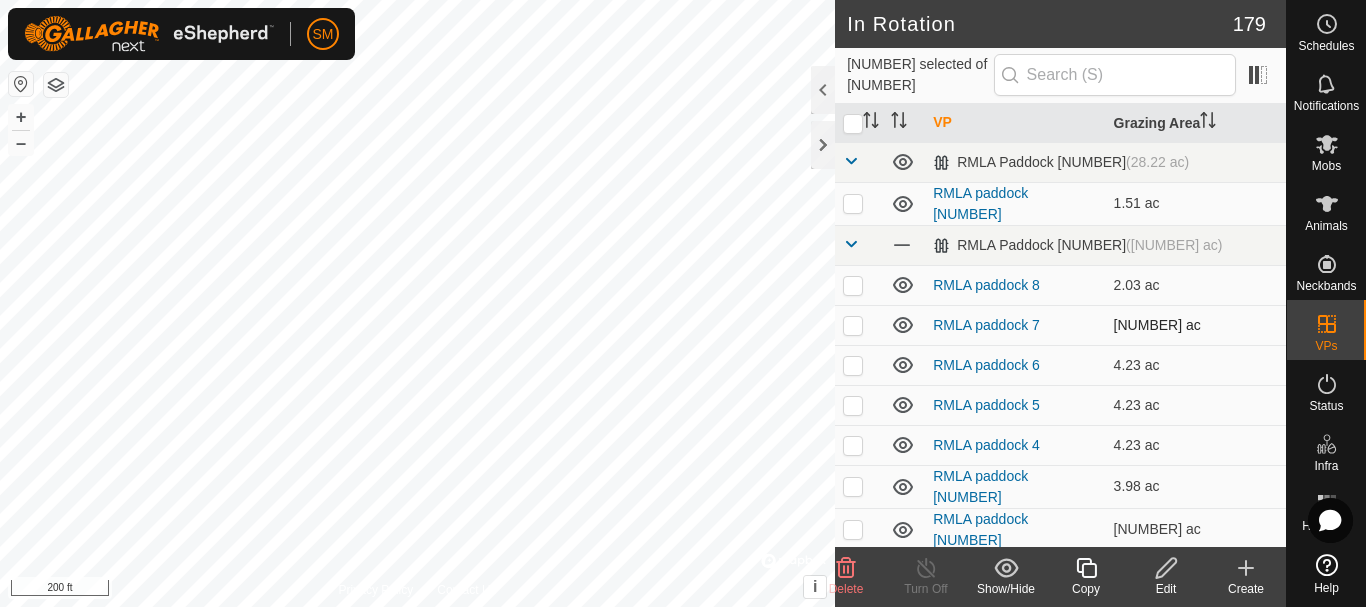 checkbox on "false" 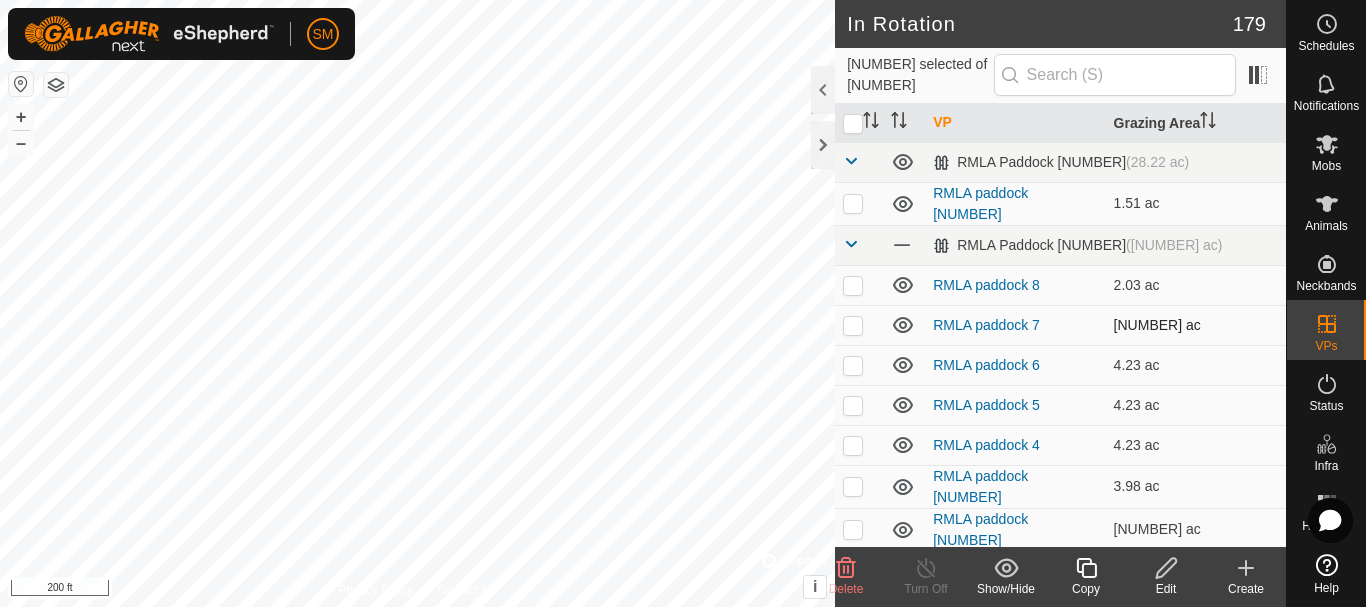 checkbox on "true" 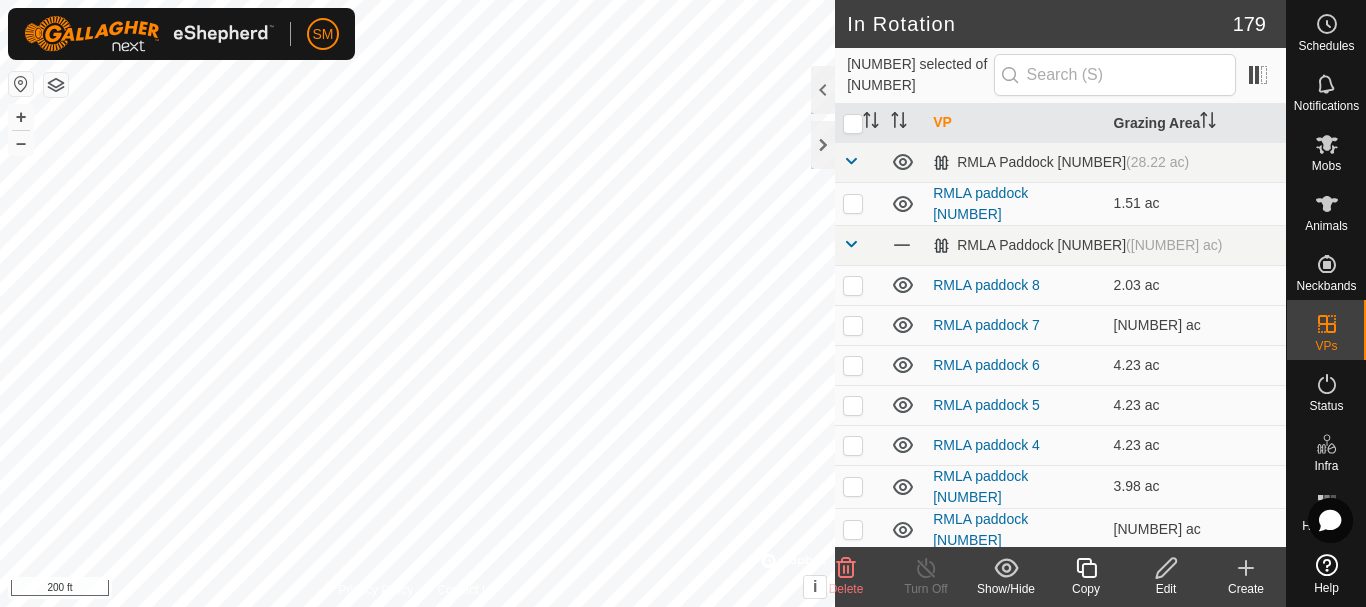 click 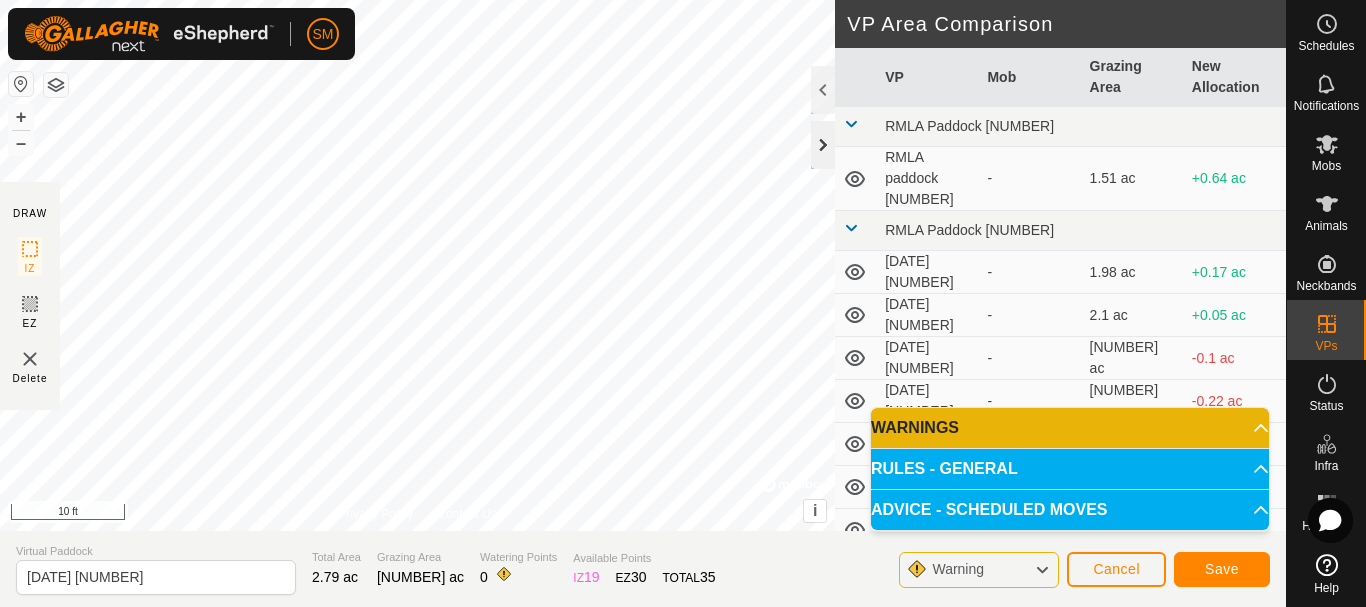 click 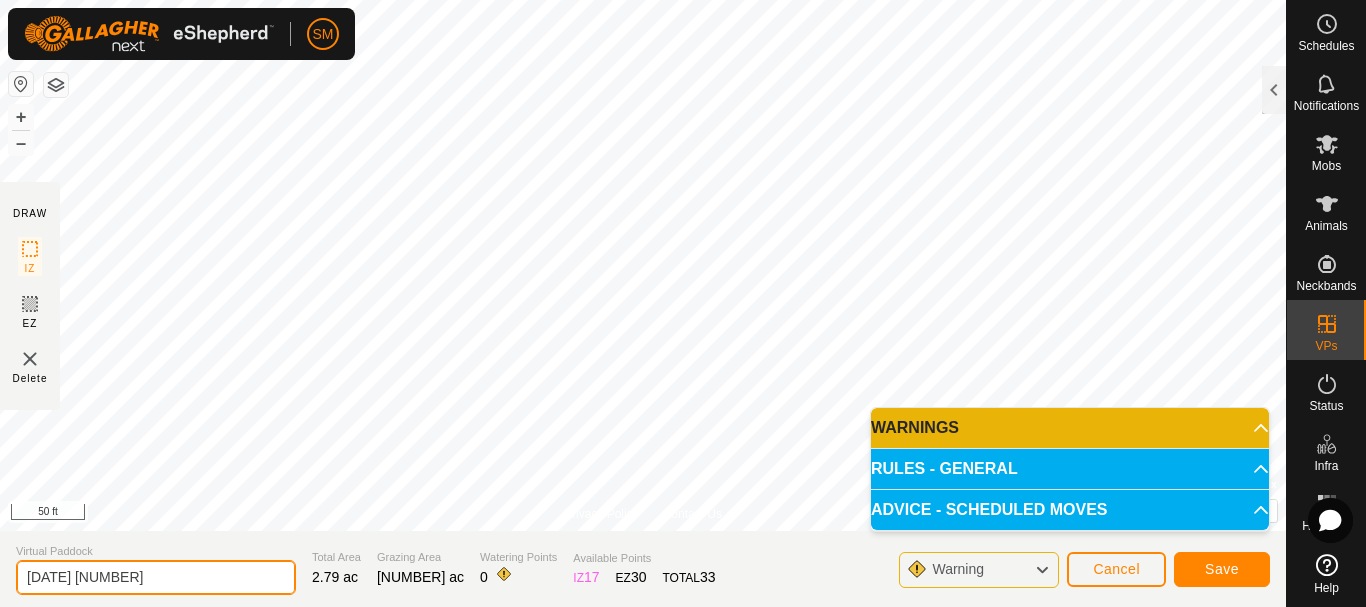 drag, startPoint x: 176, startPoint y: 562, endPoint x: 0, endPoint y: 578, distance: 176.72577 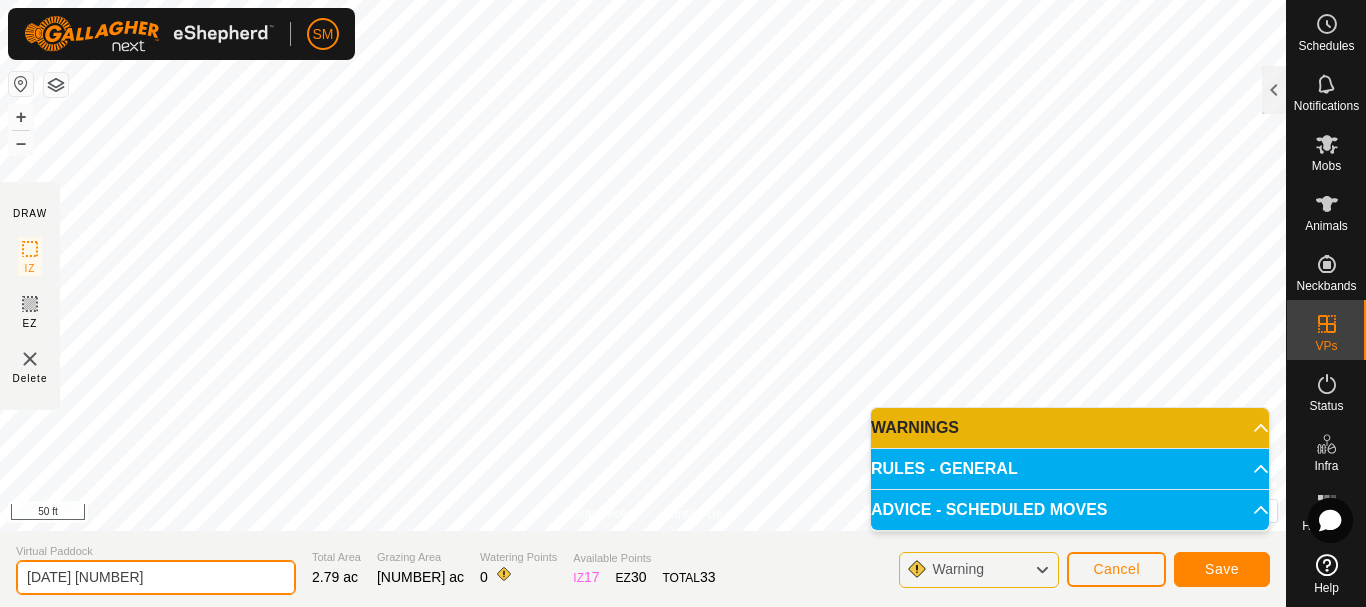 click on "Virtual Paddock [DATE] [NUMBER] Total Area [NUMBER] ac Grazing Area [NUMBER] ac Watering Points 0 Available Points IZ [NUMBER] EZ [NUMBER] TOTAL [NUMBER] Warning Cancel Save" 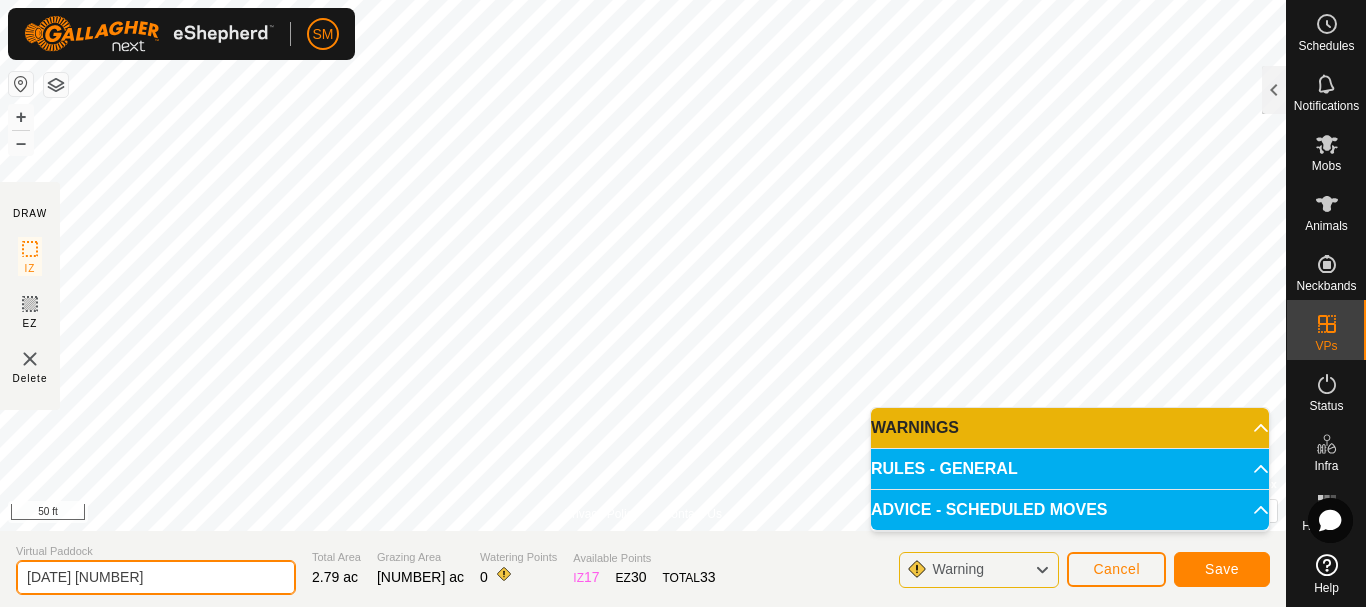 paste on "4" 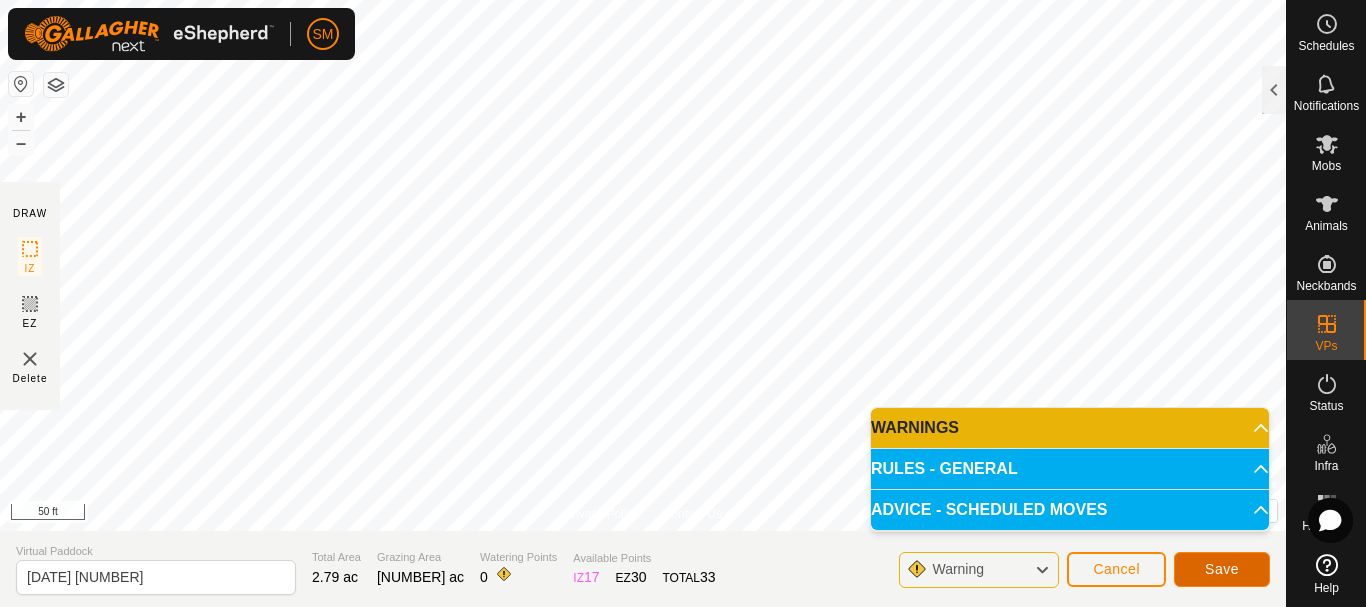 click on "Save" 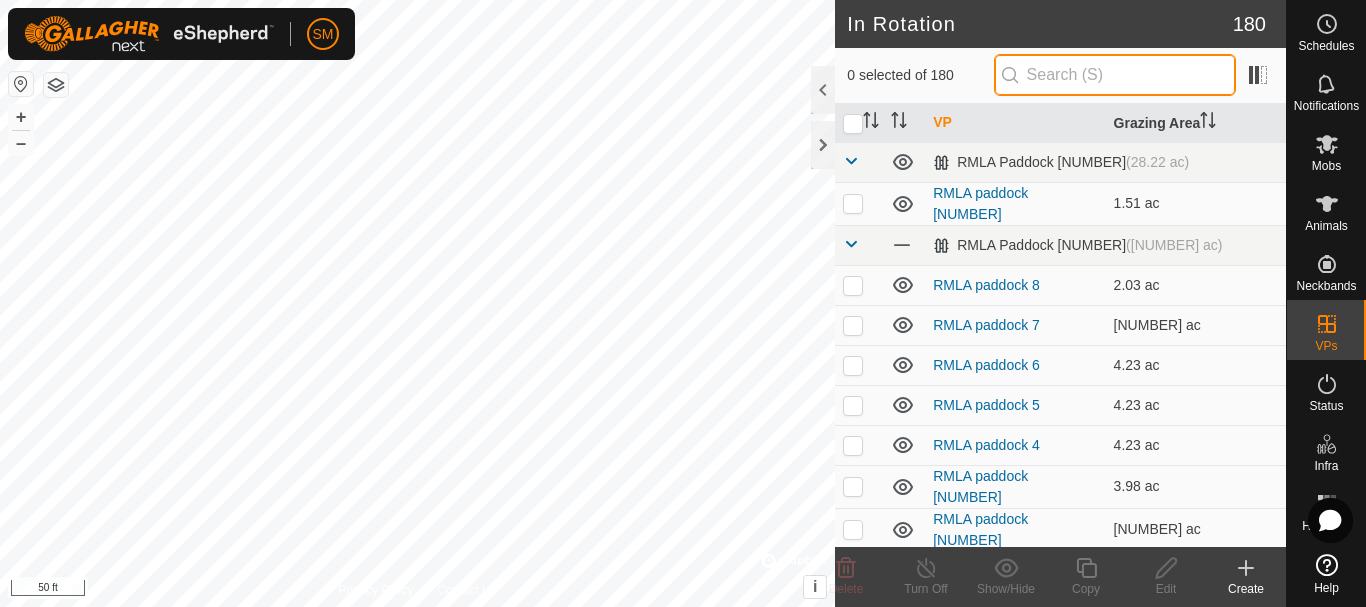 click at bounding box center [1115, 75] 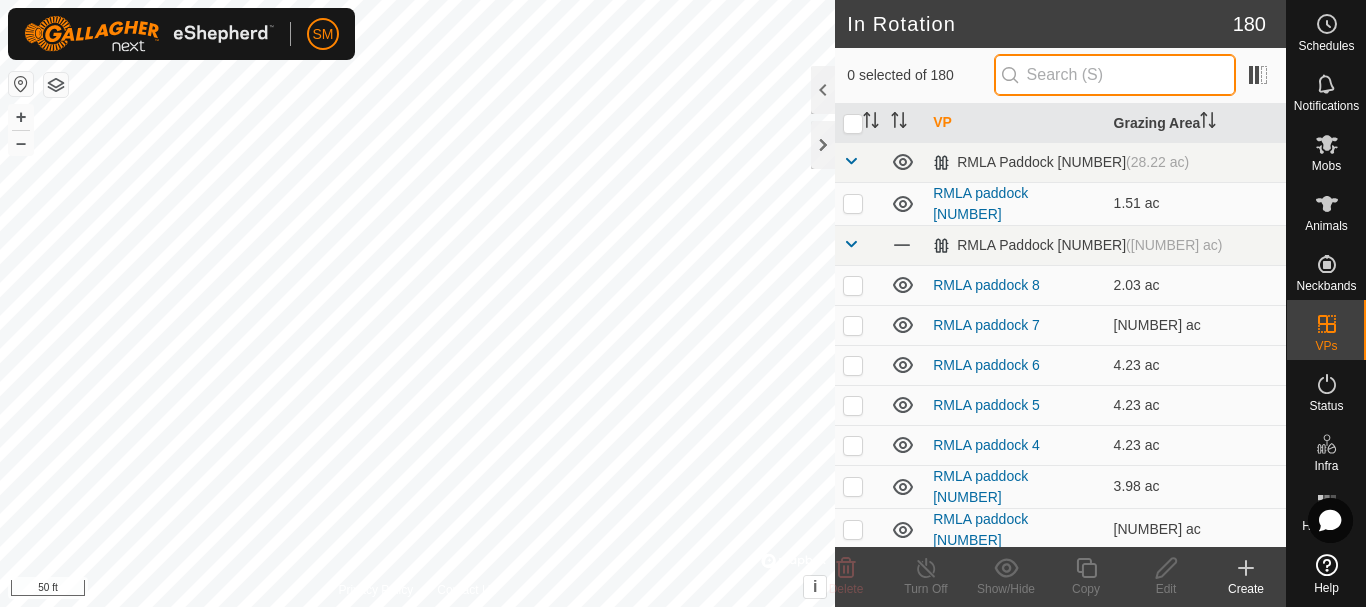 paste on "[DATE]" 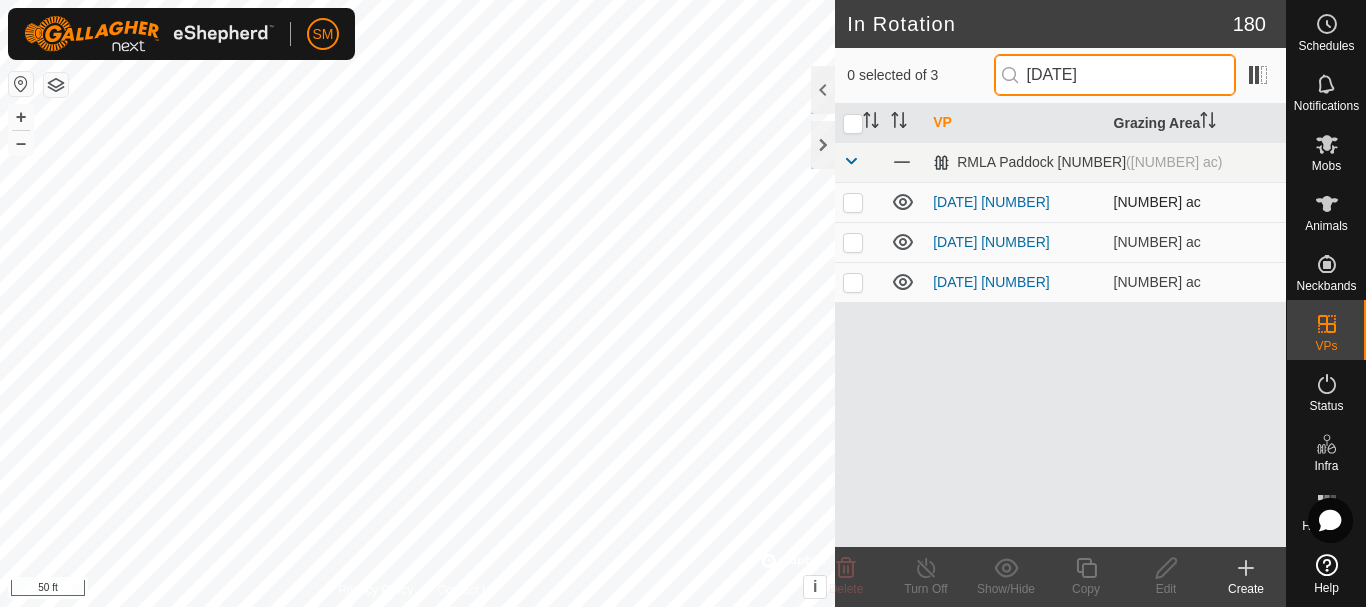 type on "[DATE]" 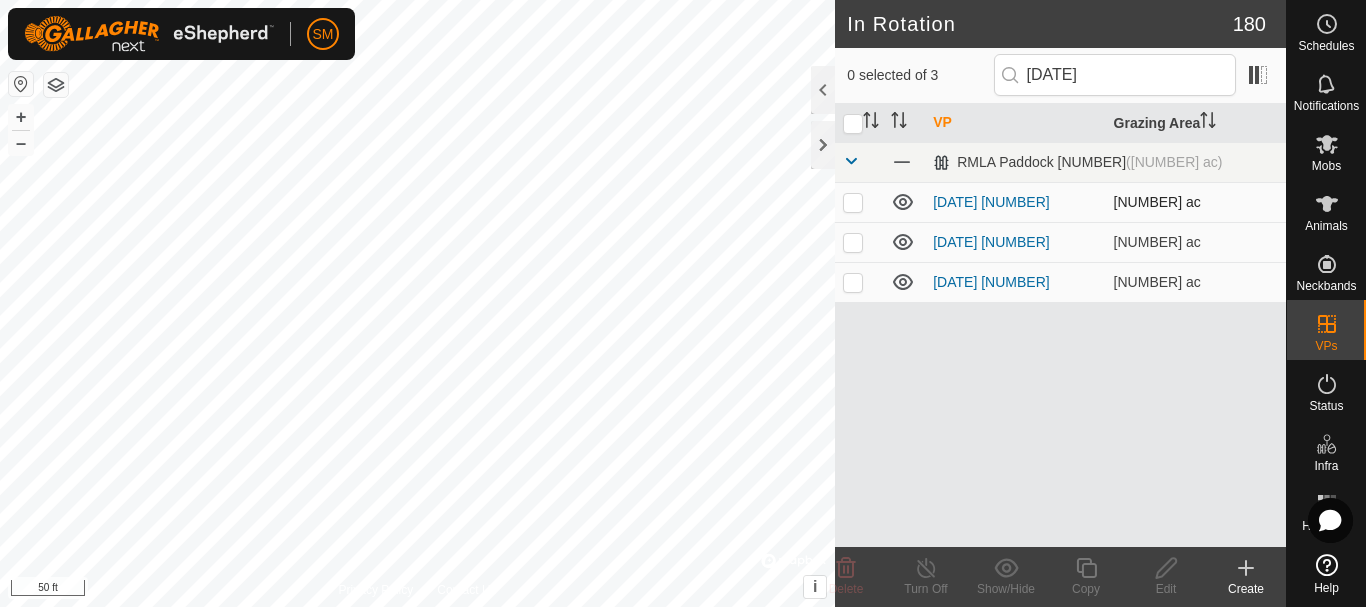 click at bounding box center (853, 202) 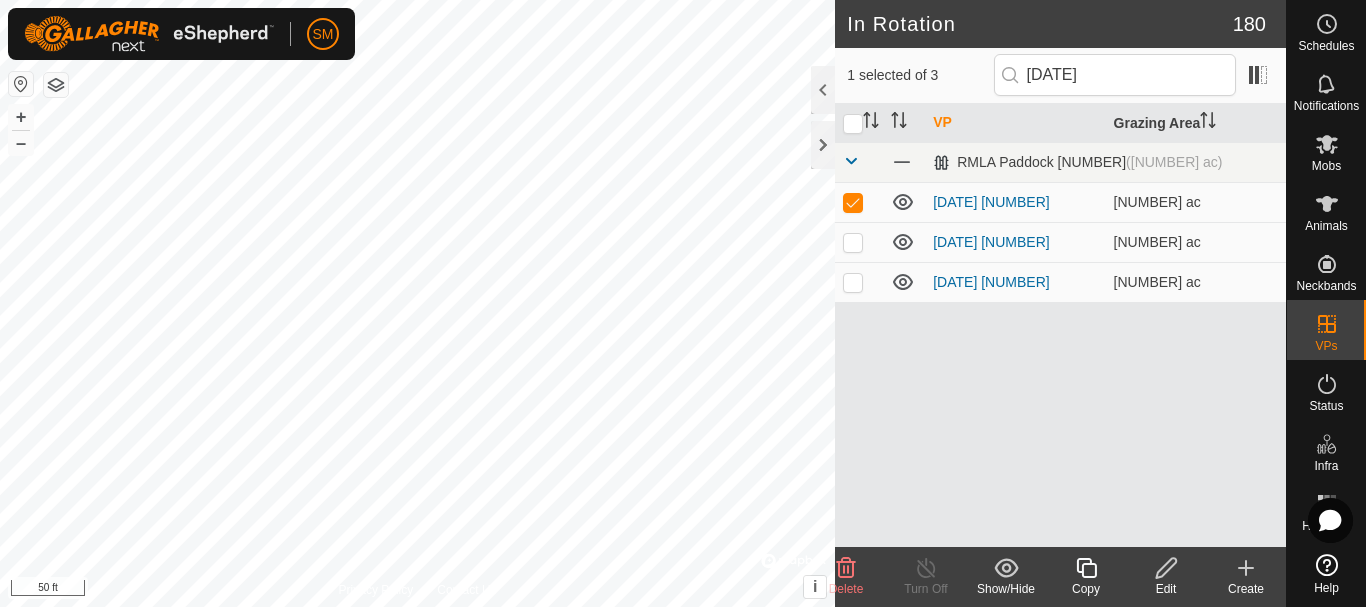 click 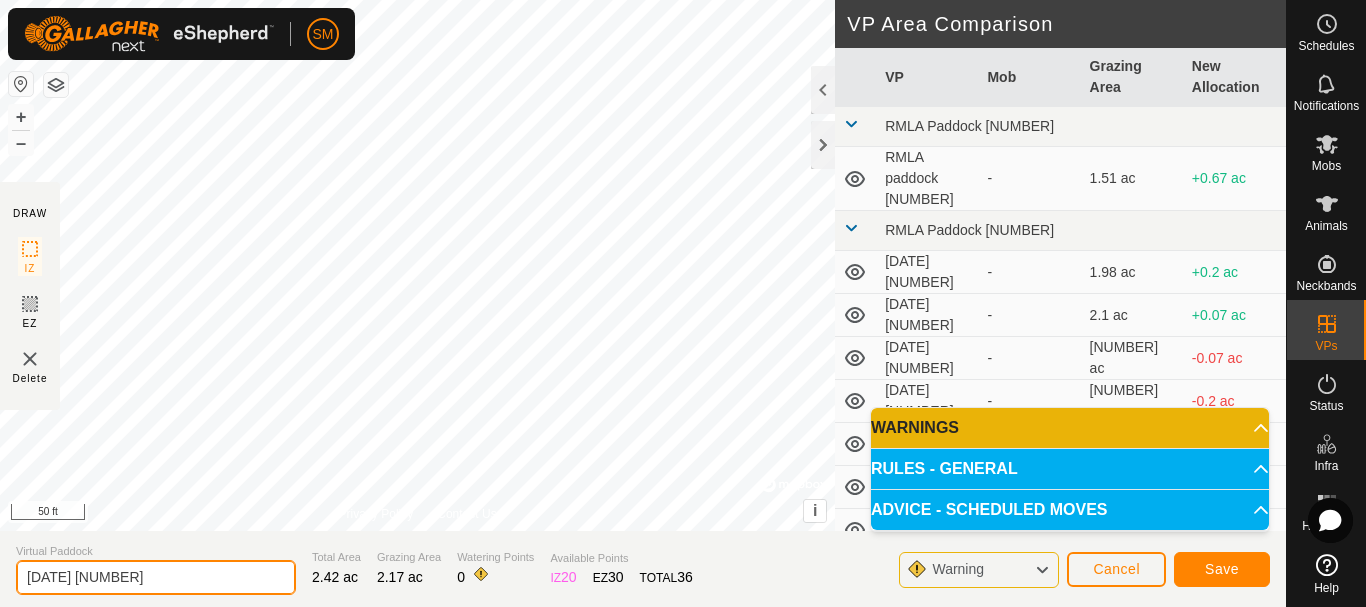drag, startPoint x: 167, startPoint y: 577, endPoint x: 0, endPoint y: 572, distance: 167.07483 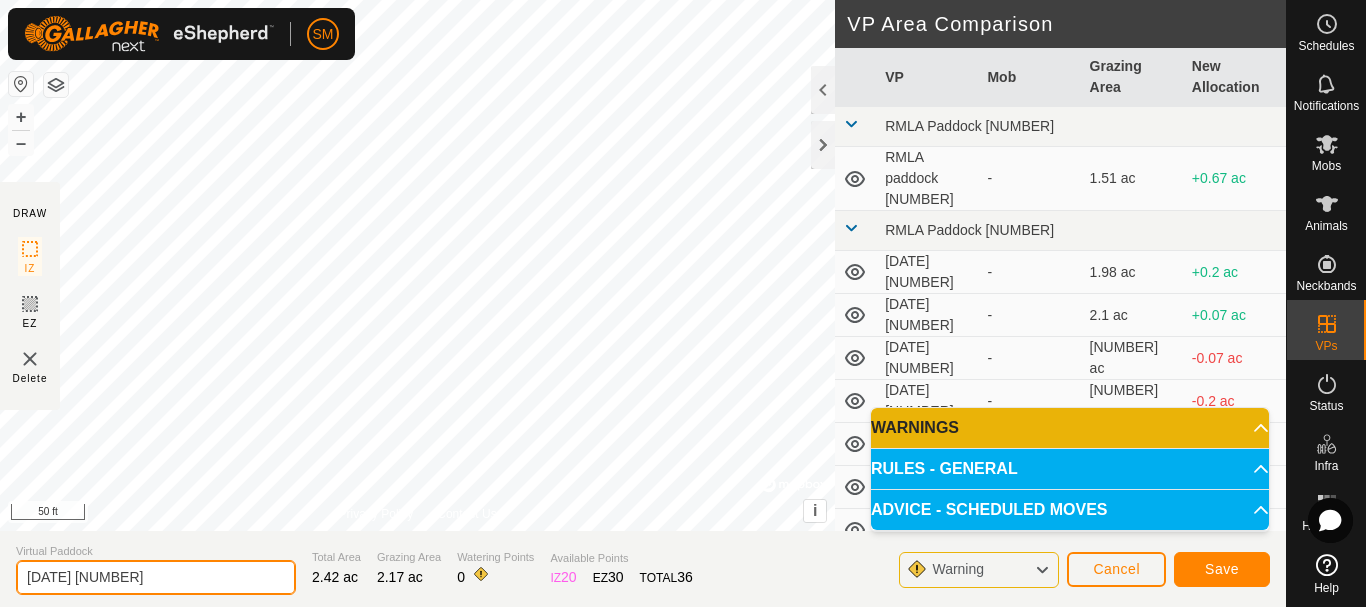 type on "[DATE] [NUMBER]" 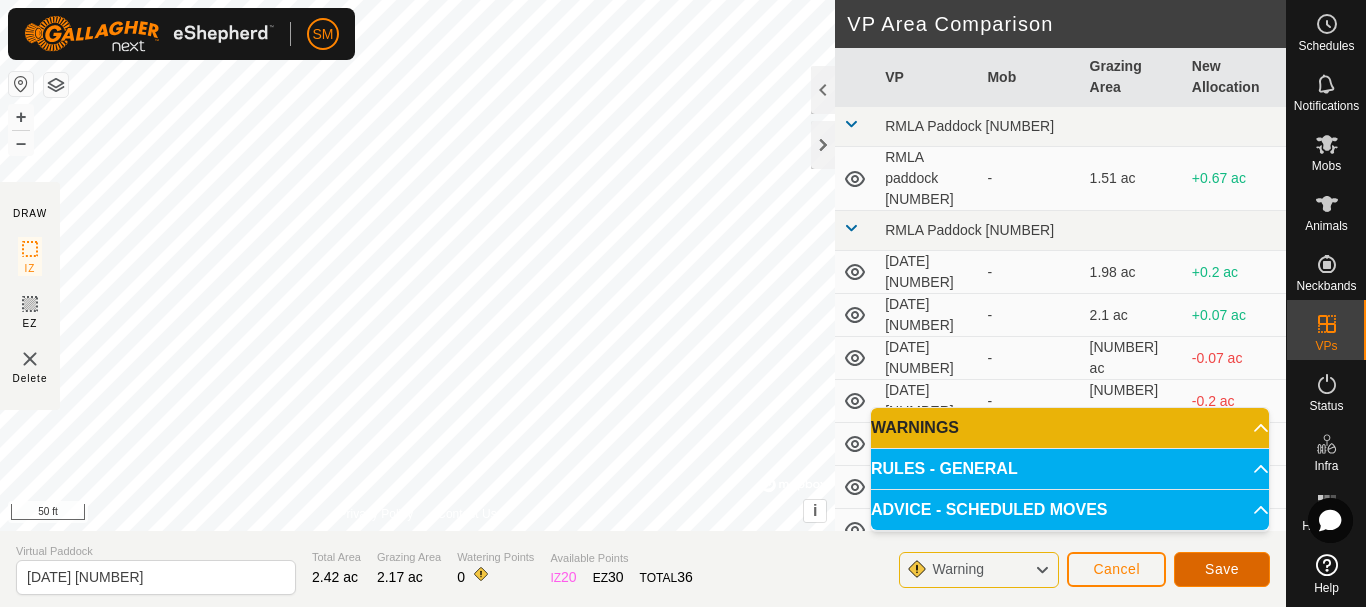 click on "Save" 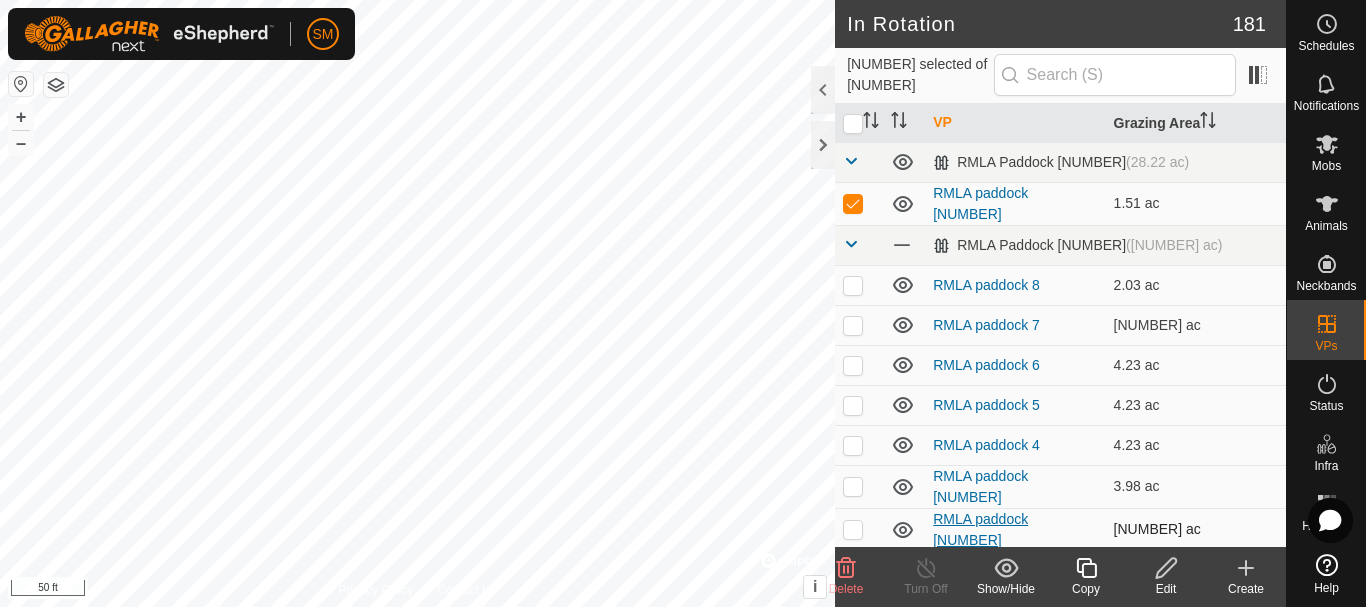 checkbox on "false" 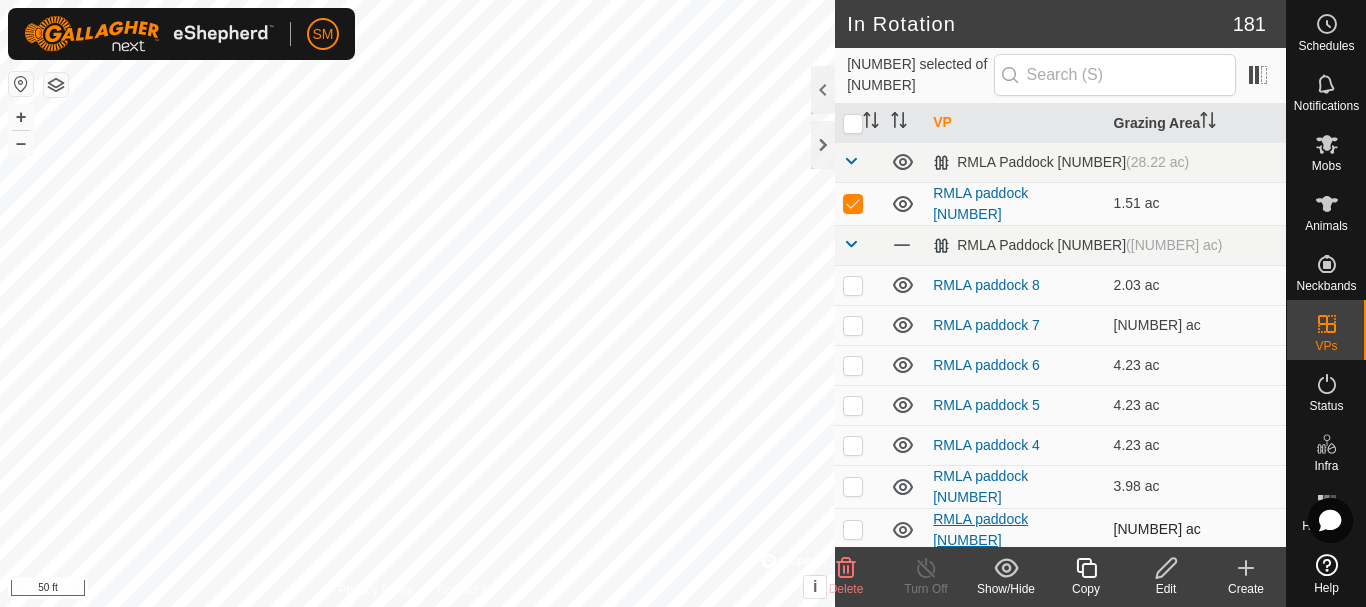 checkbox on "true" 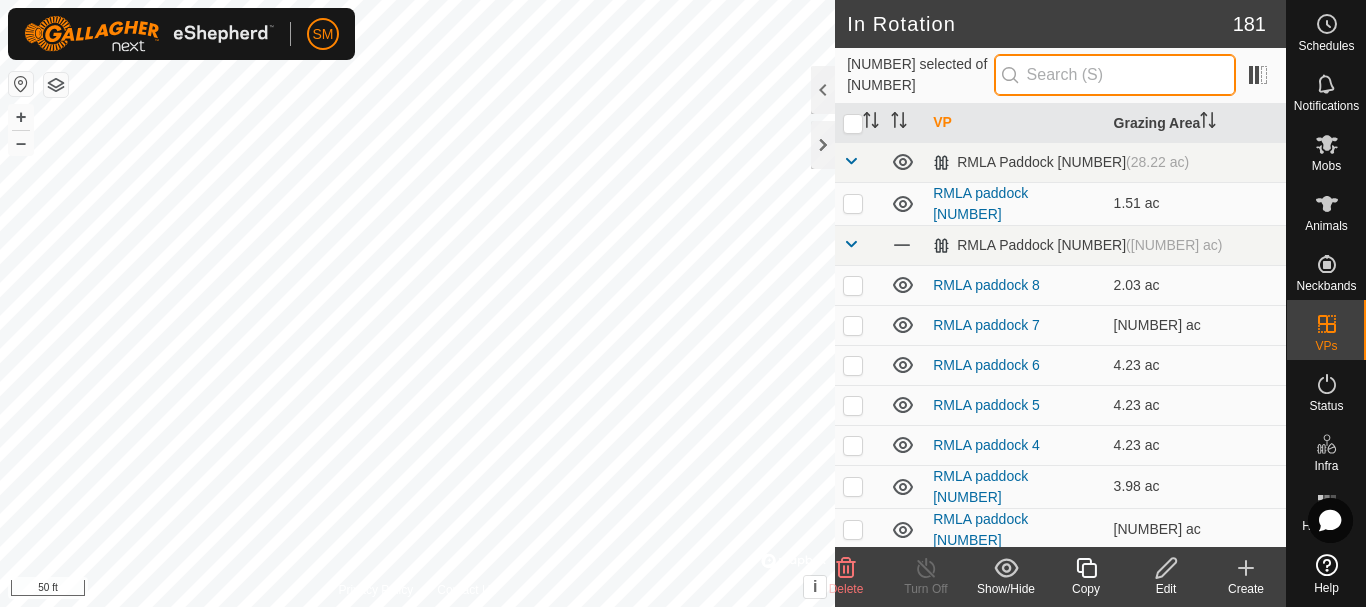 click at bounding box center (1115, 75) 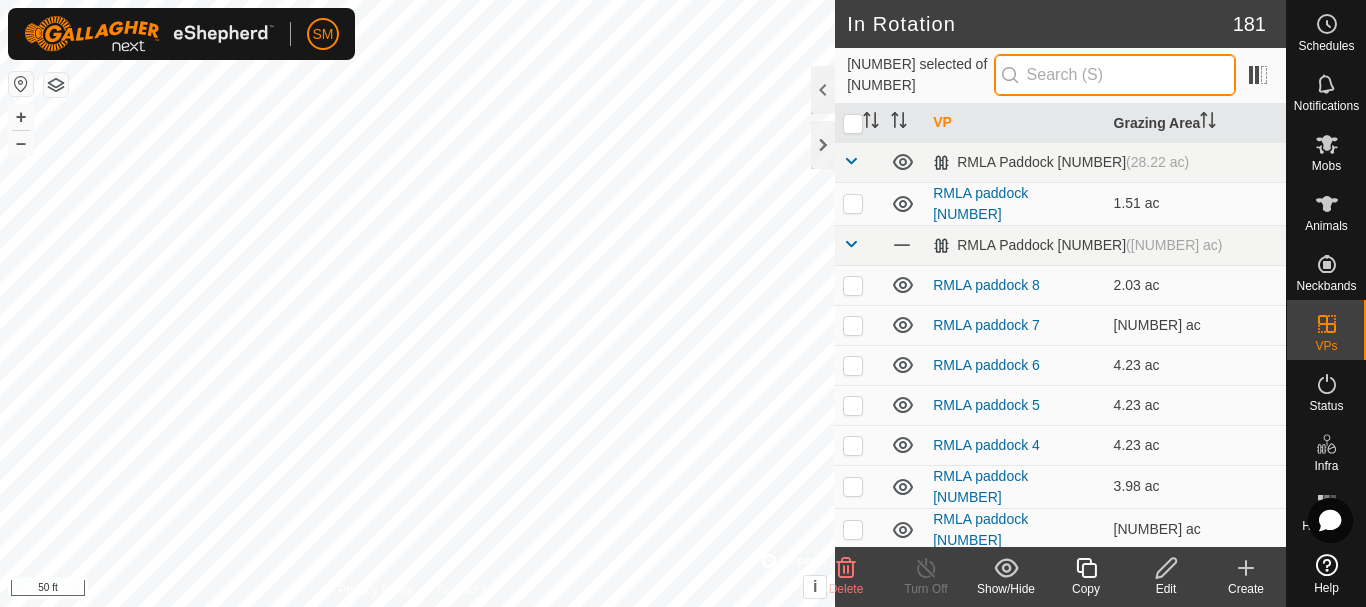 paste on "[DATE]" 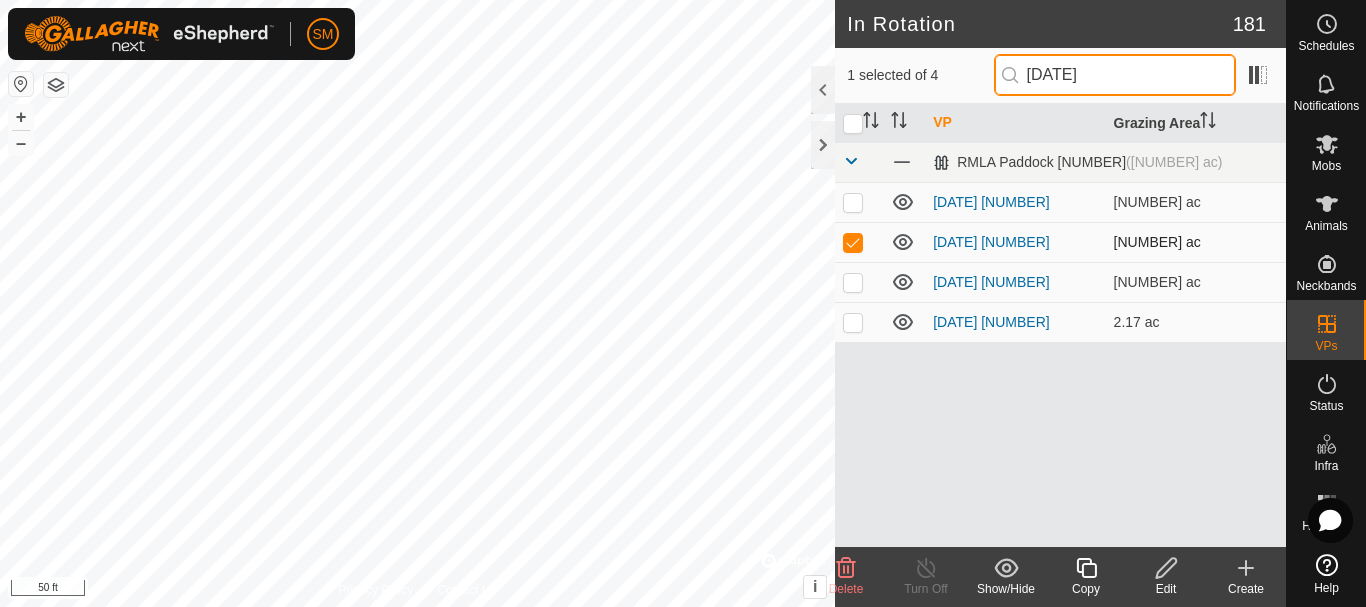 type on "[DATE]" 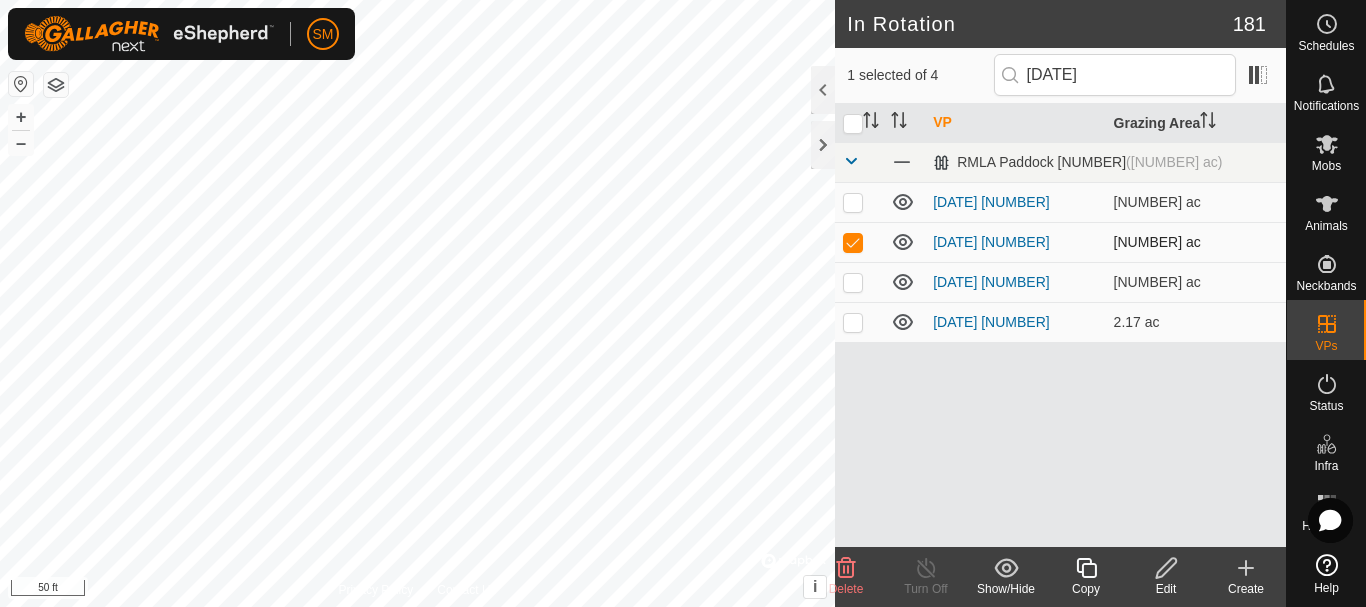 click at bounding box center [859, 242] 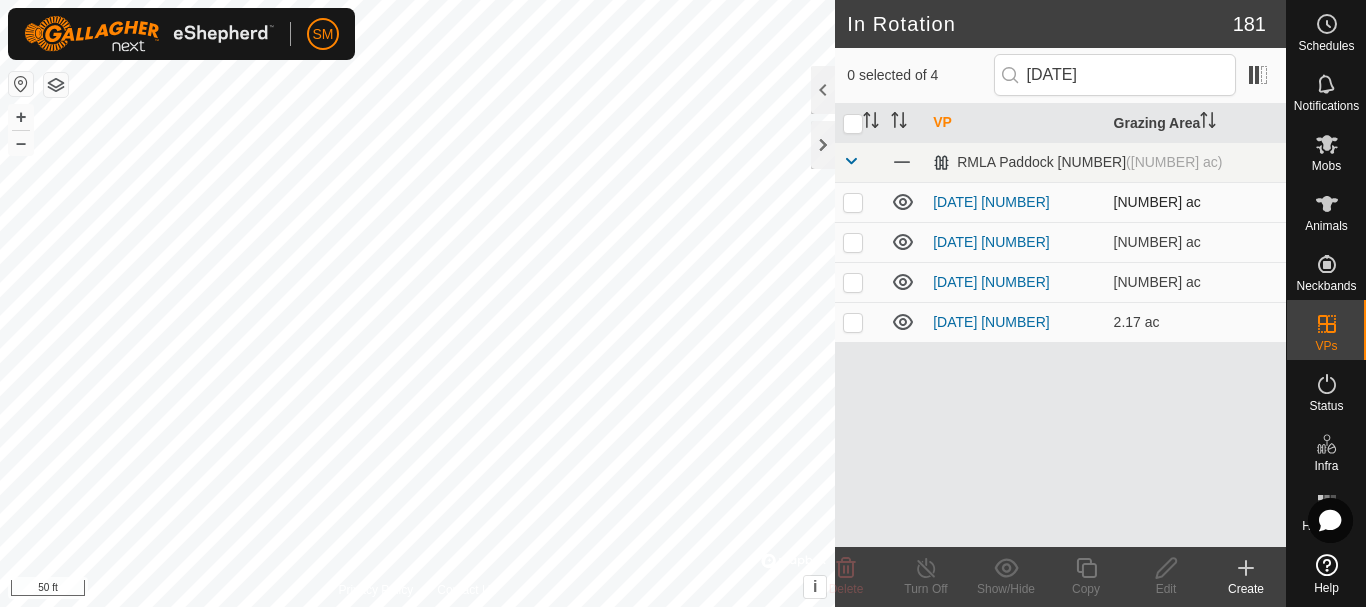 click at bounding box center (853, 202) 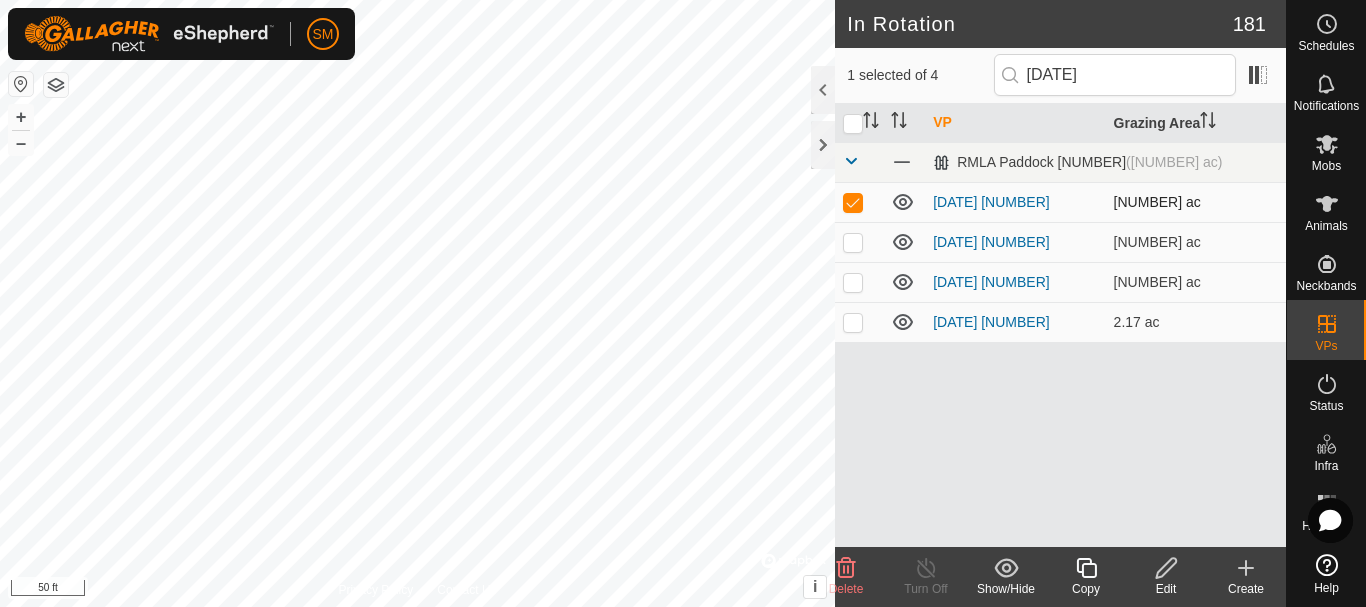 checkbox on "true" 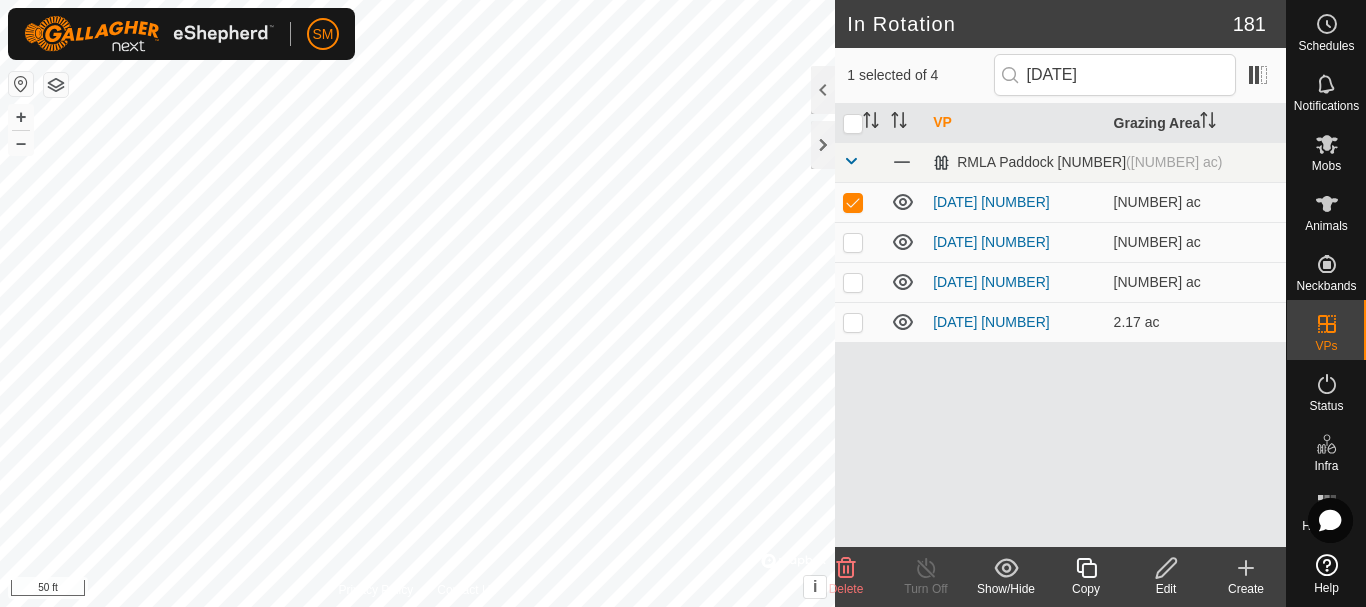 click 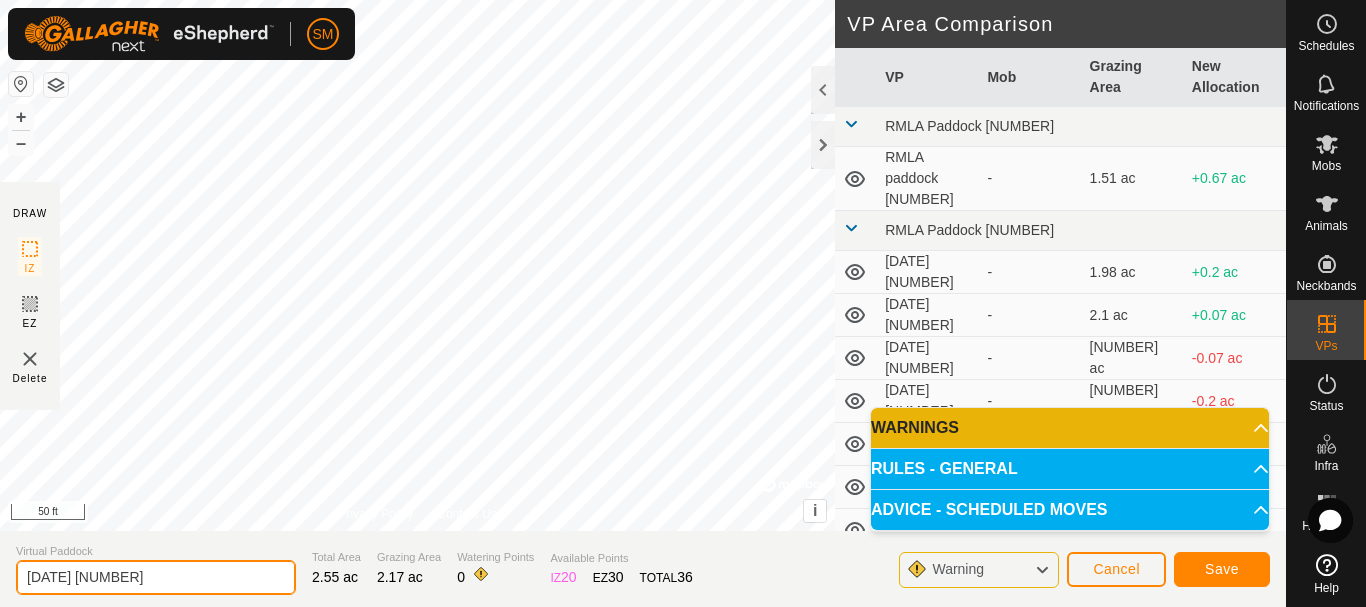 drag, startPoint x: 219, startPoint y: 565, endPoint x: 0, endPoint y: 594, distance: 220.91174 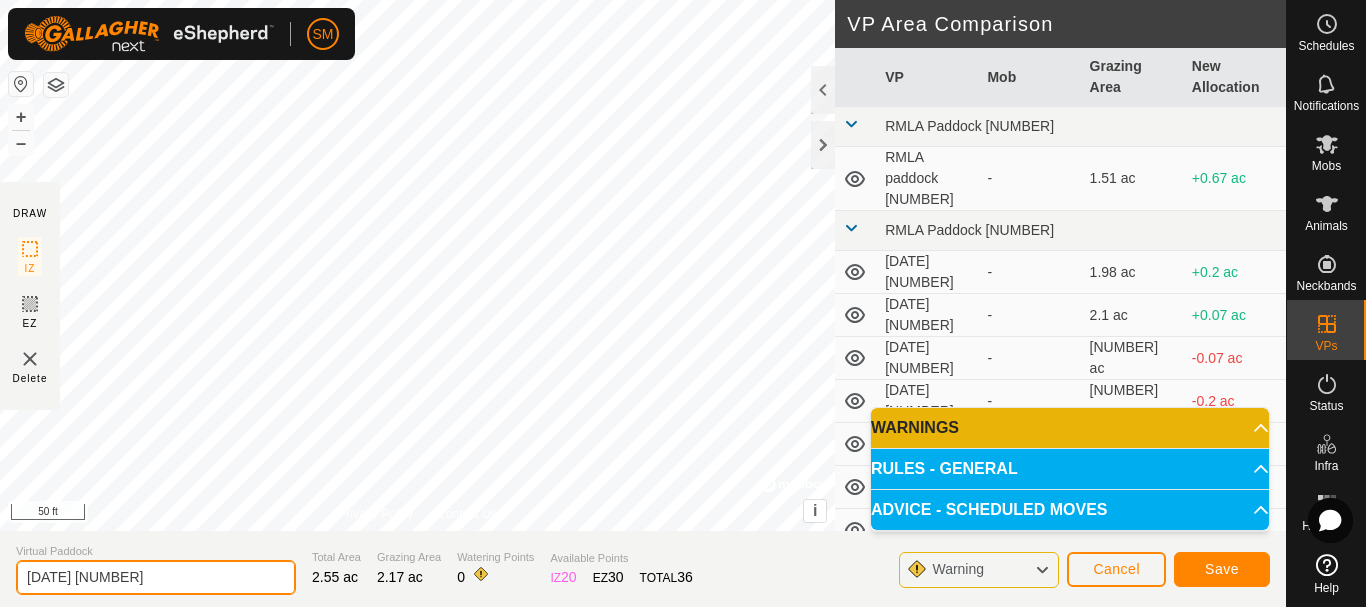 type on "[DATE] [NUMBER]" 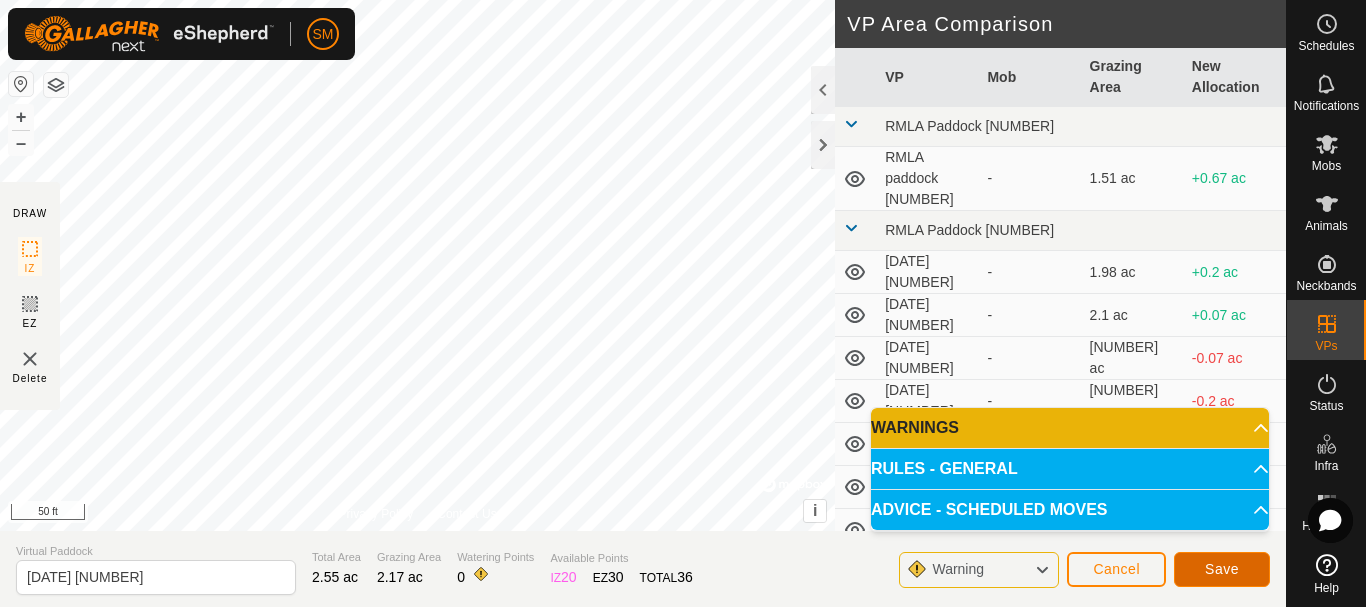 click on "Save" 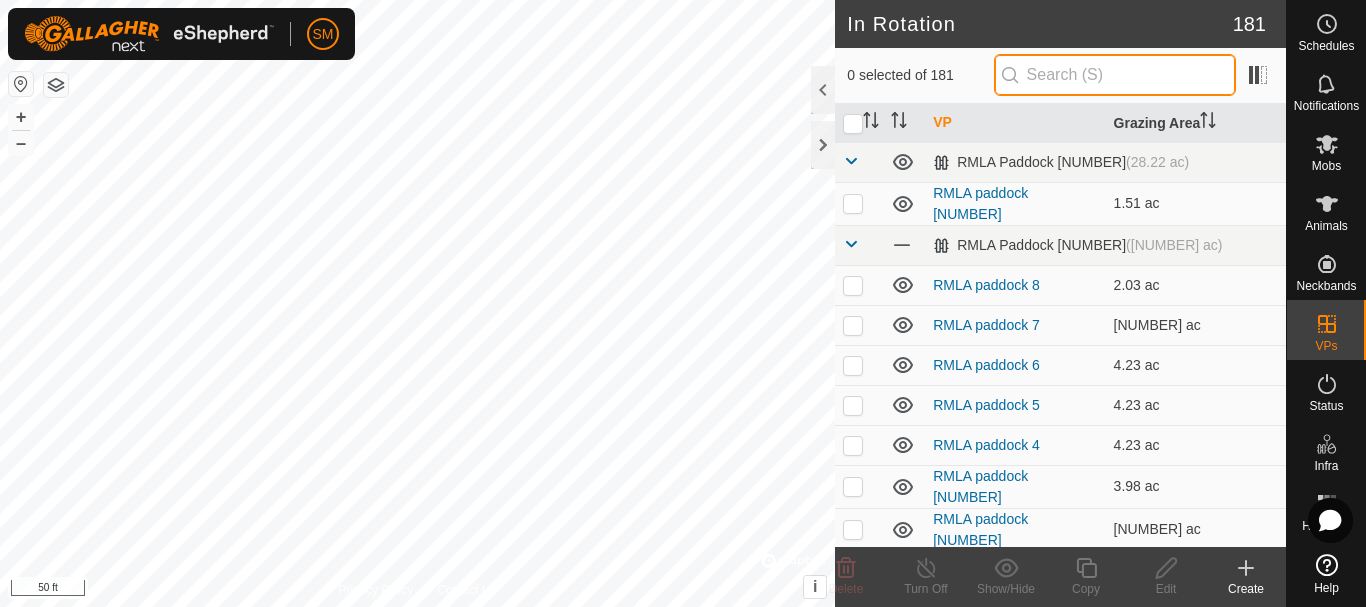 click at bounding box center (1115, 75) 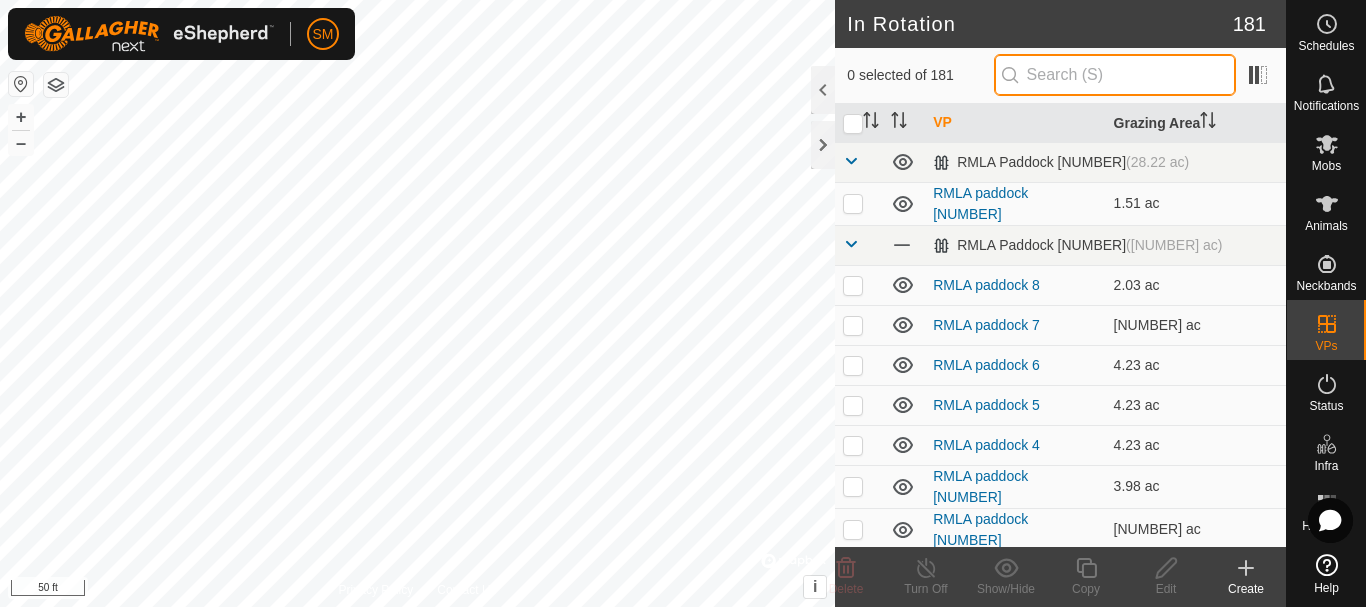 paste on "[DATE]" 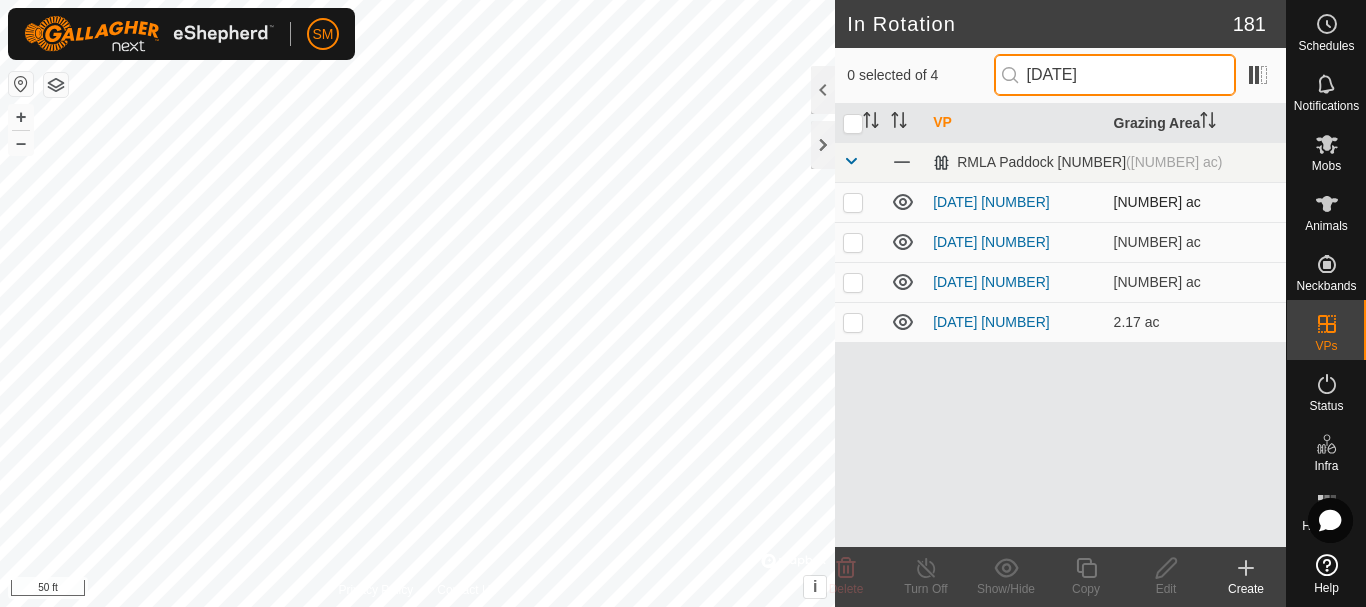 type on "[DATE]" 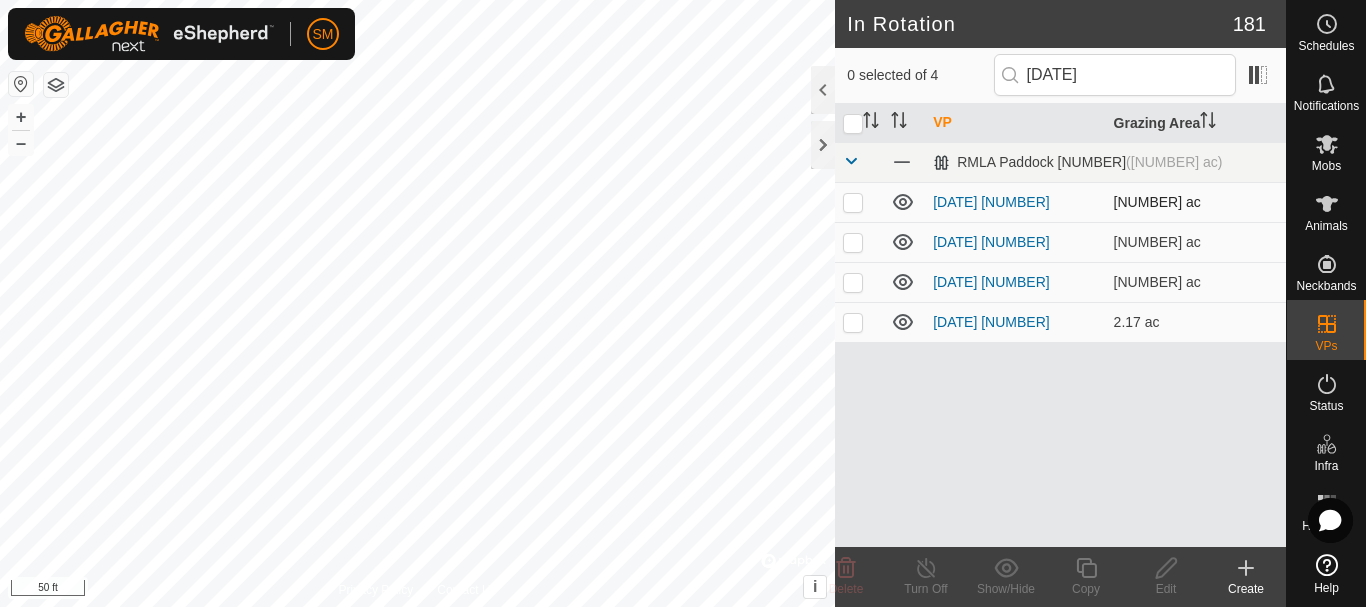 click at bounding box center [853, 202] 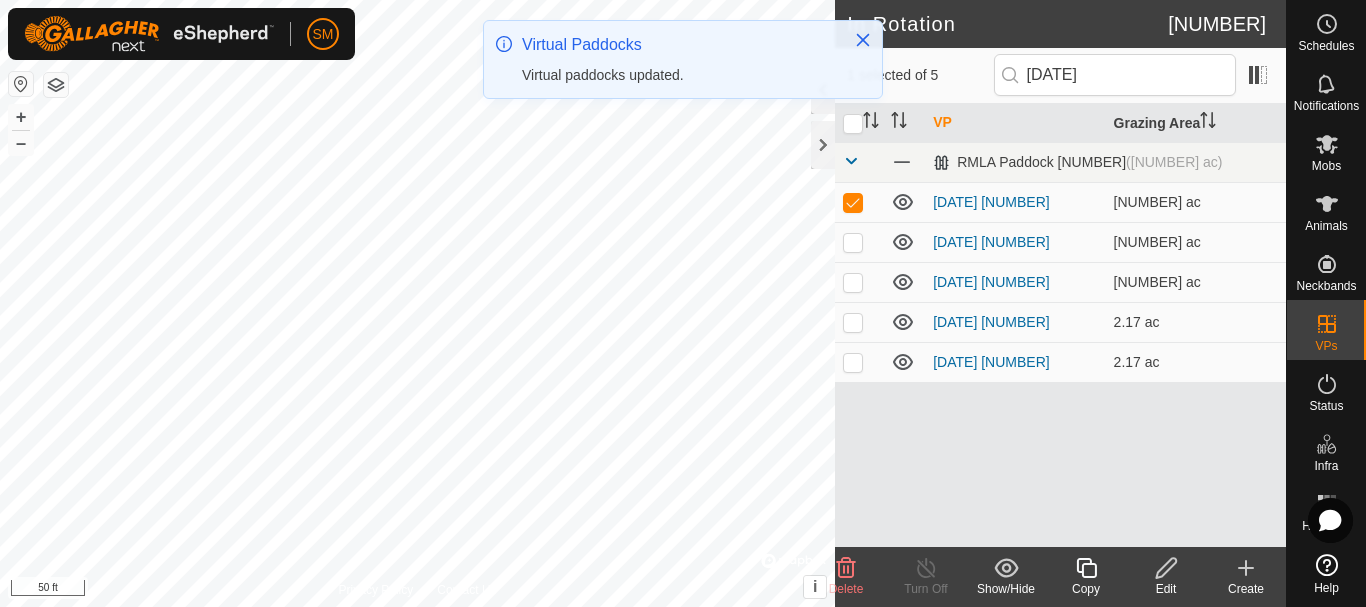 click 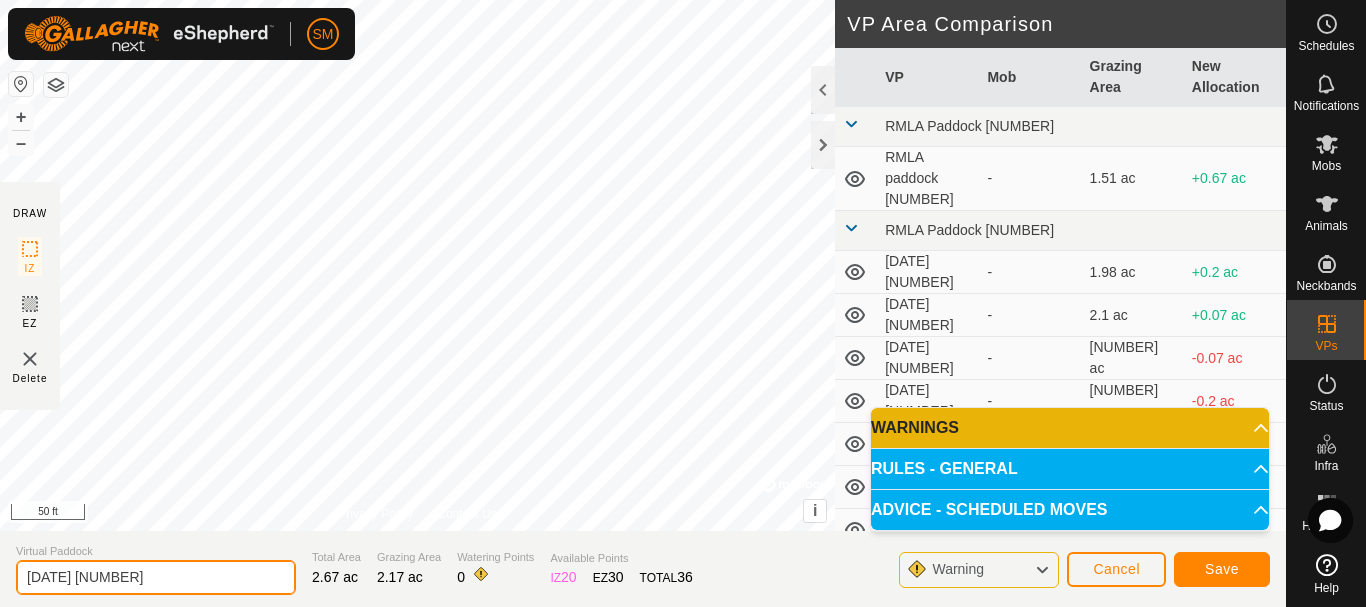 drag, startPoint x: 179, startPoint y: 577, endPoint x: 0, endPoint y: 570, distance: 179.13683 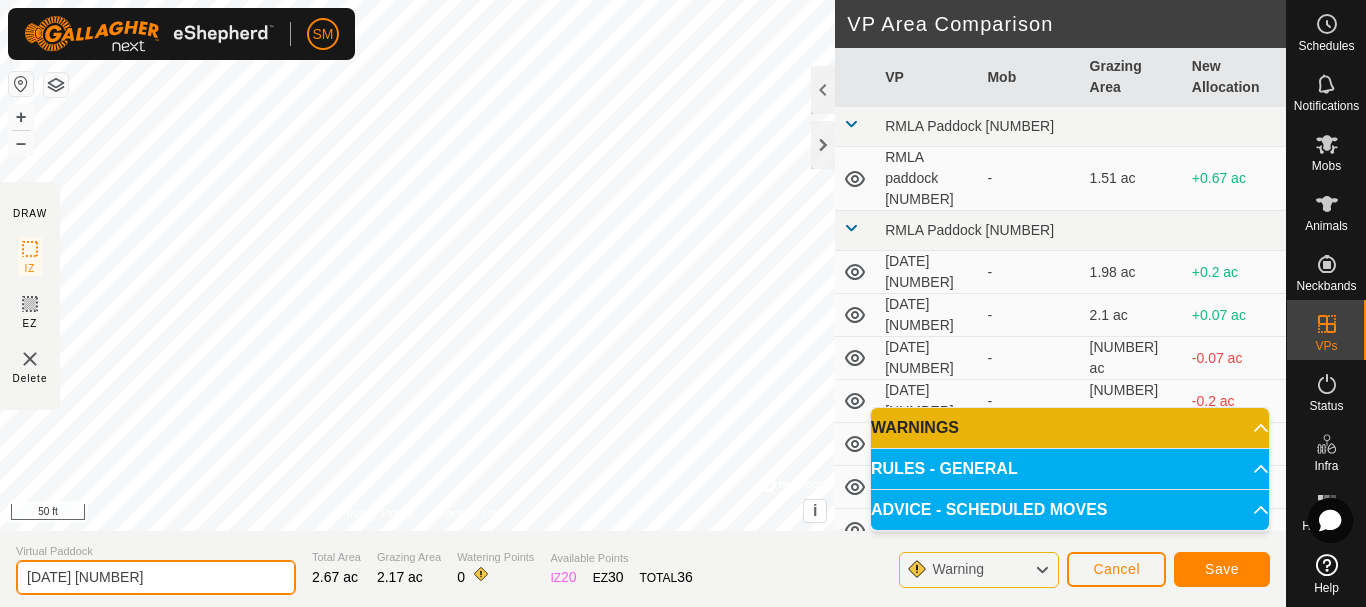 type on "[DATE] [NUMBER]" 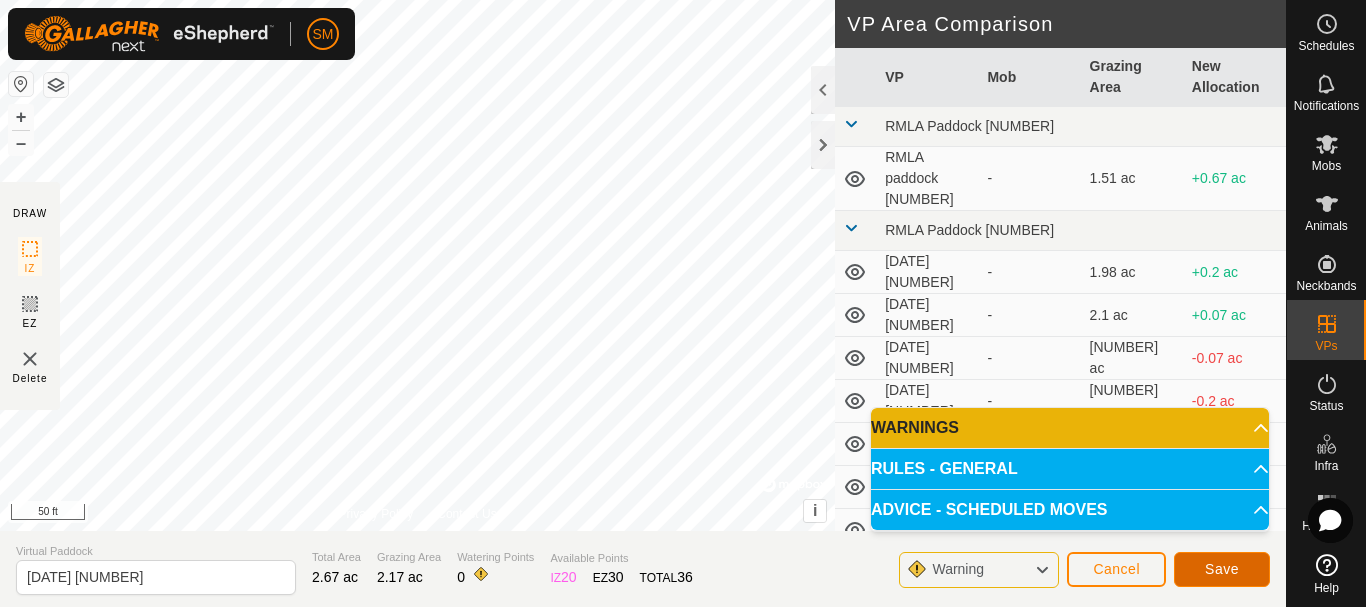 click on "Save" 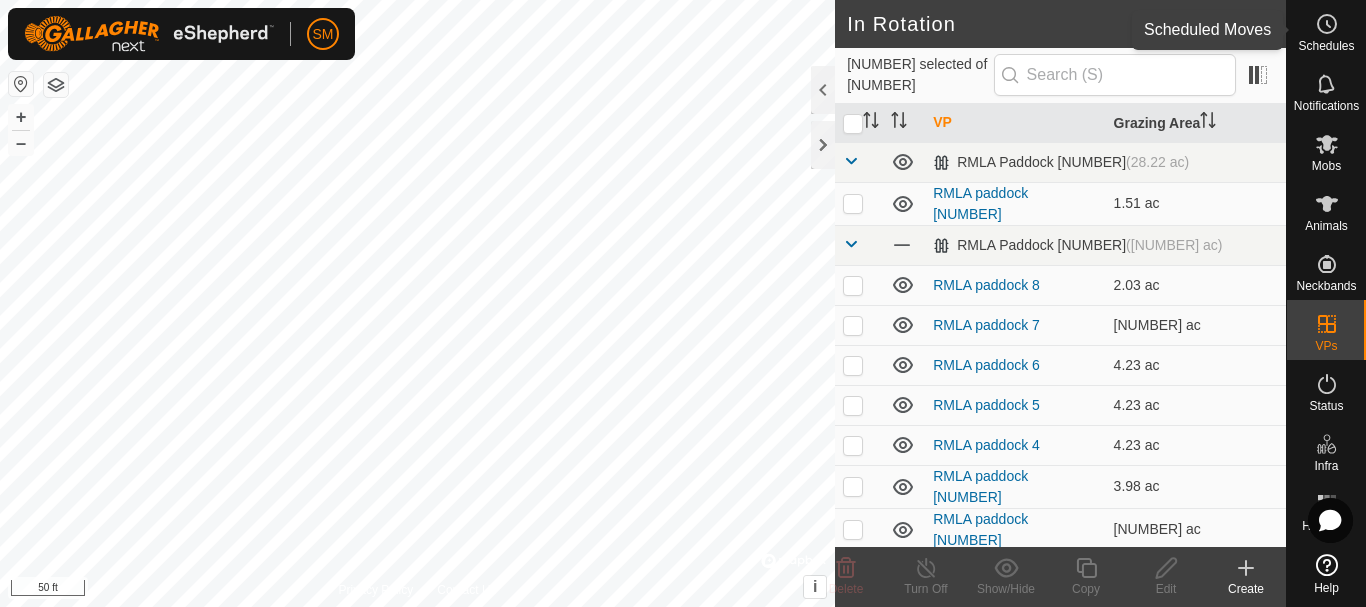 click 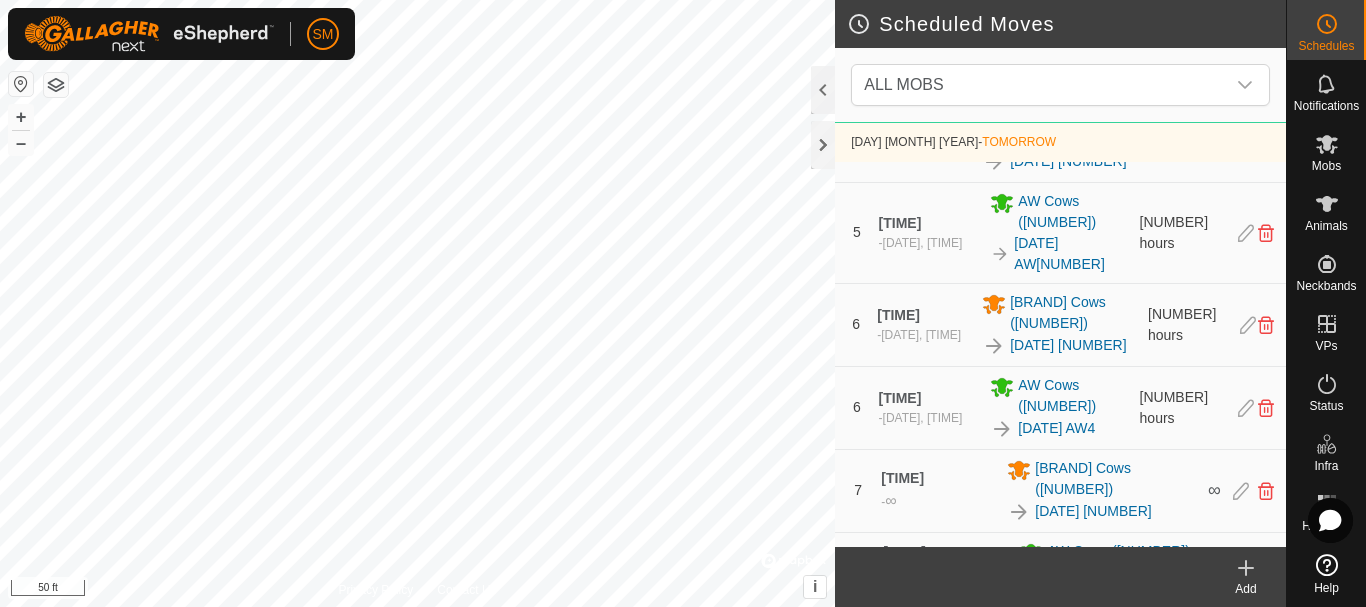 scroll, scrollTop: 972, scrollLeft: 0, axis: vertical 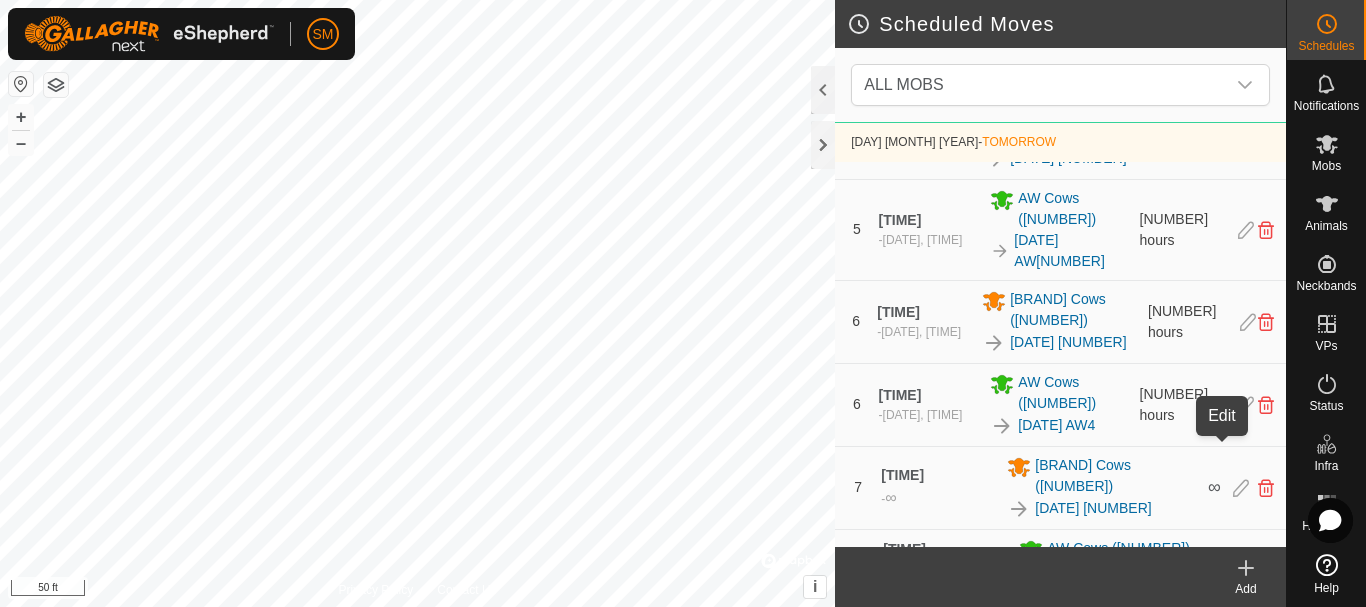 click at bounding box center [1241, 488] 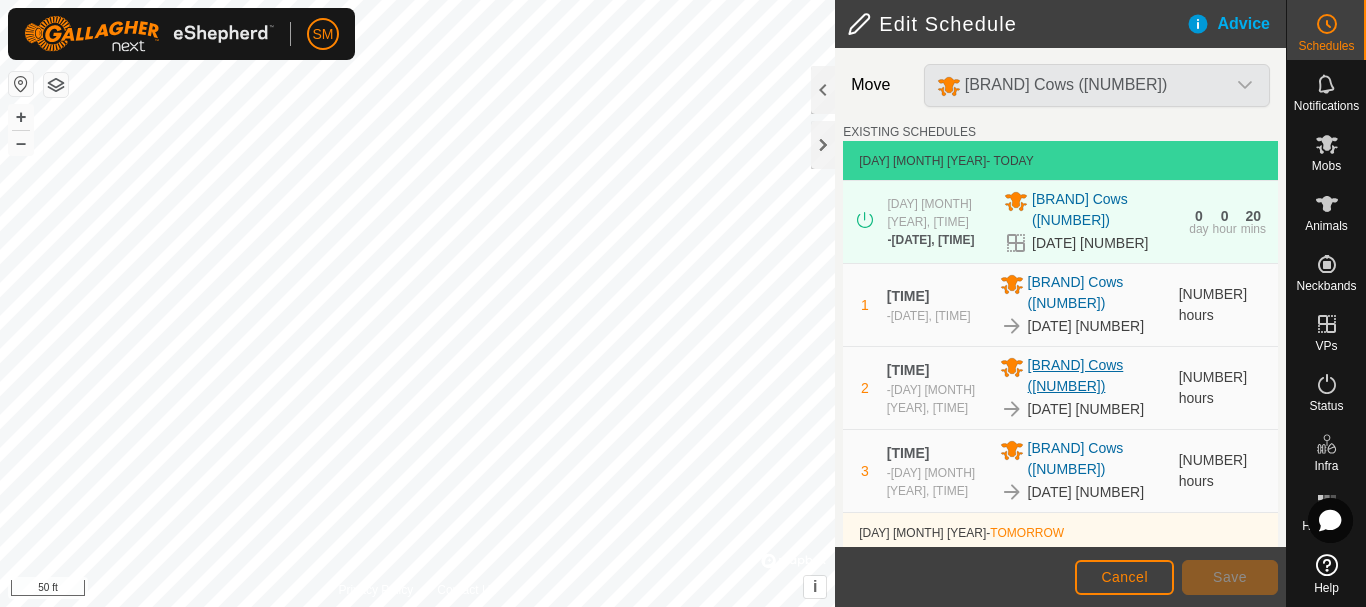 scroll, scrollTop: 555, scrollLeft: 0, axis: vertical 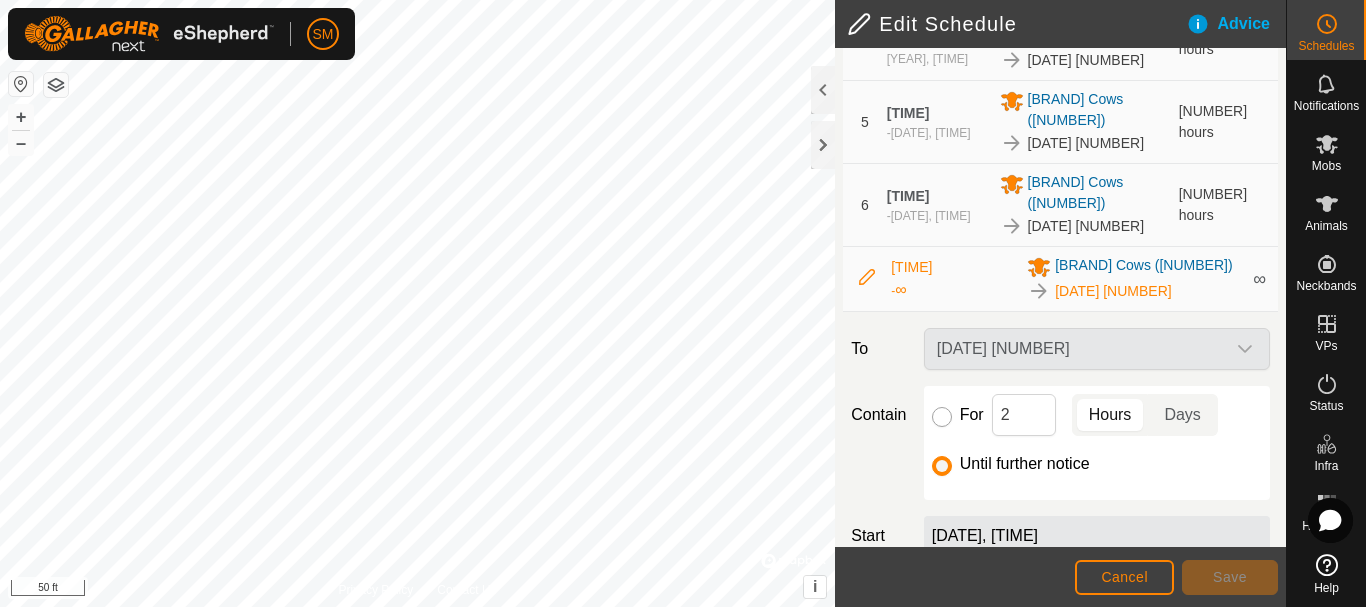 click on "For" at bounding box center [942, 417] 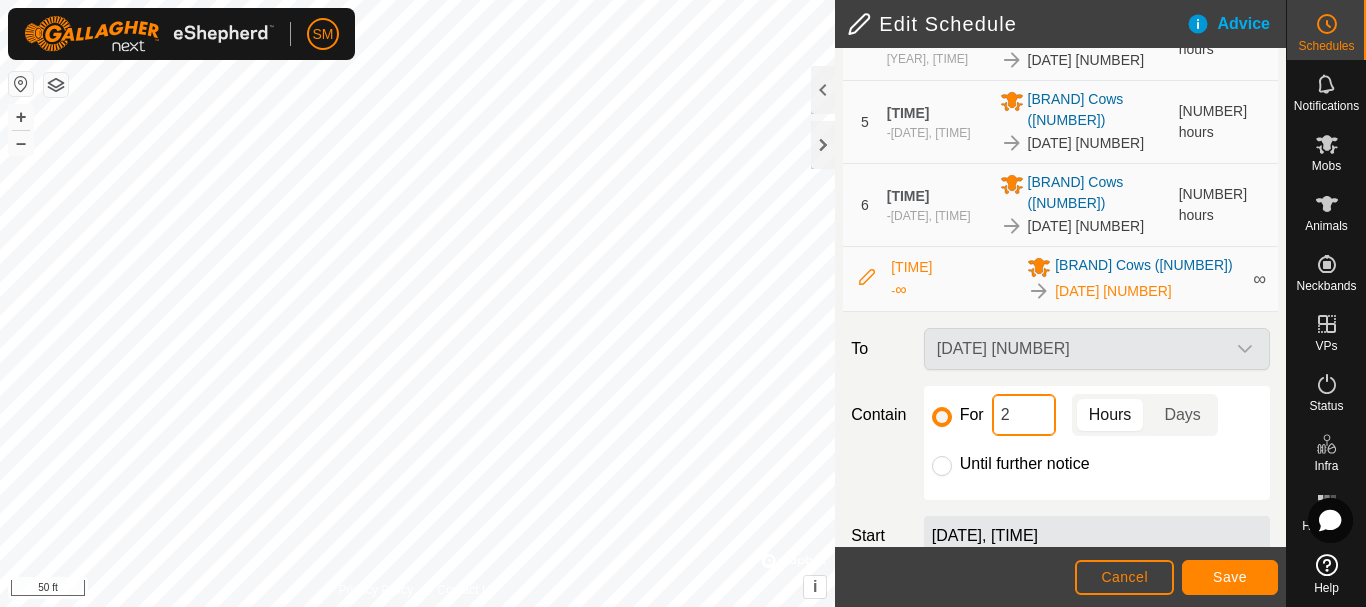 click on "2" 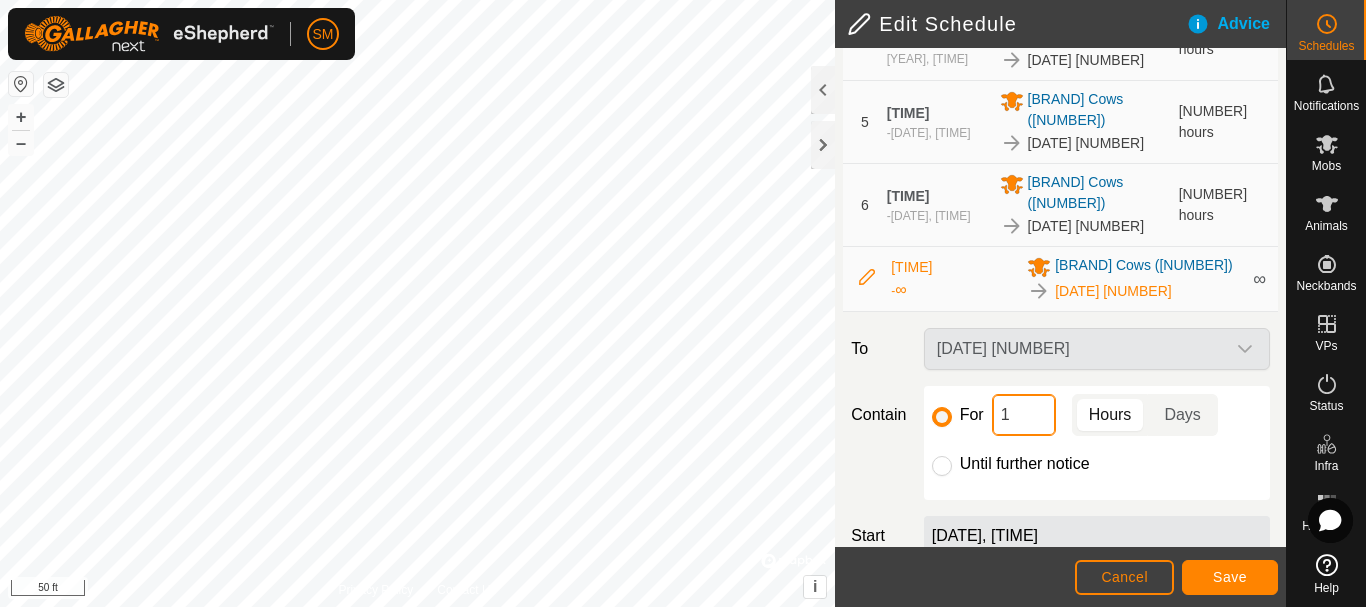 type on "18" 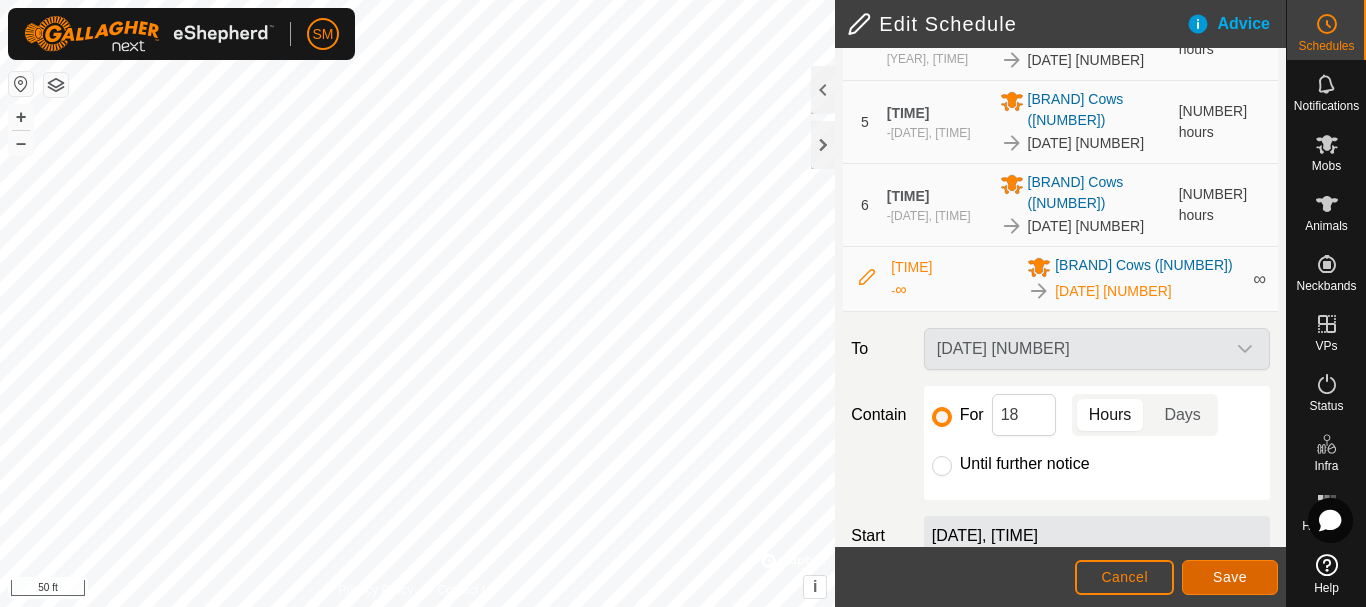 click on "Save" 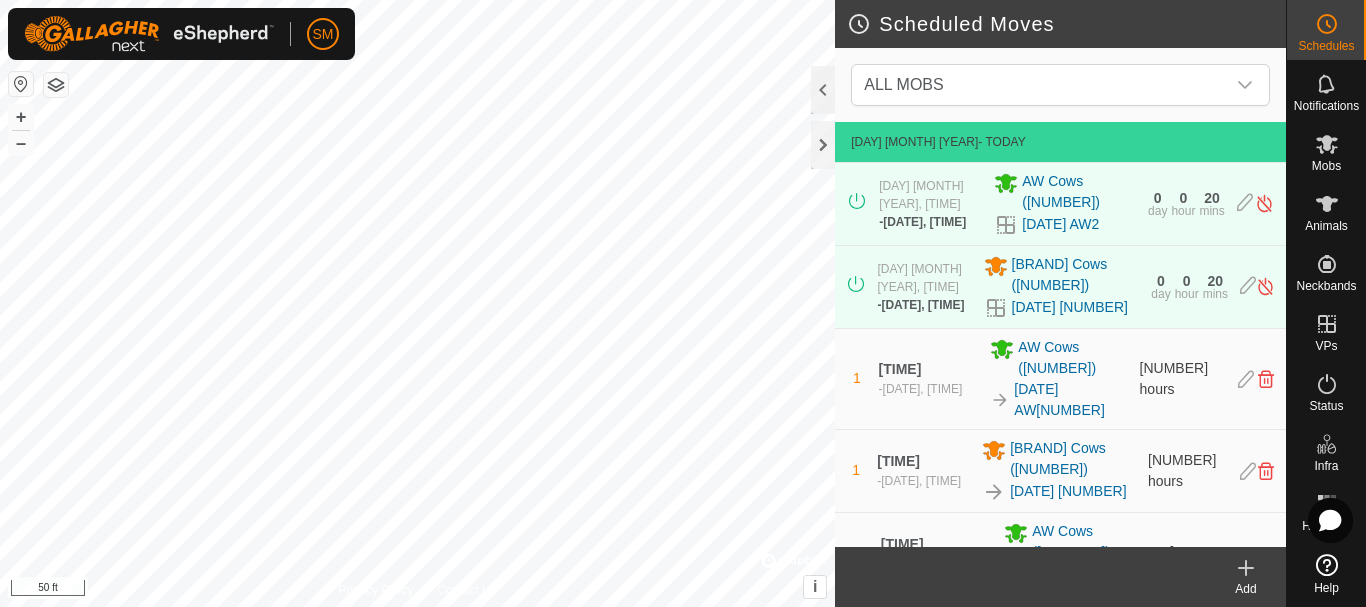 click 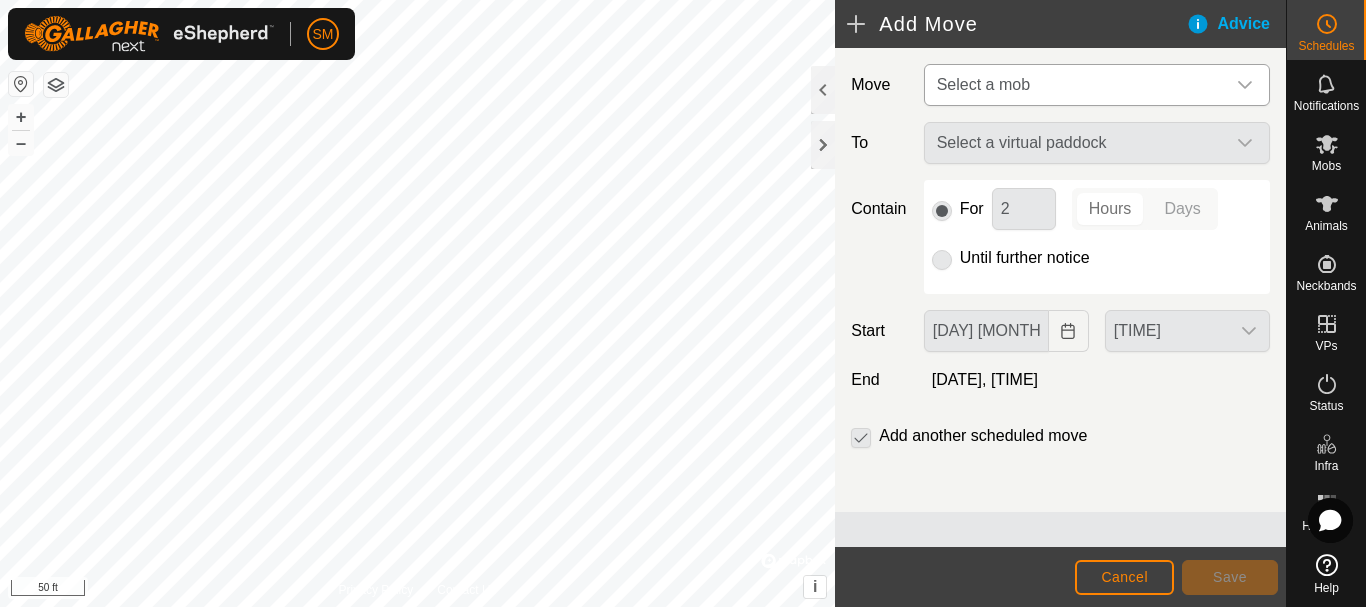 click on "Select a mob" at bounding box center [1077, 85] 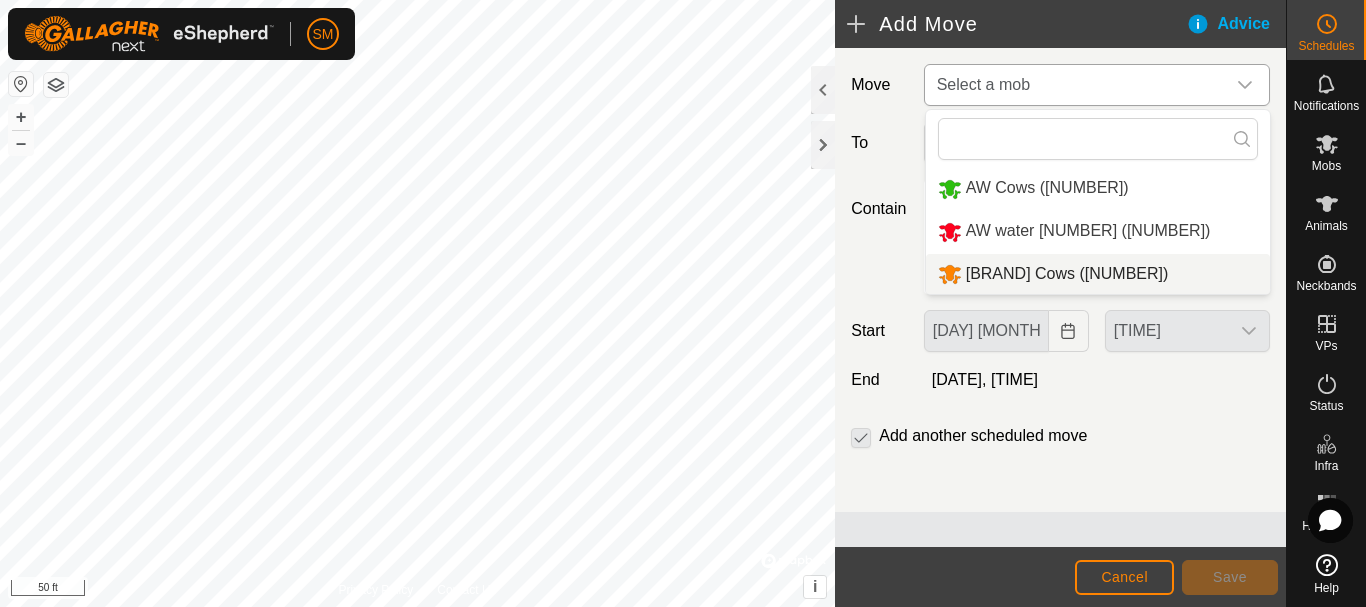 click on "[BRAND] Cows ([NUMBER])" at bounding box center [1098, 274] 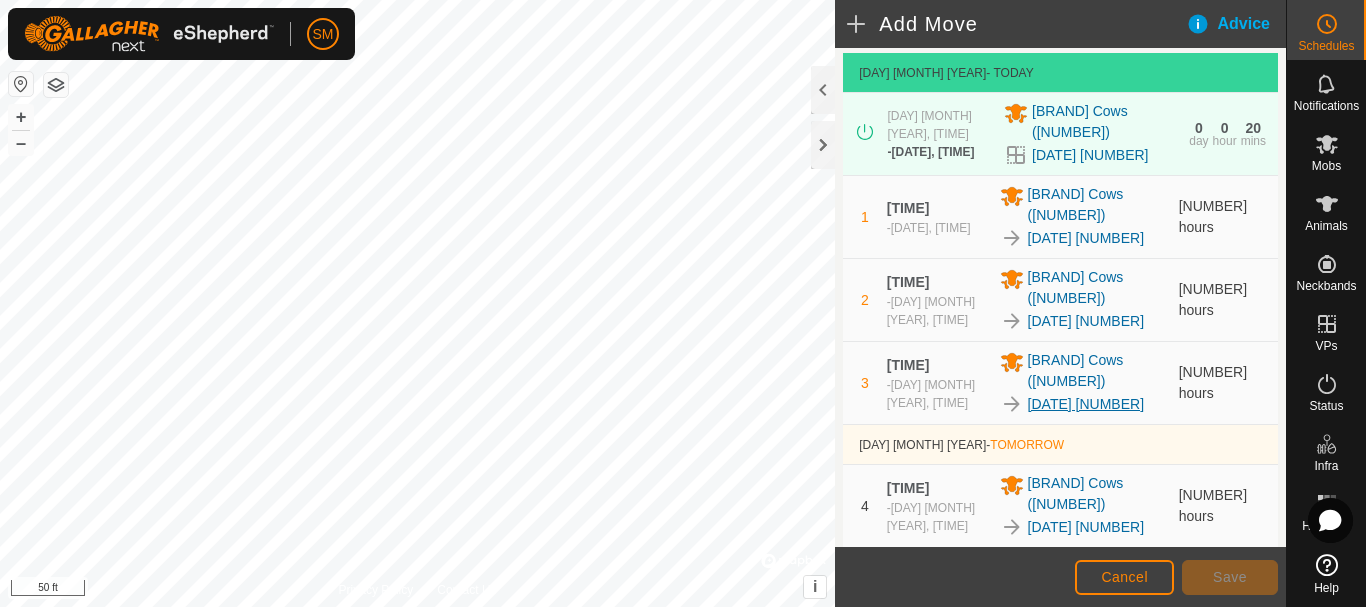scroll, scrollTop: 652, scrollLeft: 0, axis: vertical 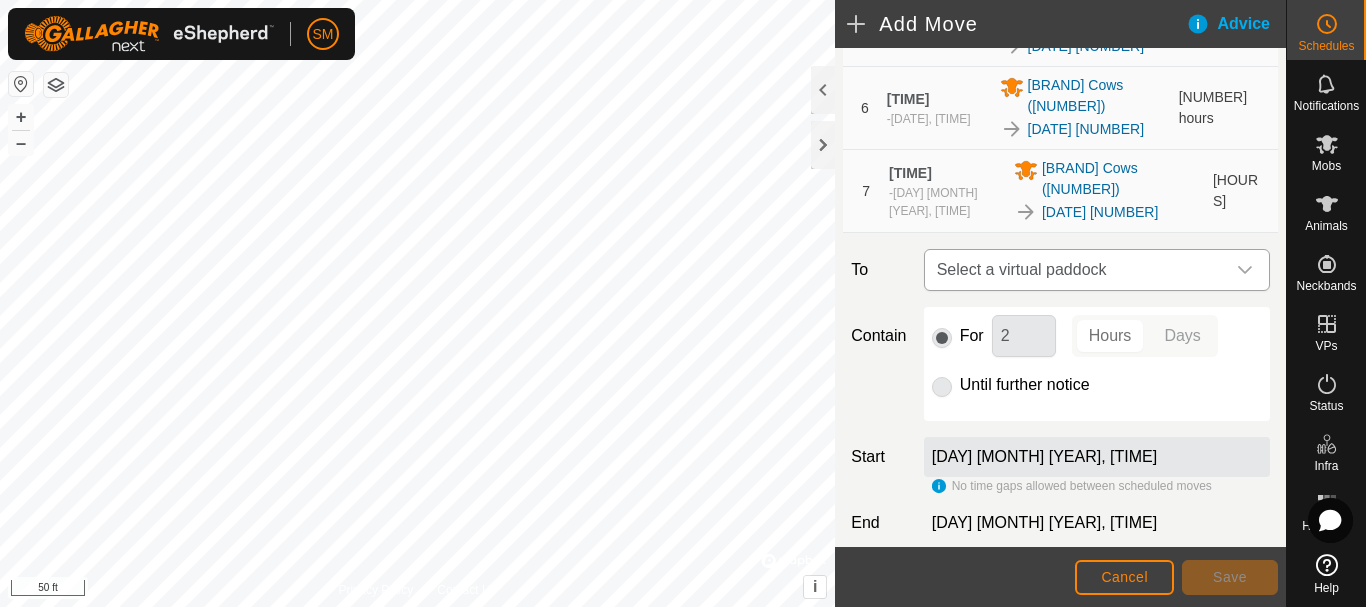 click on "Select a virtual paddock" at bounding box center (1077, 270) 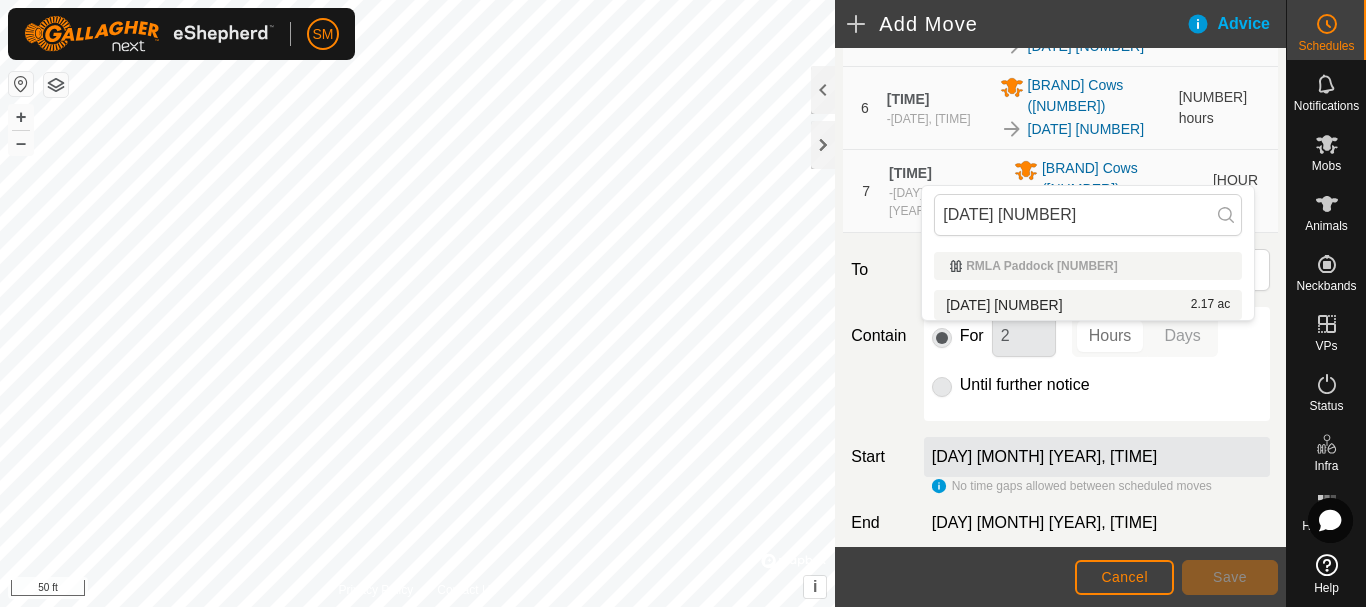 type on "[DATE] [NUMBER]" 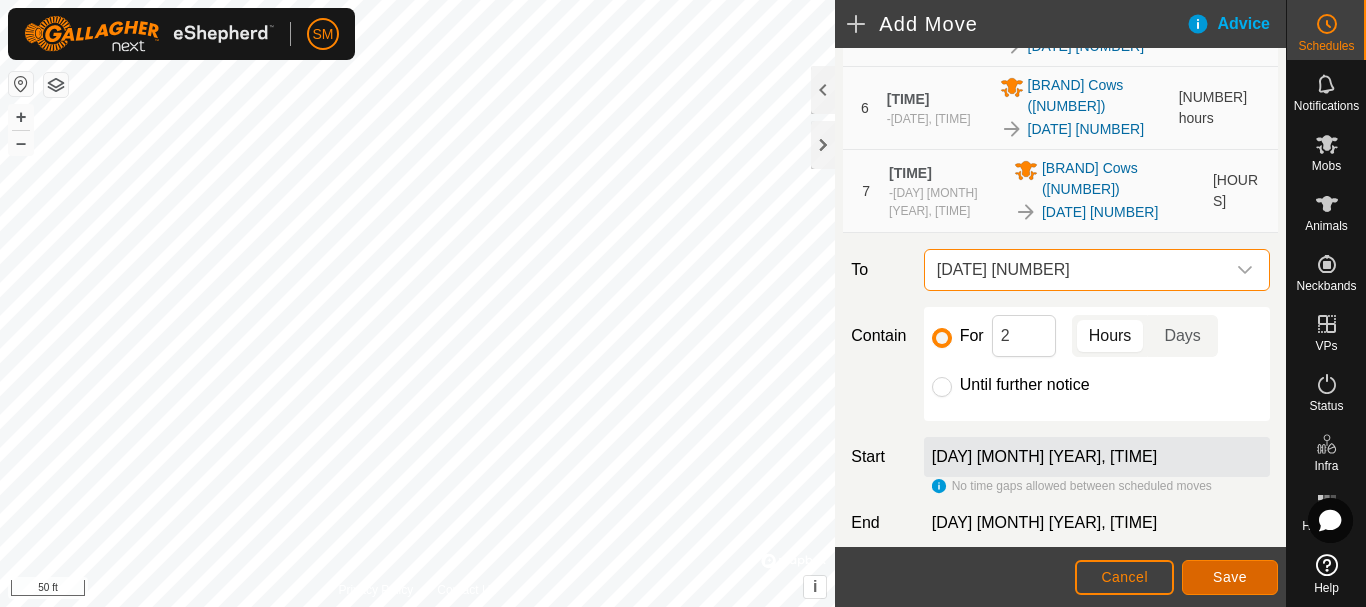 click on "Save" 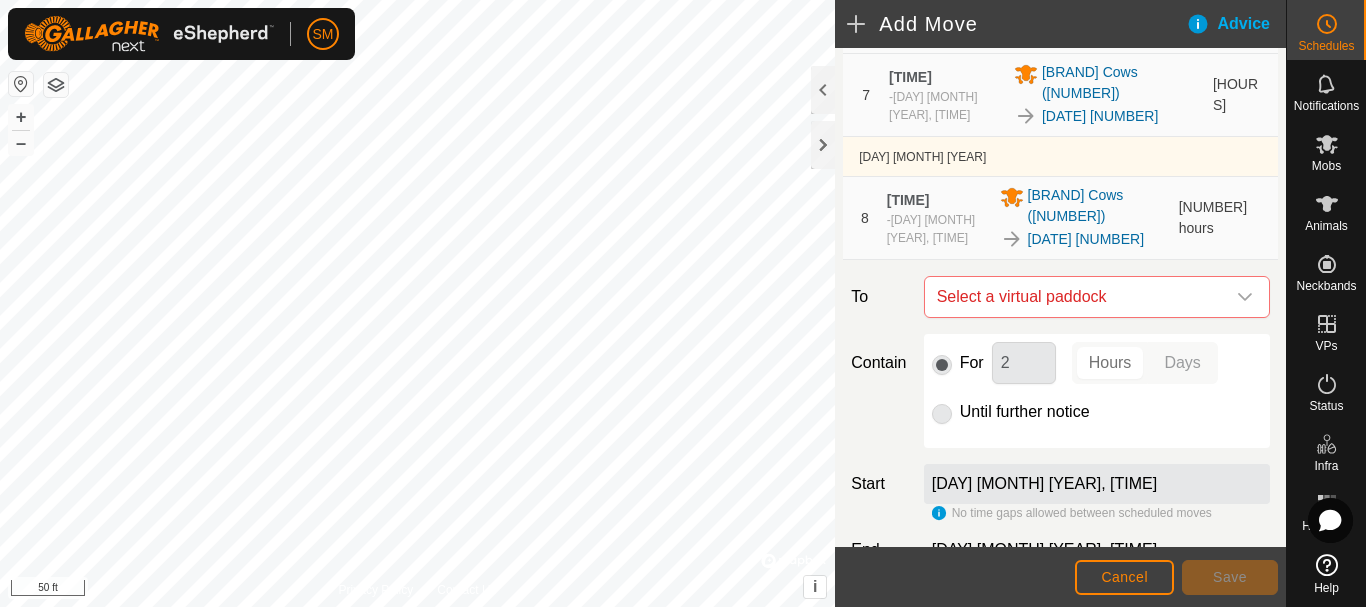 scroll, scrollTop: 757, scrollLeft: 0, axis: vertical 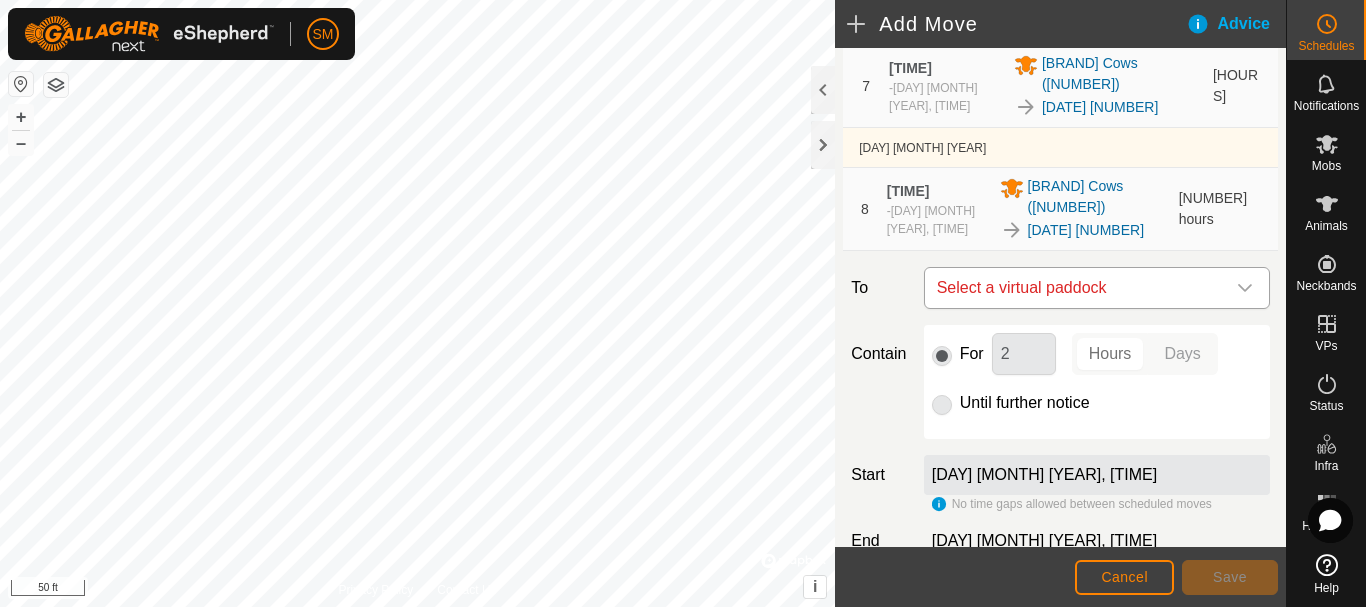 click 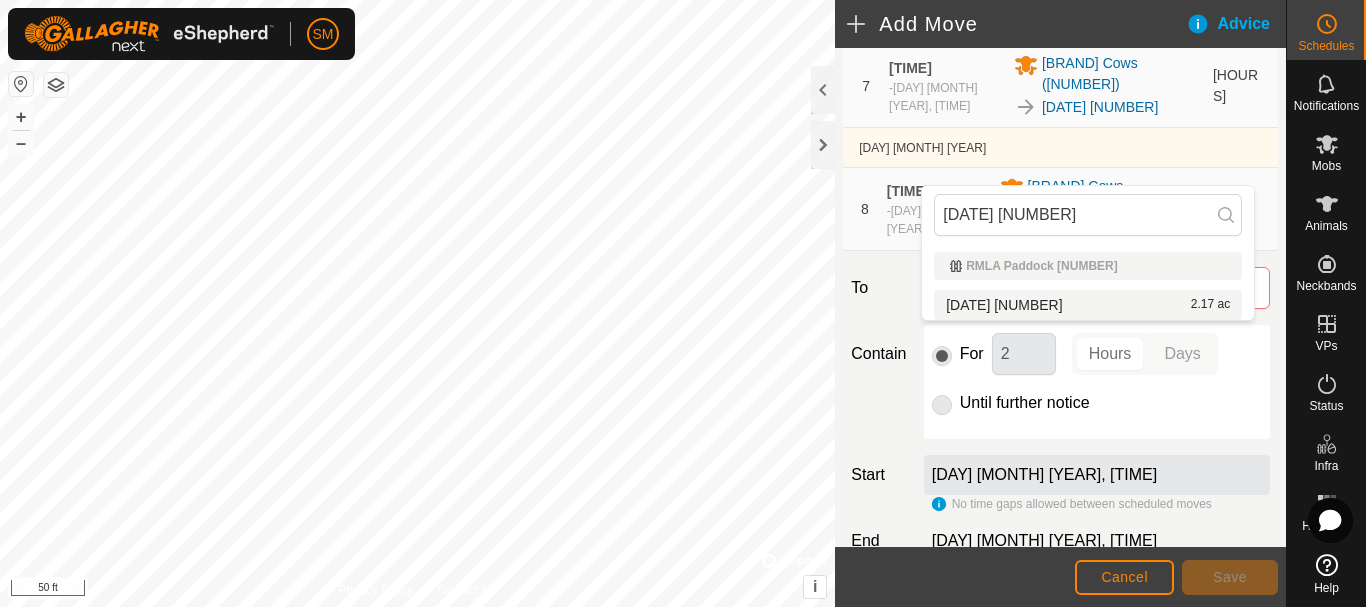 type on "[DATE] [NUMBER]" 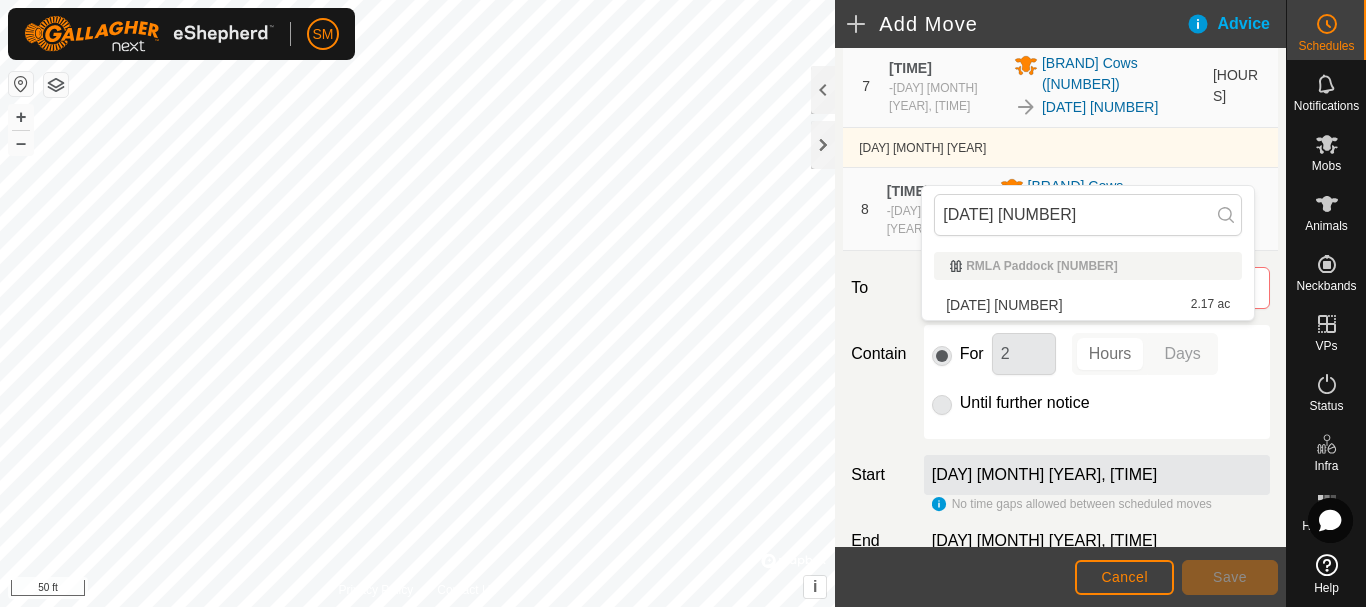 click on "[DATE] [NUMBER]  [ACREAGE]" at bounding box center (1088, 305) 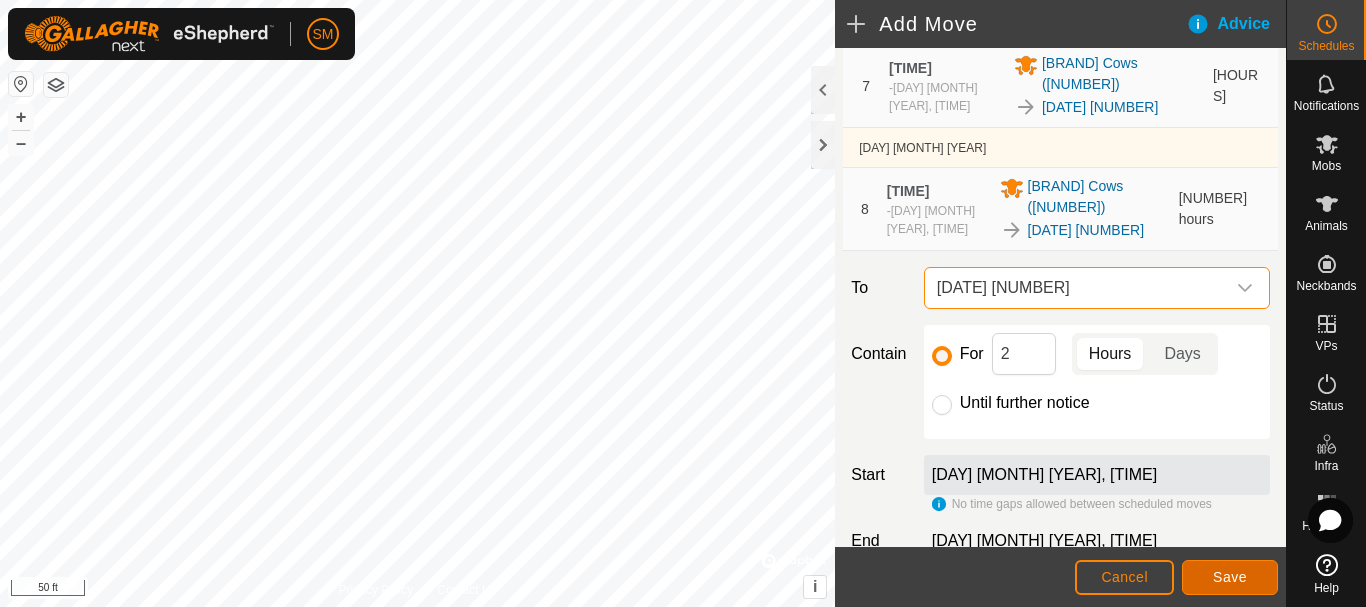 click on "Save" 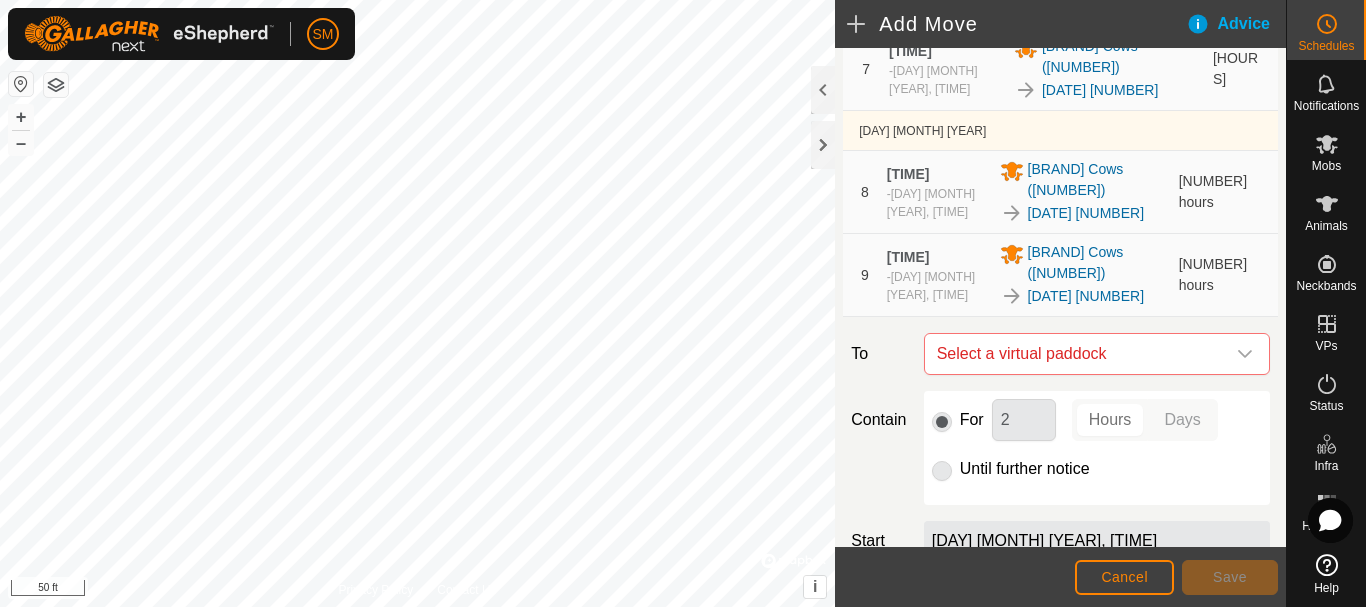 scroll, scrollTop: 822, scrollLeft: 0, axis: vertical 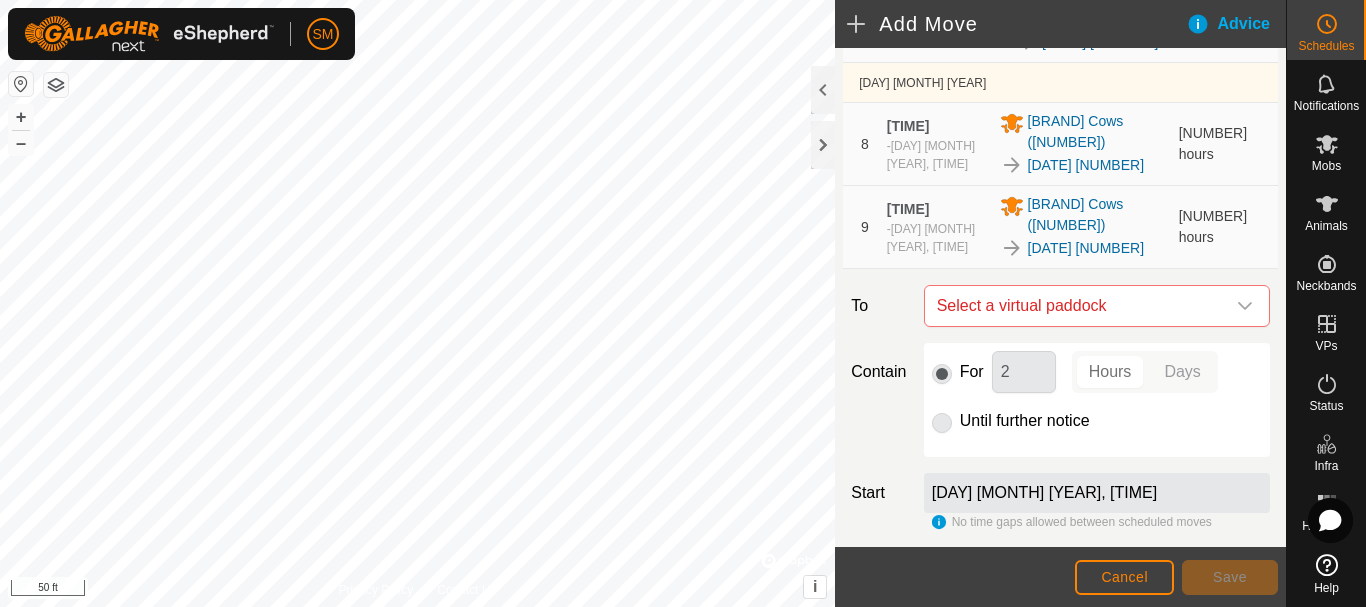 click at bounding box center (1245, 306) 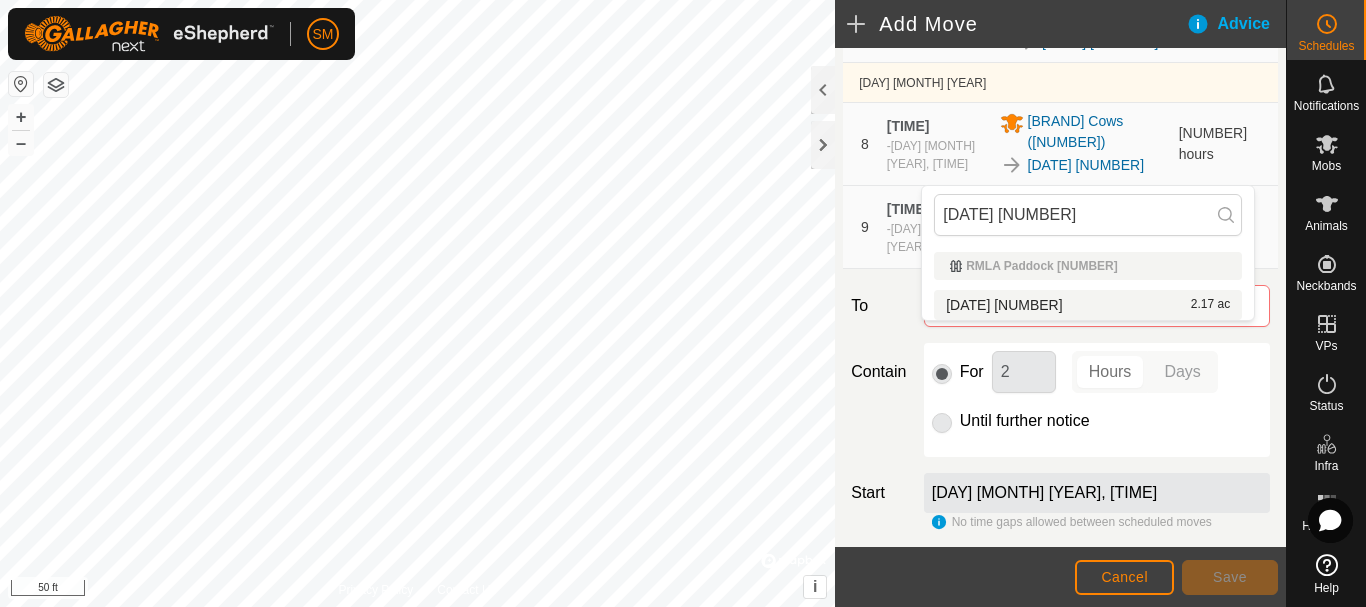 type on "[DATE] [NUMBER]" 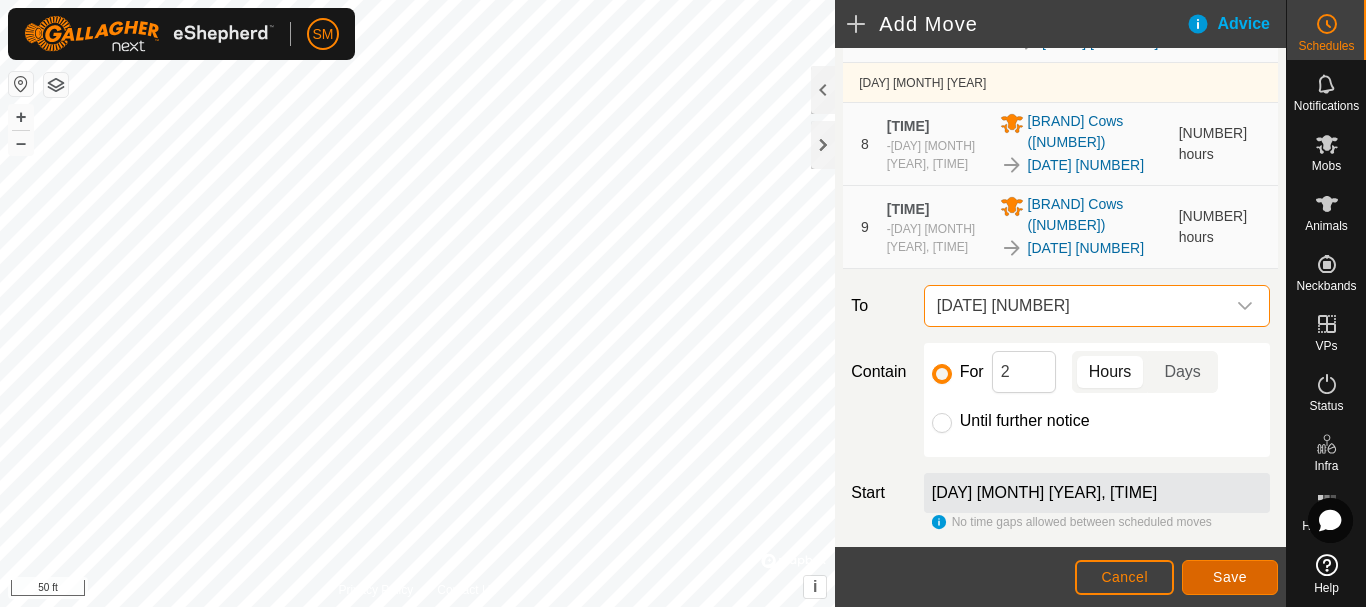 click on "Save" 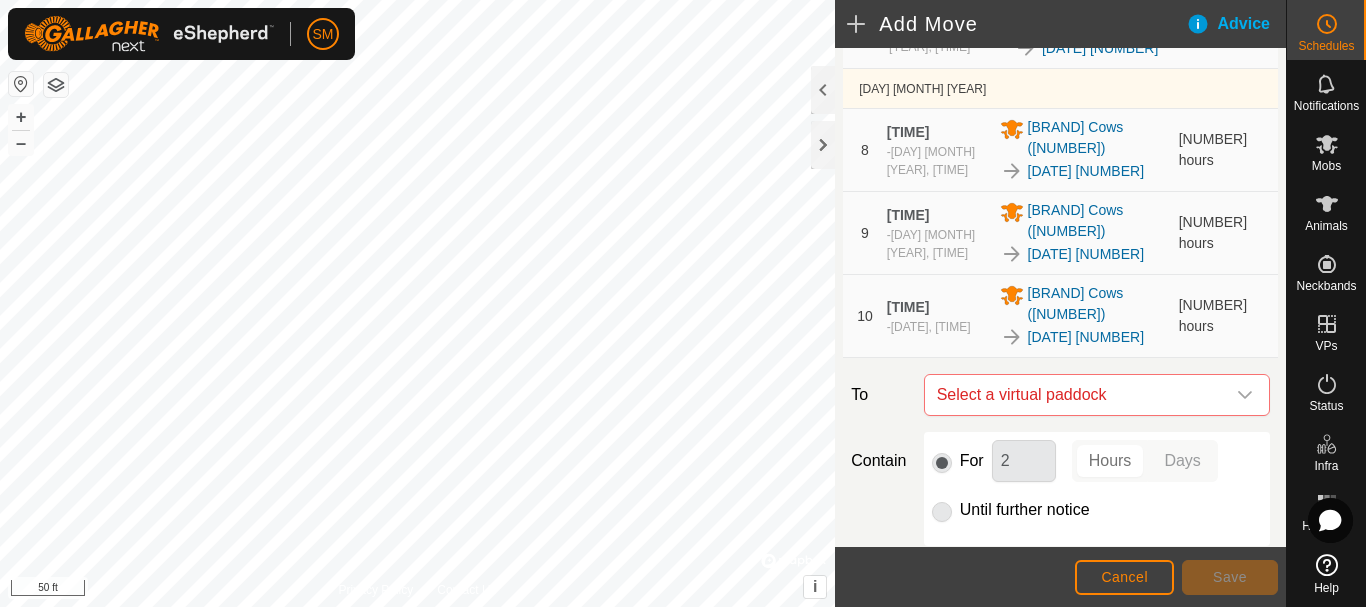 scroll, scrollTop: 887, scrollLeft: 0, axis: vertical 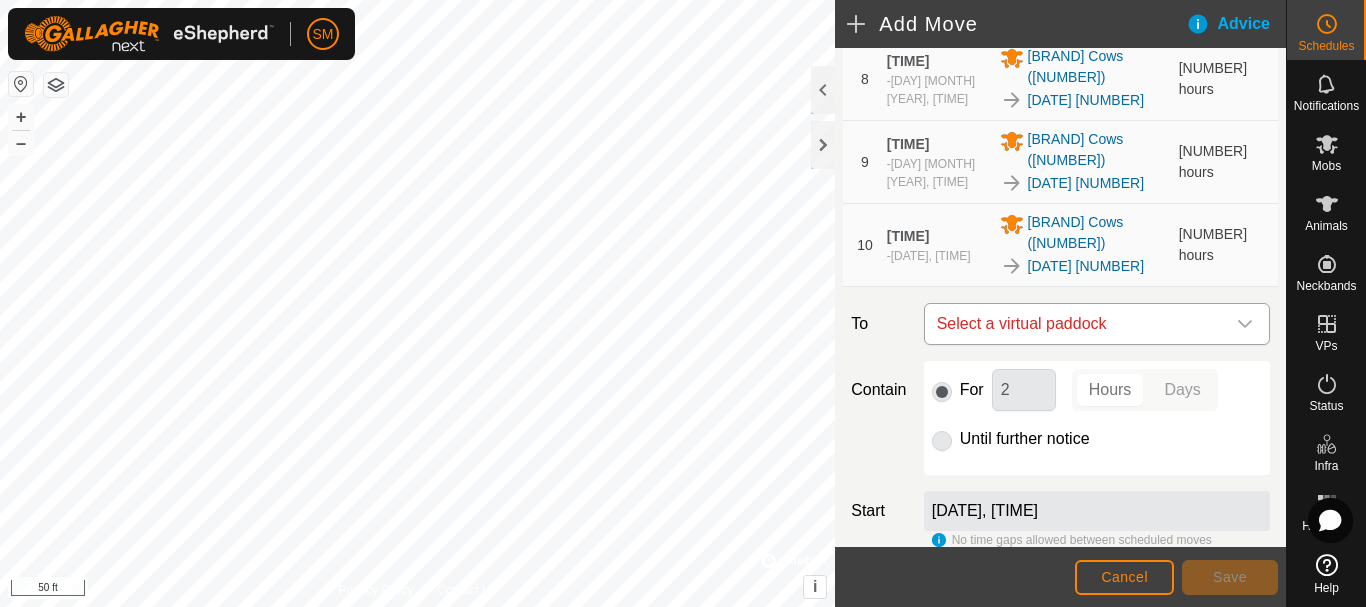 click 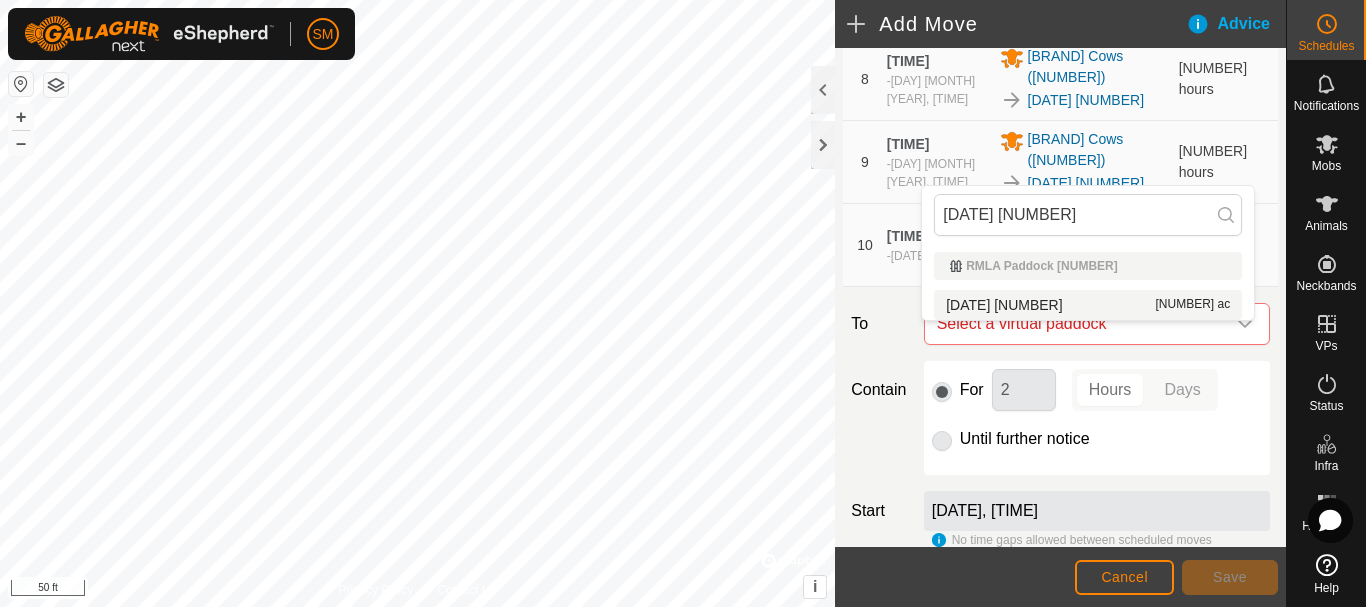 type on "[DATE] [NUMBER]" 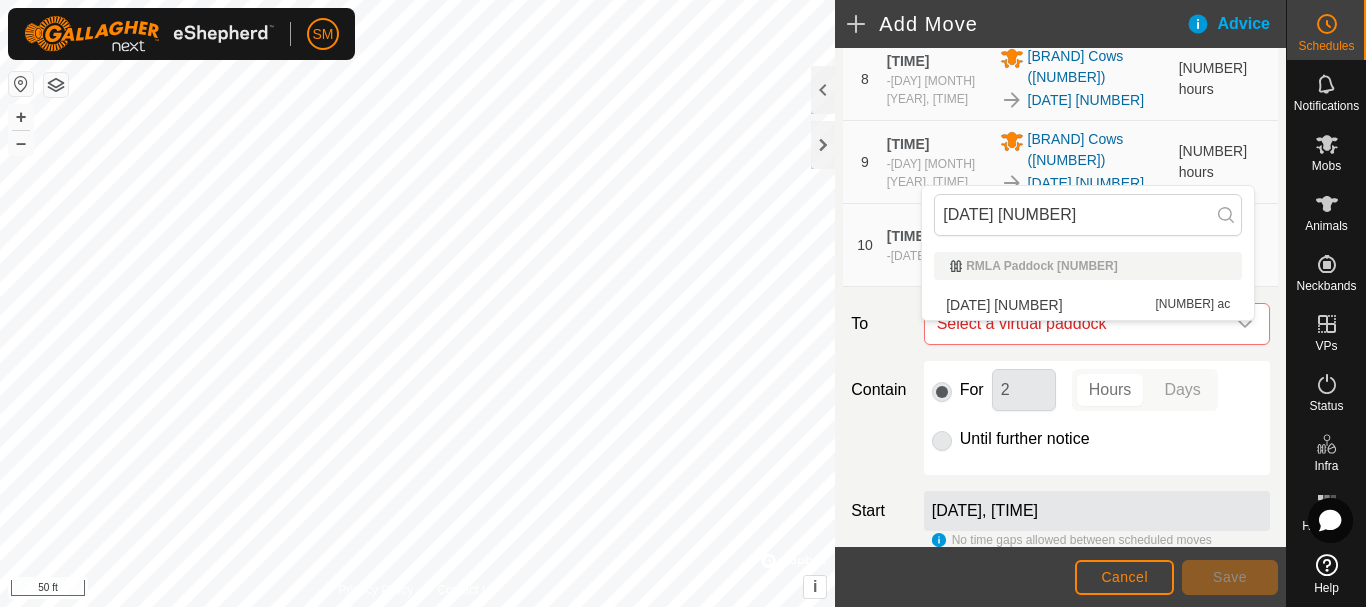 click on "[DATE] [NUMBER]  [ACREAGE]" at bounding box center (1088, 305) 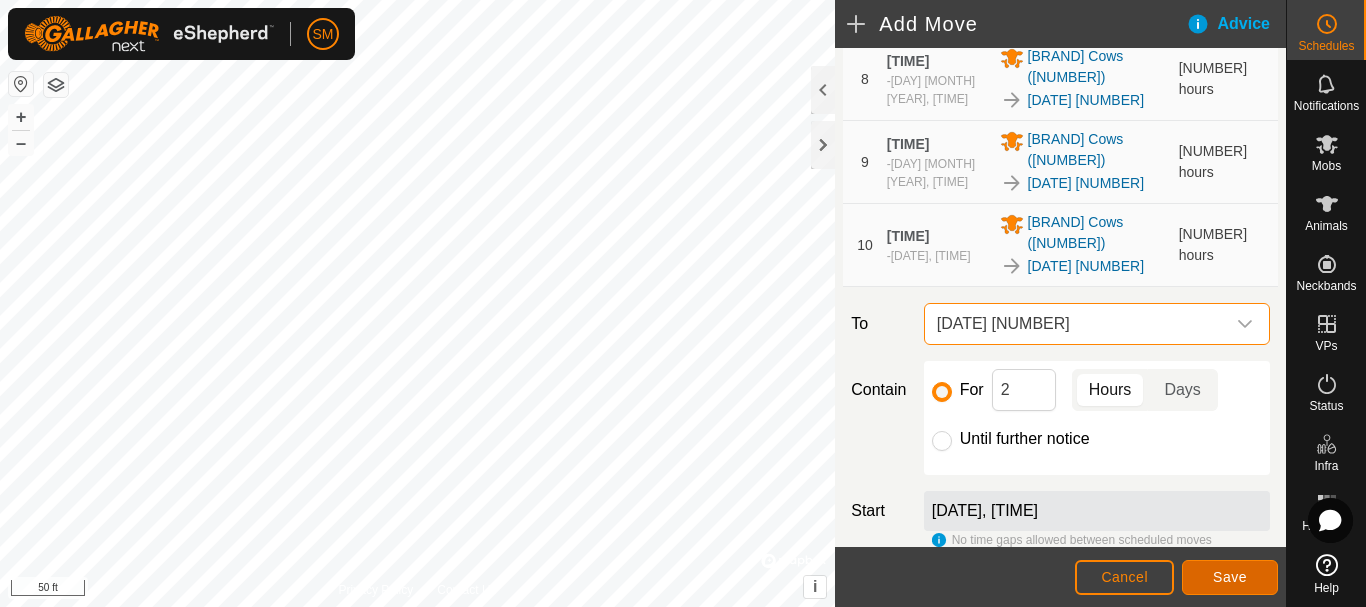 click on "Save" 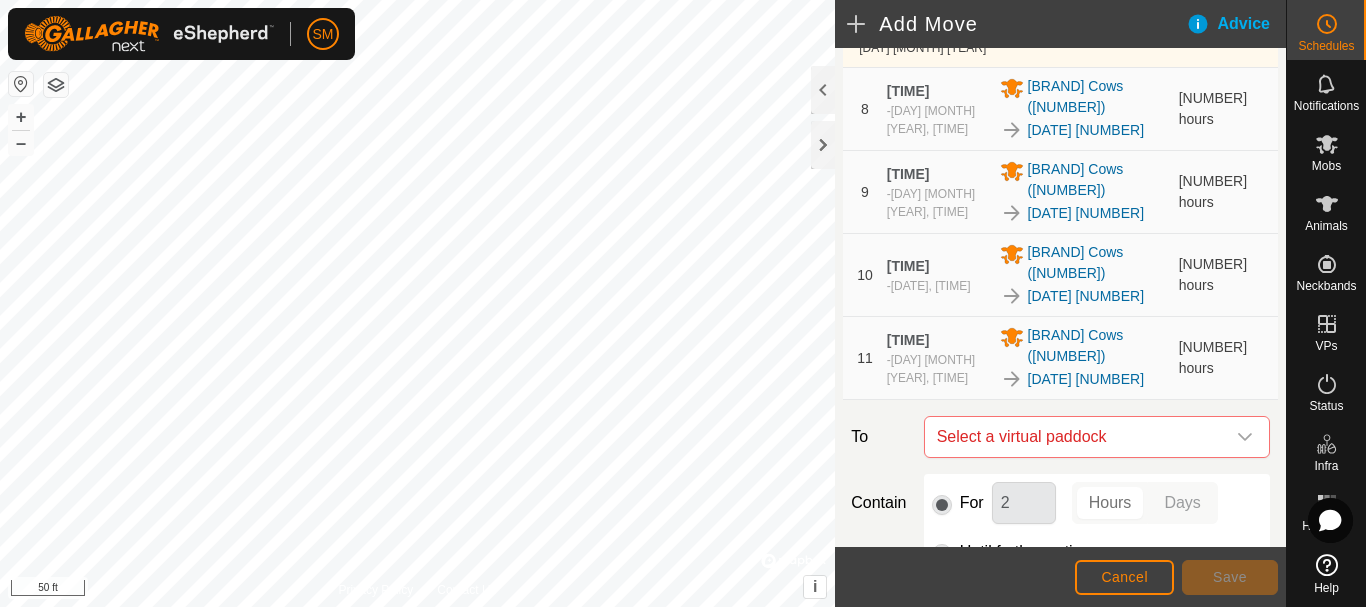 scroll, scrollTop: 952, scrollLeft: 0, axis: vertical 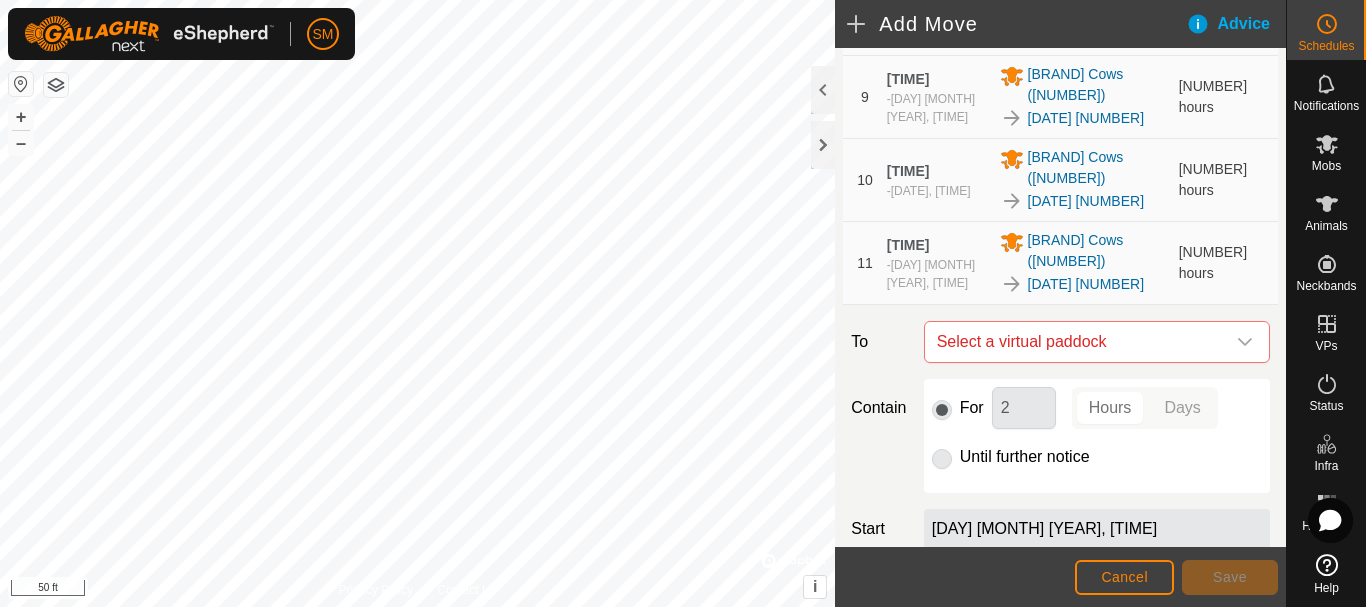 click at bounding box center (1245, 342) 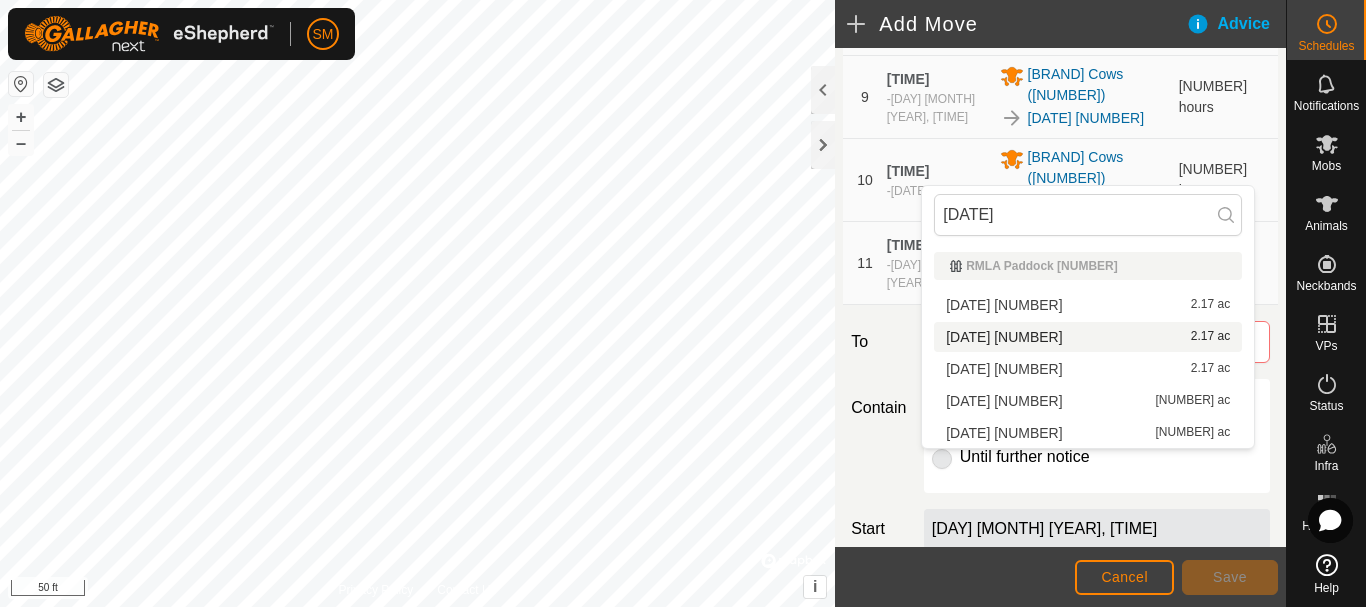 type on "[DATE] [NUMBER]" 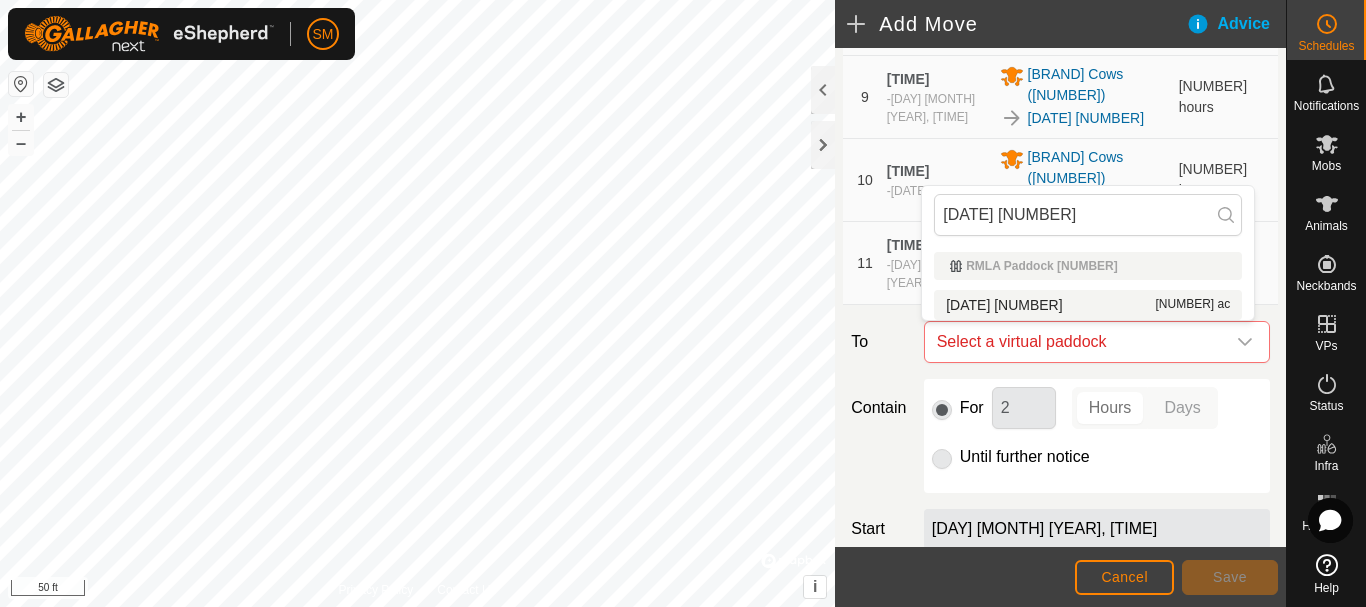 click on "[DATE] [NUMBER] [NUMBER] ac" at bounding box center [1088, 305] 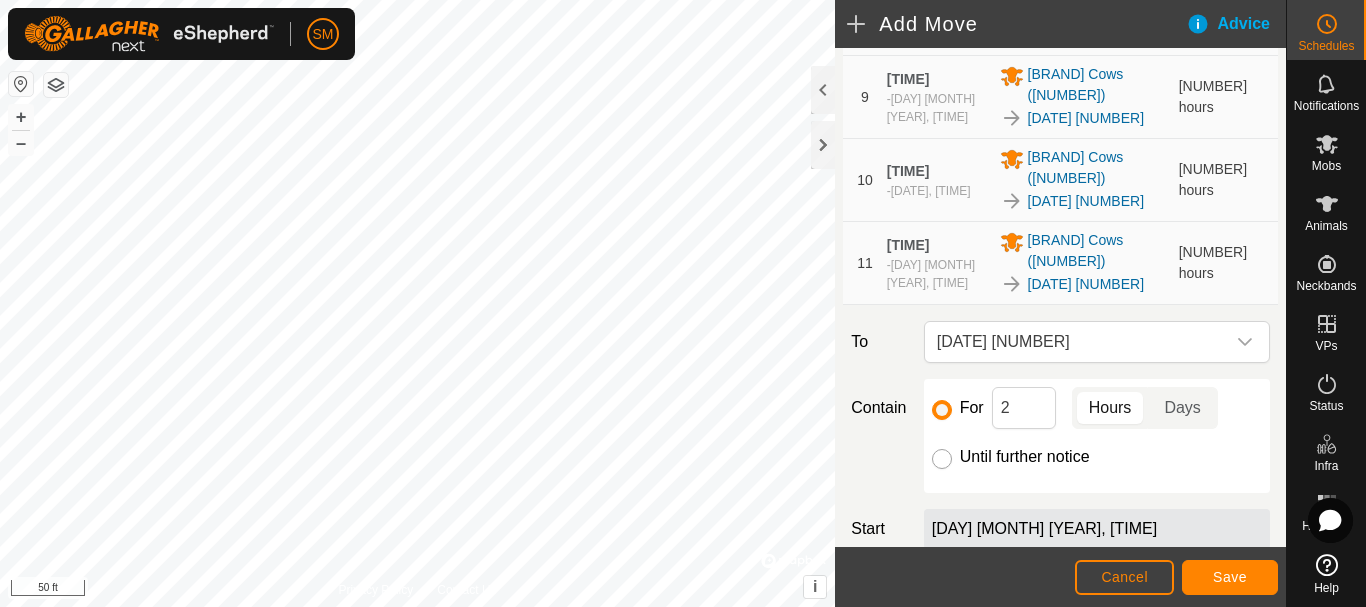 click on "Until further notice" at bounding box center (942, 459) 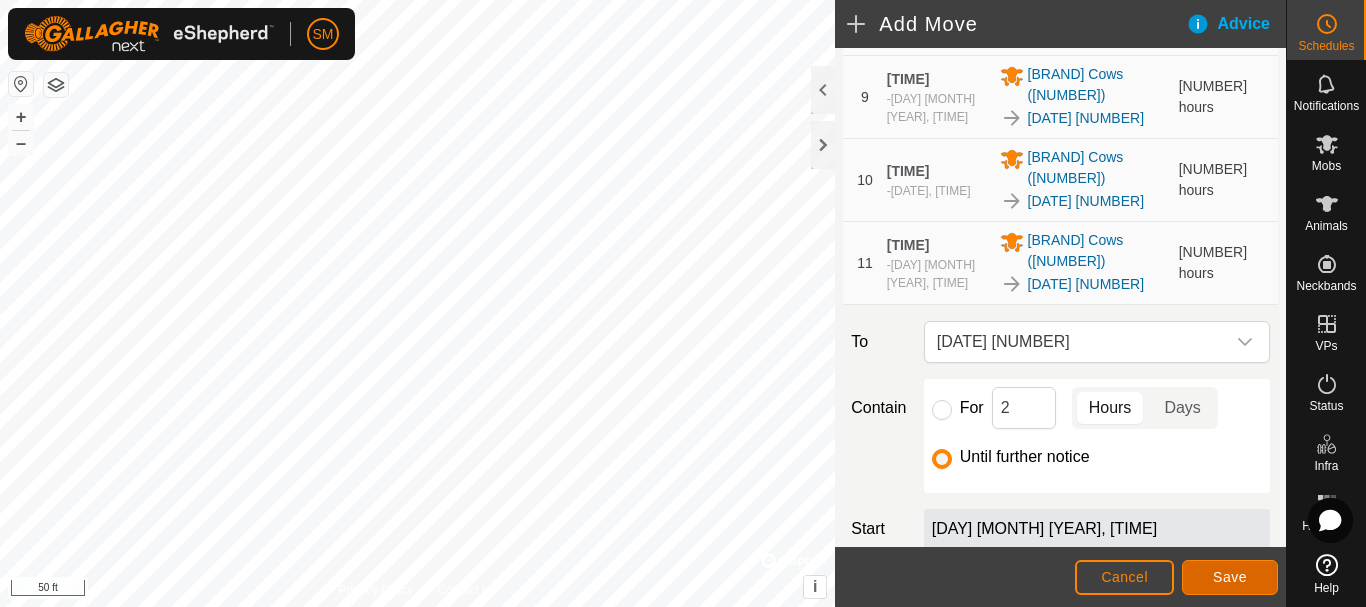 click on "Save" 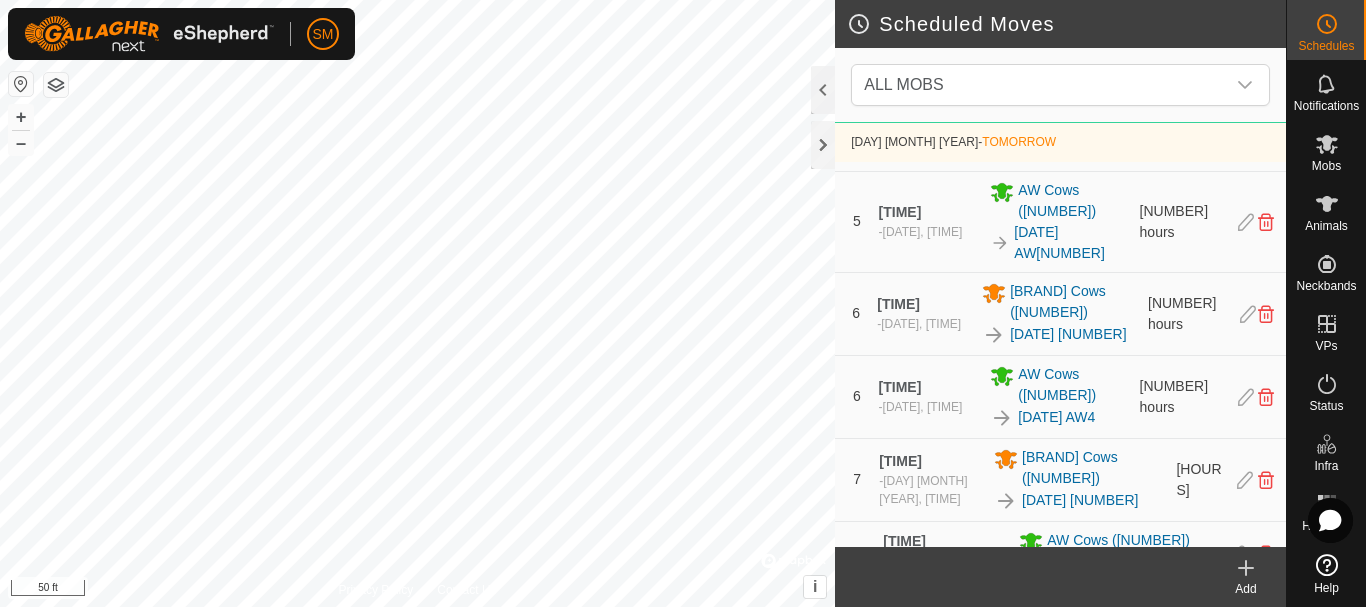 scroll, scrollTop: 1027, scrollLeft: 0, axis: vertical 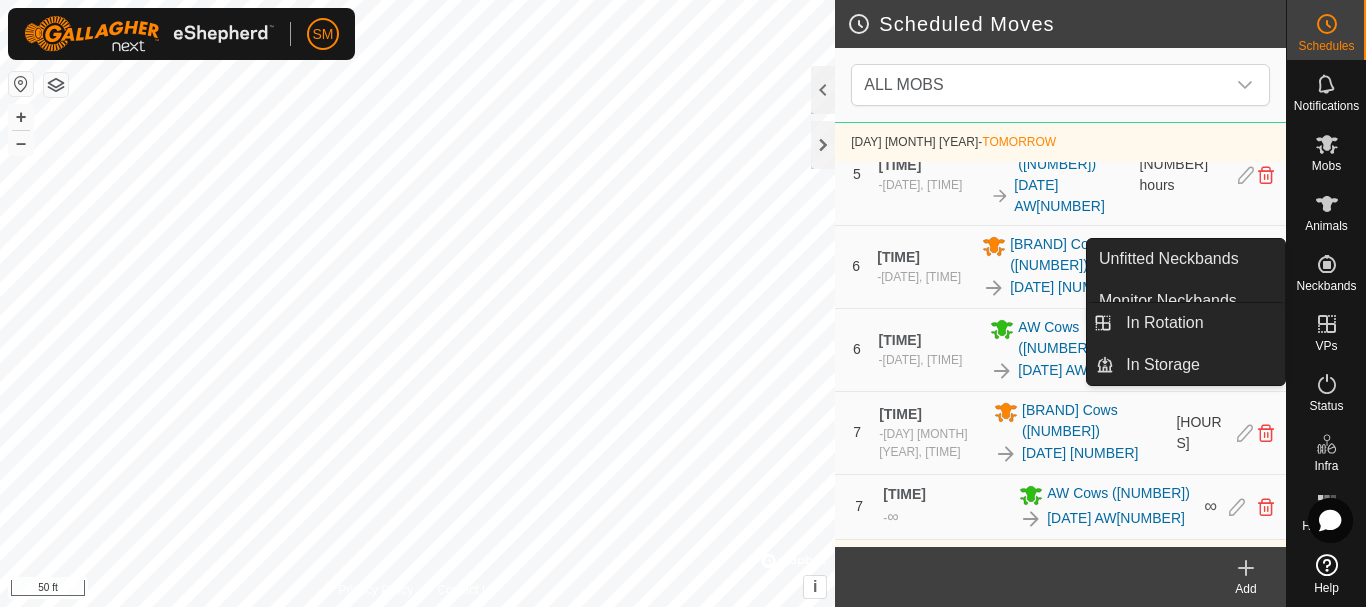 click 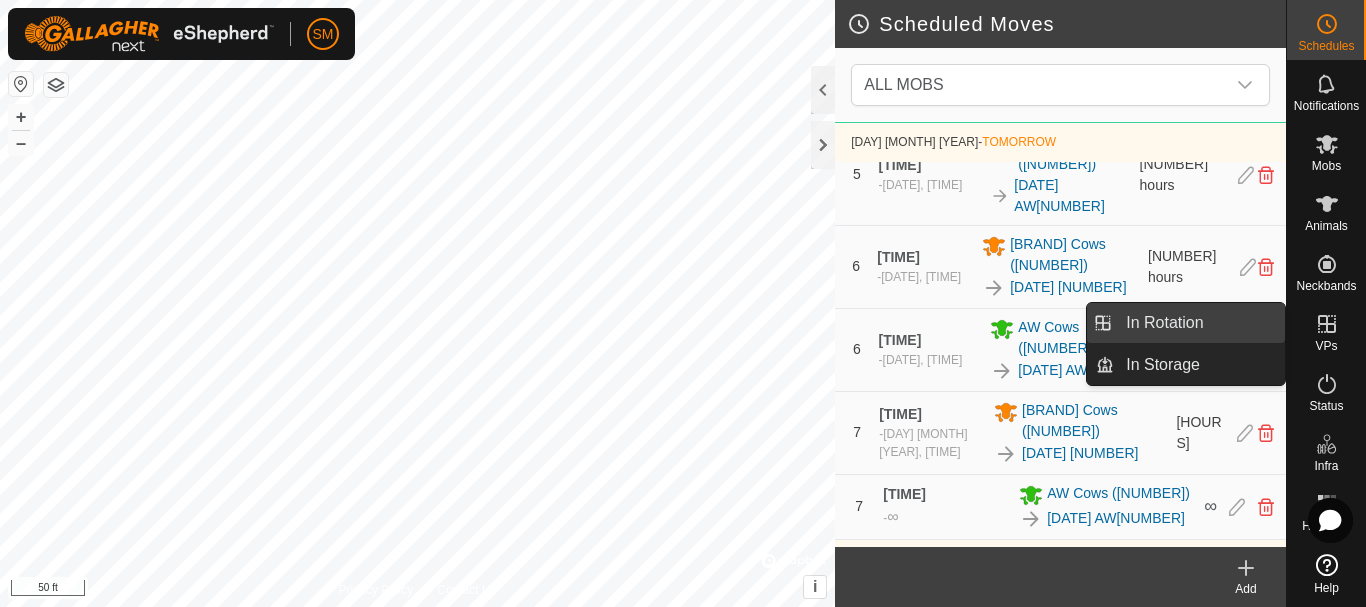 click on "In Rotation" at bounding box center (1199, 323) 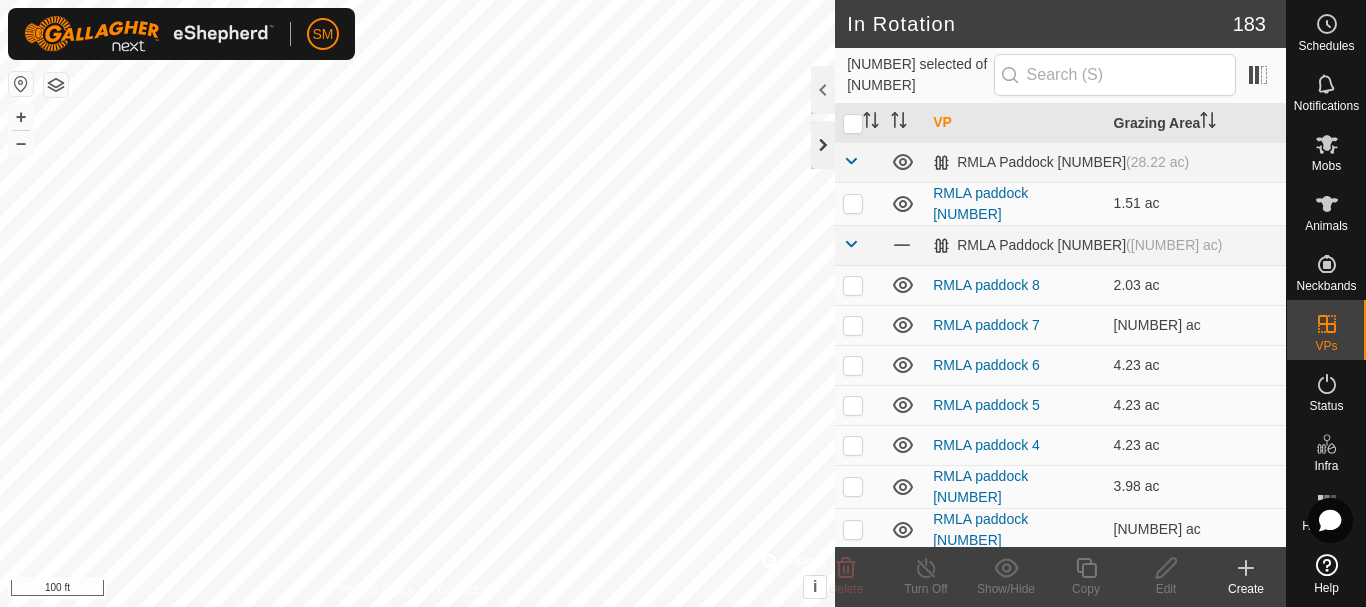 click 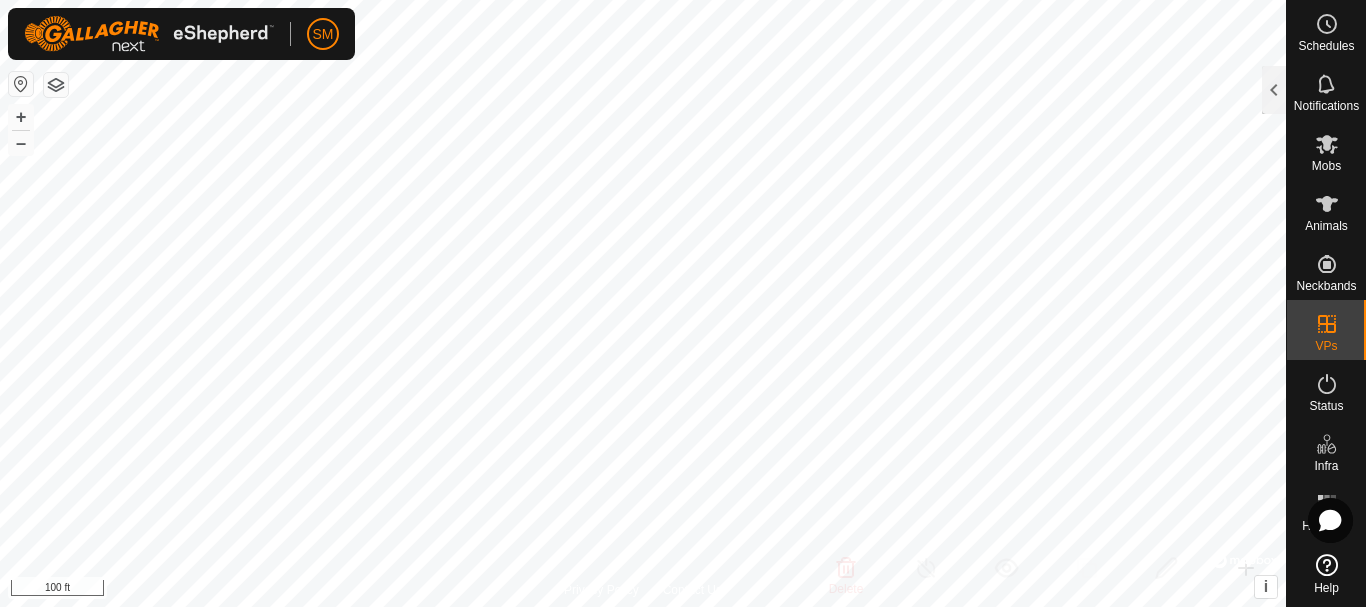 checkbox on "true" 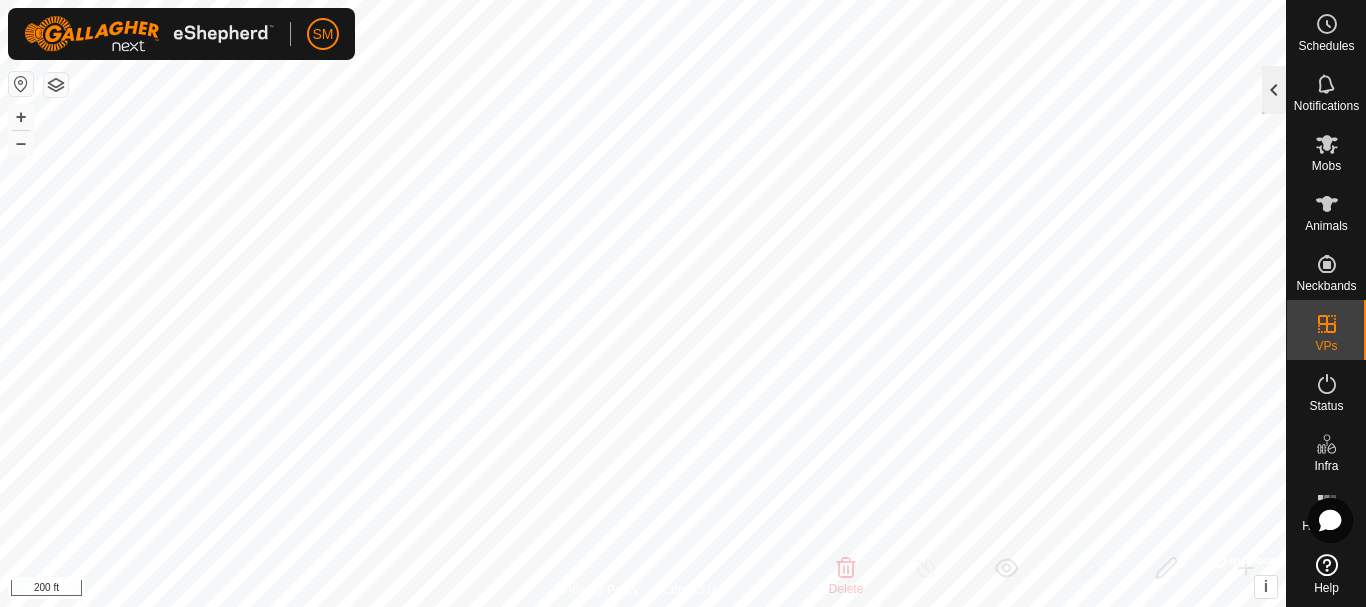 click 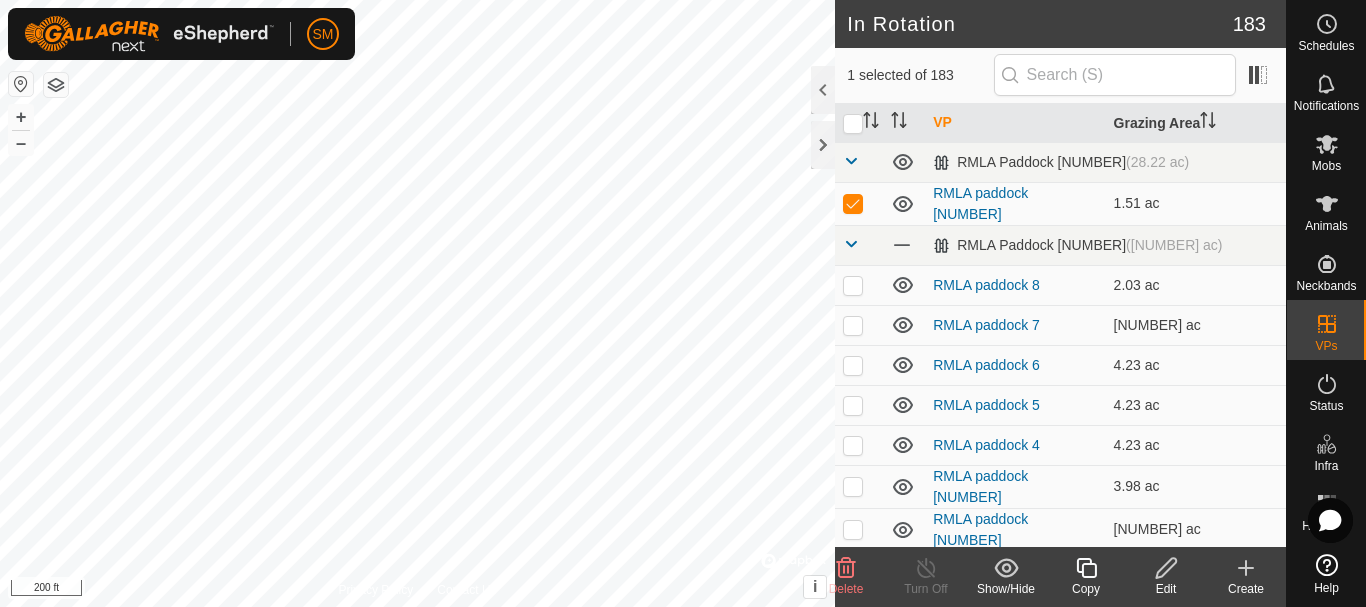 click 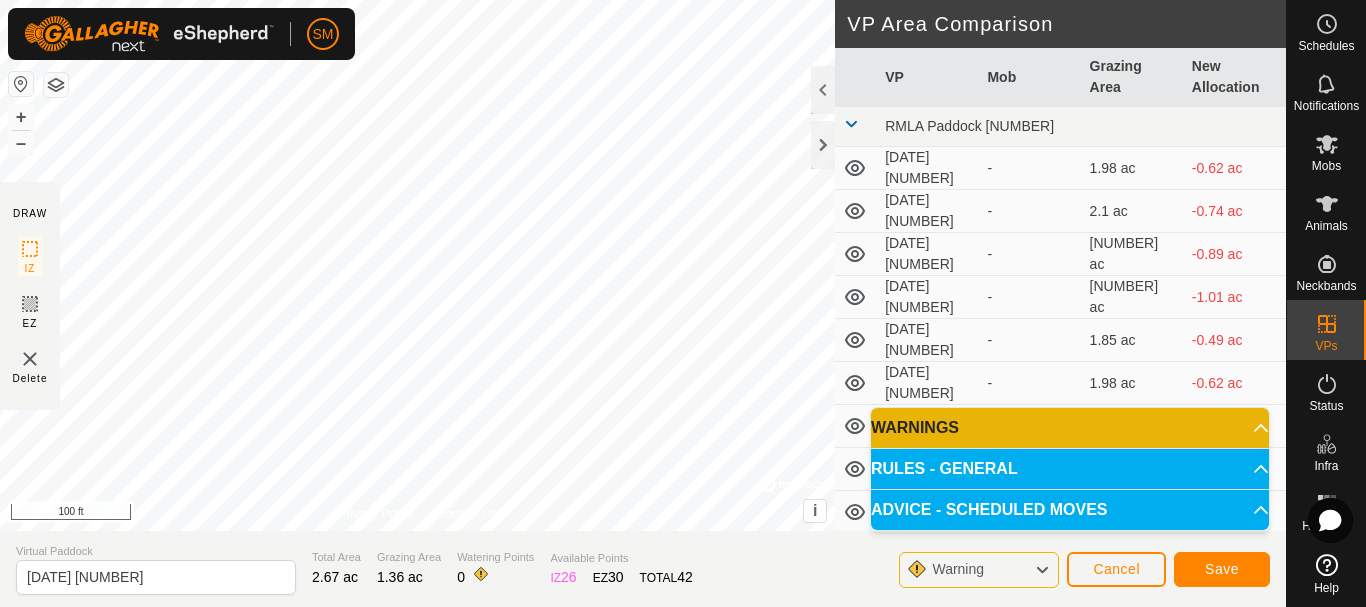 click on "DRAW IZ EZ Delete Privacy Policy Contact Us + – ⇧ i © Mapbox , © OpenStreetMap , Improve this map 100 ft VP Area Comparison VP Mob Grazing Area New Allocation RMLA Paddock 5 2025-07-21 1 - 1.98 ac -0.62 ac 2025-07-21 2 - 2.1 ac -0.74 ac 2025-07-21 3 - 2.25 ac -0.89 ac 2025-07-21 4 - 2.37 ac -1.01 ac 2025-07-21 5 - 1.85 ac -0.49 ac 2025-07-22 1 - 1.98 ac -0.62 ac 2025-07-22 2 - 2.1 ac -0.74 ac 2025-07-22 3 - 2.22 ac -0.86 ac 2025-07-22 4 - 2.35 ac -0.99 ac 2025-07-22 5 - 1.51 ac -0.15 ac 2025-07-23 - 1.98 ac -0.62 ac 2025-07-23 1 - 1.63 ac -0.27 ac 2025-07-23 2 - 1.73 ac -0.37 ac 2025-07-23 3 - 1.85 ac -0.49 ac 2025-07-23 4 - 1.98 ac -0.62 ac 2025-07-23 5 - 1.48 ac -0.12 ac 2025-07-24 - 1.95 ac -0.59 ac 2025-07-24 1 - 1.58 ac -0.22 ac 2025-07-24 2 - 1.71 ac -0.35 ac 2025-07-24 3 - 1.83 ac -0.47 ac 2025-07-24 4 - 1.95 ac -0.59 ac 2025-07-24 5 - 1.43 ac -0.07 ac 2025-07-25 - 1.95 ac -0.59 ac - -0.22 ac" 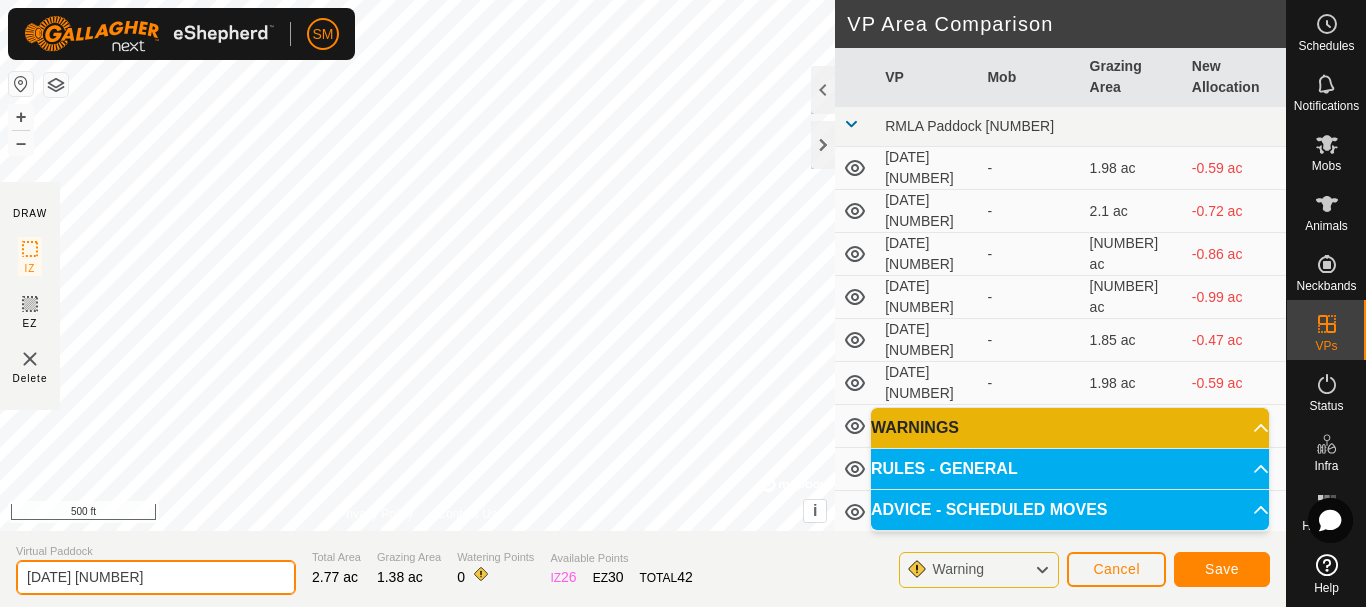 drag, startPoint x: 169, startPoint y: 574, endPoint x: 0, endPoint y: 603, distance: 171.47011 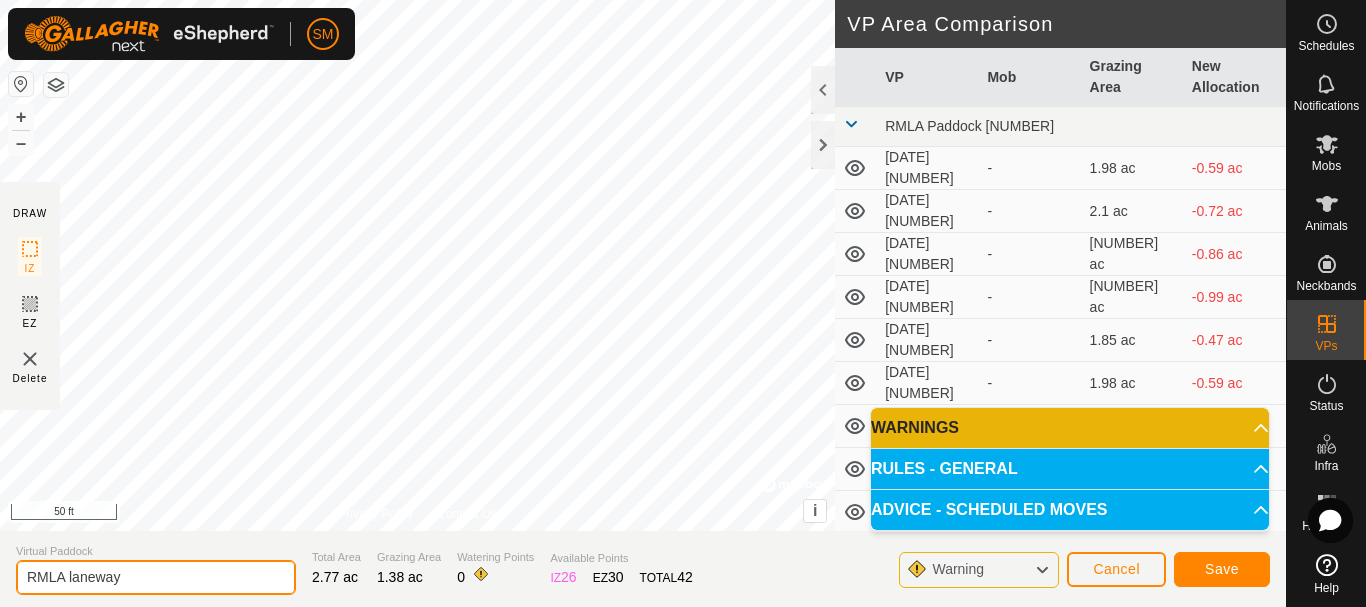 type on "RMLA laneway" 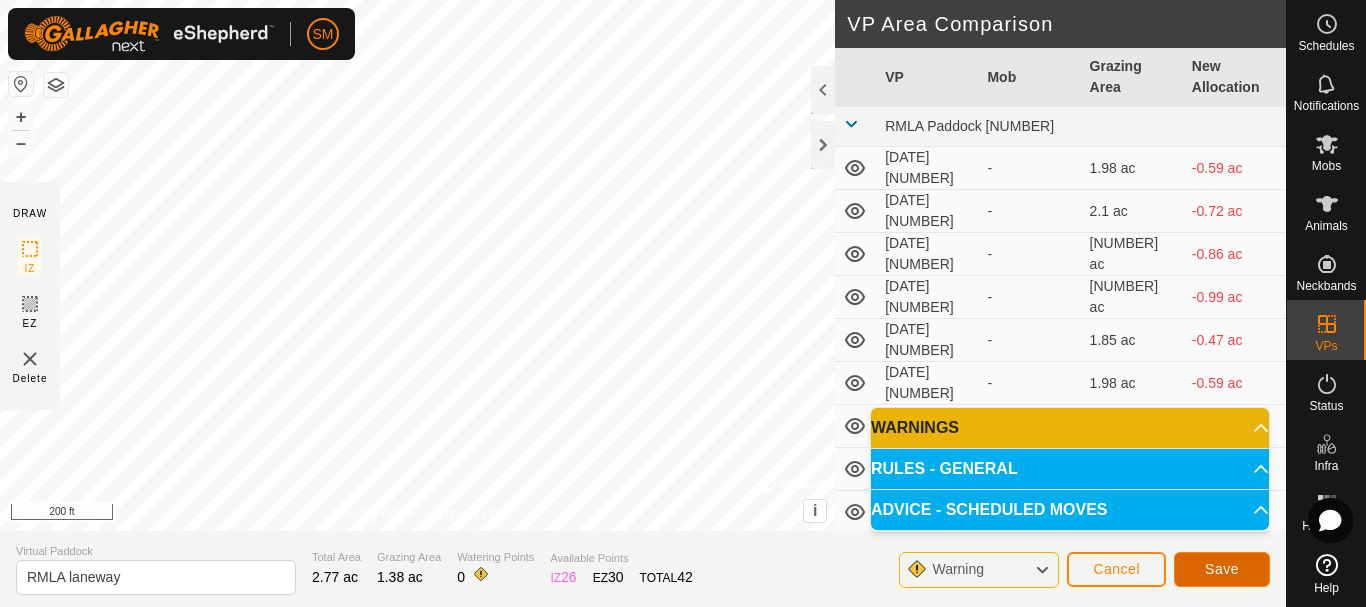 click on "Save" 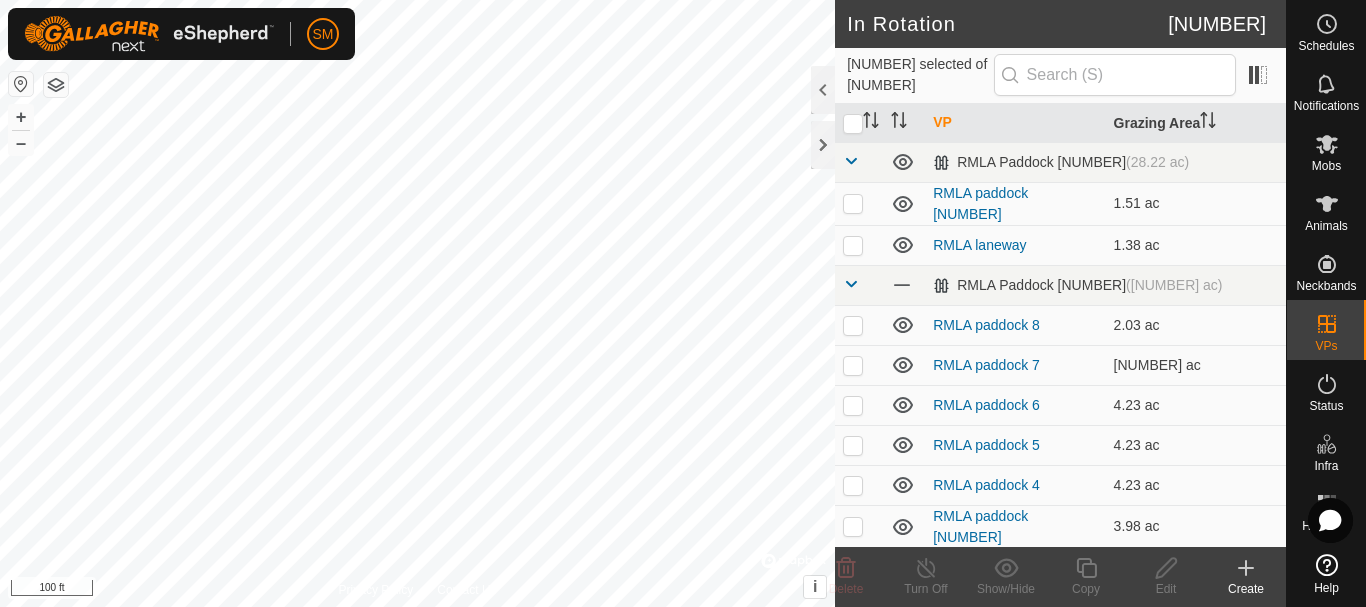 click on "SM Schedules Notifications Mobs Animals Neckbands VPs Status Infra Heatmap Help In Rotation 184 0 selected of 184     VP   Grazing Area   RMLA Paddock 1   (28.22 ac) RMLA paddock 1  1.51 ac  RMLA laneway  1.38 ac   RMLA Paddock 5   (22.46 ac) RMLA paddock 8  2.03 ac  RMLA paddock 7  4.92 ac  RMLA paddock 6  4.23 ac  RMLA paddock 5  4.23 ac  RMLA paddock 4  4.23 ac  RMLA paddock 3  3.98 ac  RMLA paddock 2  2.59 ac  2025-08-04 6  2.15 ac  2025-08-04 5  1.14 ac  2025-08-04 4  2.15 ac  2025-08-04 3  2.17 ac  2025-08-04 2  2.17 ac  2025-08-04 1  2.17 ac  2025-08-03 6  2.17 ac  2025-08-03 4  2.17 ac  2025-08-03 3  2.03 ac  2025-08-03 2  1.9 ac  2025-08-03 1  1.78 ac  2025-08-02 6  2.2 ac  2025-08-02 5  1.66 ac  2025-08-02 4  2.2 ac  2025-08-02 3  2.05 ac  2025-08-02 2  1.9 ac  2025-08-02 1  1.75 ac  2025-08-01 6  2.17 ac  2025-08-01 5  1.63 ac  2025-08-01 4  2.17 ac  2025-08-01 3  2.05 ac  2025-08-01 2  1.9 ac  2025-08-01 1  1.78 ac  2025-07-31 6  2.17 ac  2025-07-31 5  1.63 ac  2025-07-31 4  2.17 ac  2025-07-31 3" 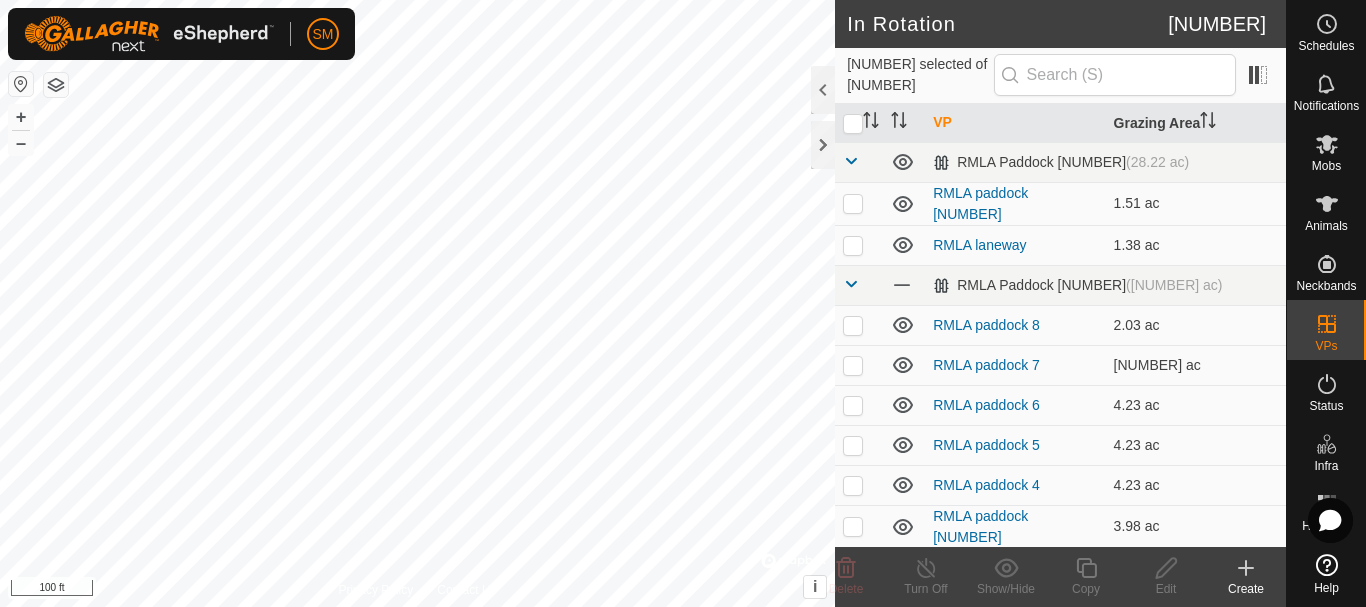 click 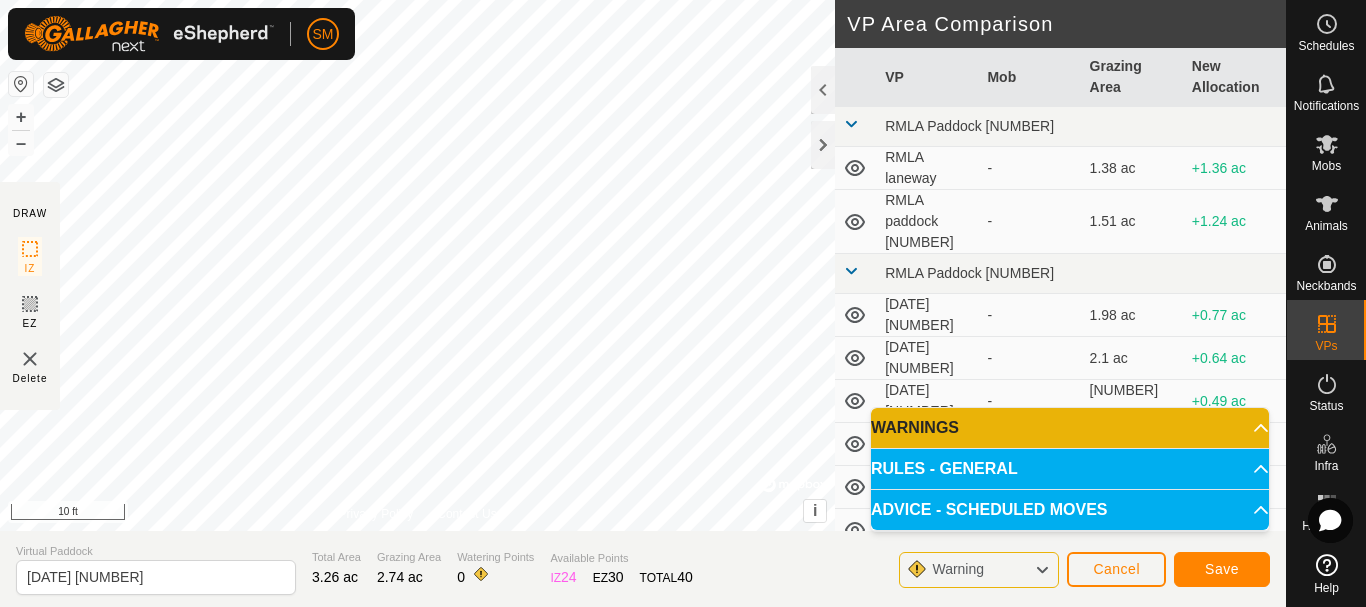 click on "DRAW IZ EZ Delete Privacy Policy Contact Us + – ⇧ i ©  Mapbox , ©  OpenStreetMap ,  Improve this map [NUMBER] ft VP Area Comparison     VP   Mob   Grazing Area   New Allocation  RMLA Paddock [NUMBER]  RMLA laneway  -  [ACREAGE]  +[ACREAGE]  RMLA paddock [NUMBER]  -  [ACREAGE]  +[ACREAGE] RMLA Paddock [NUMBER]  [DATE] [NUMBER]  -  [ACREAGE]  +[ACREAGE]  [DATE] [NUMBER]  -  [ACREAGE]  +[ACREAGE]  [DATE] [NUMBER]  -  [ACREAGE]  +[ACREAGE]  [DATE] [NUMBER]  -  [ACREAGE]  +[ACREAGE]  [DATE] [NUMBER]  -  [ACREAGE]  +[ACREAGE]  [DATE] [NUMBER]  -  [ACREAGE]  +[ACREAGE]  [DATE] [NUMBER]  -  [ACREAGE]  +[ACREAGE]  [DATE] [NUMBER]  -  [ACREAGE]  +[ACREAGE]  [DATE] [NUMBER]  -  [ACREAGE]  +[ACREAGE]  [DATE] [NUMBER]  -  [ACREAGE]  +[ACREAGE]  [DATE]  -  [ACREAGE]  +[ACREAGE]  [DATE] [NUMBER]  -  [ACREAGE]  +[ACREAGE]  [DATE] [NUMBER]  -  [ACREAGE]  +[ACREAGE]  [DATE] [NUMBER]  -  [ACREAGE]  +[ACREAGE]  [DATE] [NUMBER]  -  [ACREAGE]  +[ACREAGE]  [DATE] [NUMBER]  -  [ACREAGE]  +[ACREAGE]  [DATE]  -  [ACREAGE]  +[ACREAGE]  [DATE] [NUMBER]  -  [ACREAGE]  +[ACREAGE]  [DATE] [NUMBER]  -  [ACREAGE]  +[ACREAGE]  [DATE] [NUMBER]  -  [ACREAGE]  +[ACREAGE]  [DATE] [NUMBER]  -  [ACREAGE]  +[ACREAGE]  [DATE] [NUMBER]  -  [ACREAGE]  +[ACREAGE]" 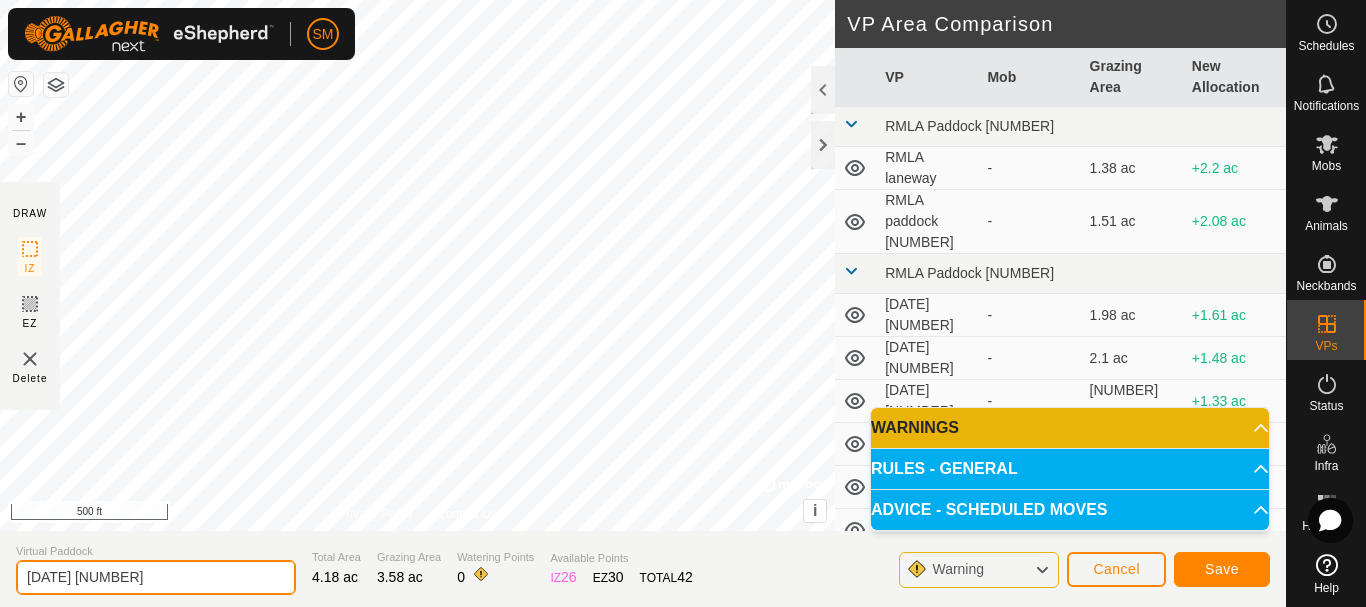 drag, startPoint x: 182, startPoint y: 575, endPoint x: 0, endPoint y: 591, distance: 182.70195 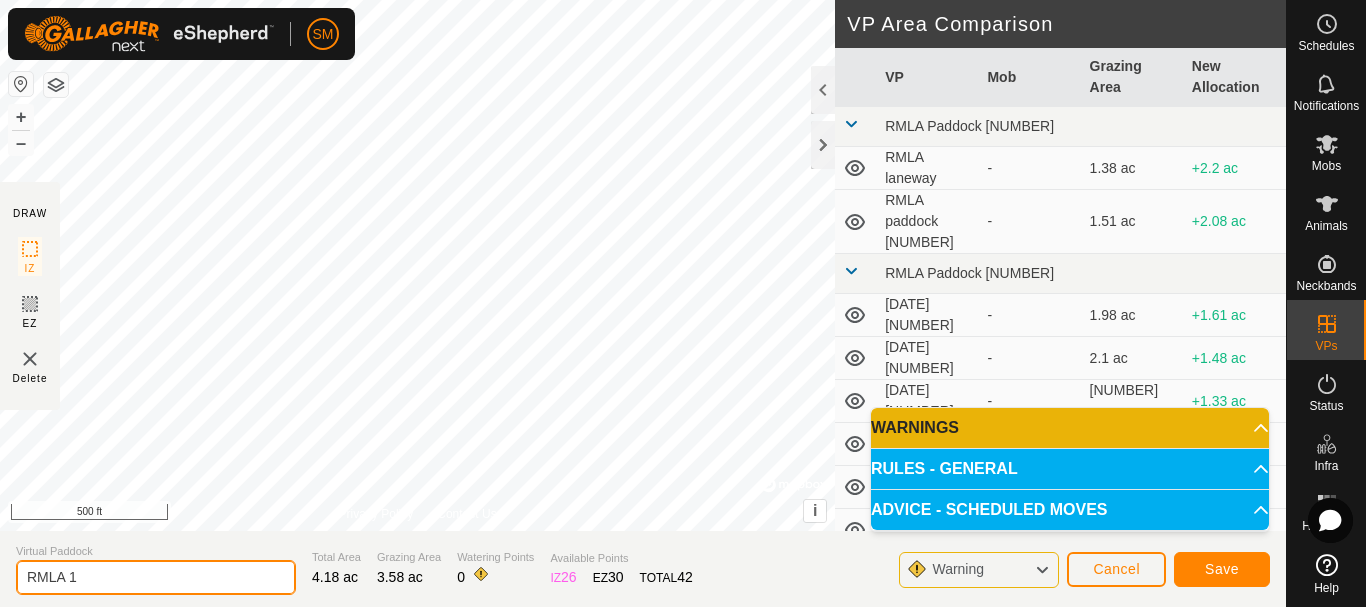type on "RMLA 1" 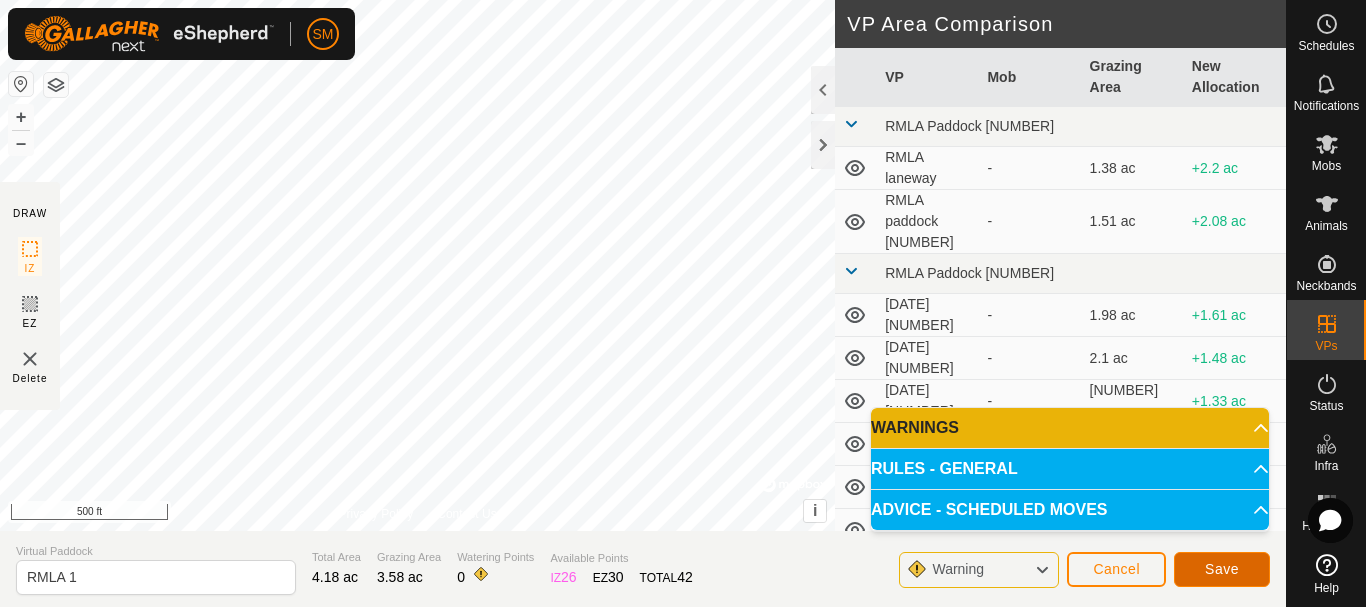 click on "Save" 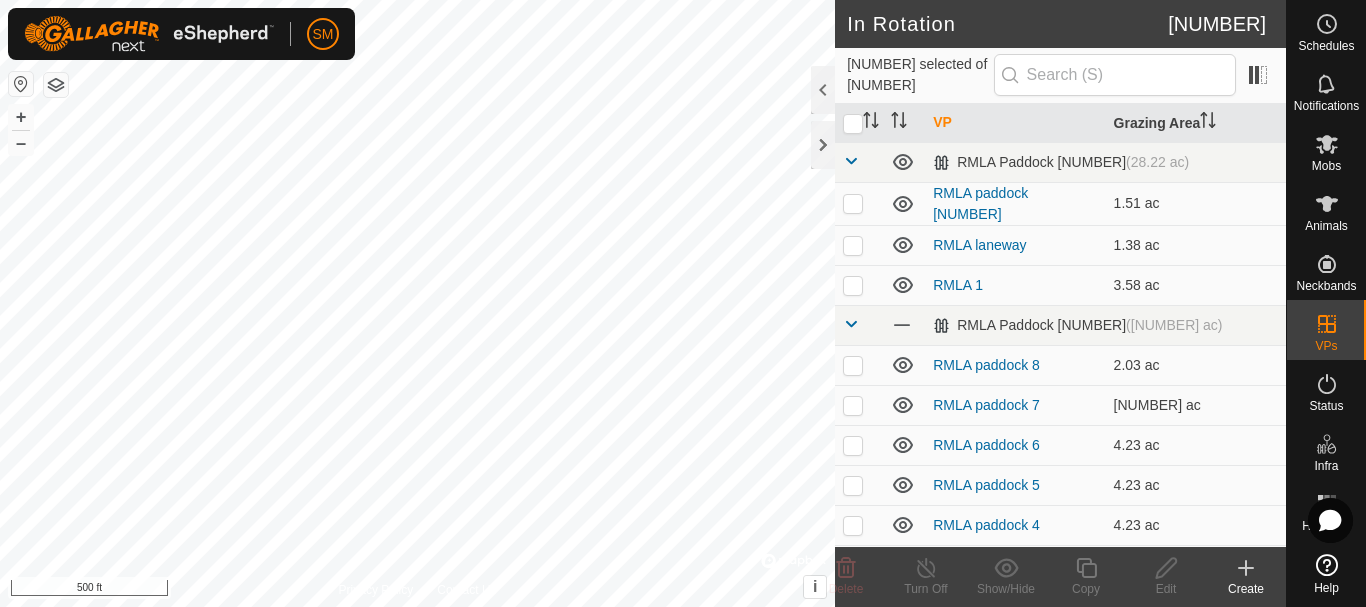 click 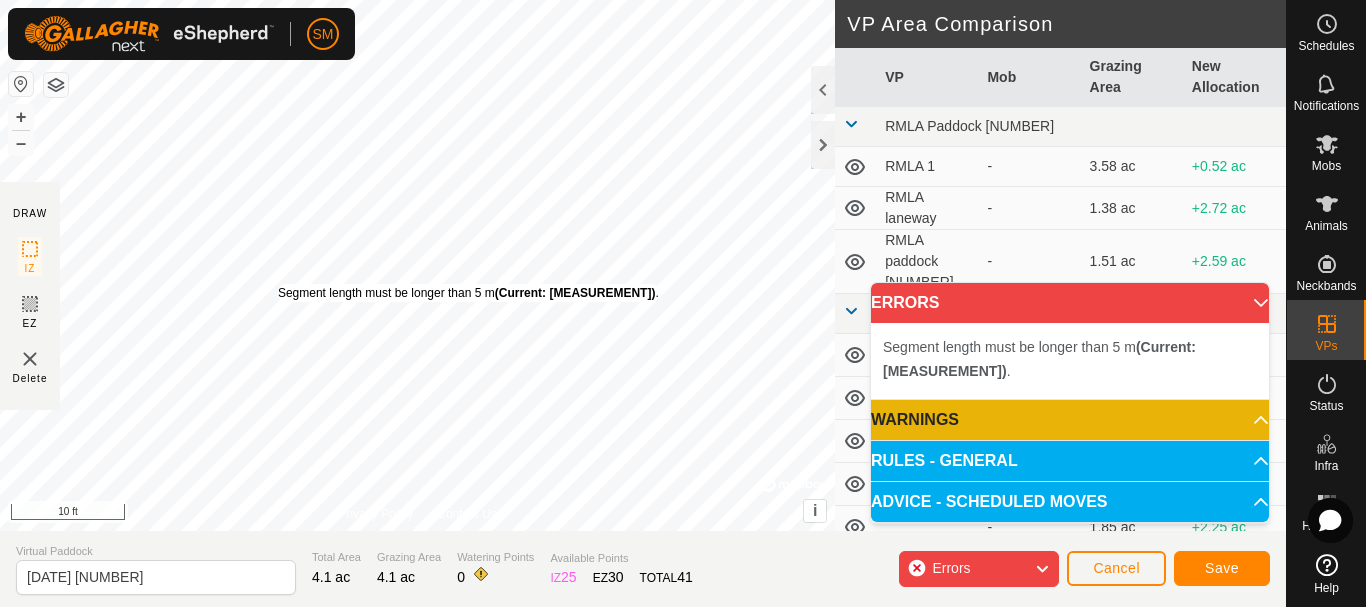 click on "Segment length must be longer than 5 m  (Current: [MEASUREMENT]) ." at bounding box center [468, 293] 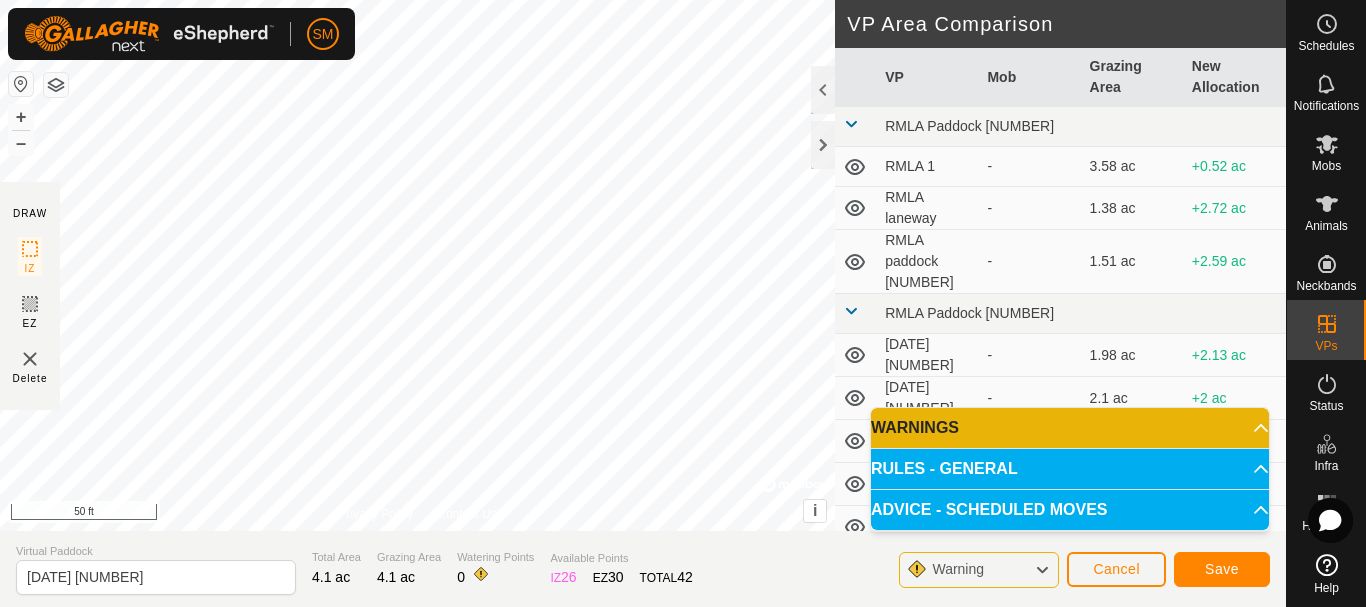 click on "DRAW IZ EZ Delete Privacy Policy Contact Us Segment length must be longer than 5 m  (Current: [MEASUREMENT]) . + – ⇧ i ©  Mapbox , ©  OpenStreetMap ,  Improve this map [NUMBER] ft VP Area Comparison     VP   Mob   Grazing Area   New Allocation  RMLA Paddock [NUMBER]  RMLA [NUMBER]  -  [ACREAGE]  +[ACREAGE]  RMLA laneway  -  [ACREAGE]  +[ACREAGE]  RMLA paddock [NUMBER]  -  [ACREAGE]  +[ACREAGE] RMLA Paddock [NUMBER]  [DATE] [NUMBER]  -  [ACREAGE]  +[ACREAGE]  [DATE] [NUMBER]  -  [ACREAGE]  +[ACREAGE]  [DATE] [NUMBER]  -  [ACREAGE]  +[ACREAGE]  [DATE] [NUMBER]  -  [ACREAGE]  +[ACREAGE]  [DATE] [NUMBER]  -  [ACREAGE]  +[ACREAGE]  [DATE] [NUMBER]  -  [ACREAGE]  +[ACREAGE]  [DATE] [NUMBER]  -  [ACREAGE]  +[ACREAGE]  [DATE] [NUMBER]  -  [ACREAGE]  +[ACREAGE]  [DATE] [NUMBER]  -  [ACREAGE]  +[ACREAGE]  [DATE]  -  [ACREAGE]  +[ACREAGE]  [DATE] [NUMBER]  -  [ACREAGE]  +[ACREAGE]  [DATE] [NUMBER]  -  [ACREAGE]  +[ACREAGE]  [DATE] [NUMBER]  -  [ACREAGE]  +[ACREAGE]  [DATE] [NUMBER]  -  [ACREAGE]  +[ACREAGE]  [DATE] [NUMBER]  -  [ACREAGE]  +[ACREAGE]  [DATE]  -  [ACREAGE]  +[ACREAGE]  [DATE] [NUMBER]  -  [ACREAGE]  +[ACREAGE]  [DATE] [NUMBER]  -  [ACREAGE]  +[ACREAGE]  [DATE] [NUMBER]  -  [ACREAGE]  +[ACREAGE]  [DATE] [NUMBER]  -  [ACREAGE]  +[ACREAGE]  [DATE] [NUMBER]  -  [ACREAGE]  +[ACREAGE]" 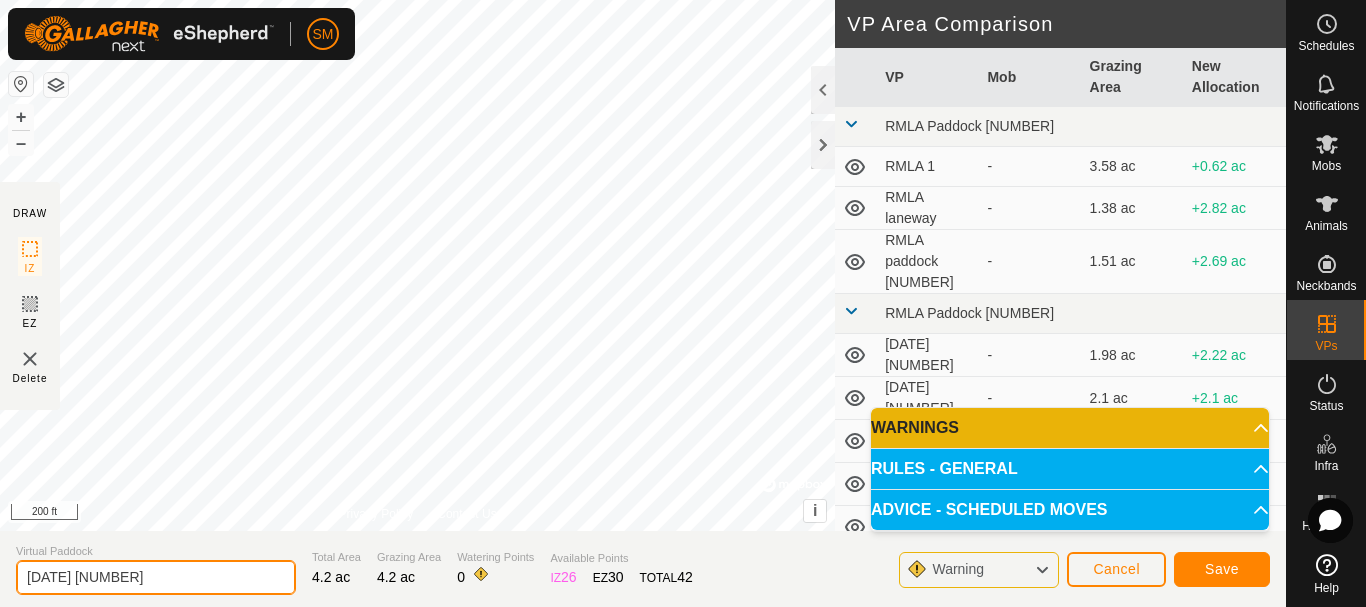 drag, startPoint x: 195, startPoint y: 578, endPoint x: 0, endPoint y: 566, distance: 195.36888 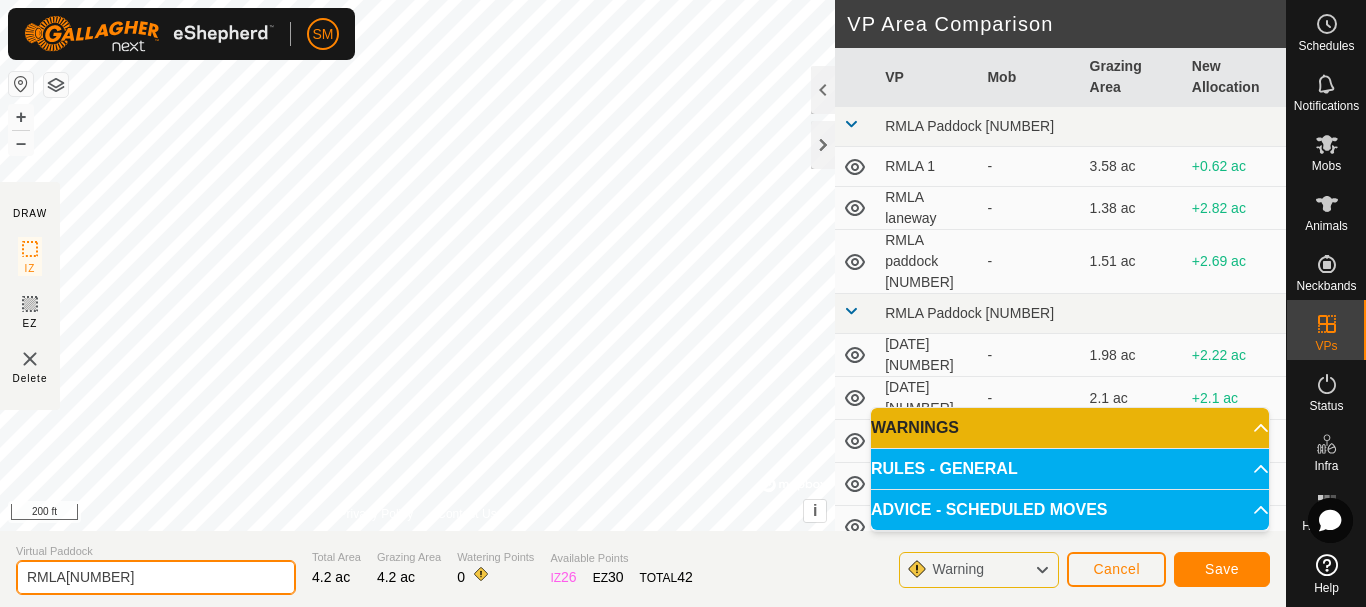 type on "RMLA[NUMBER]" 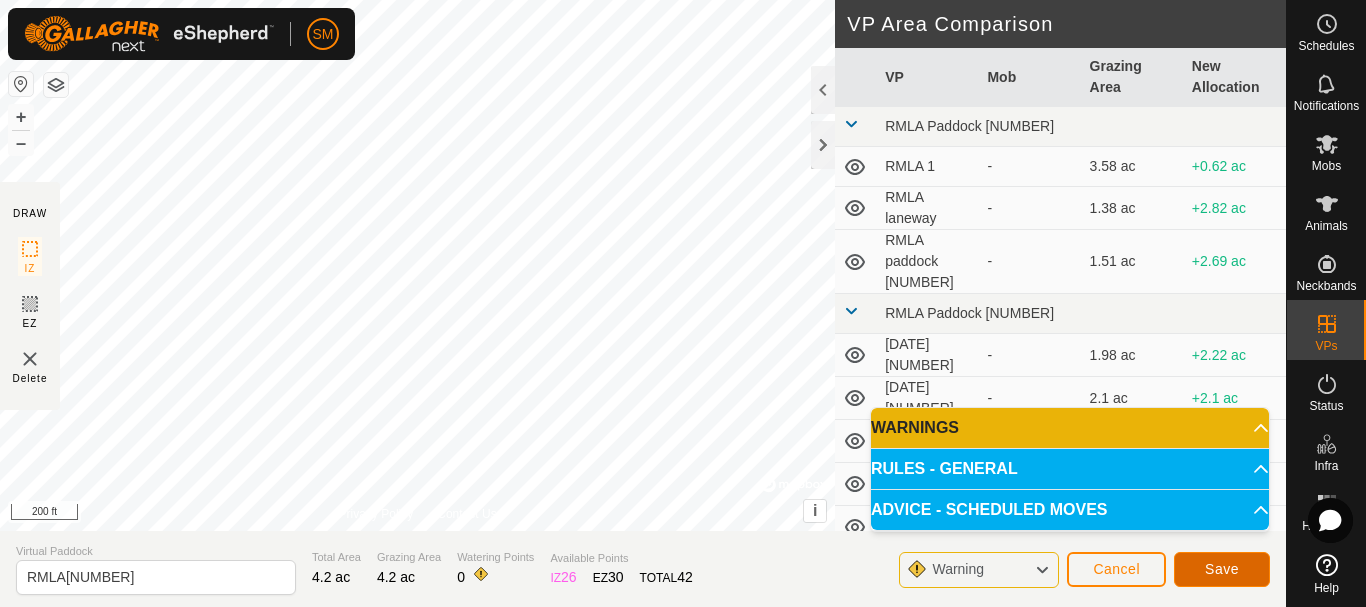 click on "Save" 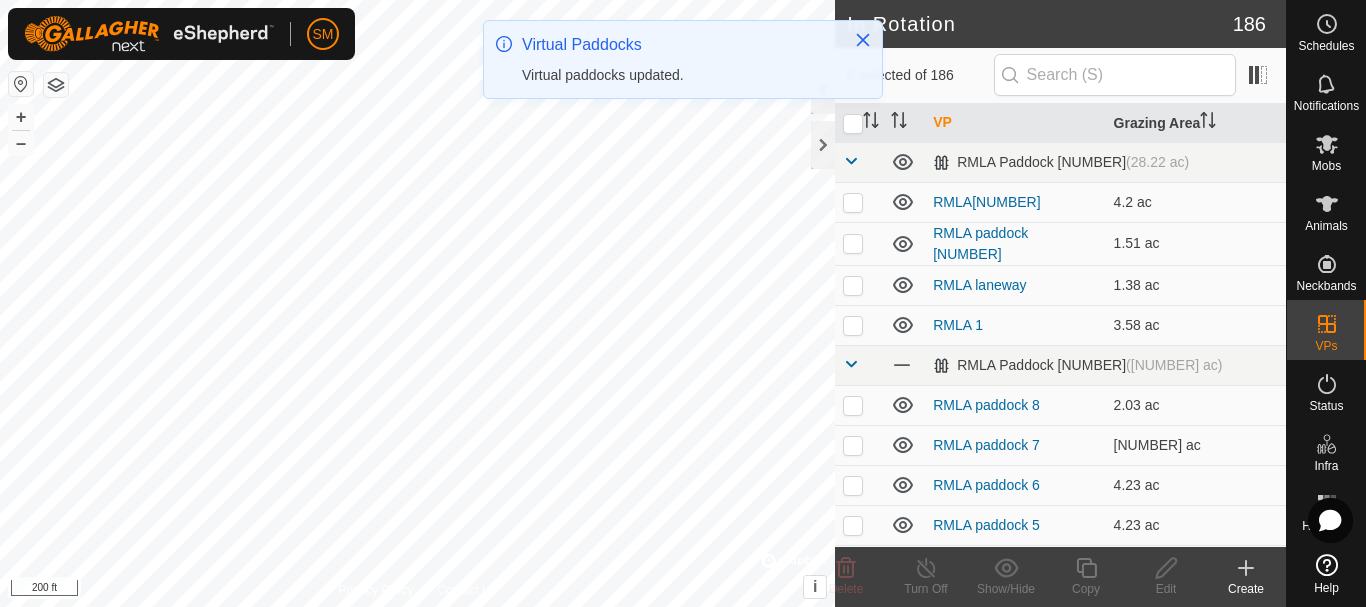 click 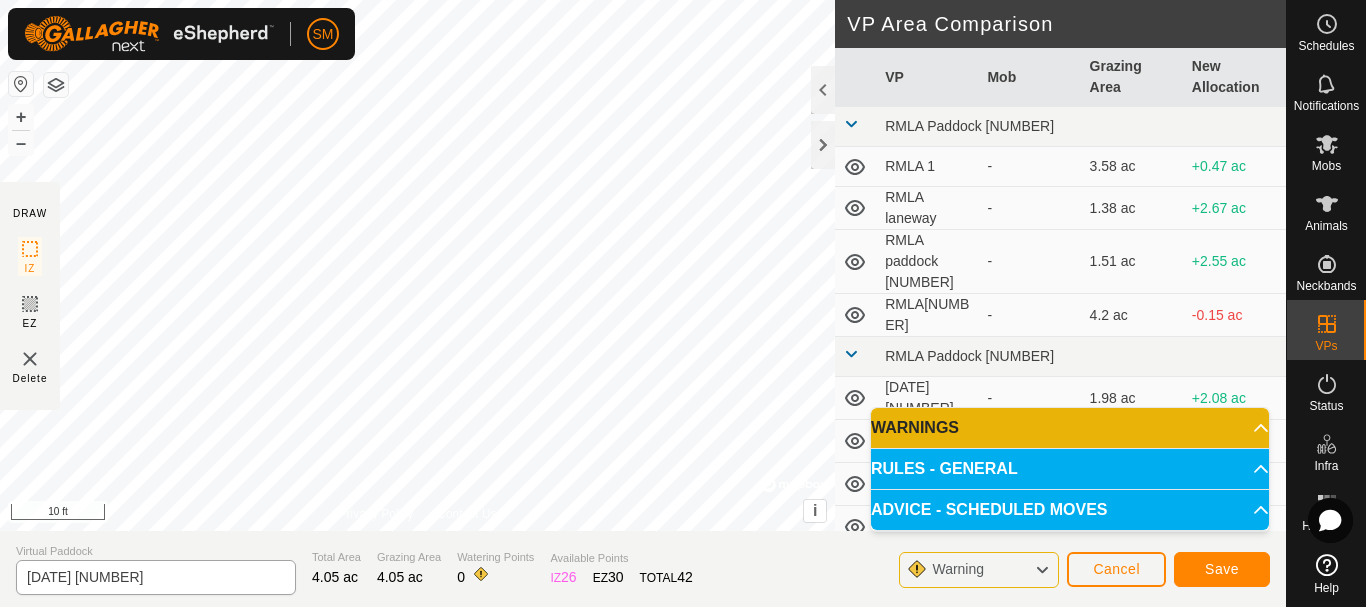 click on "DRAW IZ EZ Delete Privacy Policy Contact Us + – ⇧ i © Mapbox , © OpenStreetMap , Improve this map 10 ft VP Area Comparison VP Mob Grazing Area New Allocation RMLA Paddock 1 RMLA 1 - 3.58 ac +0.47 ac RMLA laneway - 1.38 ac +2.67 ac RMLA paddock 1 - 1.51 ac +2.55 ac RMLA2 - 4.2 ac -0.15 ac RMLA Paddock 5 2025-07-21 1 - 1.98 ac +2.08 ac 2025-07-21 2 - 2.1 ac +1.95 ac 2025-07-21 3 - 2.25 ac +1.8 ac 2025-07-21 4 - 2.37 ac +1.68 ac 2025-07-21 5 - 1.85 ac +2.2 ac 2025-07-22 1 - 1.98 ac +2.08 ac 2025-07-22 2 - 2.1 ac +1.95 ac 2025-07-22 3 - 2.22 ac +1.83 ac 2025-07-22 4 - 2.35 ac +1.71 ac 2025-07-22 5 - 1.51 ac +2.55 ac 2025-07-23 - 1.98 ac +2.08 ac 2025-07-23 1 - 1.63 ac +2.42 ac 2025-07-23 2 - 1.73 ac +2.32 ac 2025-07-23 3 - 1.85 ac +2.2 ac 2025-07-23 4 - 1.98 ac +2.08 ac 2025-07-23 5 - 1.48 ac +2.57 ac 2025-07-24 - 1.95 ac +2.1 ac 2025-07-24 1 - 1.58 ac +2.47 ac 2025-07-24 2 - 1.71 ac +2.35 ac - +2.22 ac" 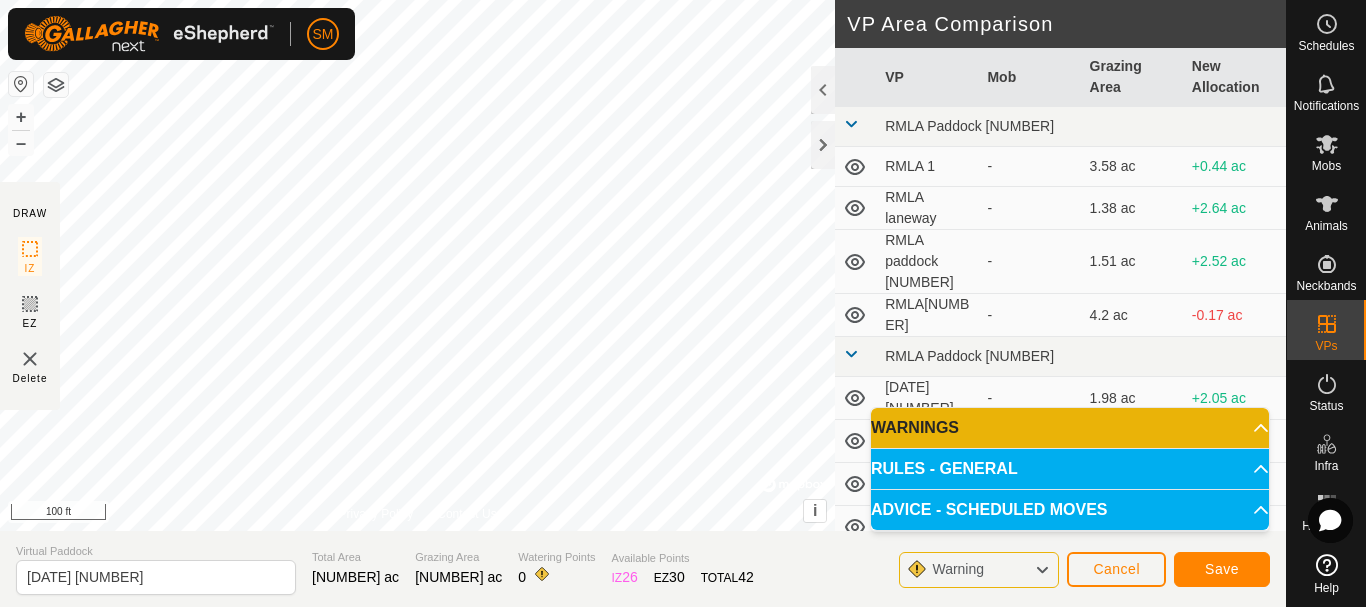 click on "DRAW IZ EZ Delete Privacy Policy Contact Us + – ⇧ i © Mapbox , © OpenStreetMap , Improve this map [NUMBER] ft VP Area Comparison VP Mob Grazing Area New Allocation RMLA Paddock 1 RMLA 1 - [NUMBER] ac +[NUMBER] ac RMLA laneway - [NUMBER] ac +[NUMBER] ac RMLA paddock 1 - [NUMBER] ac +[NUMBER] ac RMLA2 - [NUMBER] ac -[NUMBER] ac RMLA Paddock 5 [DATE] 1 - [NUMBER] ac +[NUMBER] ac [DATE] 2 - [NUMBER] ac +[NUMBER] ac [DATE] 3 - [NUMBER] ac +[NUMBER] ac [DATE] 4 - [NUMBER] ac +[NUMBER] ac [DATE] 5 - [NUMBER] ac +[NUMBER] ac [DATE] 1 - [NUMBER] ac +[NUMBER] ac [DATE] 2 - [NUMBER] ac +[NUMBER] ac [DATE] 3 - [NUMBER] ac +[NUMBER] ac [DATE] 4 - [NUMBER] ac +[NUMBER] ac [DATE] 5 - [NUMBER] ac +[NUMBER] ac [DATE] - [NUMBER] ac +[NUMBER] ac [DATE] 1 - [NUMBER] ac +[NUMBER] ac [DATE] 2 - [NUMBER] ac +[NUMBER] ac - - - -" 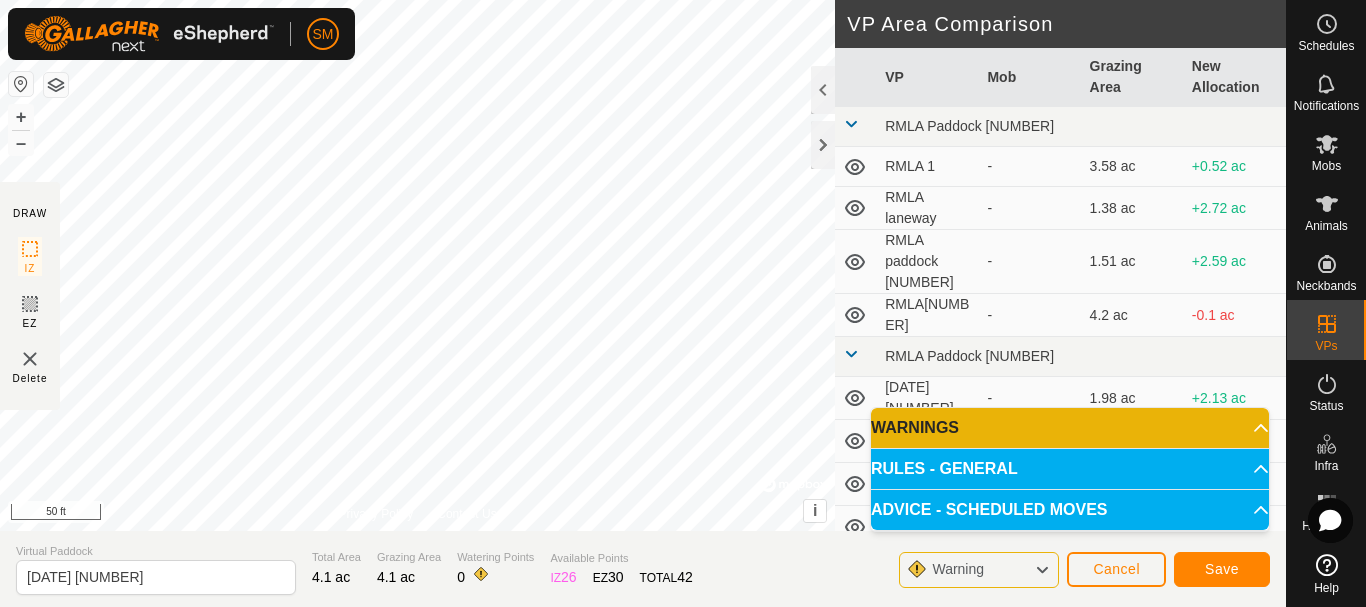 click on "DRAW IZ EZ Delete Privacy Policy Contact Us Segment length must be longer than 5 m (Current: [NUMBER] m) . + – ⇧ i © Mapbox , © OpenStreetMap , Improve this map [NUMBER] ft VP Area Comparison VP Mob Grazing Area New Allocation RMLA Paddock 1 RMLA 1 - [NUMBER] ac +[NUMBER] ac RMLA laneway - [NUMBER] ac +[NUMBER] ac RMLA paddock 1 - [NUMBER] ac +[NUMBER] ac RMLA2 - [NUMBER] ac -[NUMBER] ac RMLA Paddock 5 [DATE] 1 - [NUMBER] ac +[NUMBER] ac [DATE] 2 - [NUMBER] ac +[NUMBER] ac [DATE] 3 - [NUMBER] ac +[NUMBER] ac [DATE] 4 - [NUMBER] ac +[NUMBER] ac [DATE] 5 - [NUMBER] ac +[NUMBER] ac [DATE] 1 - [NUMBER] ac +[NUMBER] ac [DATE] 2 - [NUMBER] ac +[NUMBER] ac [DATE] 3 - [NUMBER] ac +[NUMBER] ac [DATE] 4 - [NUMBER] ac +[NUMBER] ac [DATE] 5 - [NUMBER] ac +[NUMBER] ac [DATE] - [NUMBER] ac +[NUMBER] ac [DATE] 1 - [NUMBER] ac +[NUMBER] ac [DATE] 2 - [NUMBER] ac +[NUMBER] ac [DATE] 3 - [NUMBER] ac +[NUMBER] ac [DATE] 4 - [NUMBER] ac +[NUMBER] ac [DATE] 5 - [NUMBER] ac +[NUMBER] ac [DATE] - [NUMBER] ac +[NUMBER] ac [DATE] 1 - [NUMBER] ac +[NUMBER] ac" 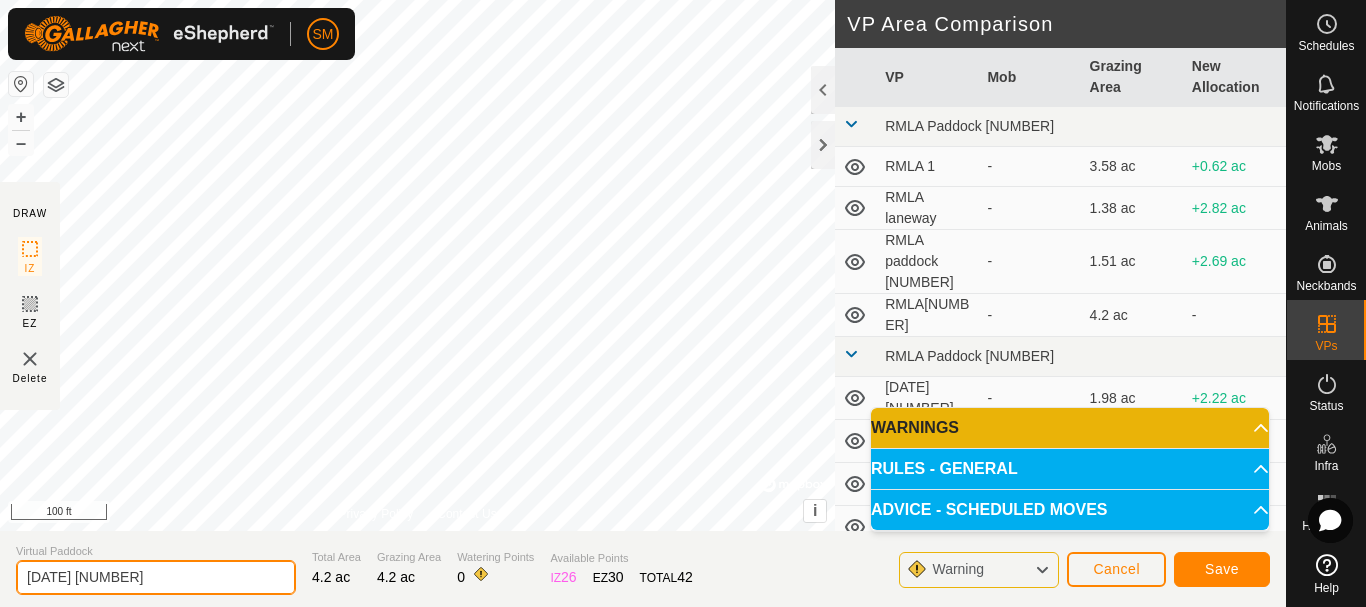 drag, startPoint x: 193, startPoint y: 570, endPoint x: 0, endPoint y: 590, distance: 194.03351 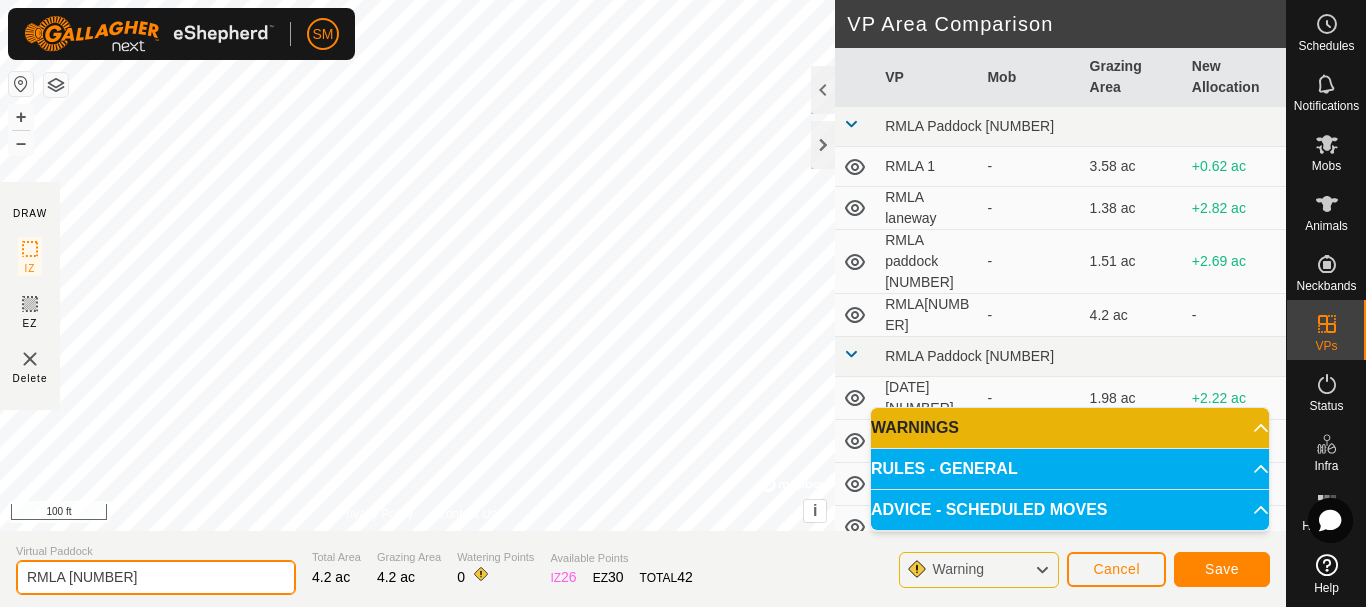 type on "RMLA [NUMBER]" 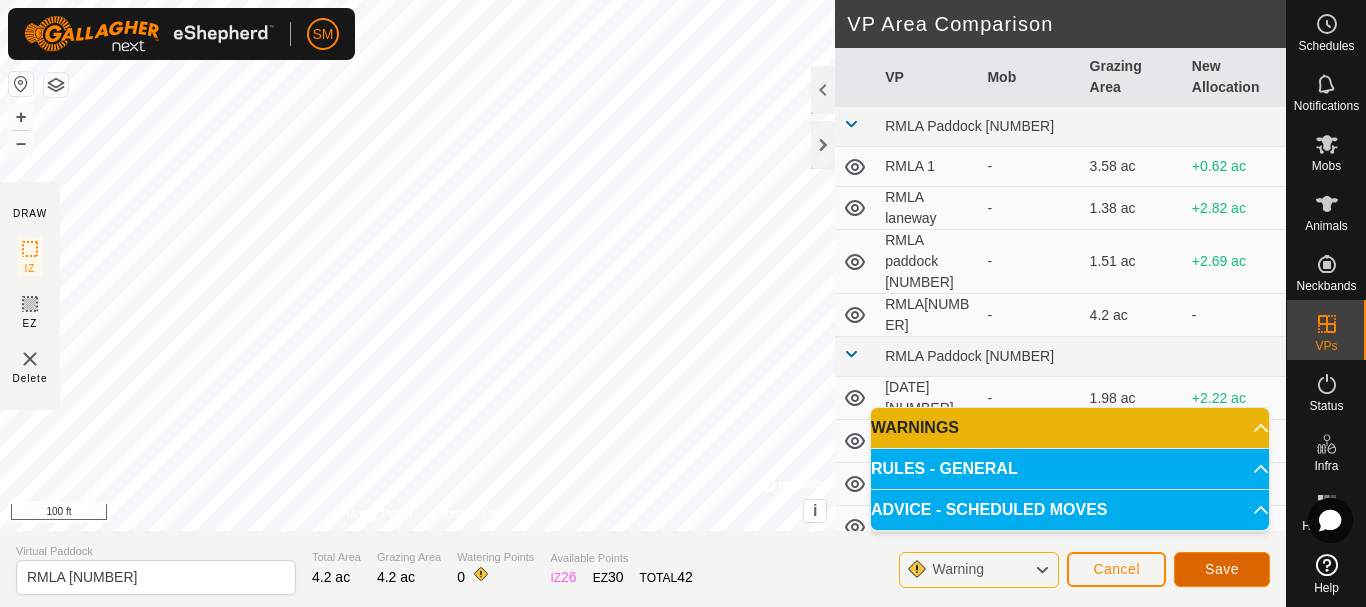 click on "Save" 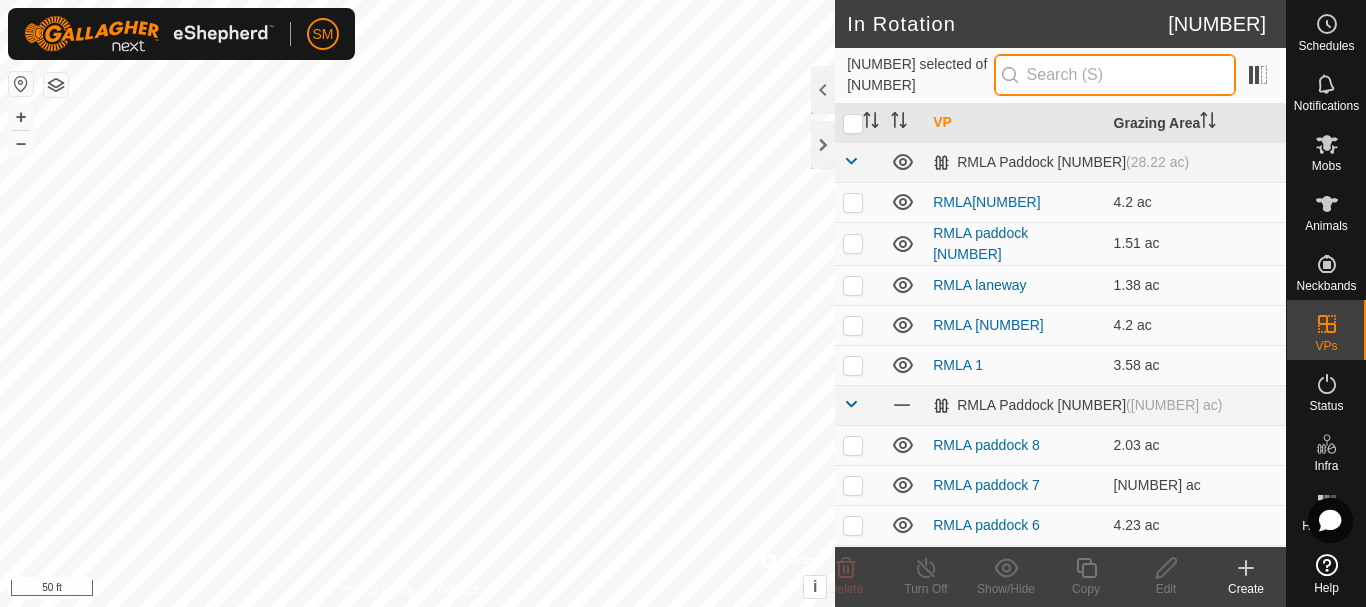 click at bounding box center (1115, 75) 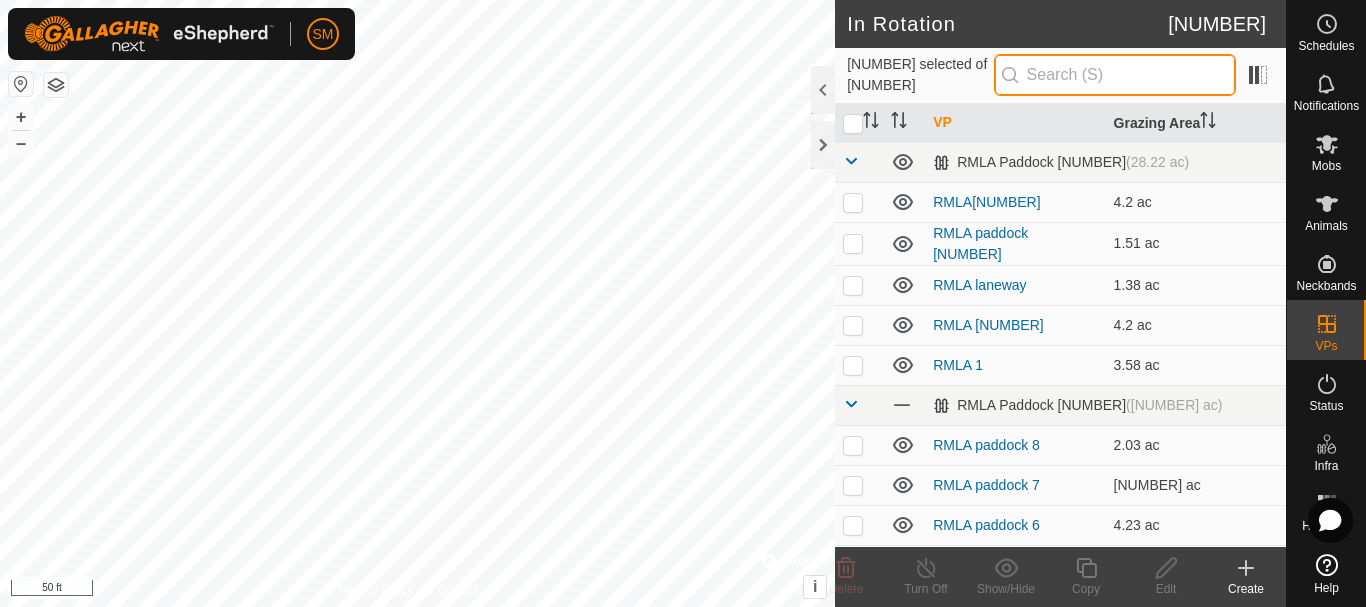 paste on "[DATE]" 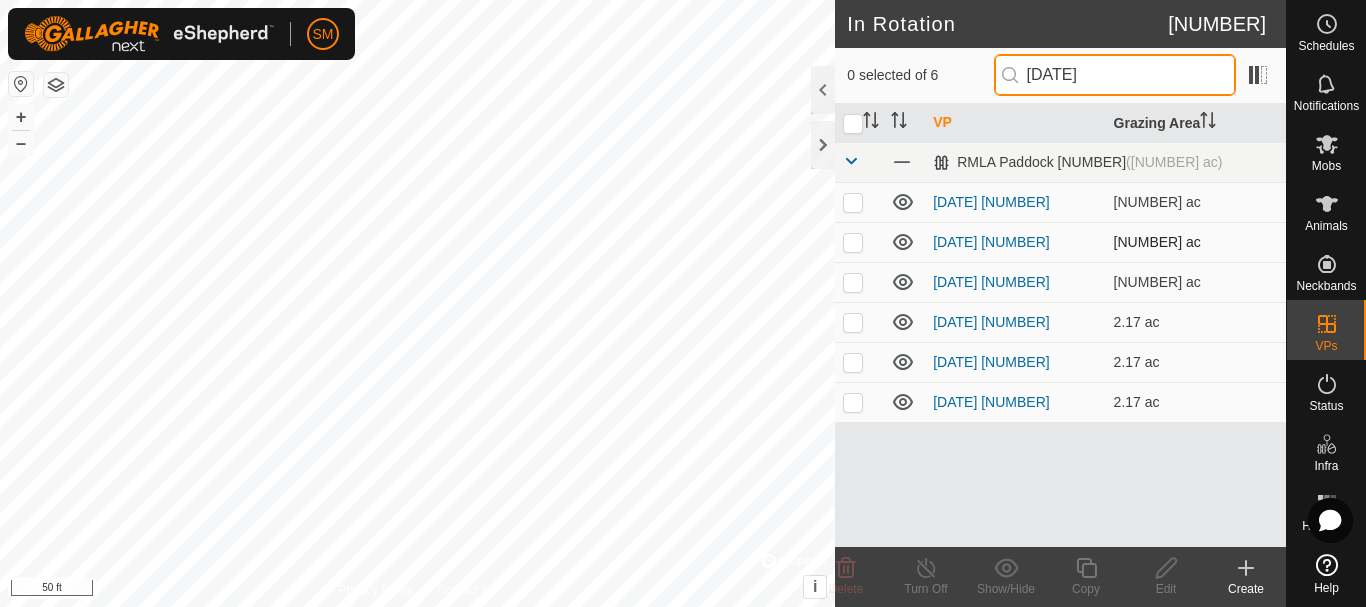 type on "[DATE]" 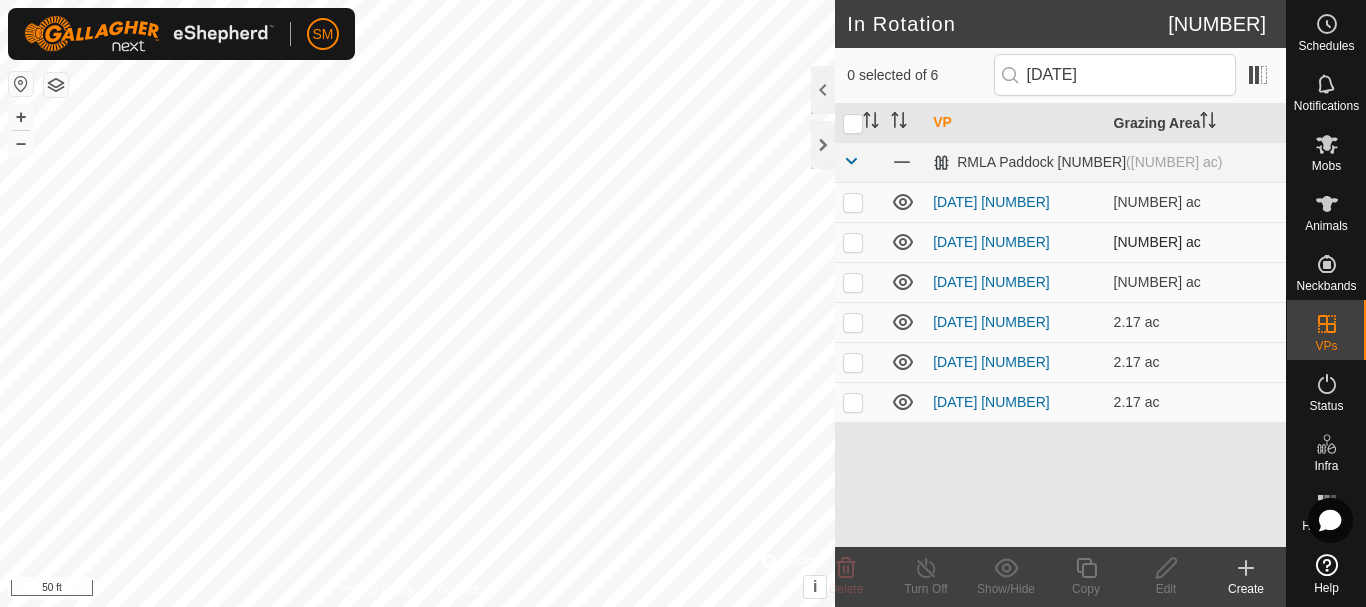 click at bounding box center (853, 242) 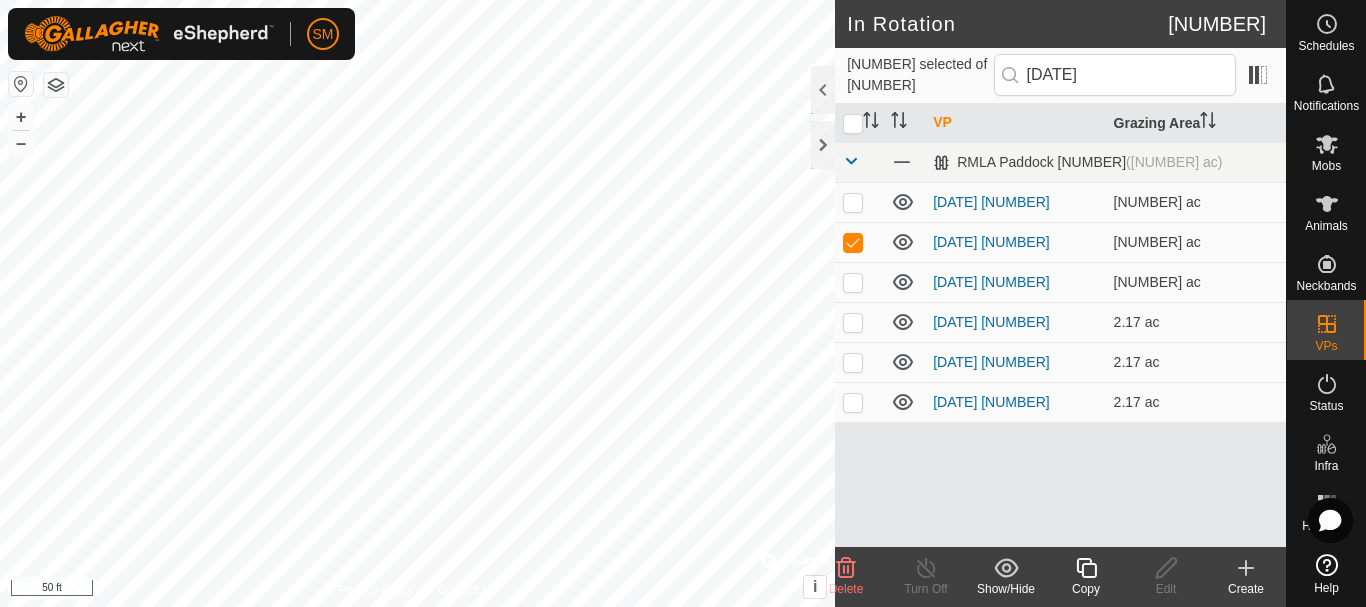 click 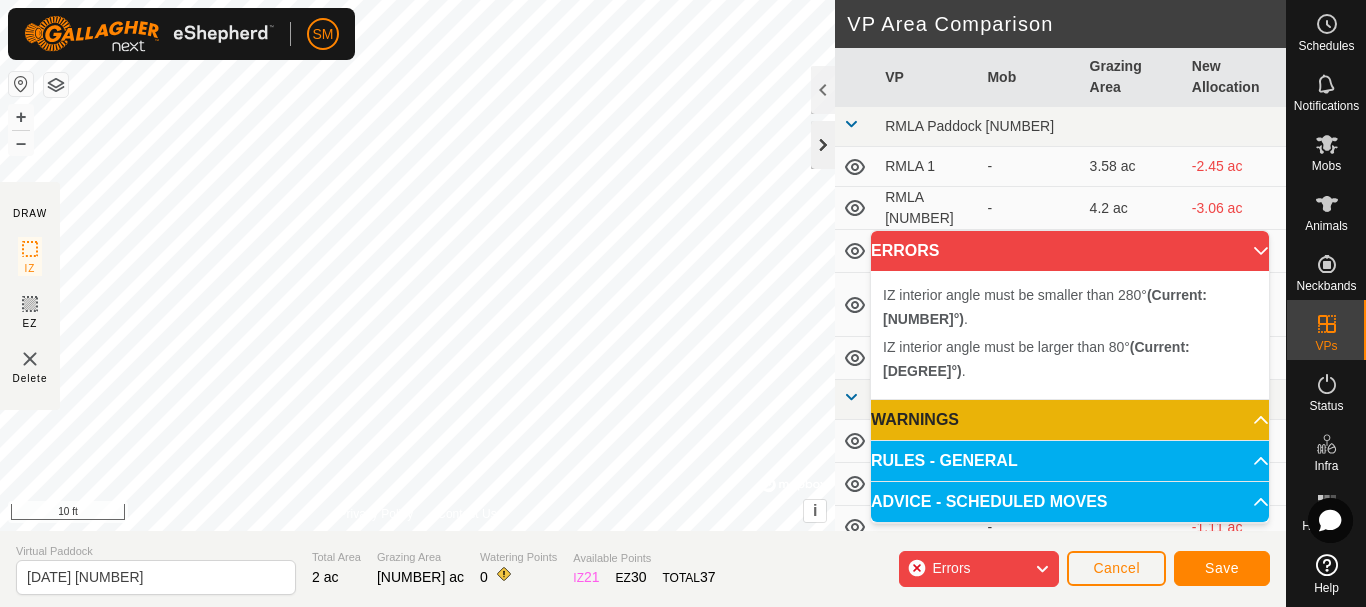 click 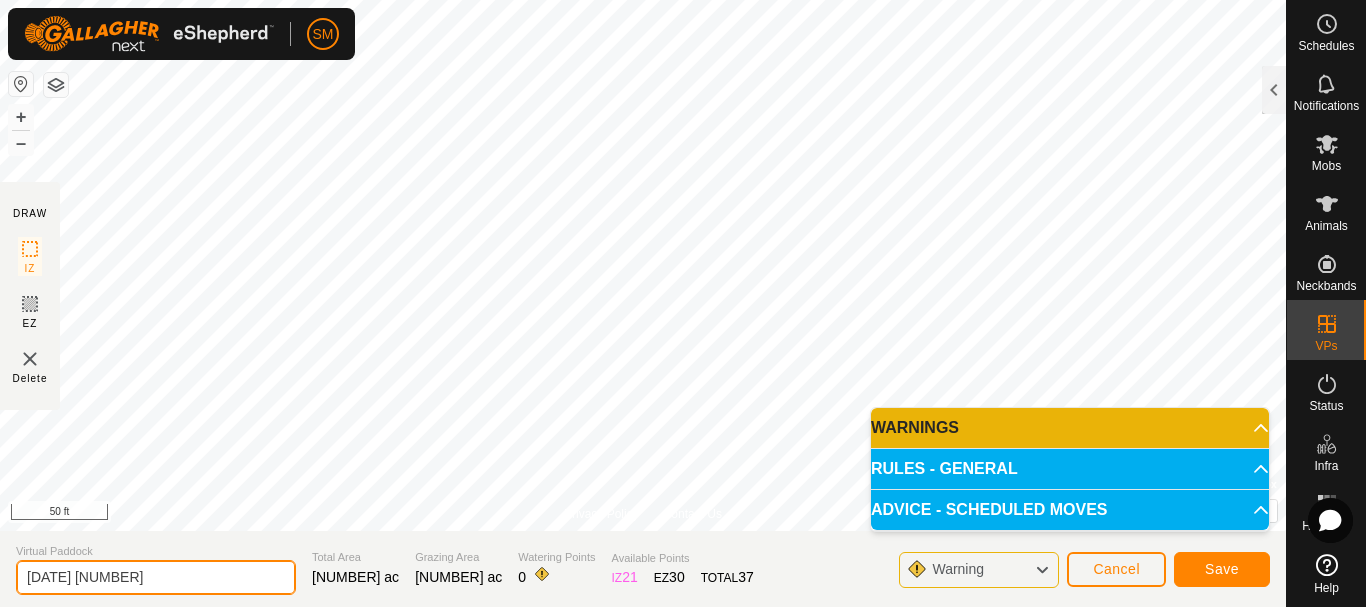 drag, startPoint x: 93, startPoint y: 581, endPoint x: 217, endPoint y: 585, distance: 124.0645 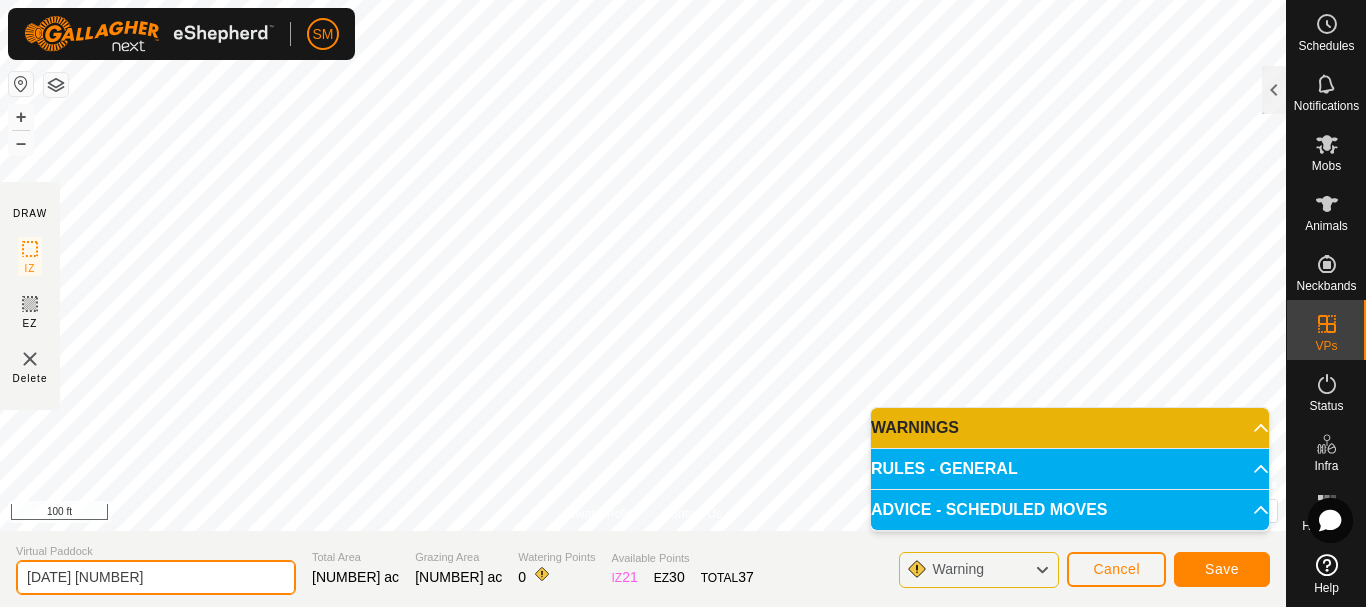 drag, startPoint x: 102, startPoint y: 577, endPoint x: 0, endPoint y: 583, distance: 102.176315 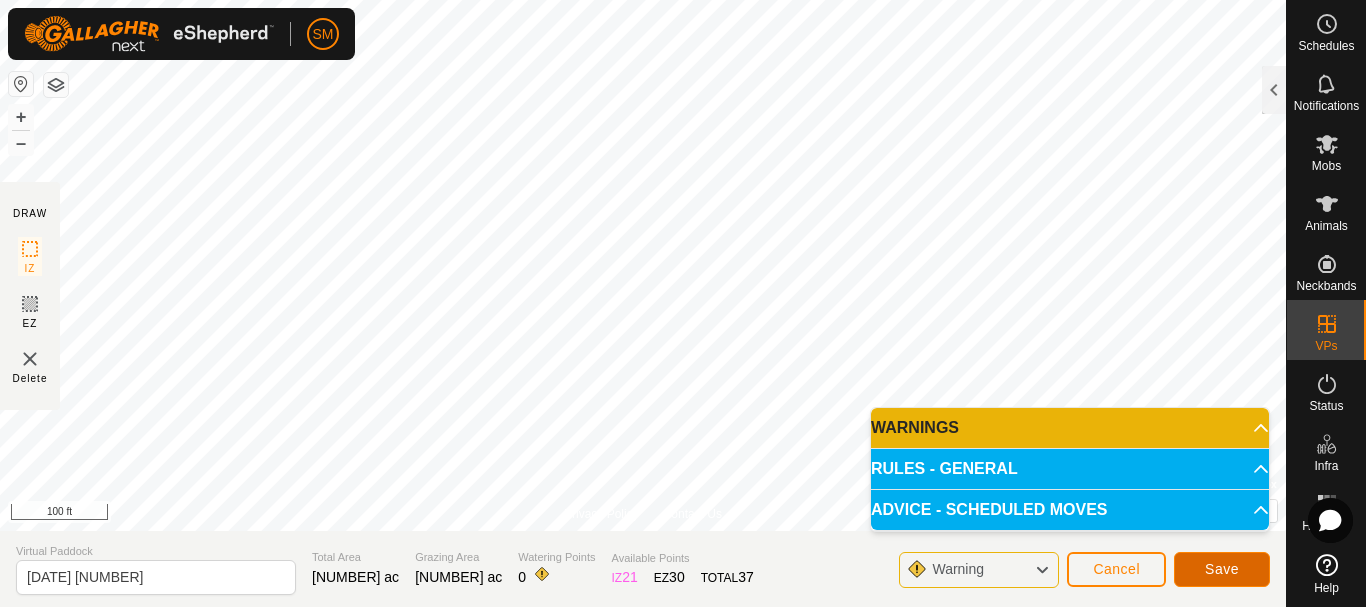 click on "Save" 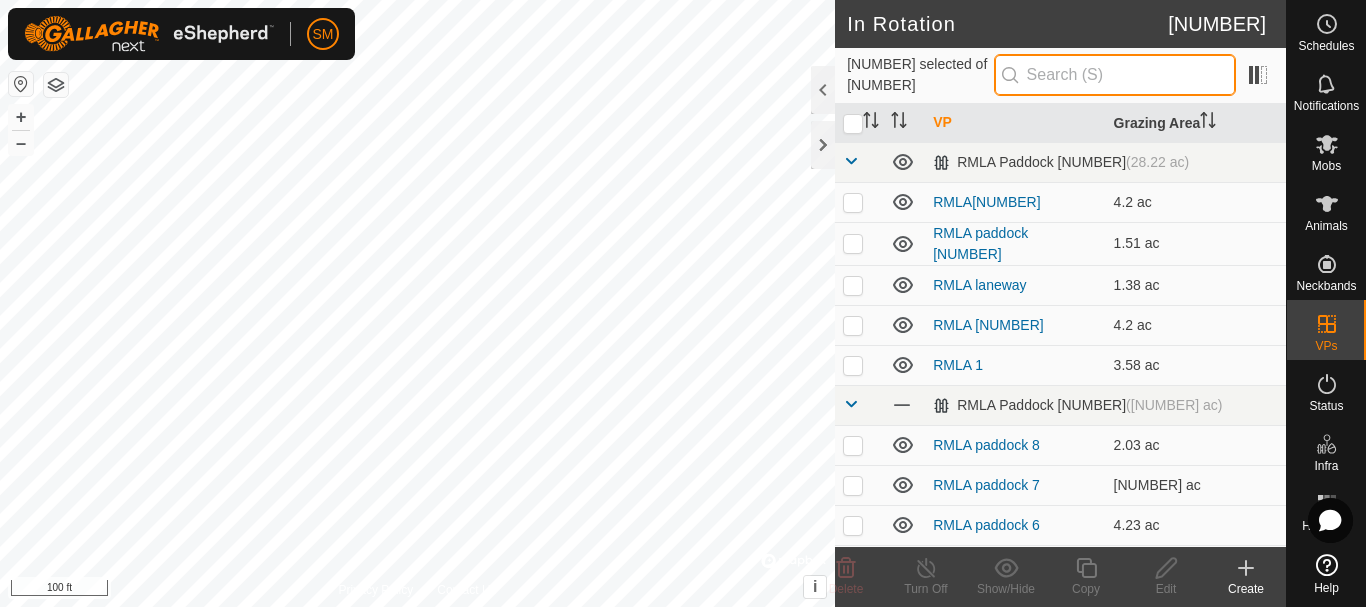 click at bounding box center [1115, 75] 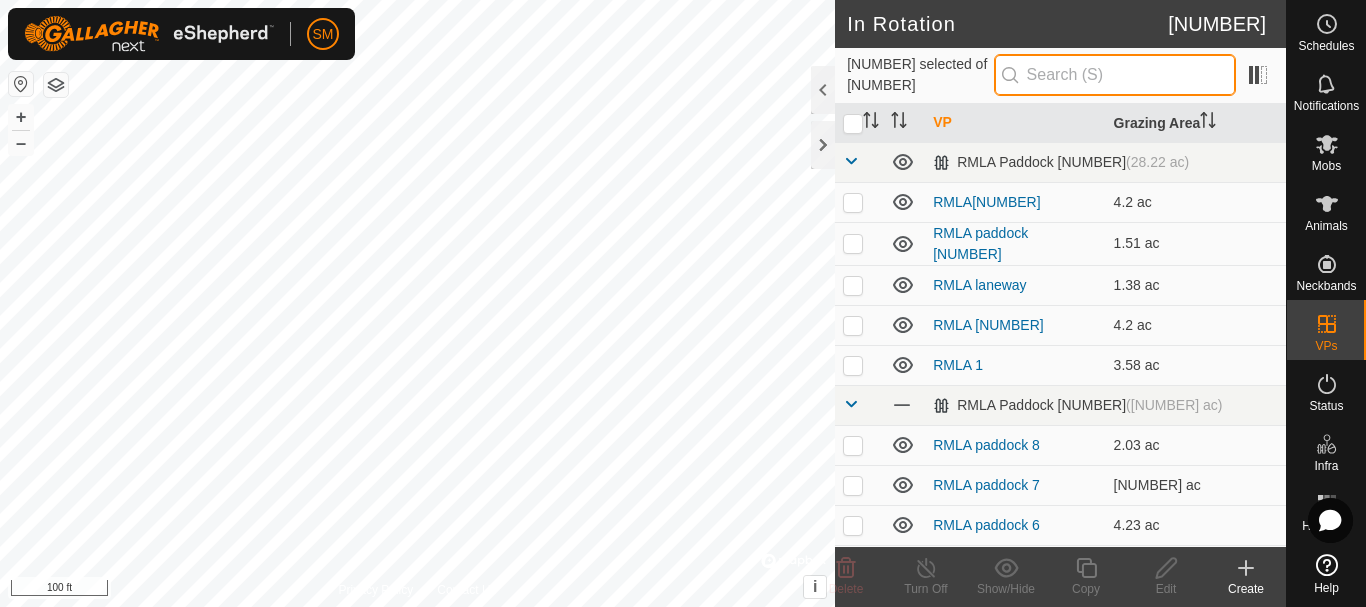 paste on "[DATE]" 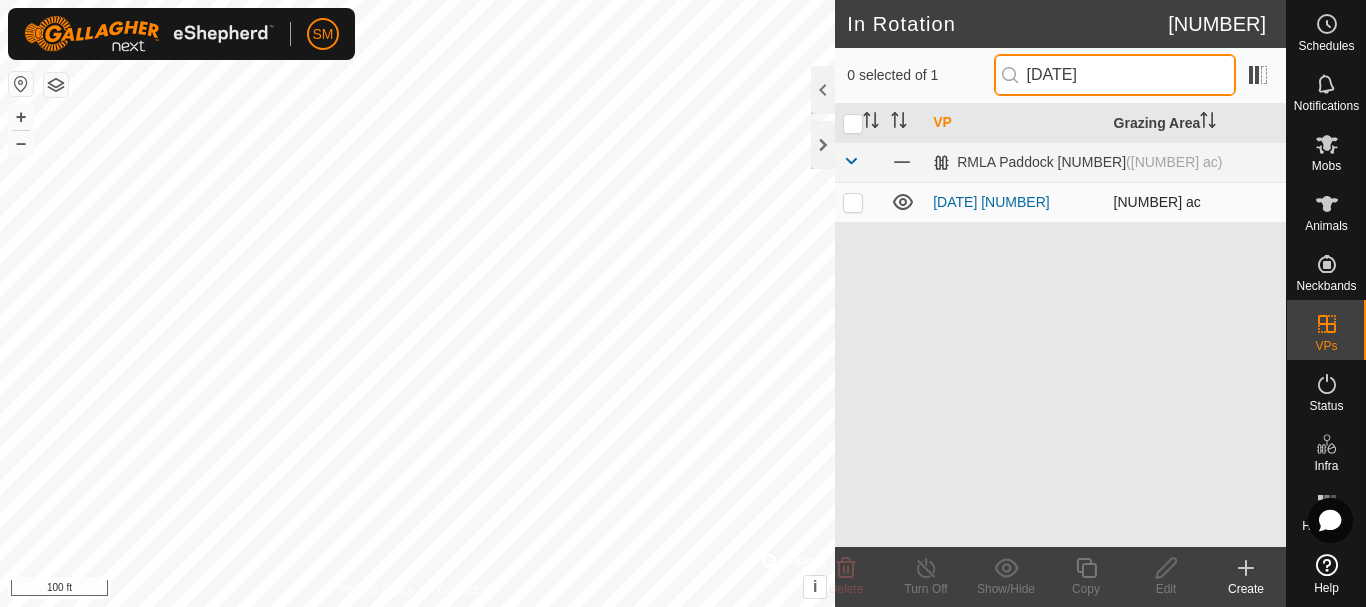 type on "[DATE]" 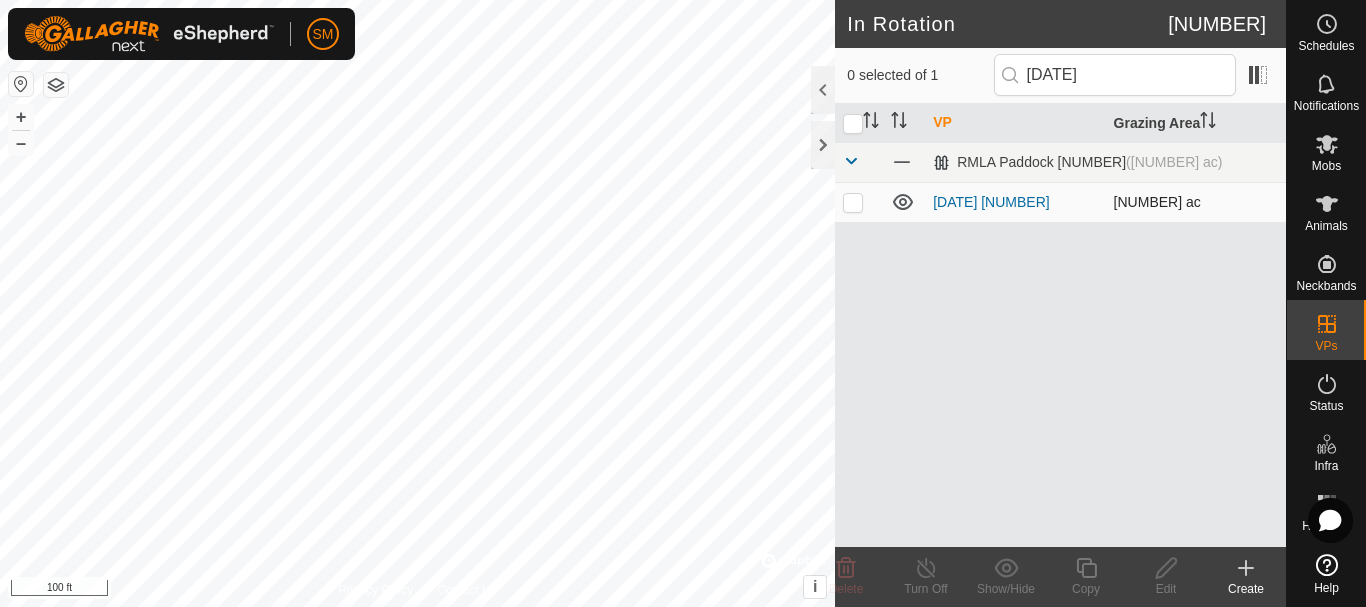 click at bounding box center [853, 202] 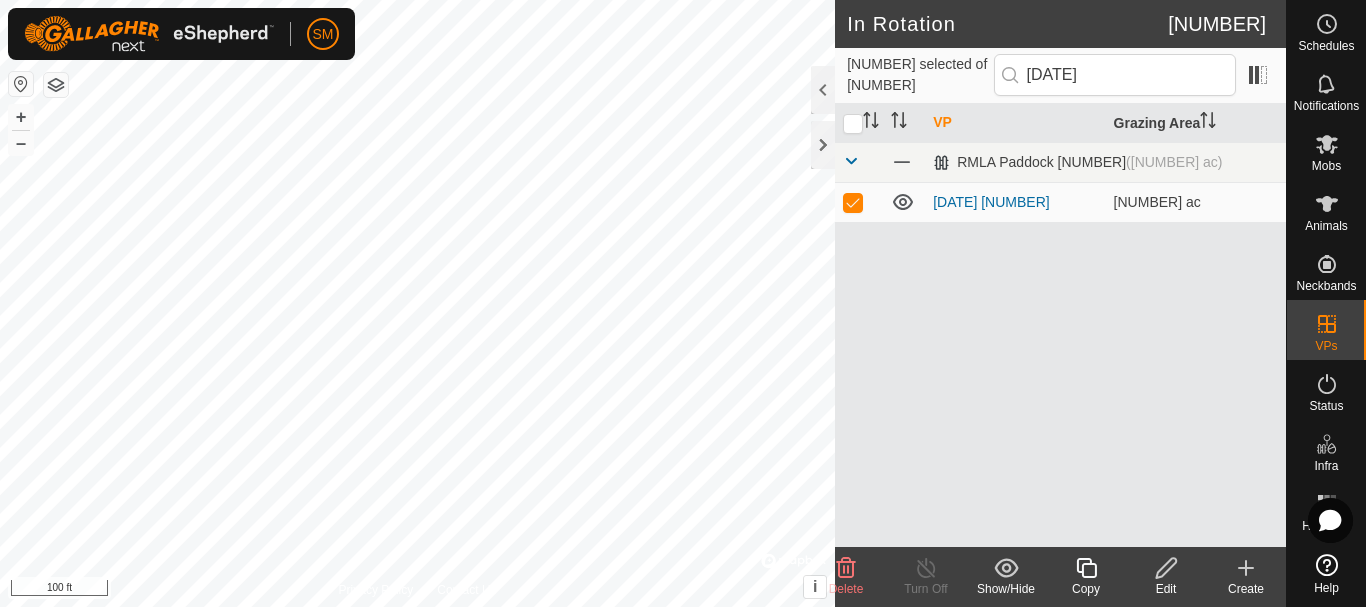 click 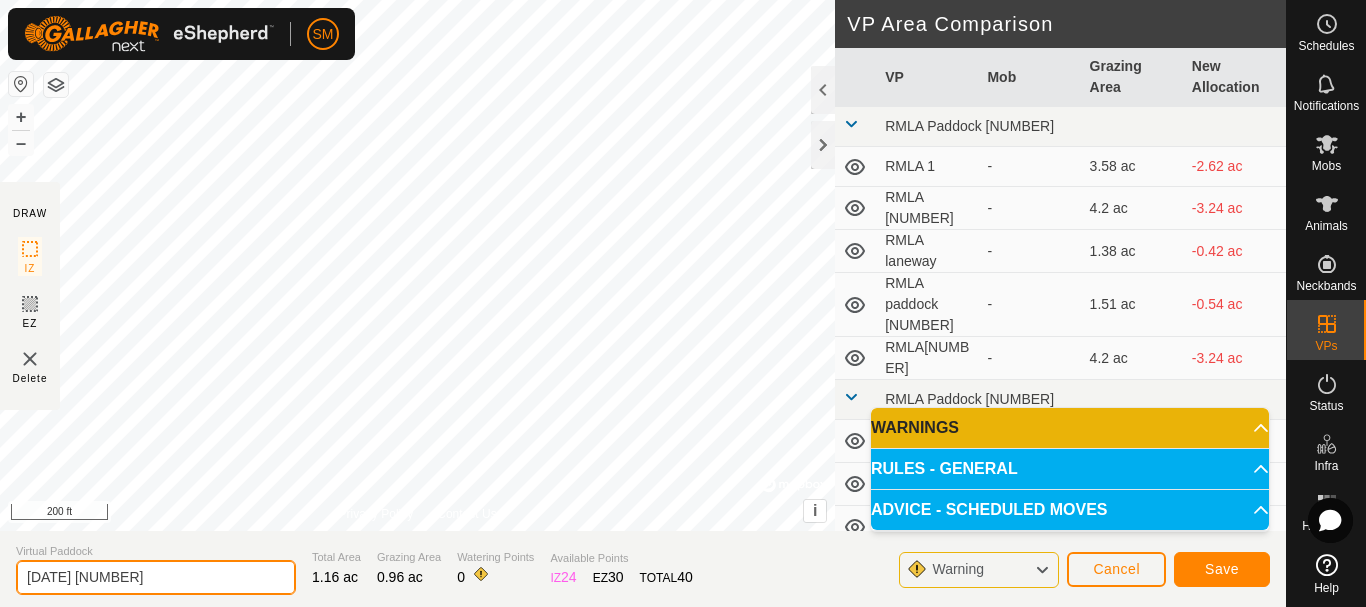 drag, startPoint x: 171, startPoint y: 581, endPoint x: 0, endPoint y: 562, distance: 172.05232 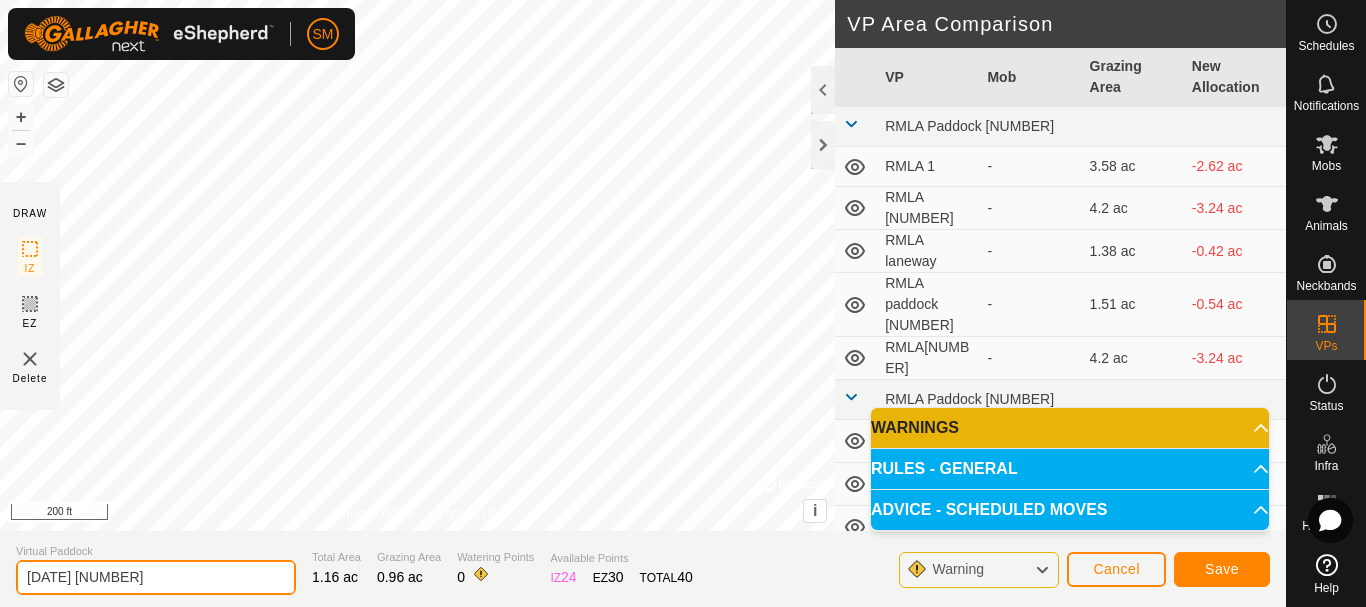 paste on "5" 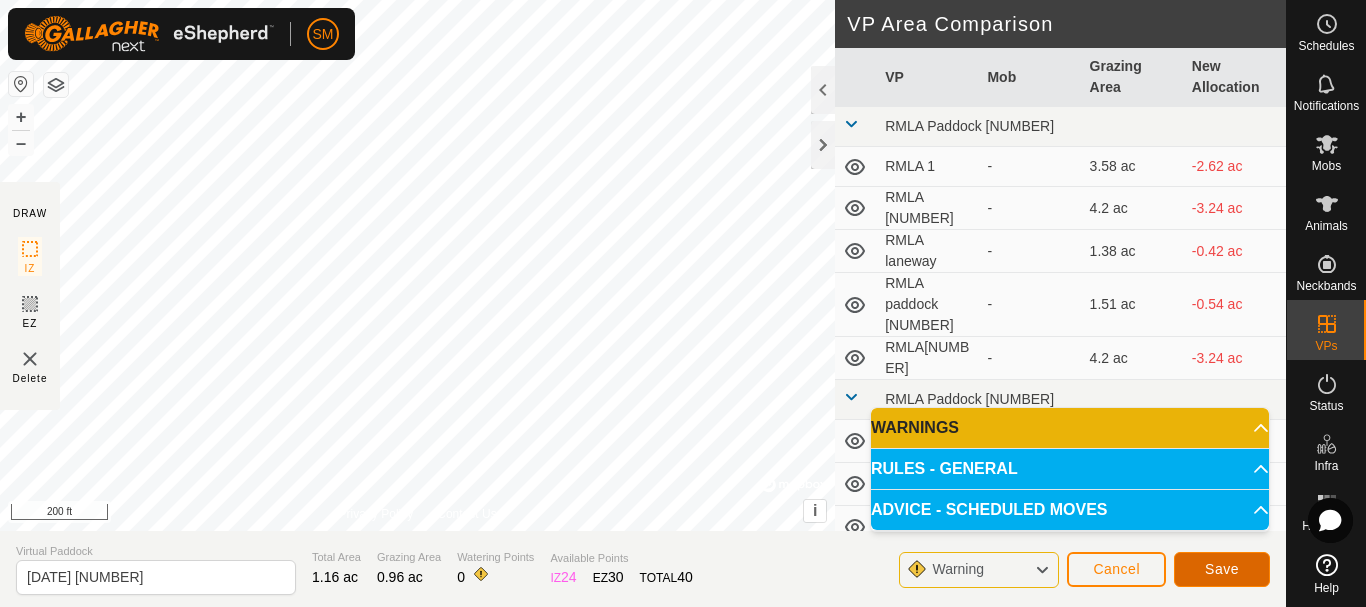 click on "Save" 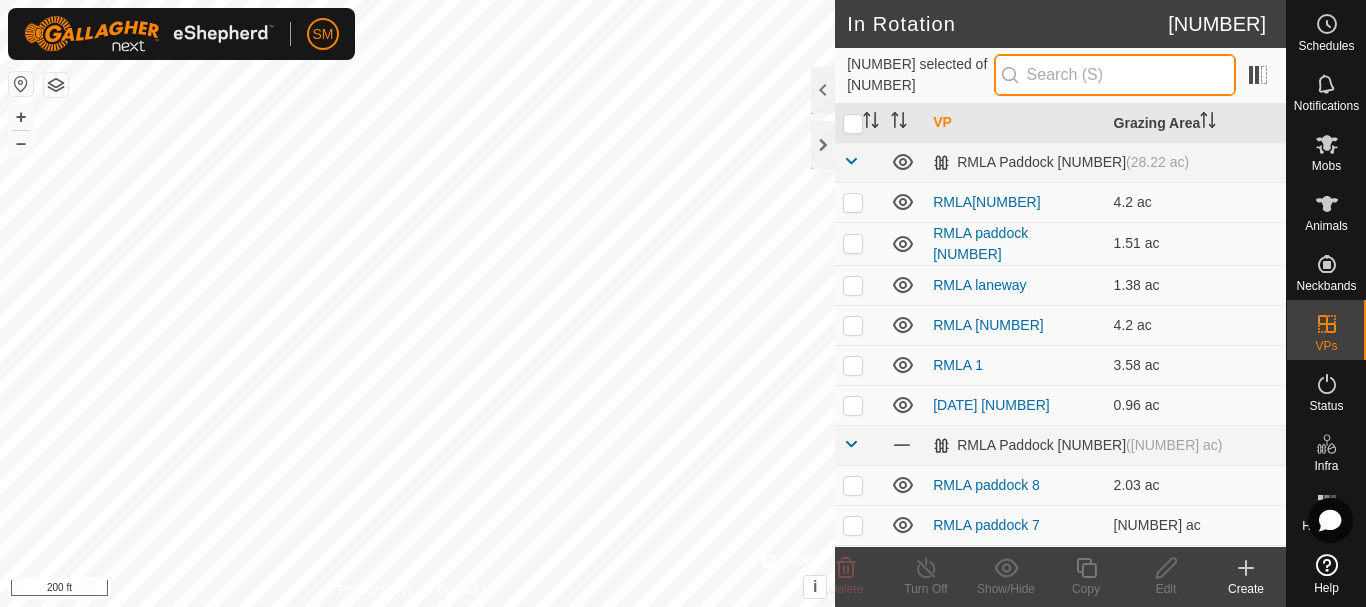 click at bounding box center [1115, 75] 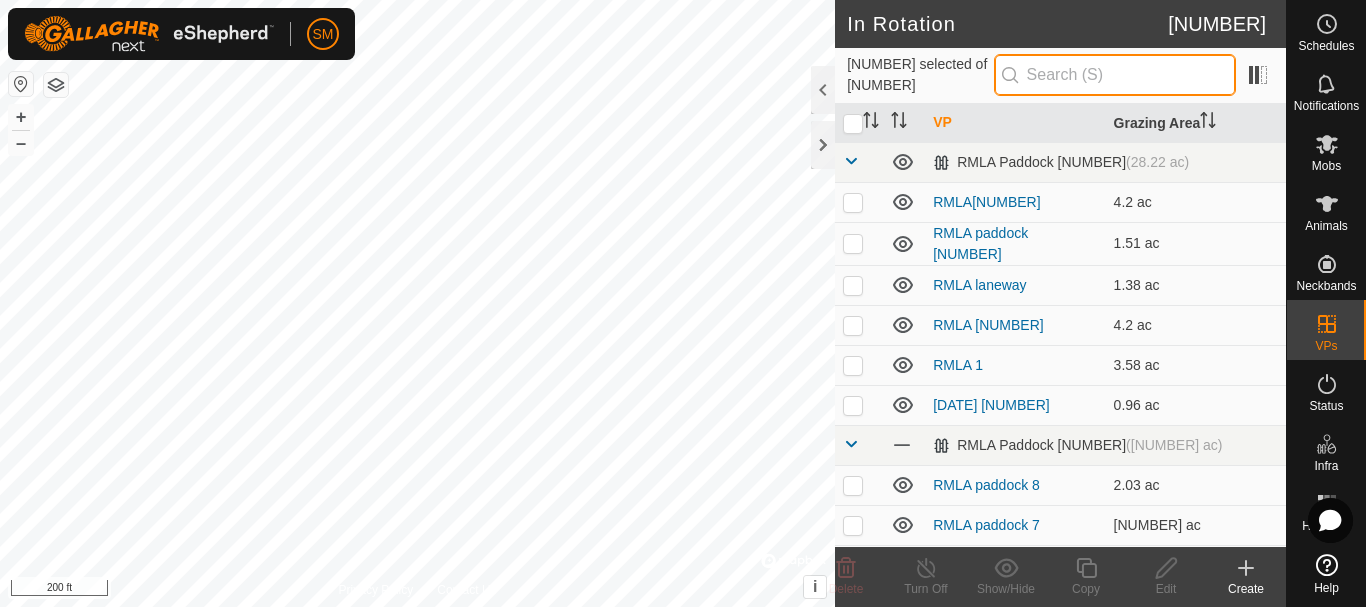 paste on "[DATE]" 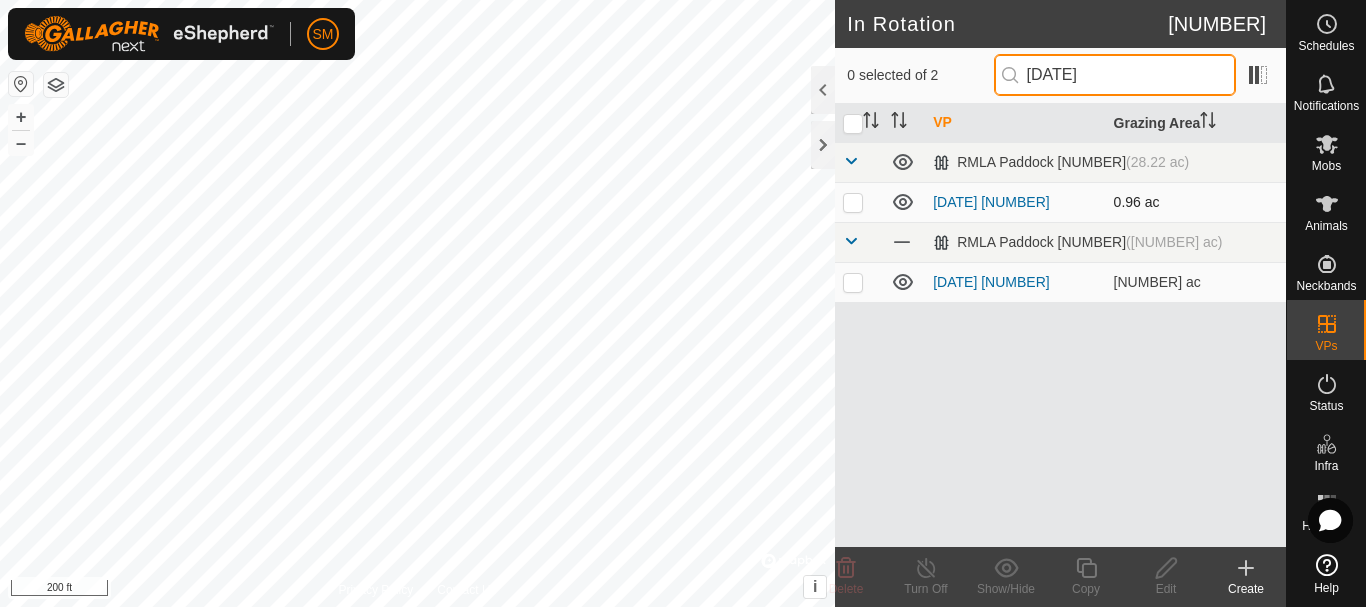 type on "[DATE]" 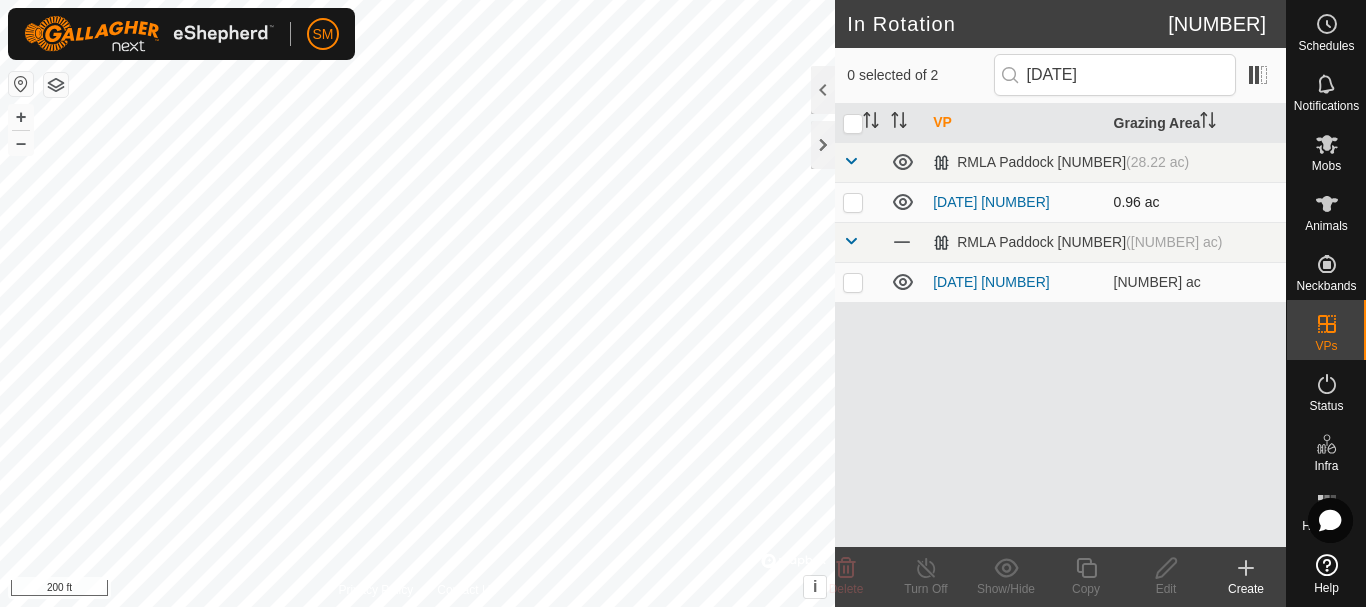 click at bounding box center [853, 202] 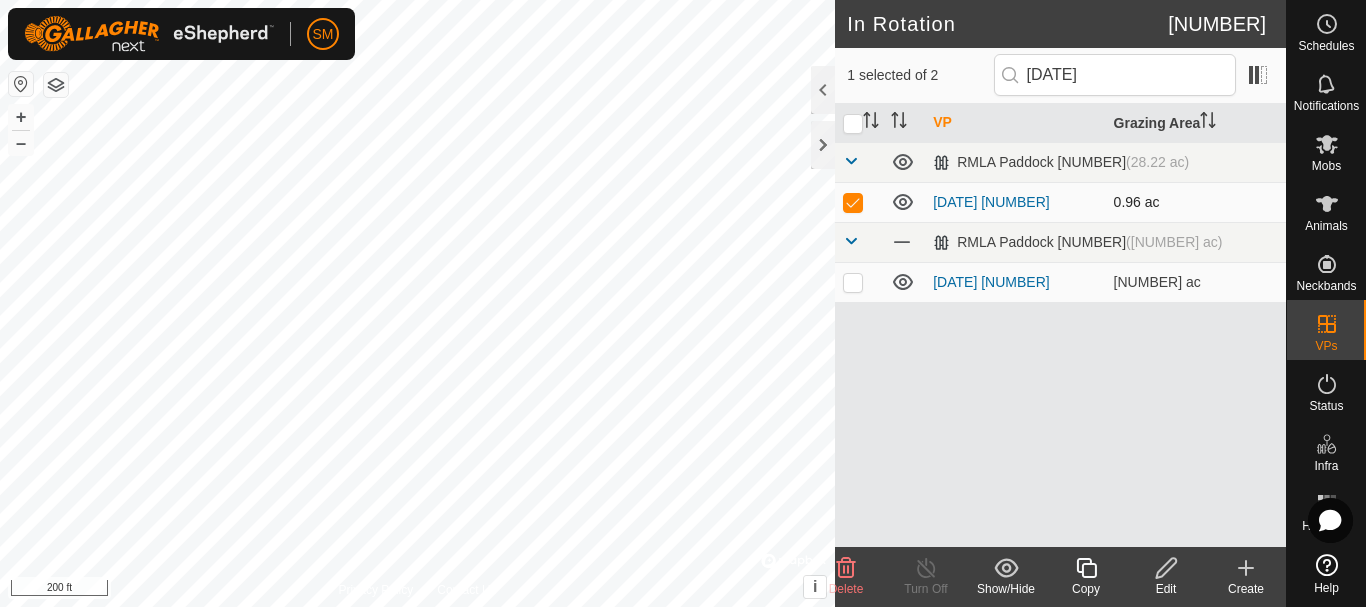 click at bounding box center [859, 202] 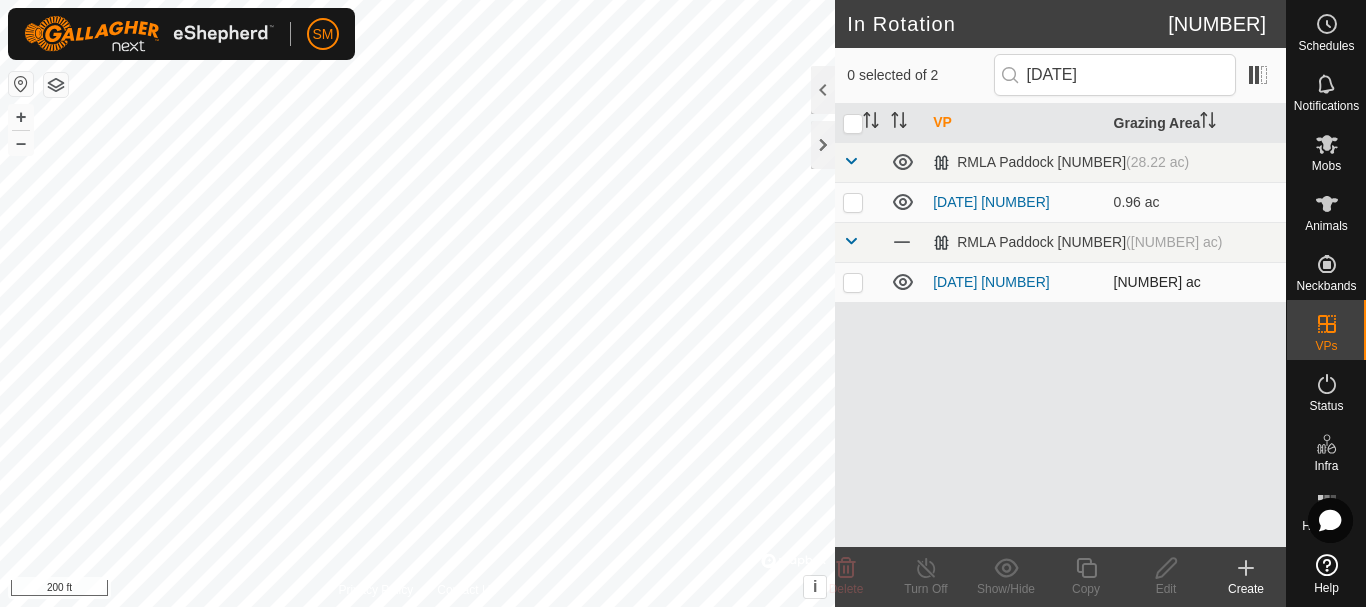 click at bounding box center [859, 282] 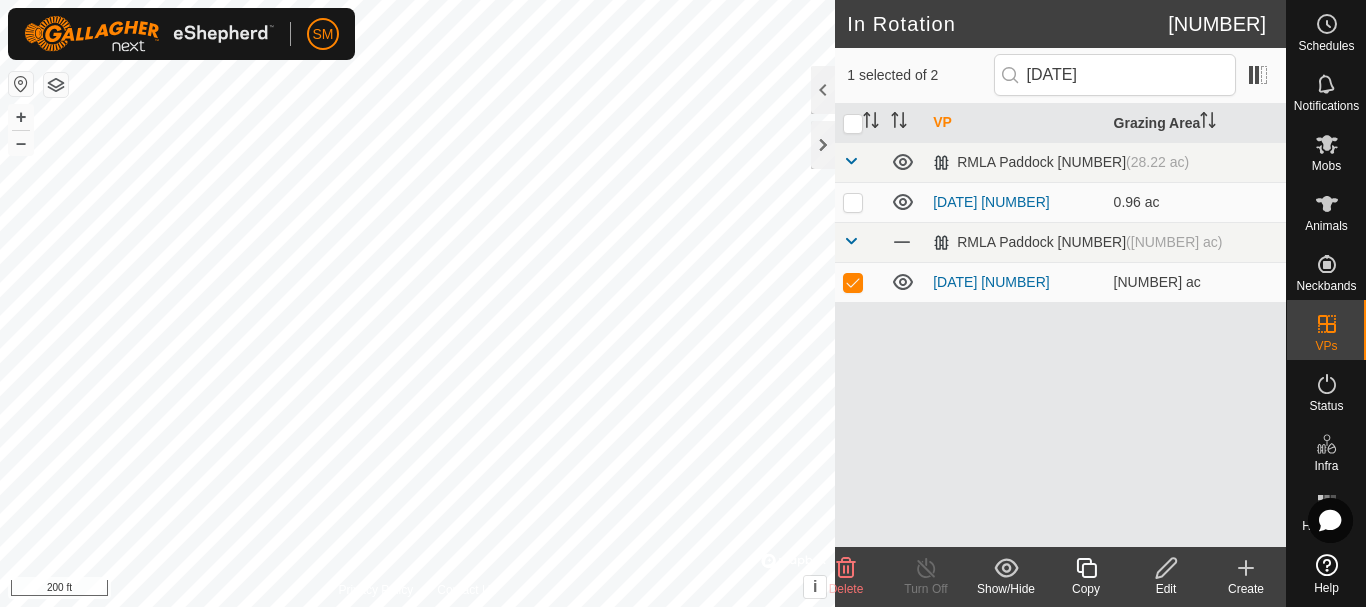 click on "Copy" 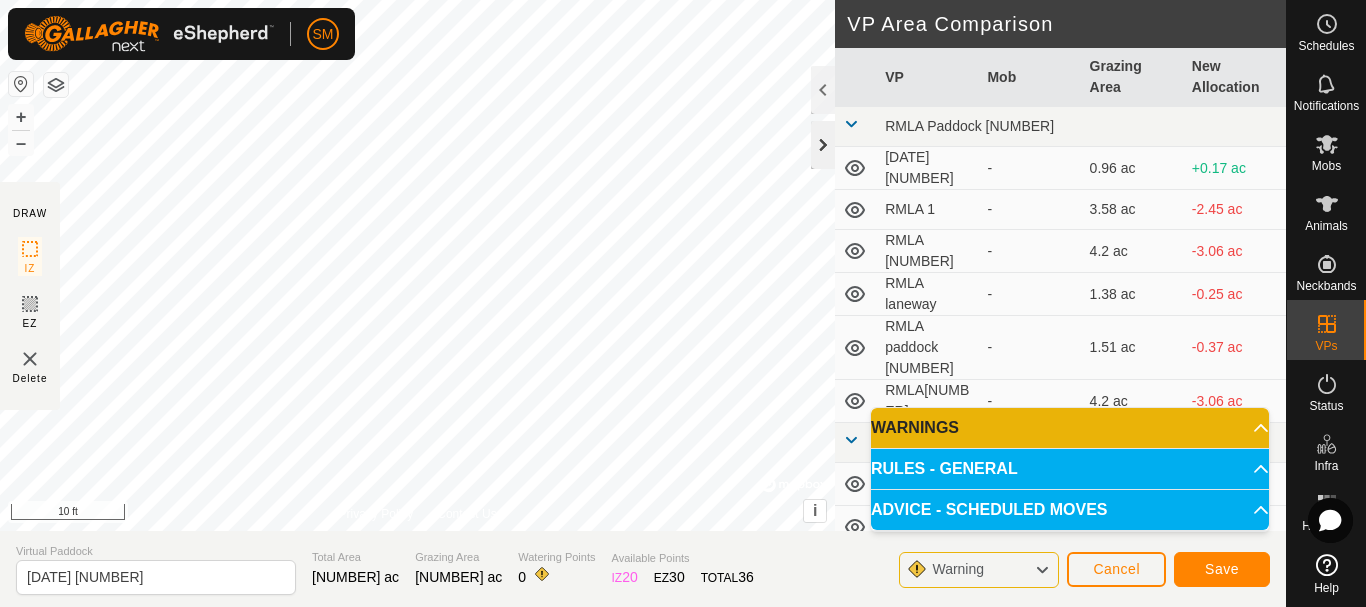 click 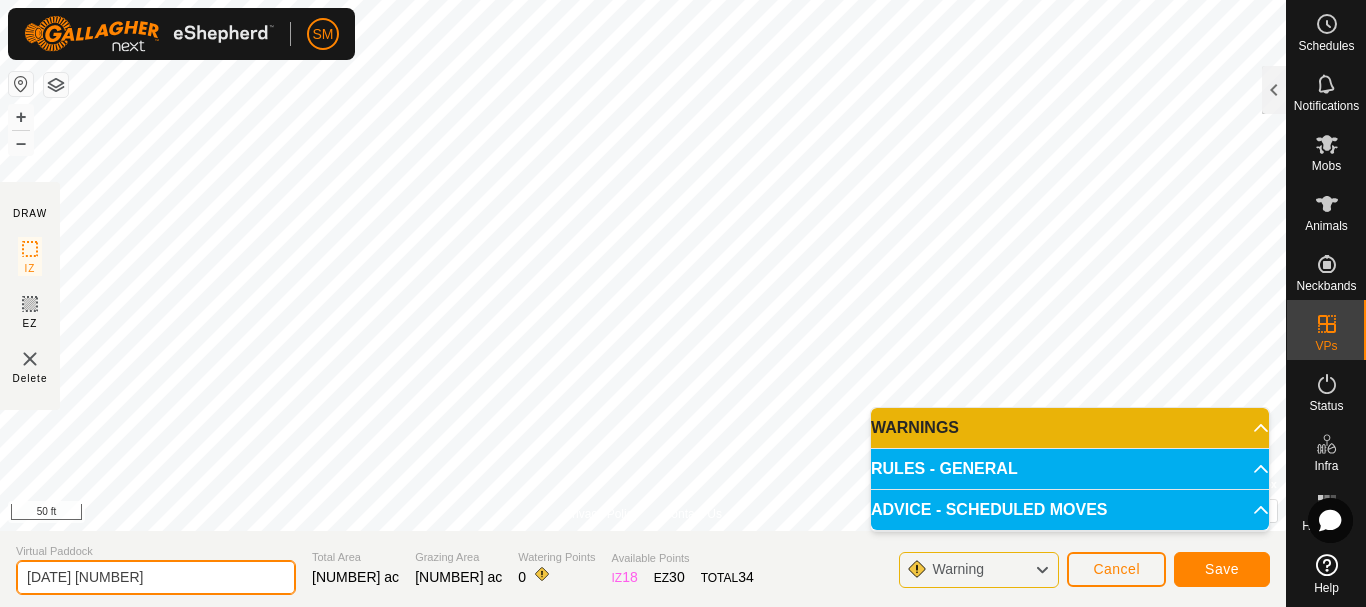 drag, startPoint x: 191, startPoint y: 577, endPoint x: 0, endPoint y: 585, distance: 191.16747 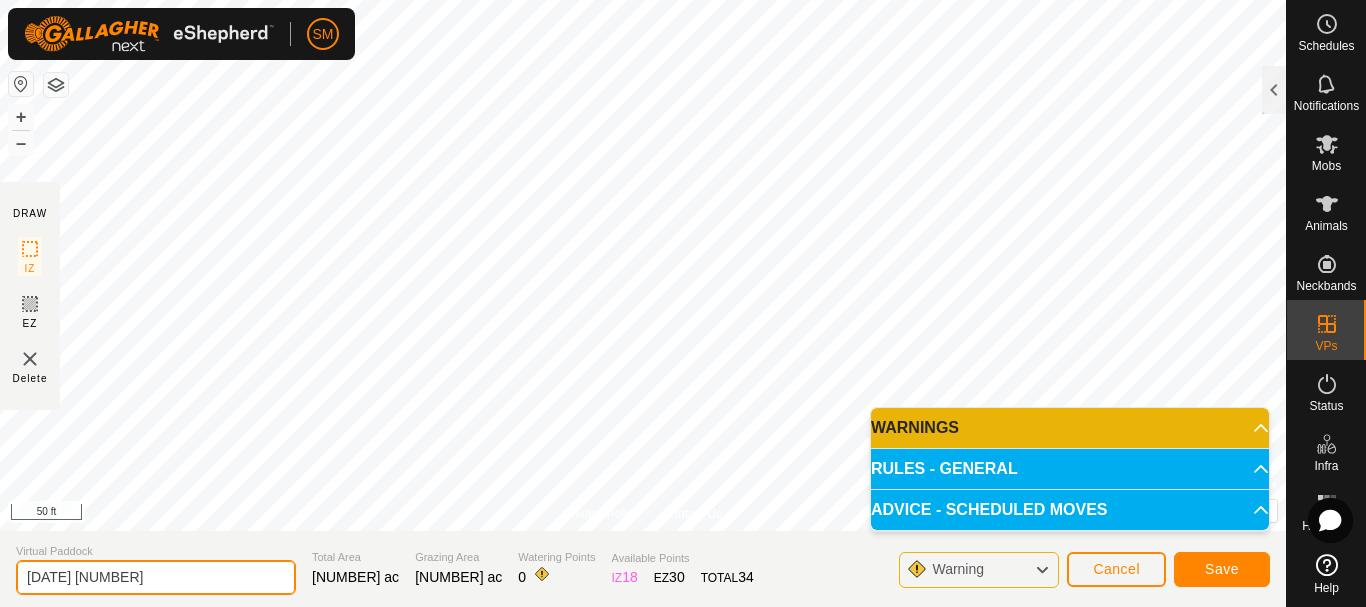 paste on "5" 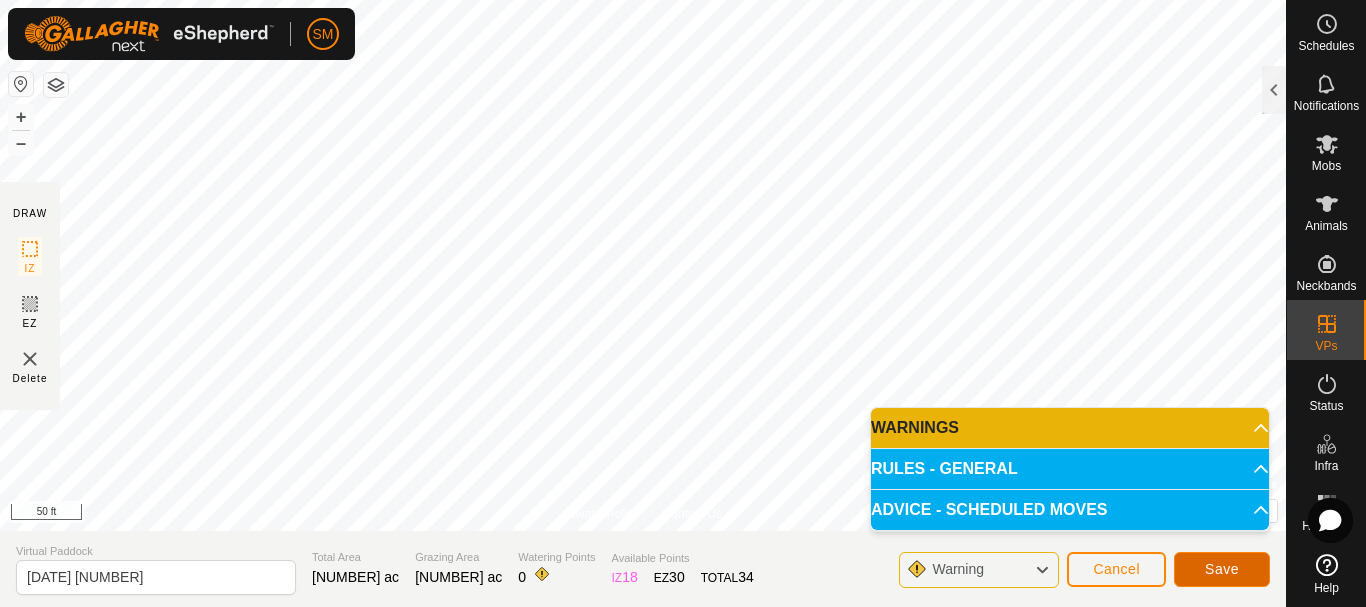click on "Save" 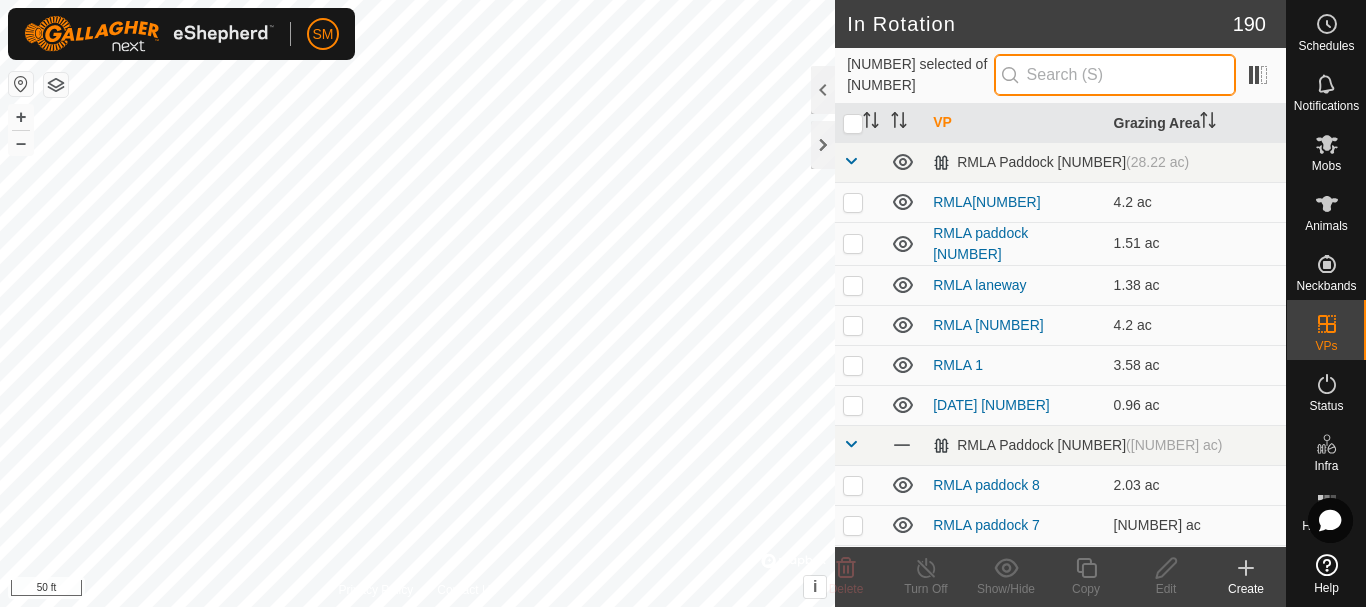 click at bounding box center (1115, 75) 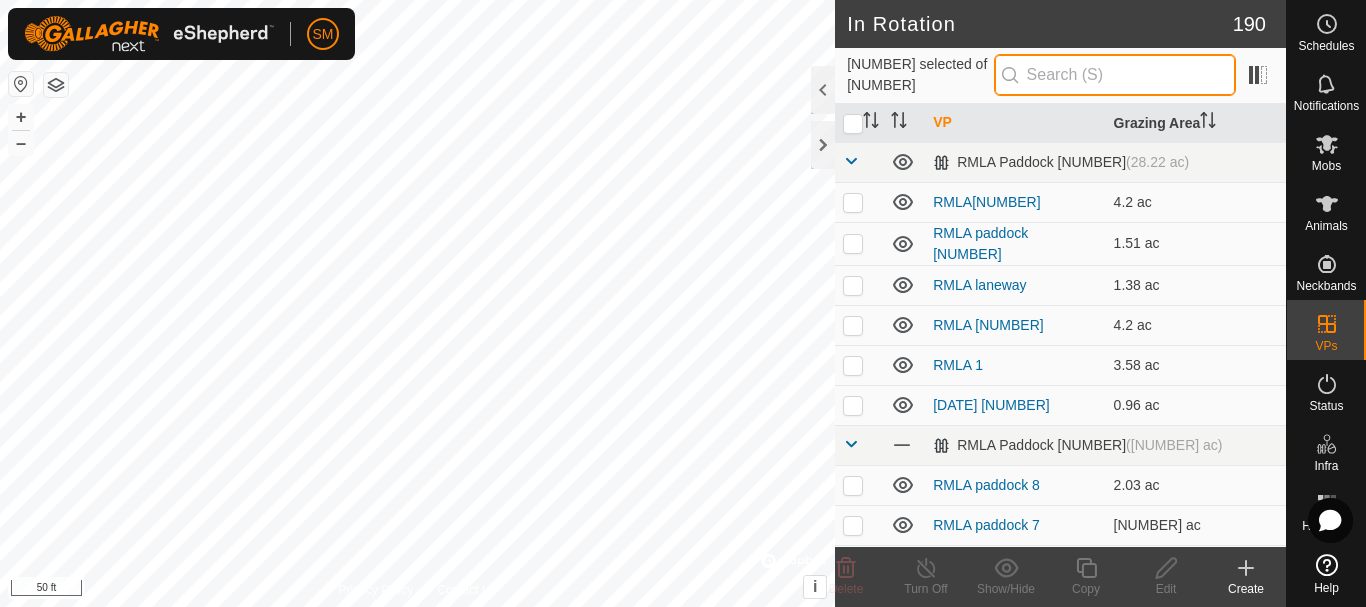 paste on "[DATE]" 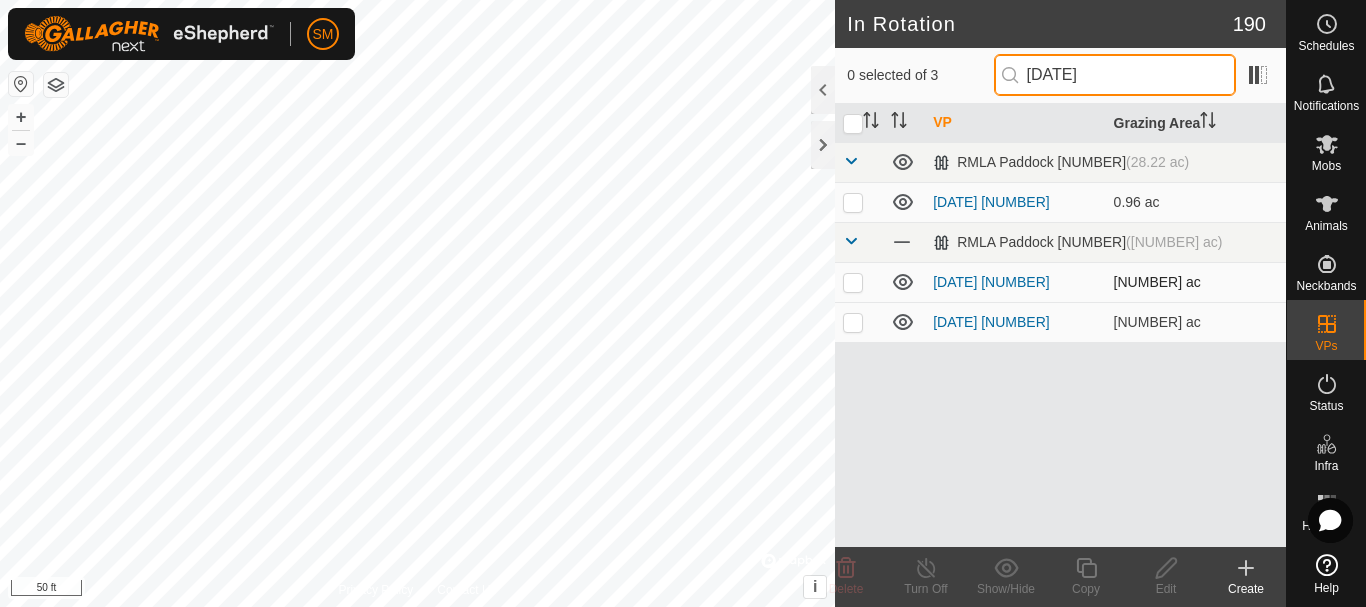 type on "[DATE]" 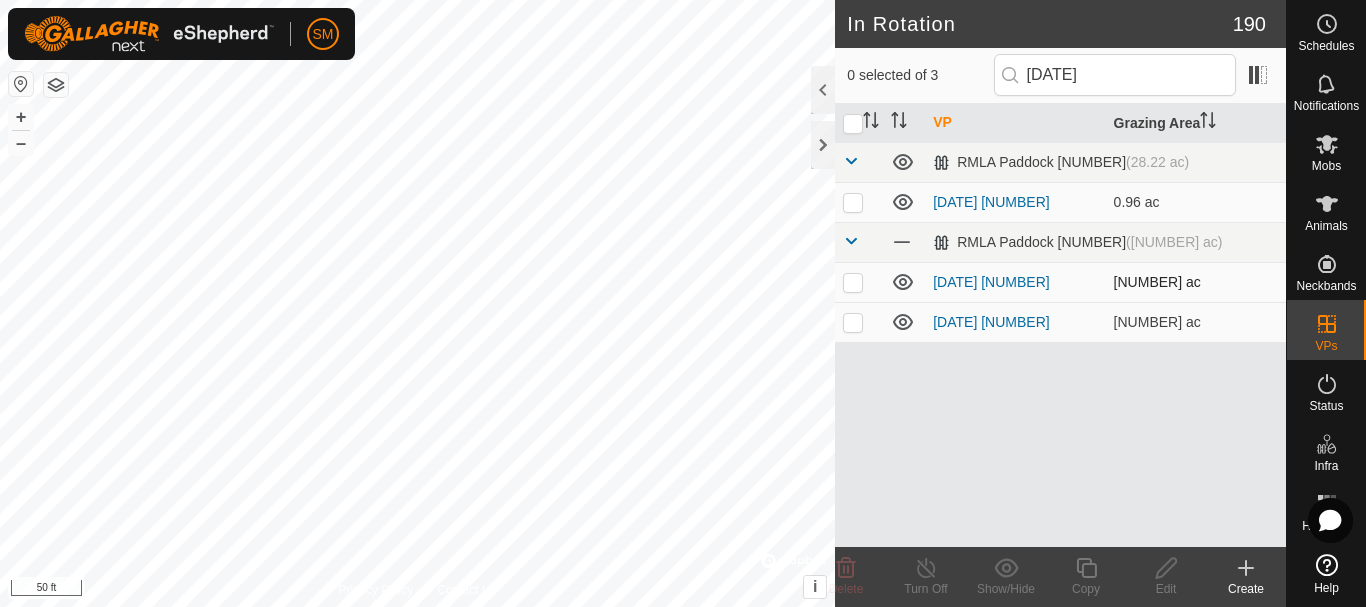click at bounding box center (853, 282) 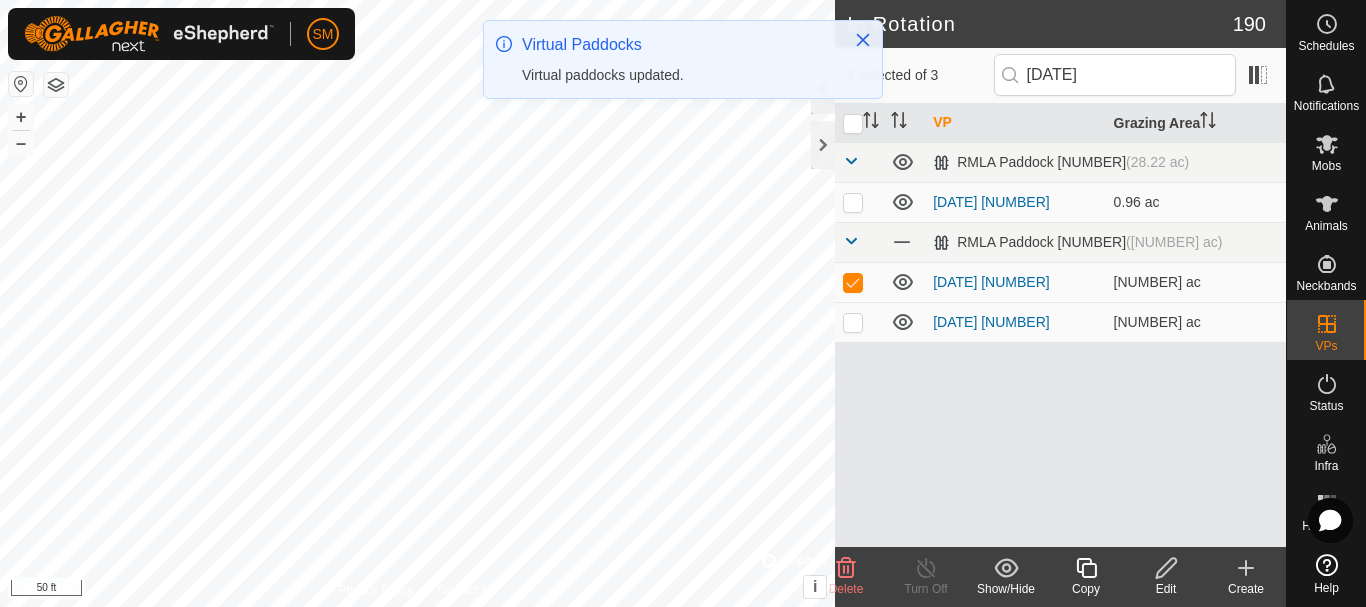 click 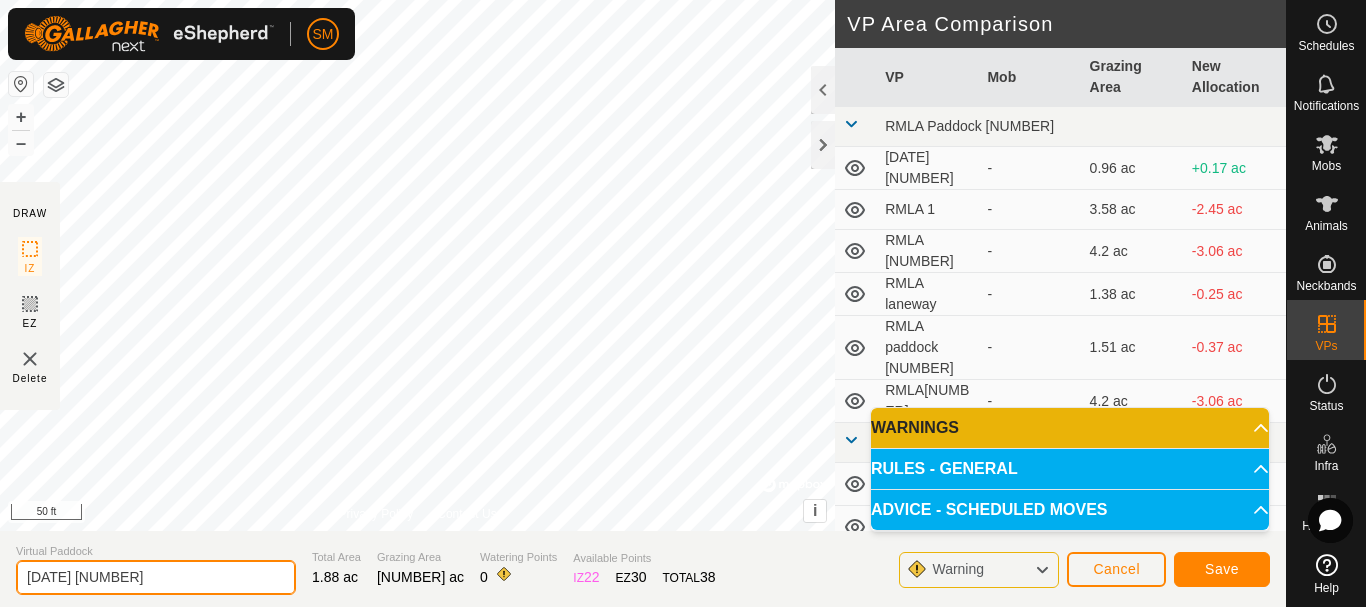 drag, startPoint x: 203, startPoint y: 575, endPoint x: 0, endPoint y: 577, distance: 203.00986 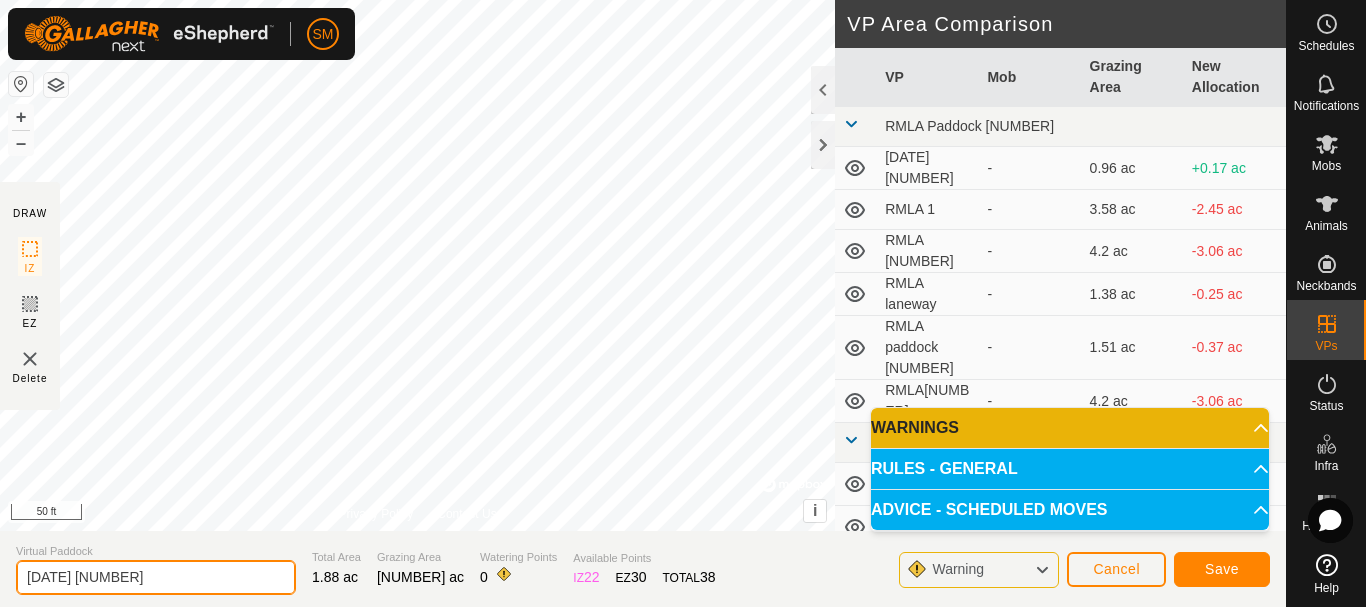 paste on "5" 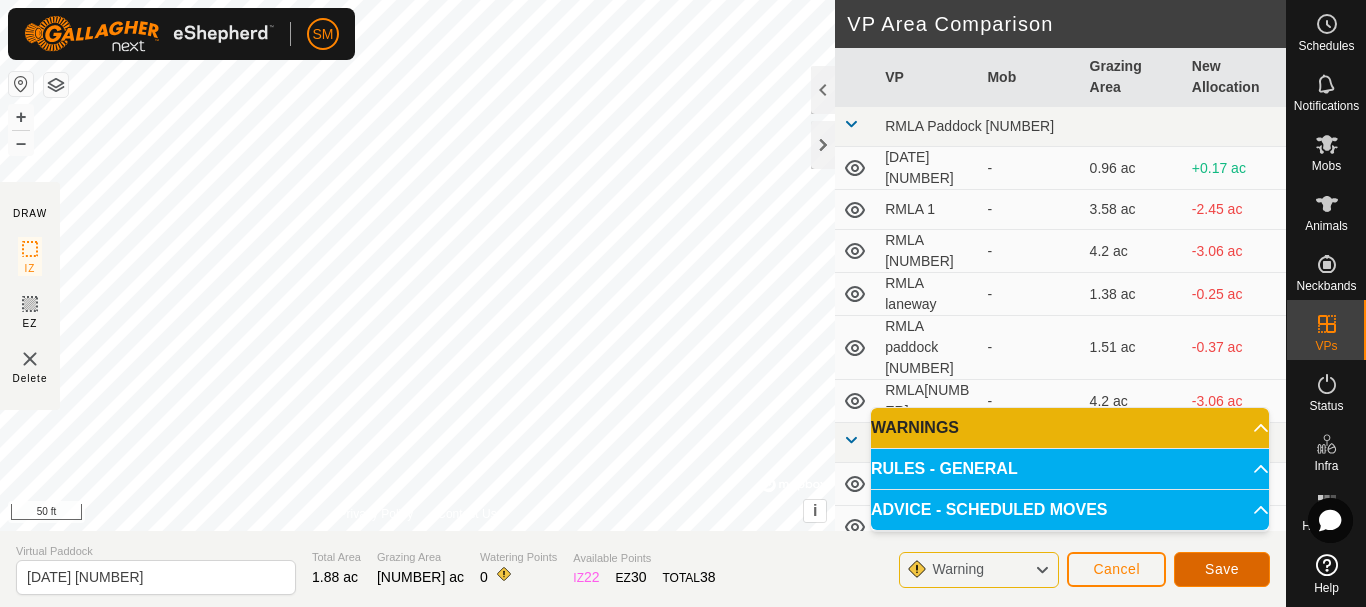 click on "Save" 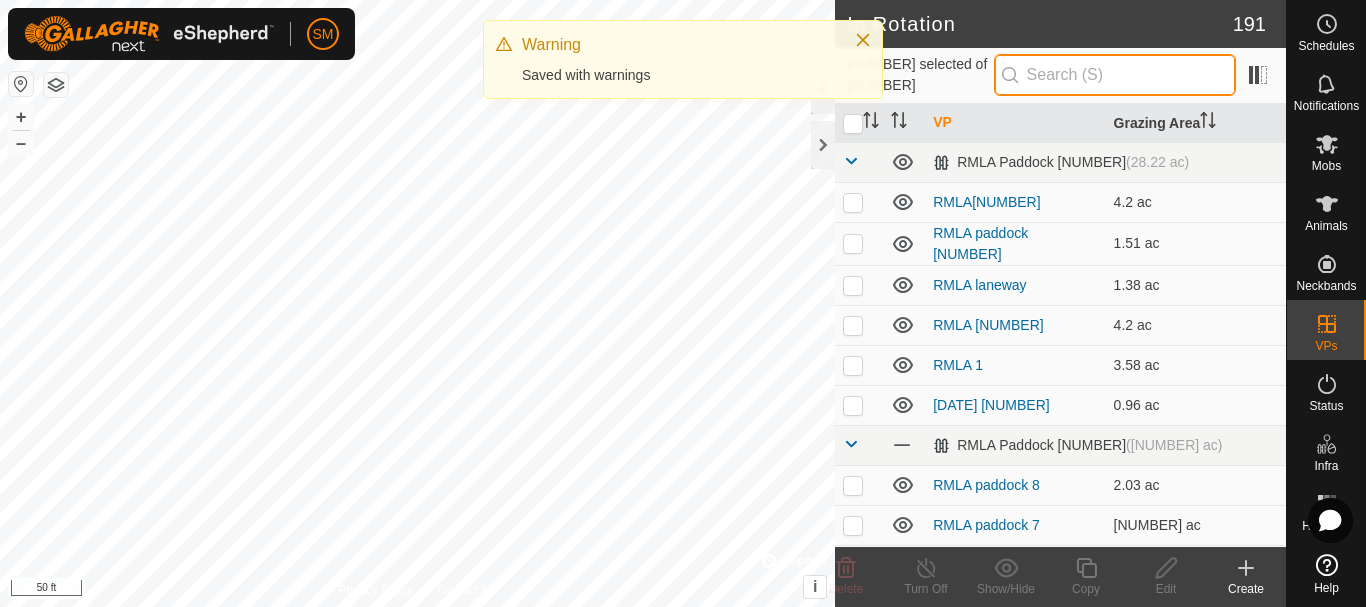 click at bounding box center [1115, 75] 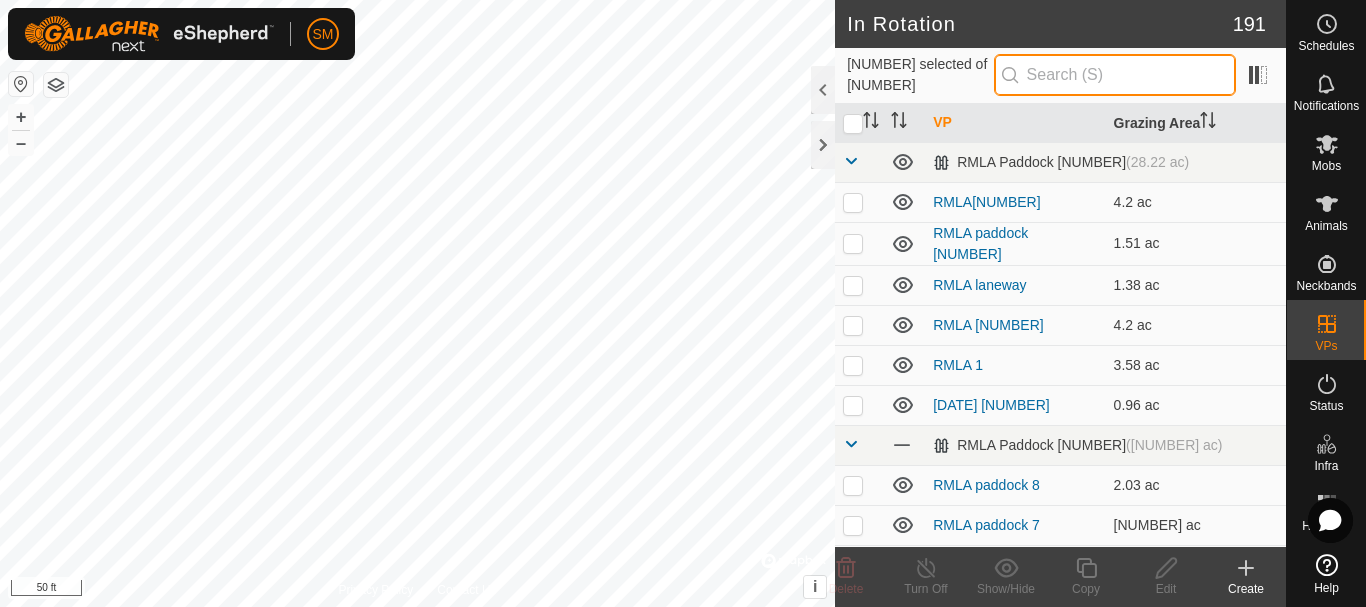 paste on "[DATE]" 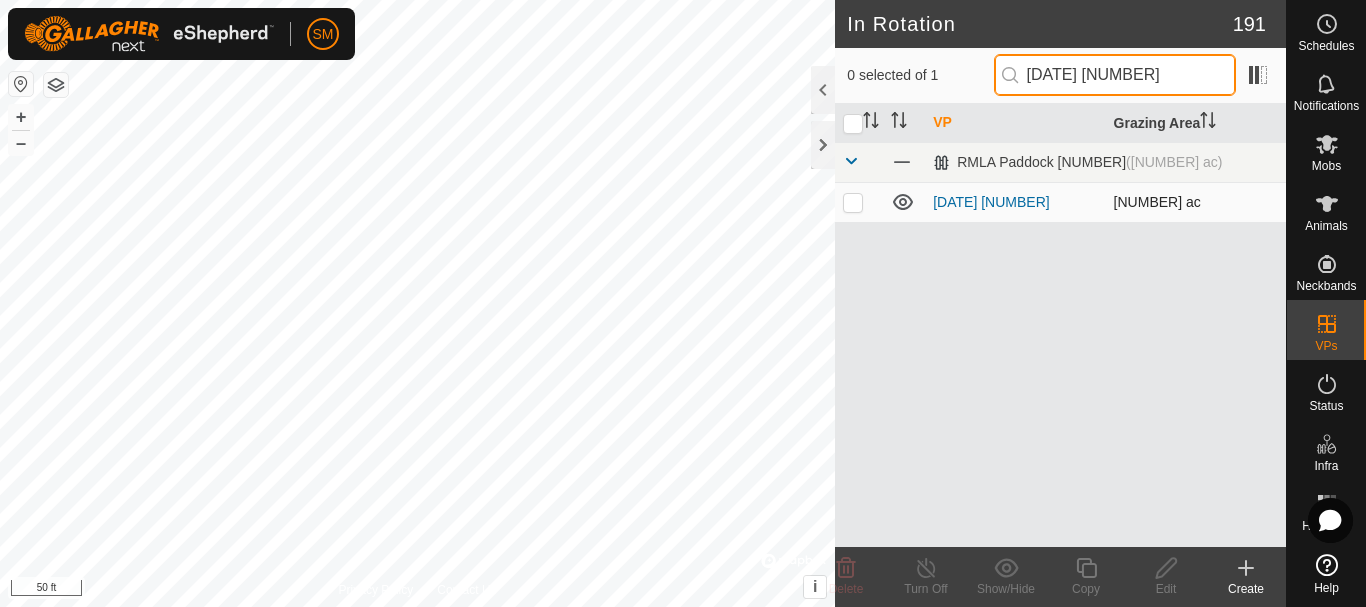 type on "[DATE] [NUMBER]" 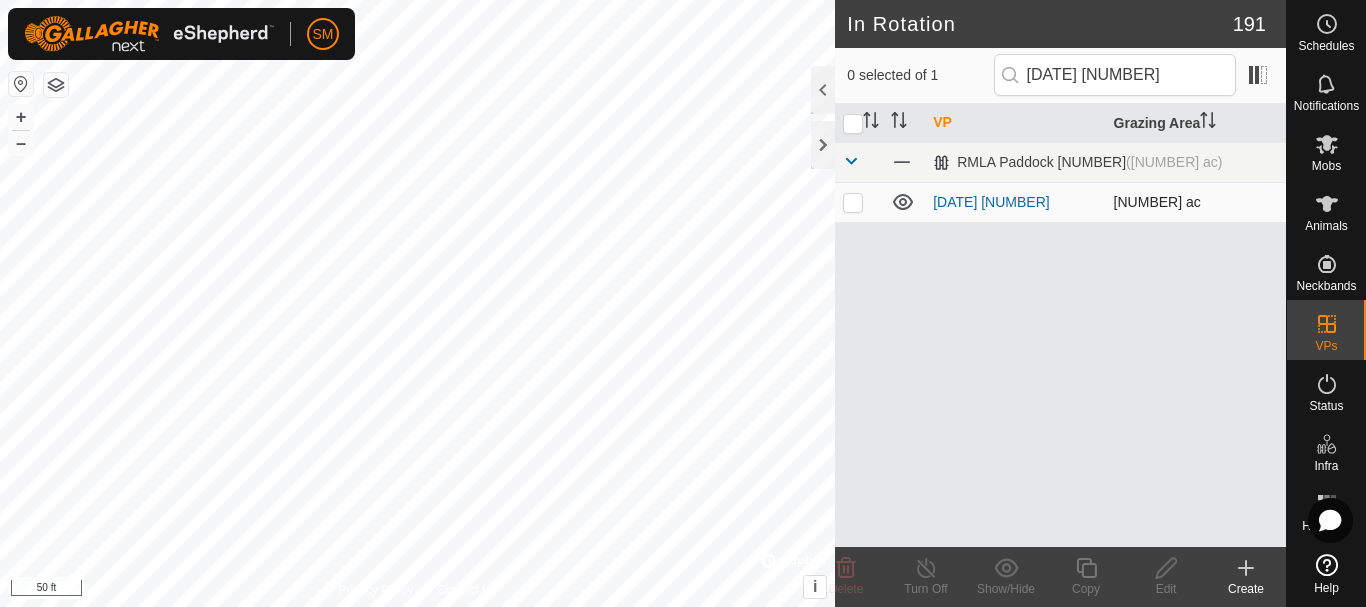 click at bounding box center [853, 202] 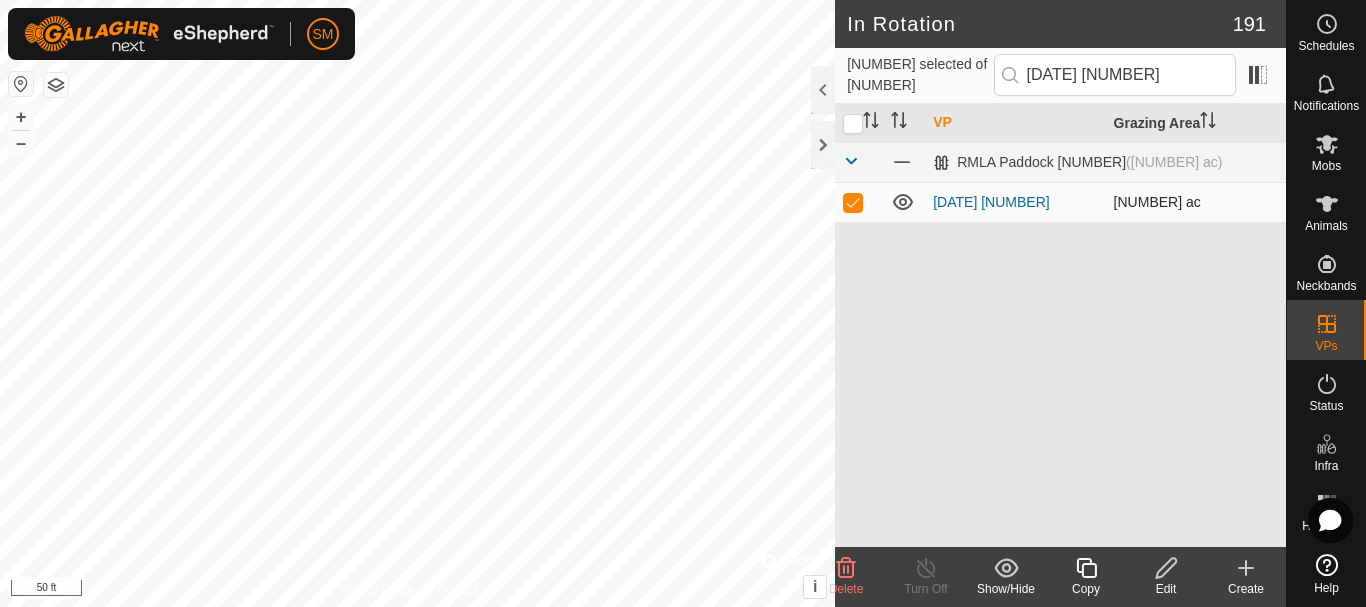 checkbox on "true" 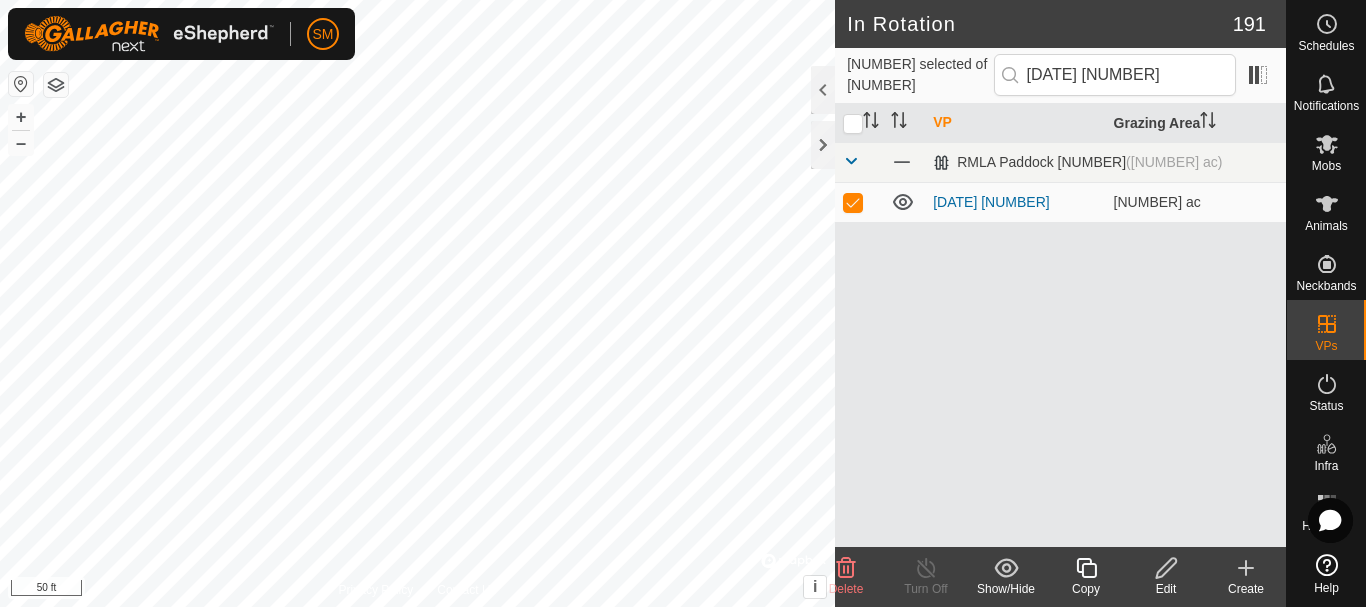 click 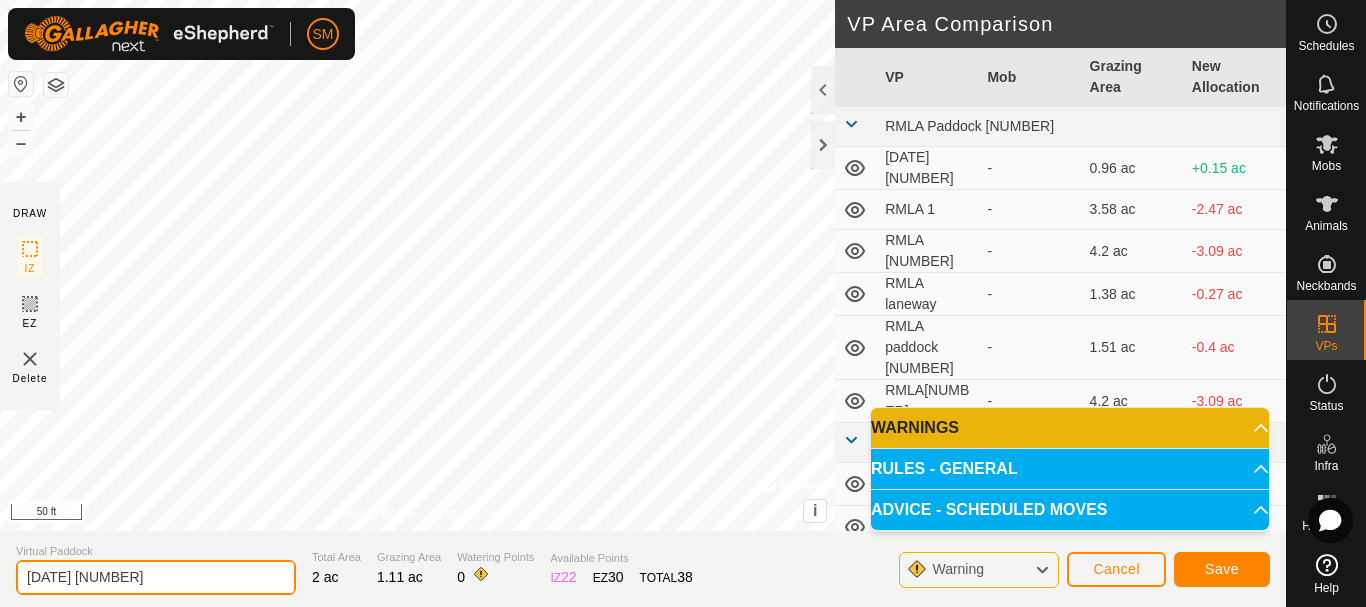 drag, startPoint x: 180, startPoint y: 573, endPoint x: 0, endPoint y: 585, distance: 180.39955 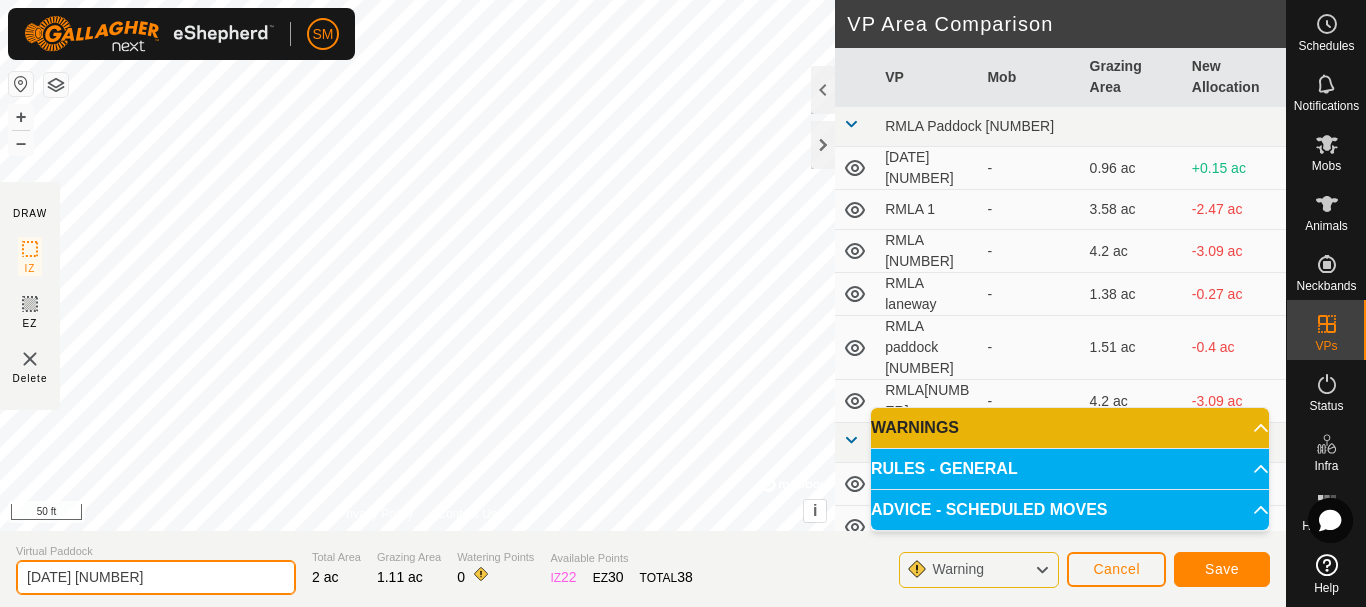 paste on "5" 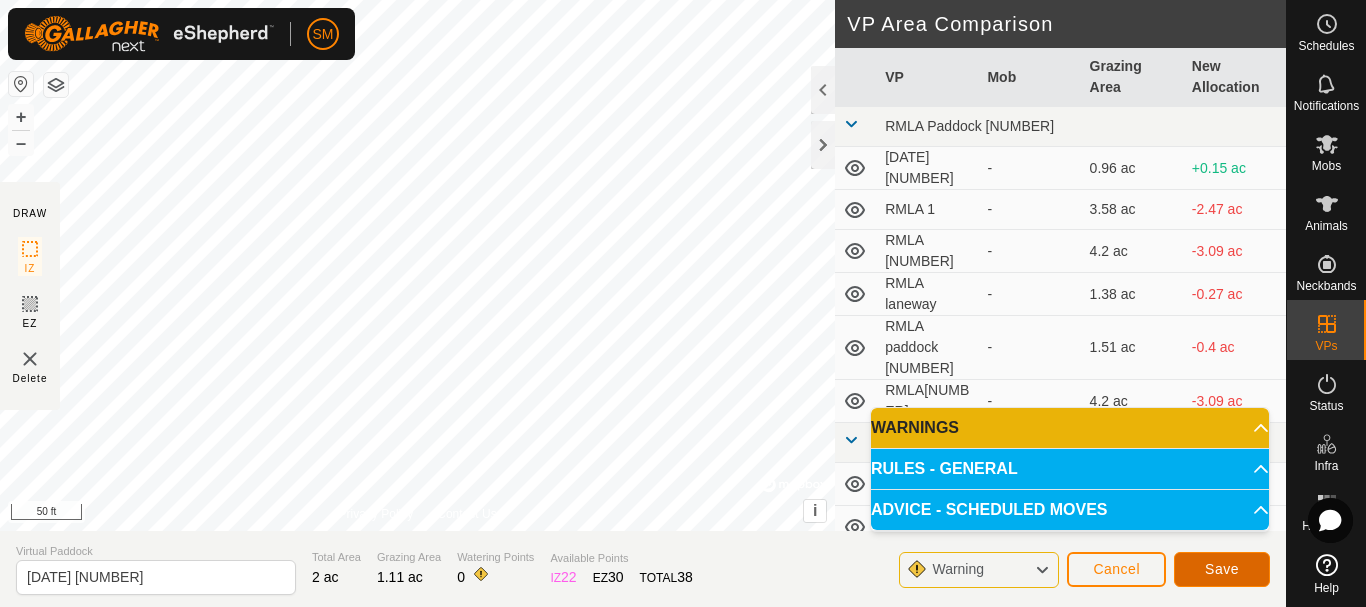 click on "Save" 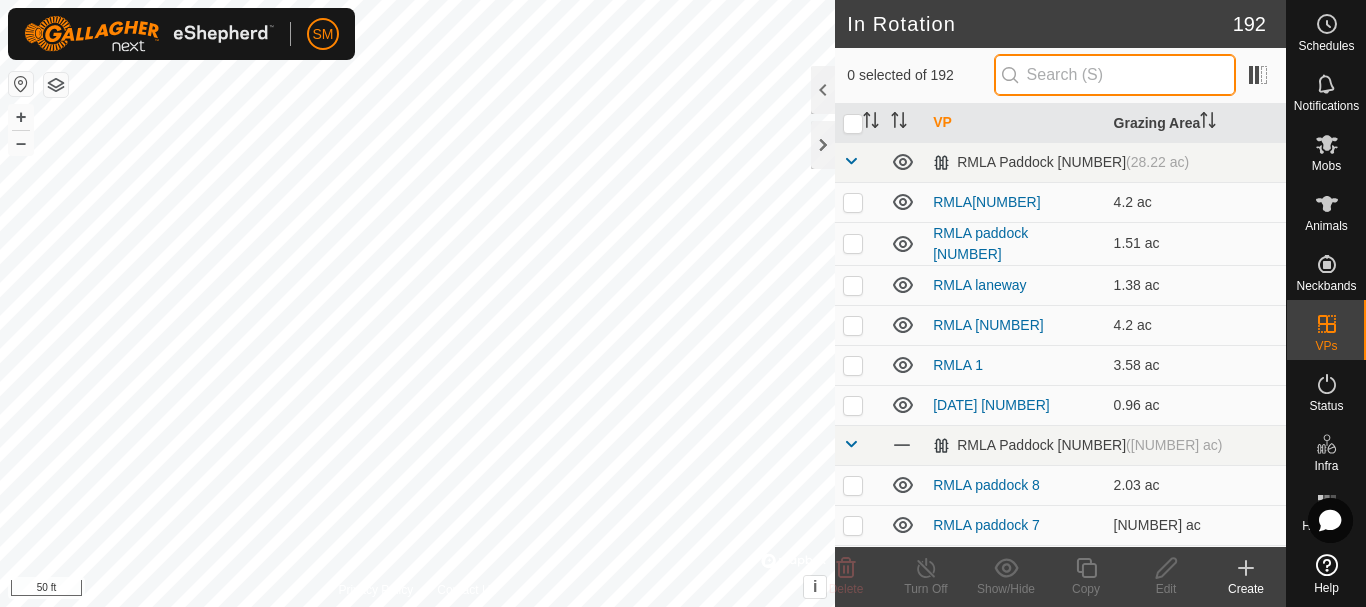click at bounding box center [1115, 75] 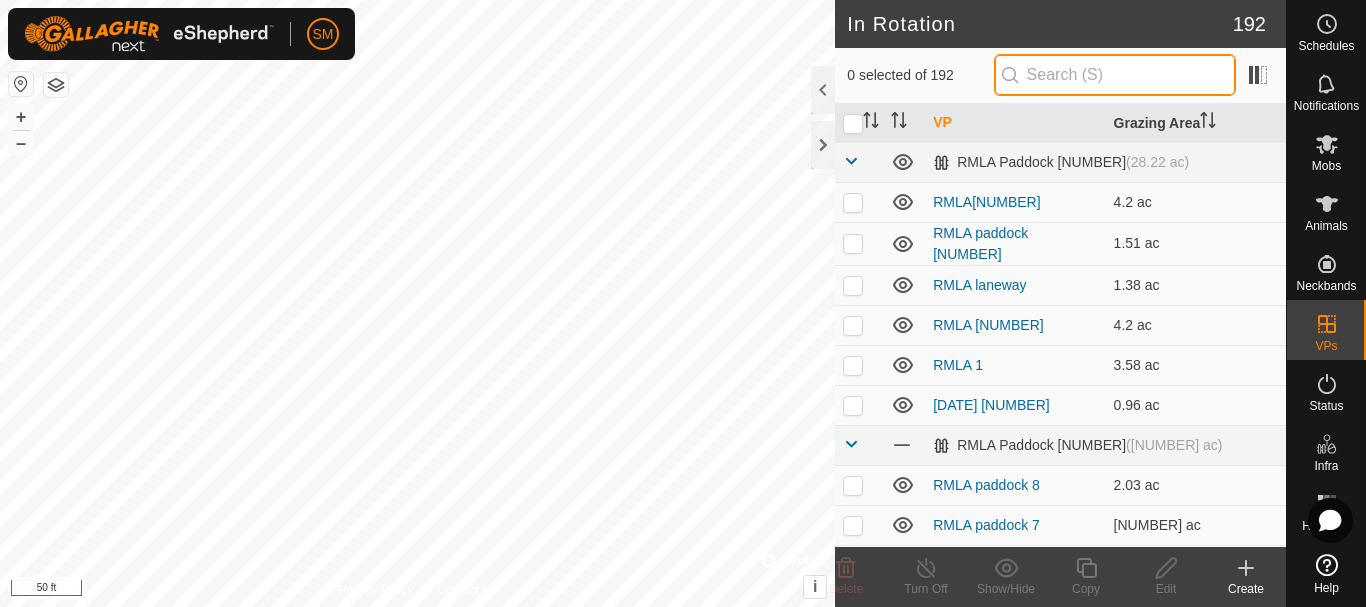 paste on "[DATE]" 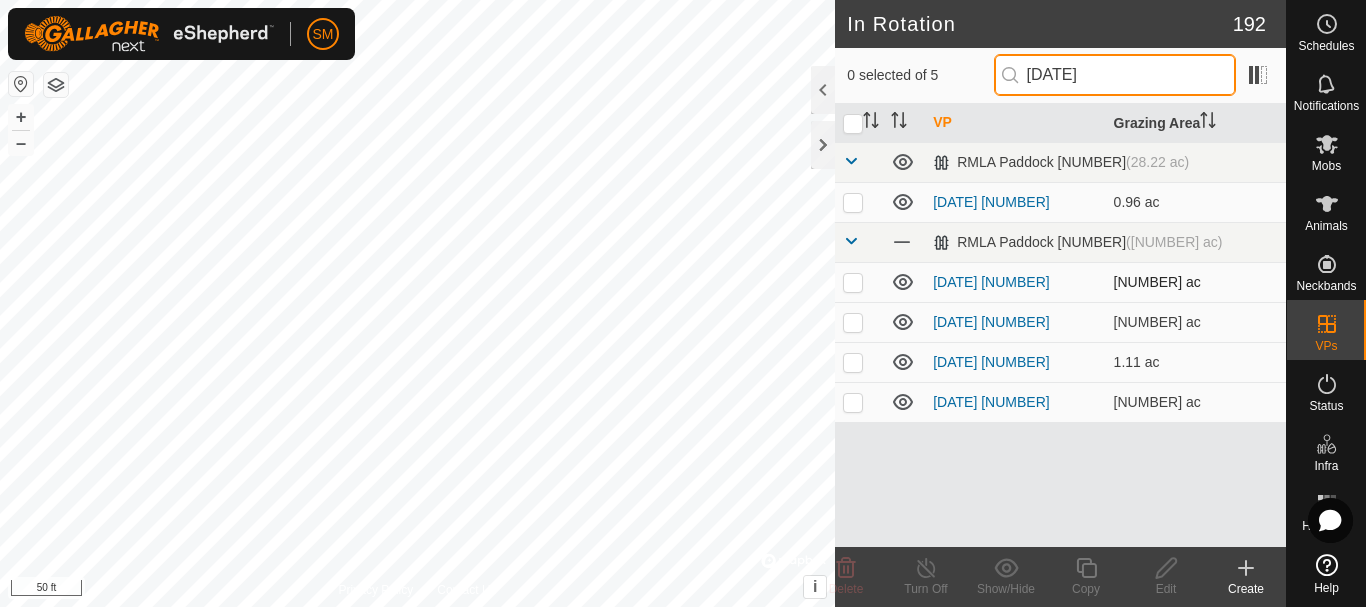 type on "[DATE]" 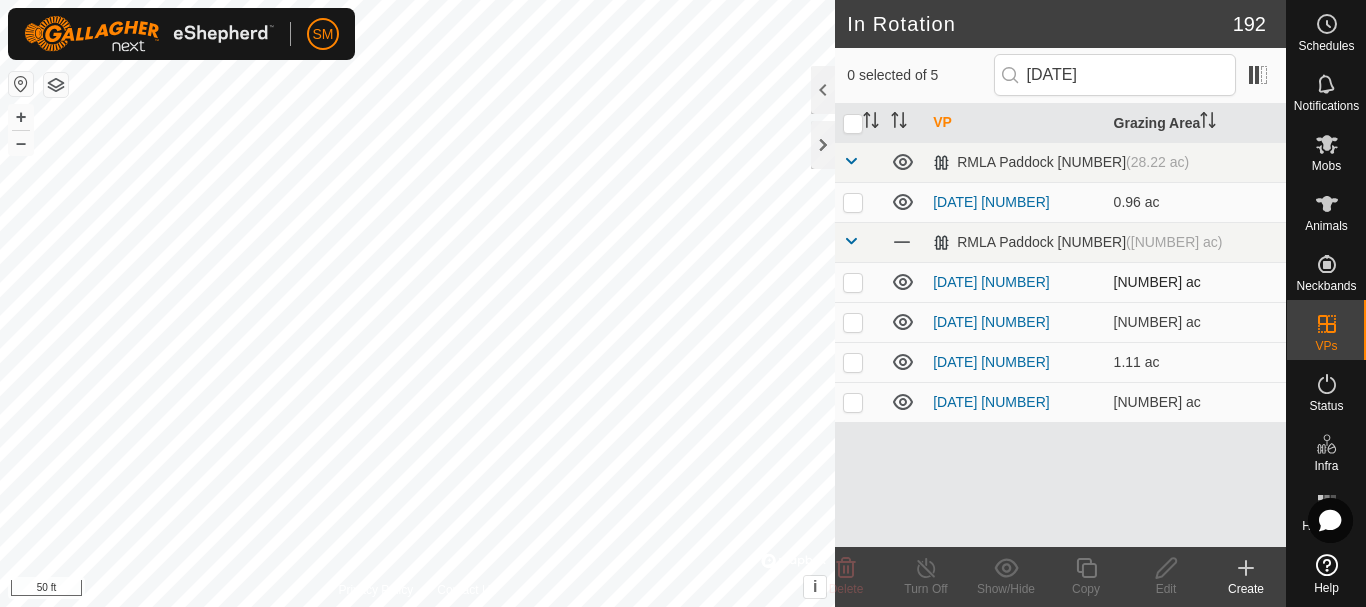 click at bounding box center (853, 282) 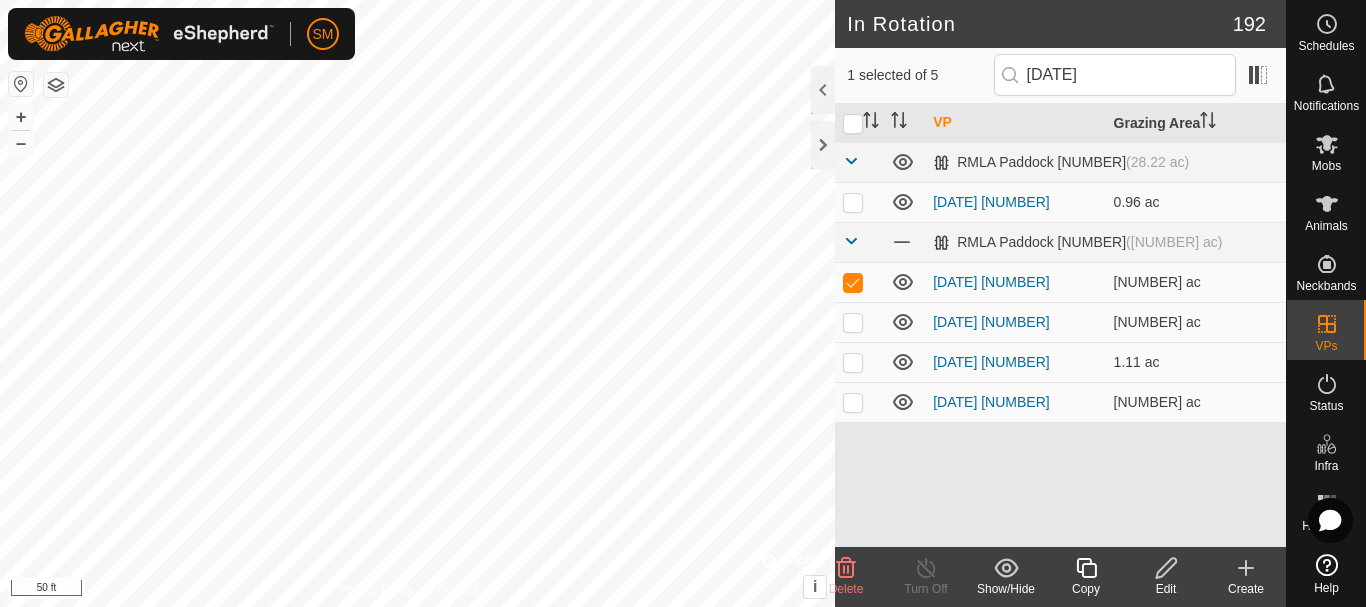 click 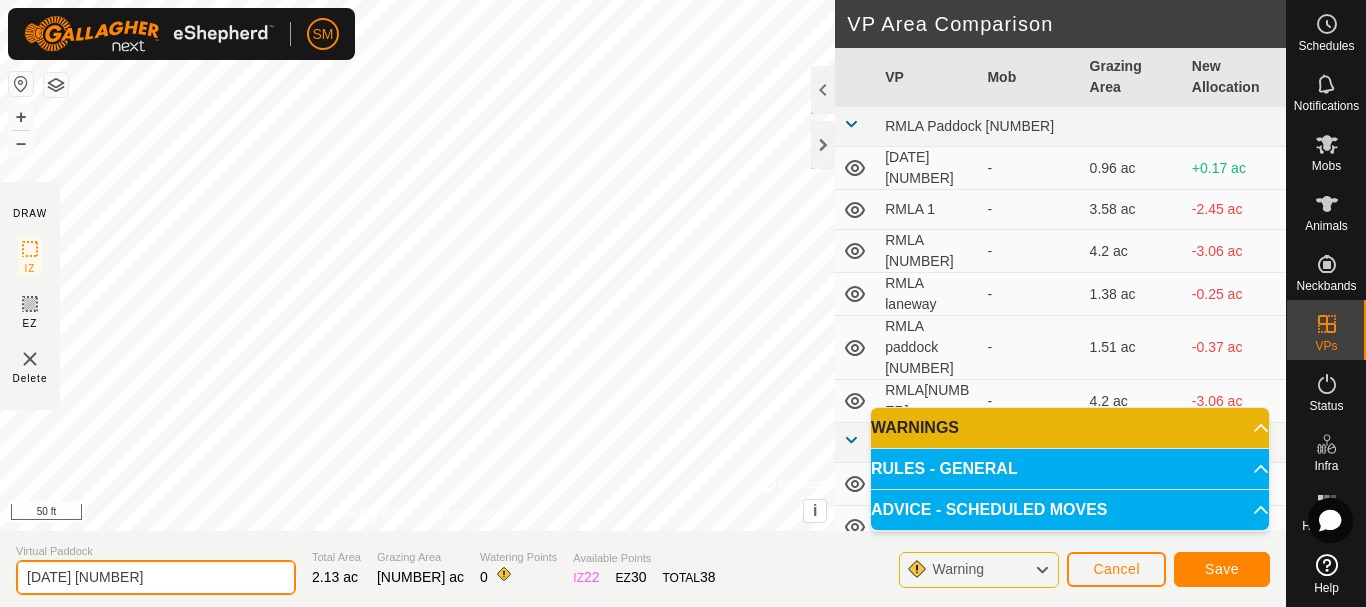 drag, startPoint x: 192, startPoint y: 570, endPoint x: 0, endPoint y: 584, distance: 192.50974 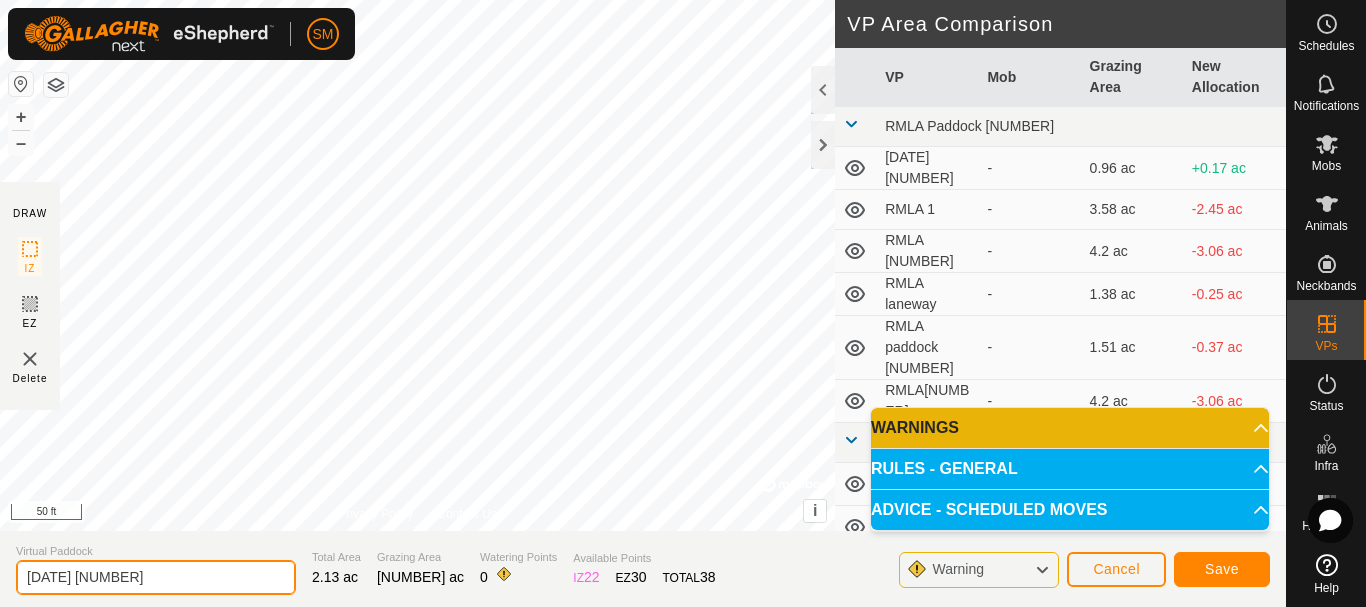 paste on "5" 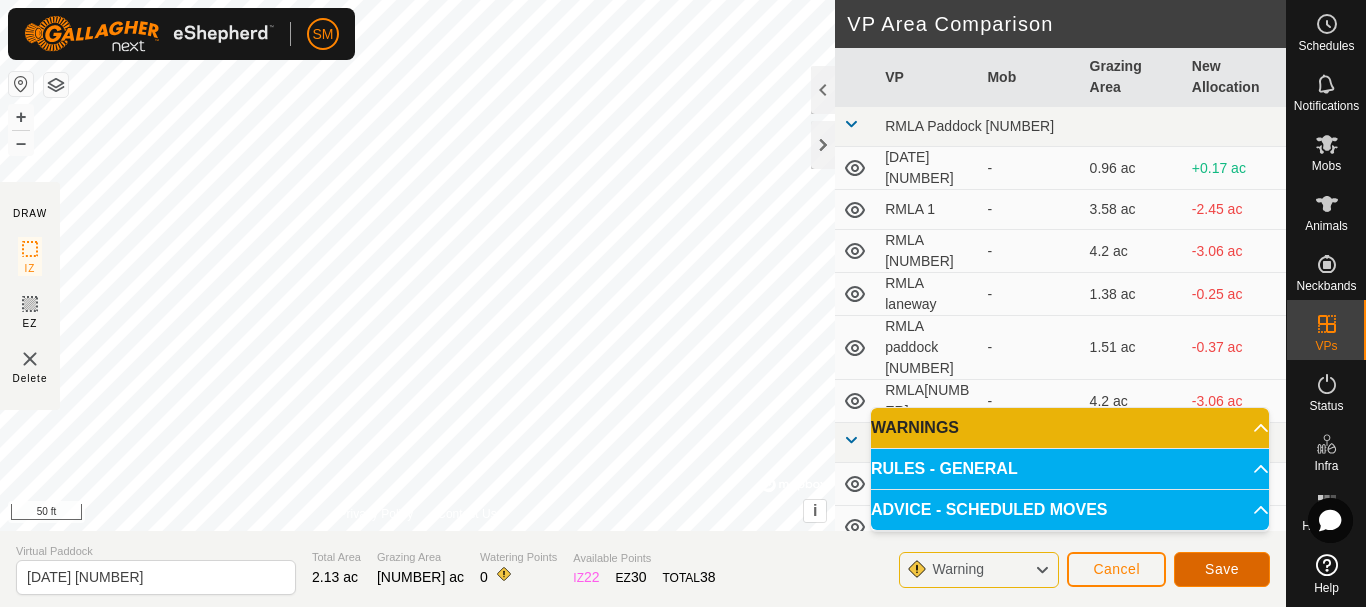 click on "Save" 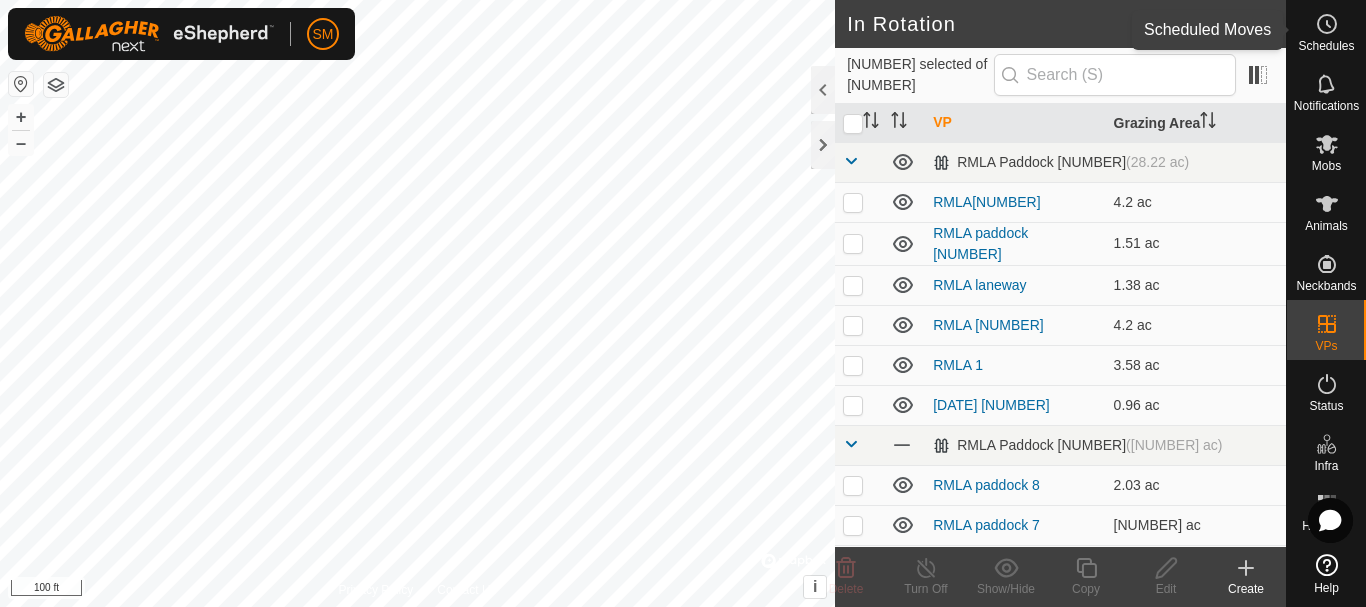 click 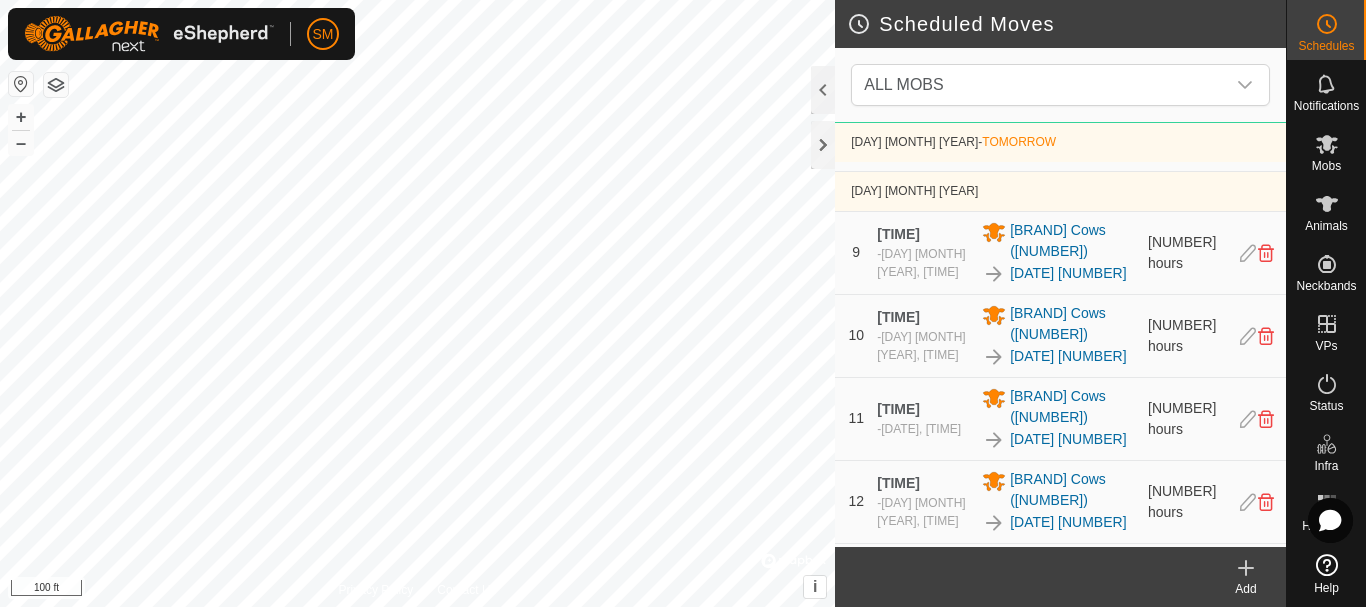 scroll, scrollTop: 1427, scrollLeft: 0, axis: vertical 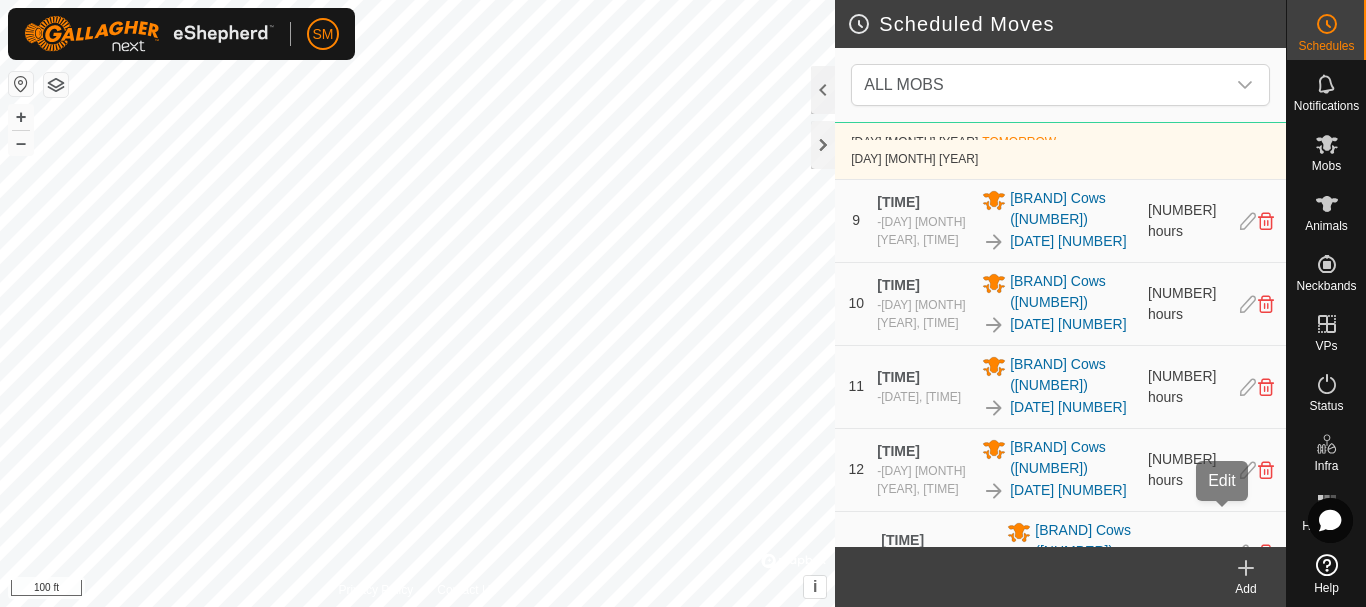 click at bounding box center [1241, 553] 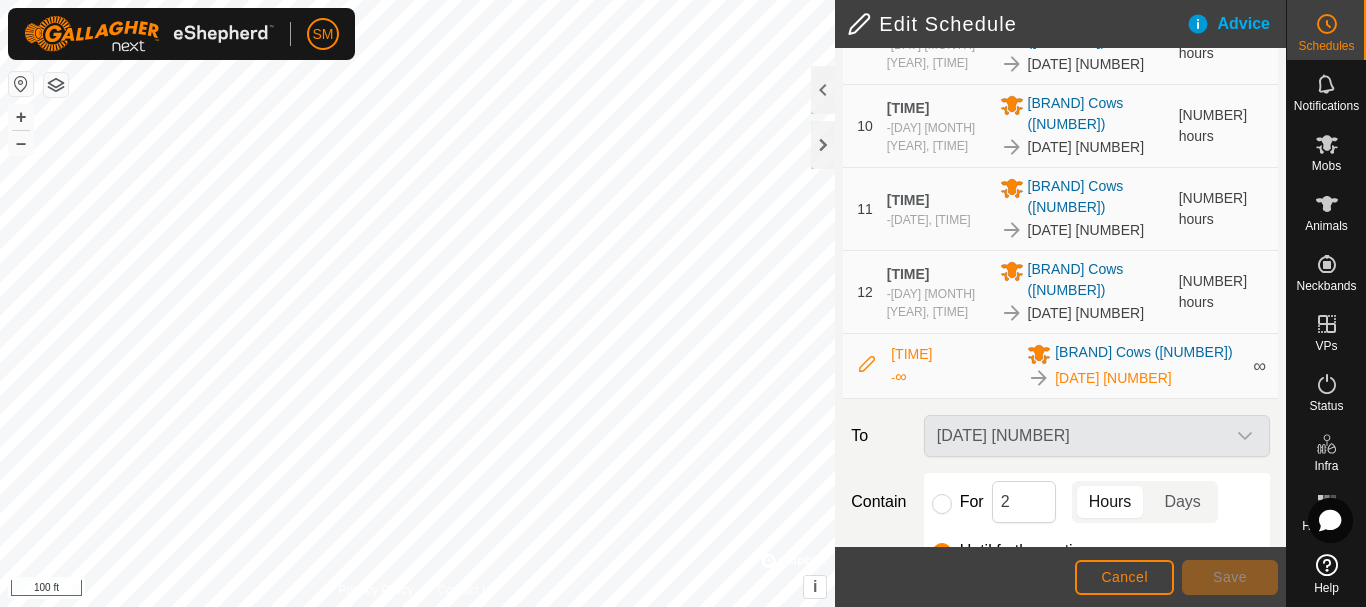 scroll, scrollTop: 929, scrollLeft: 0, axis: vertical 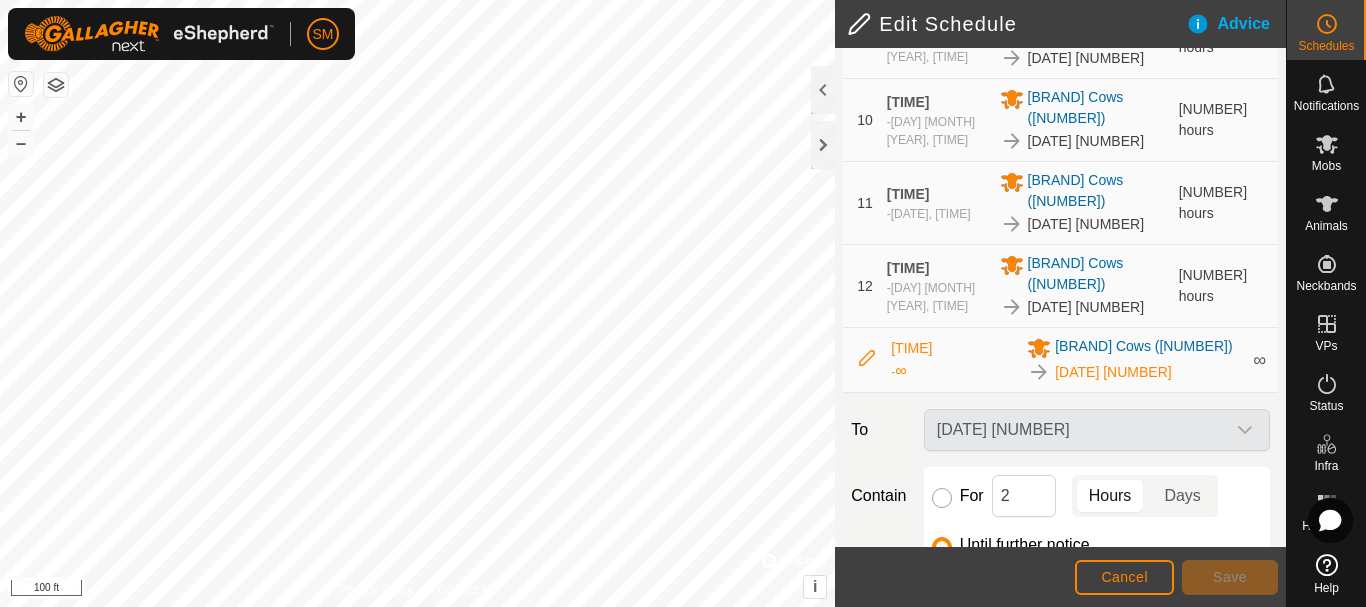 click on "For" at bounding box center (942, 498) 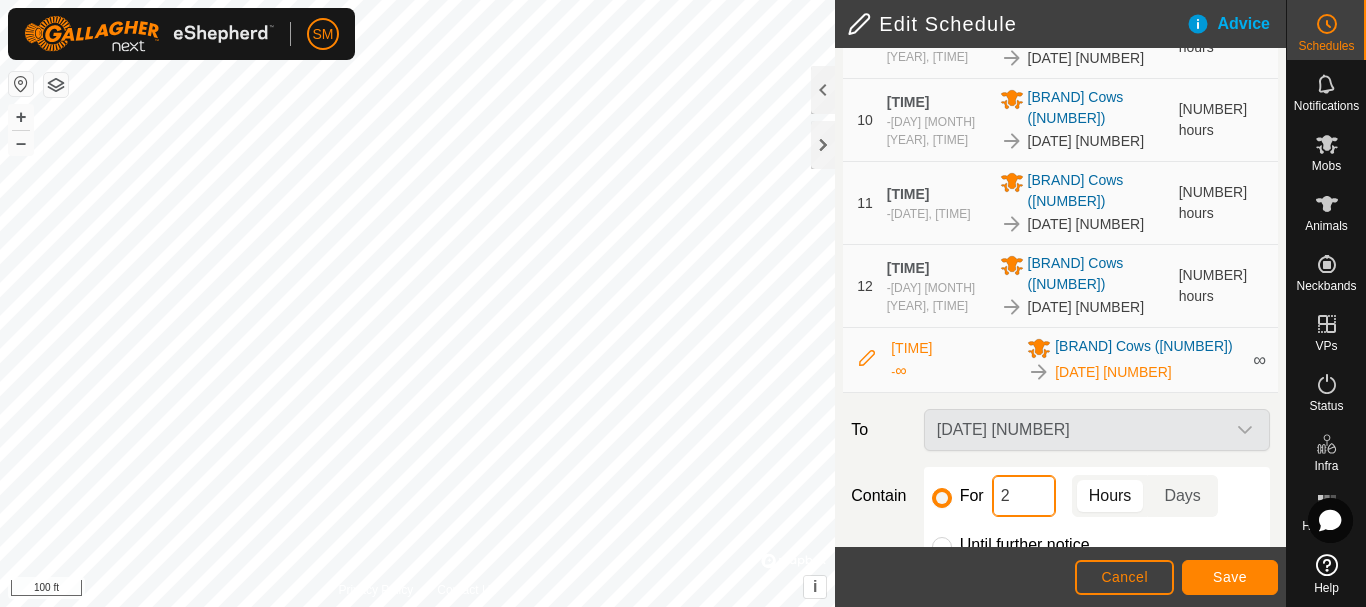 click on "2" 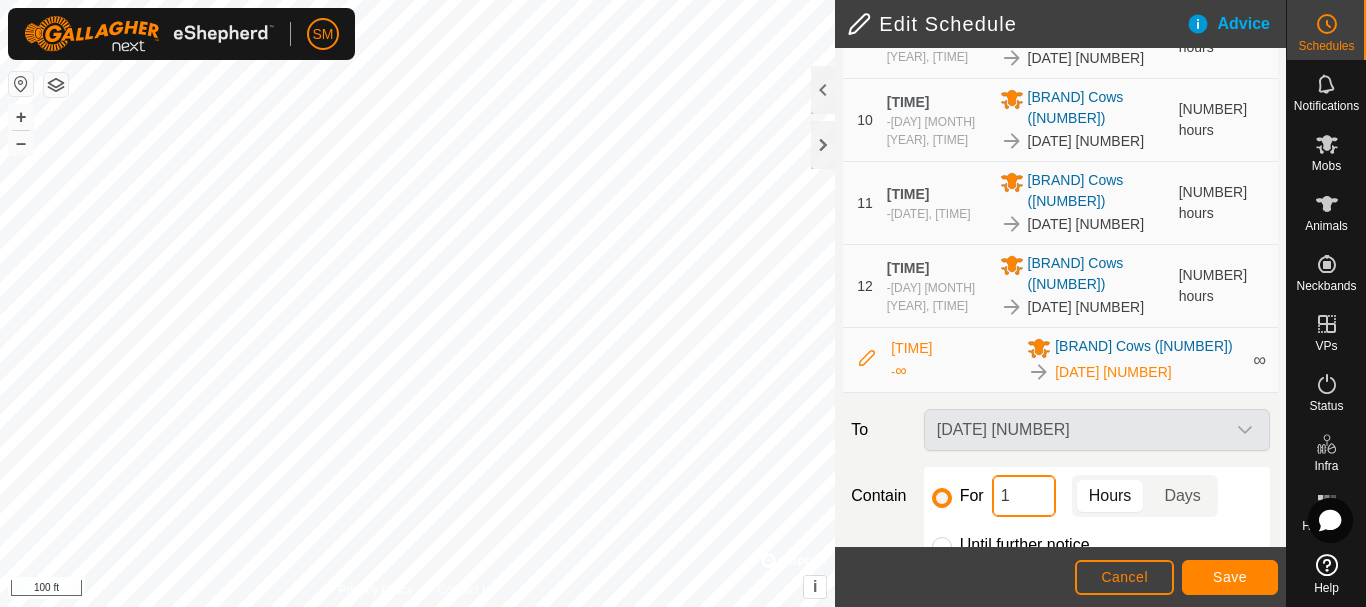 type on "16" 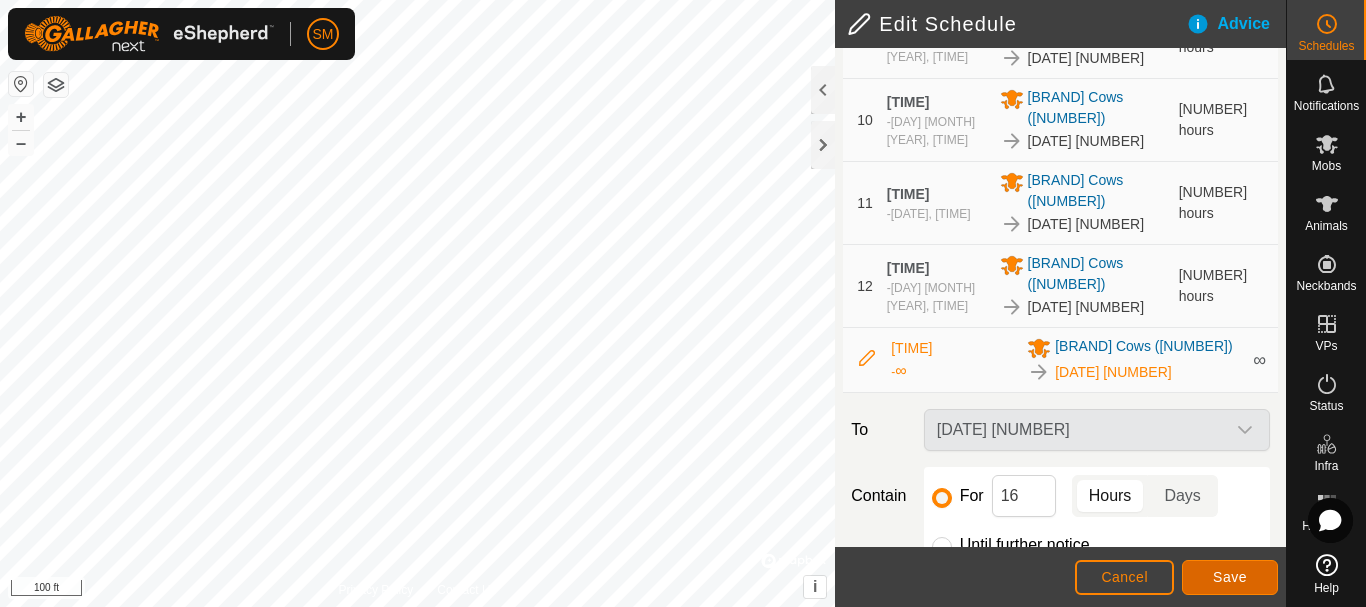 click on "Save" 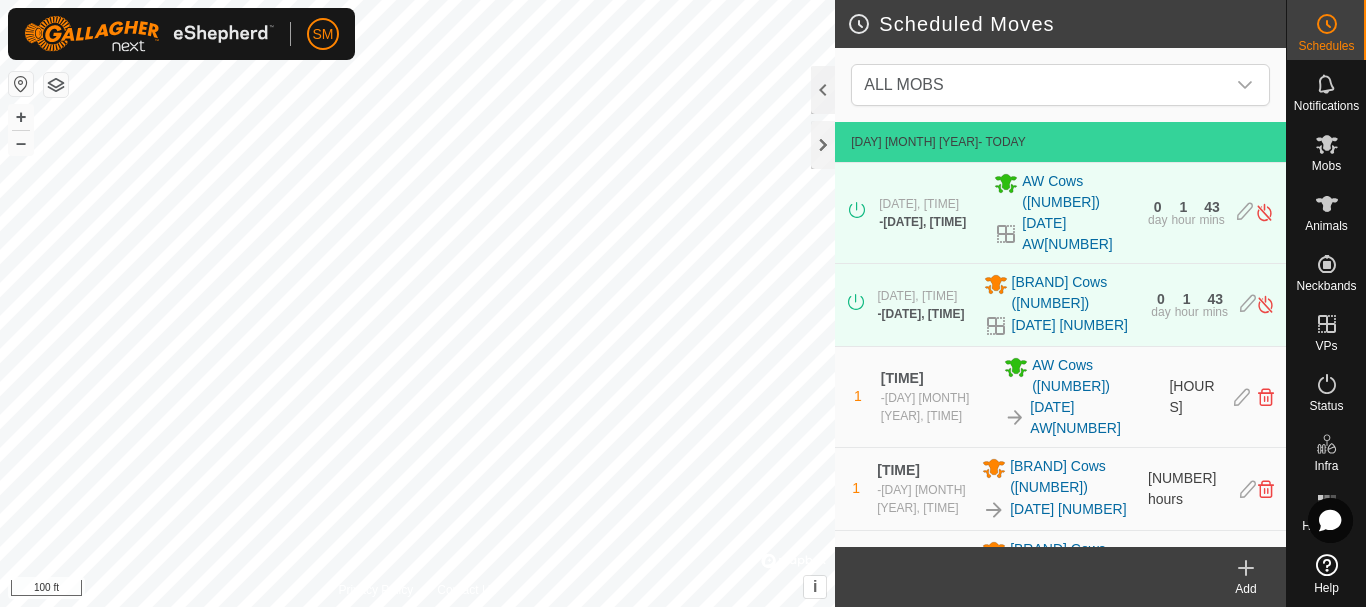 click 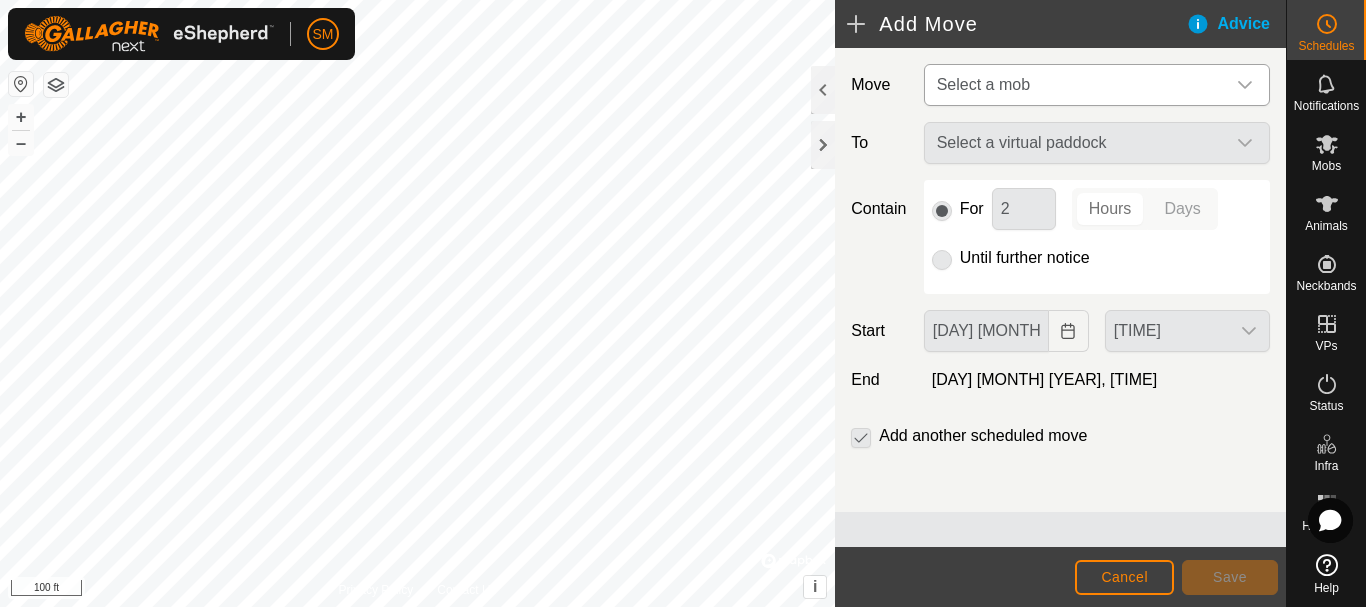 click on "Select a mob" at bounding box center (1077, 85) 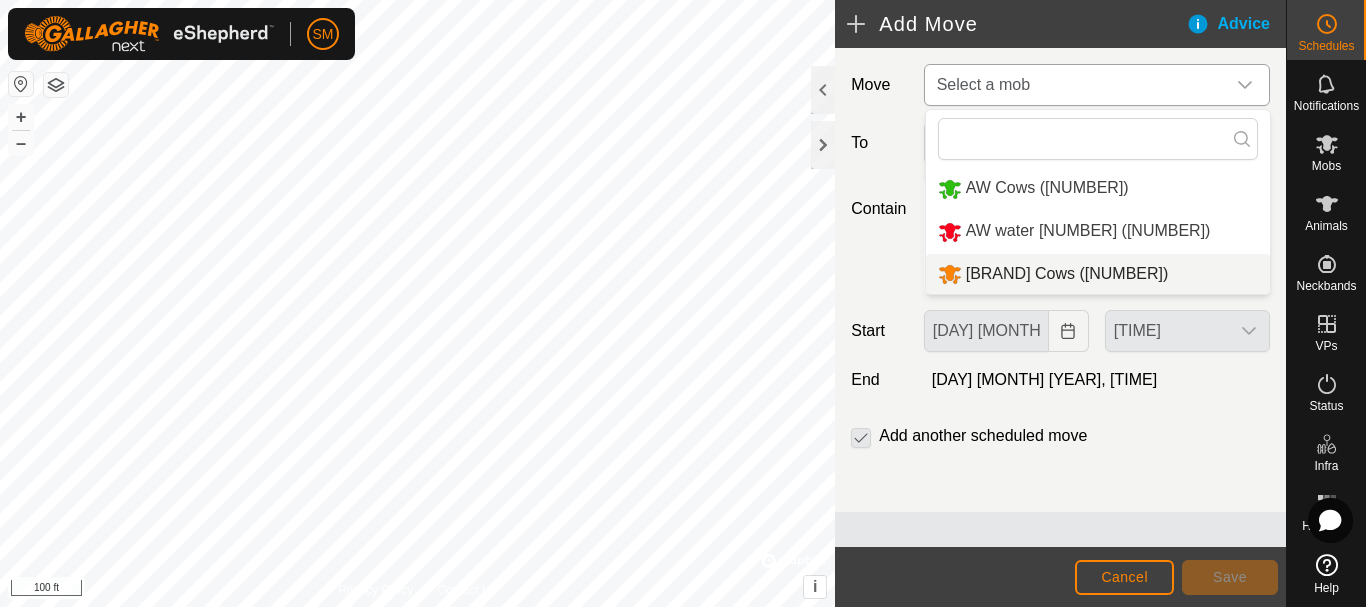 click on "[BRAND] Cows ([NUMBER])" at bounding box center [1098, 274] 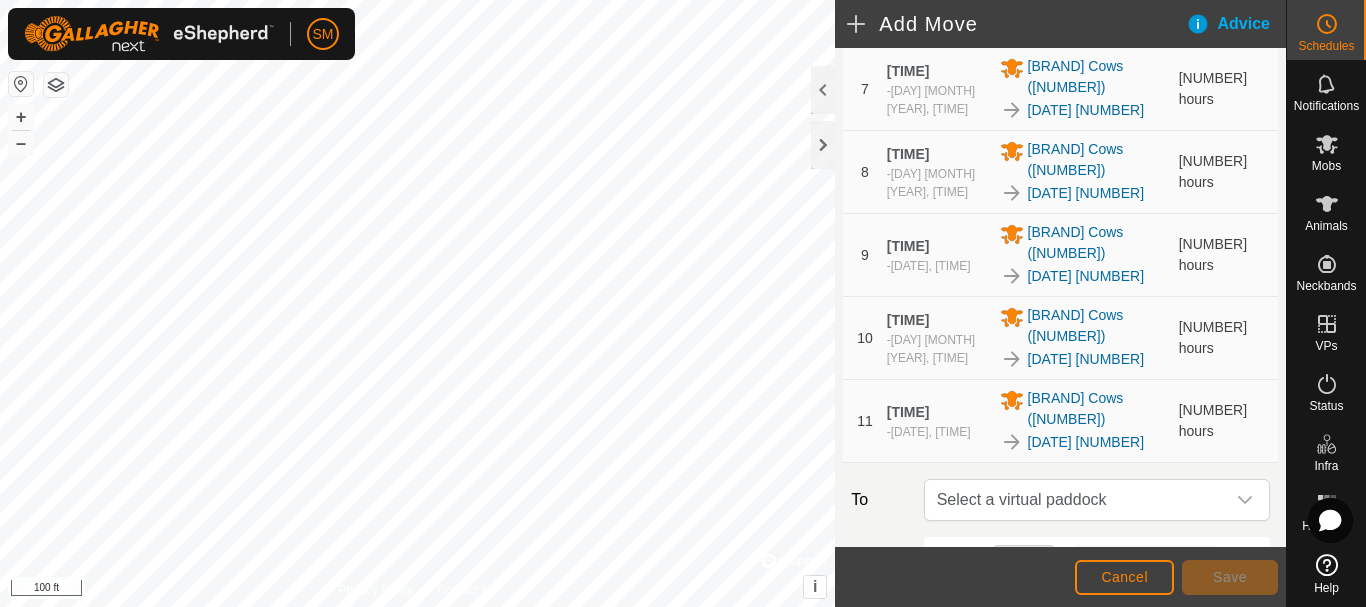 scroll, scrollTop: 961, scrollLeft: 0, axis: vertical 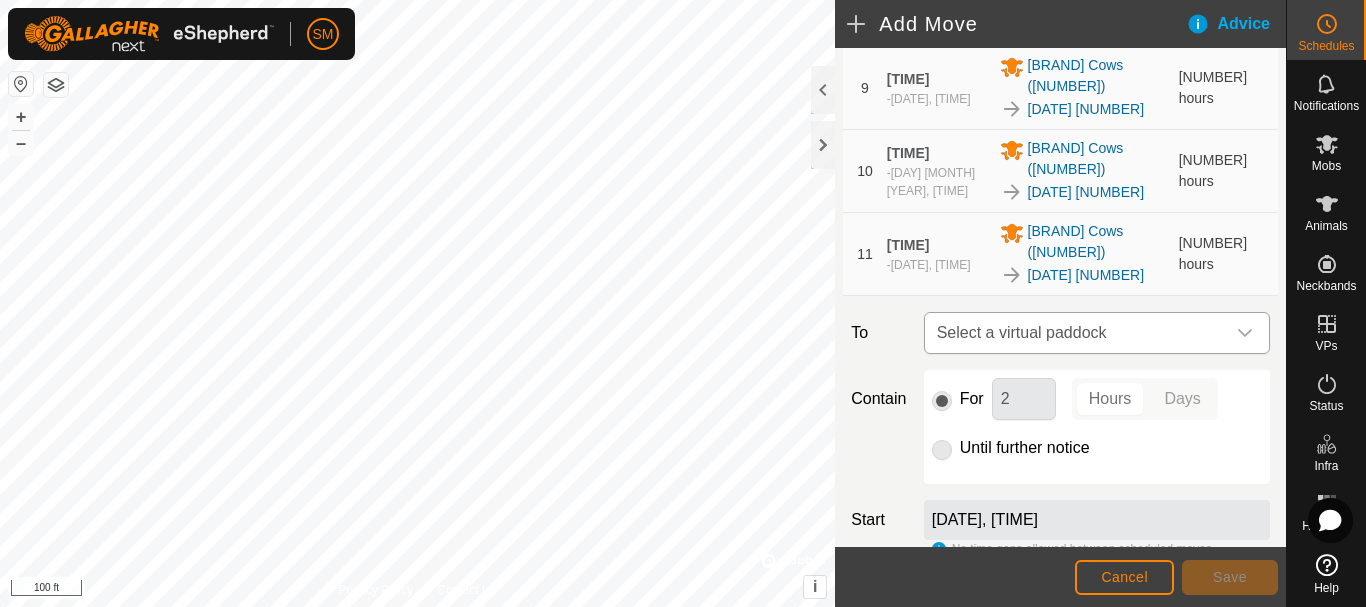 click at bounding box center (1245, 333) 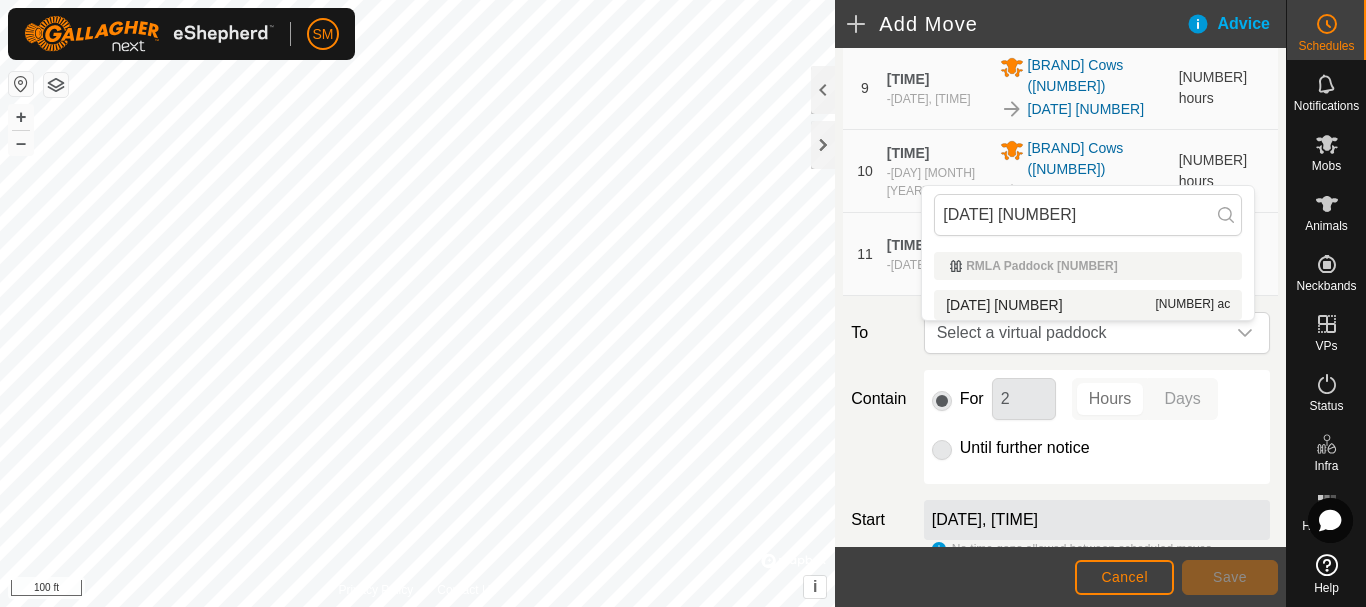 type on "[DATE] [NUMBER]" 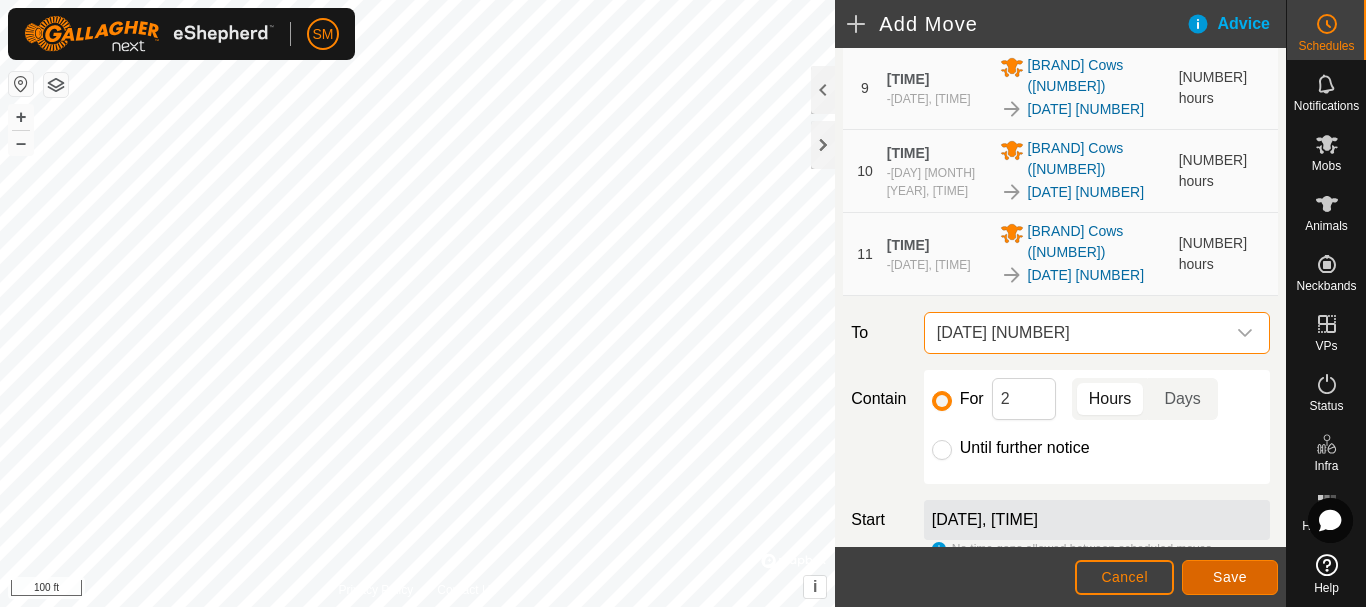 click on "Save" 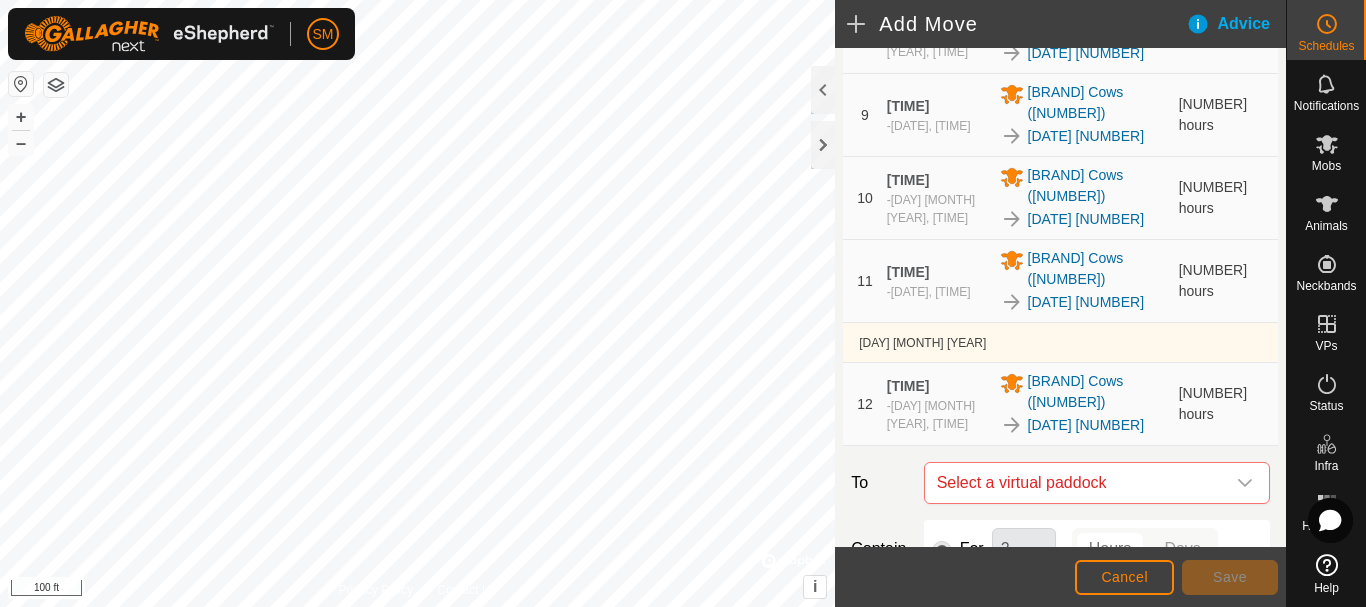 scroll, scrollTop: 1066, scrollLeft: 0, axis: vertical 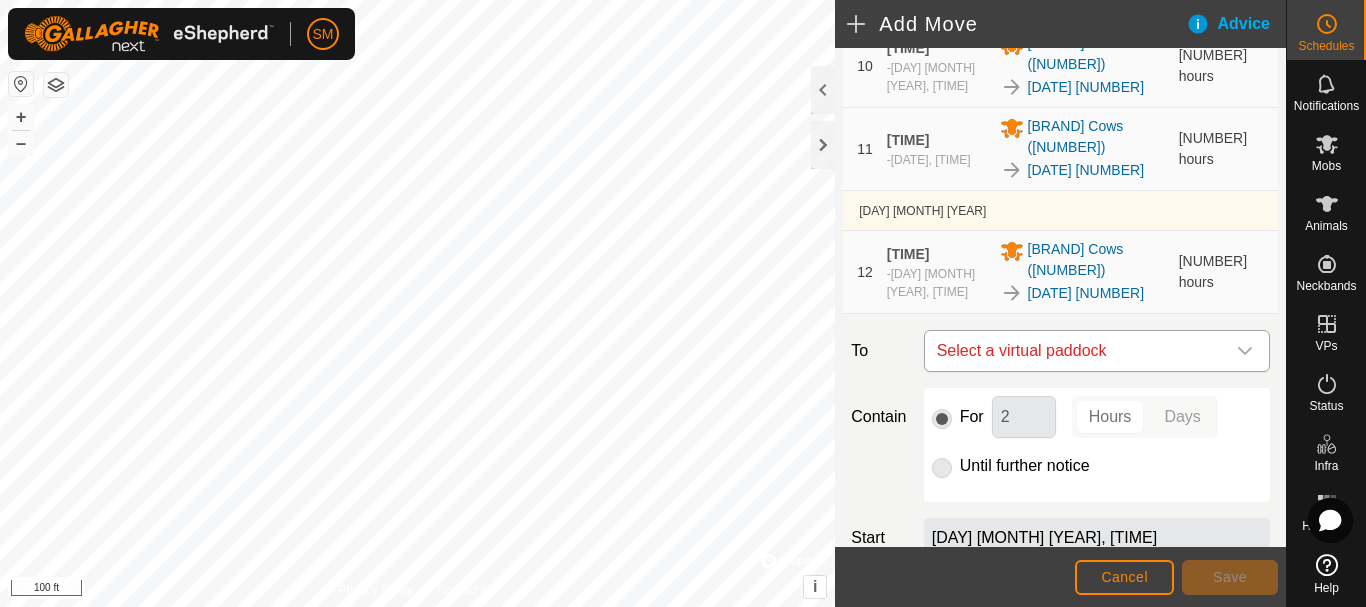 click 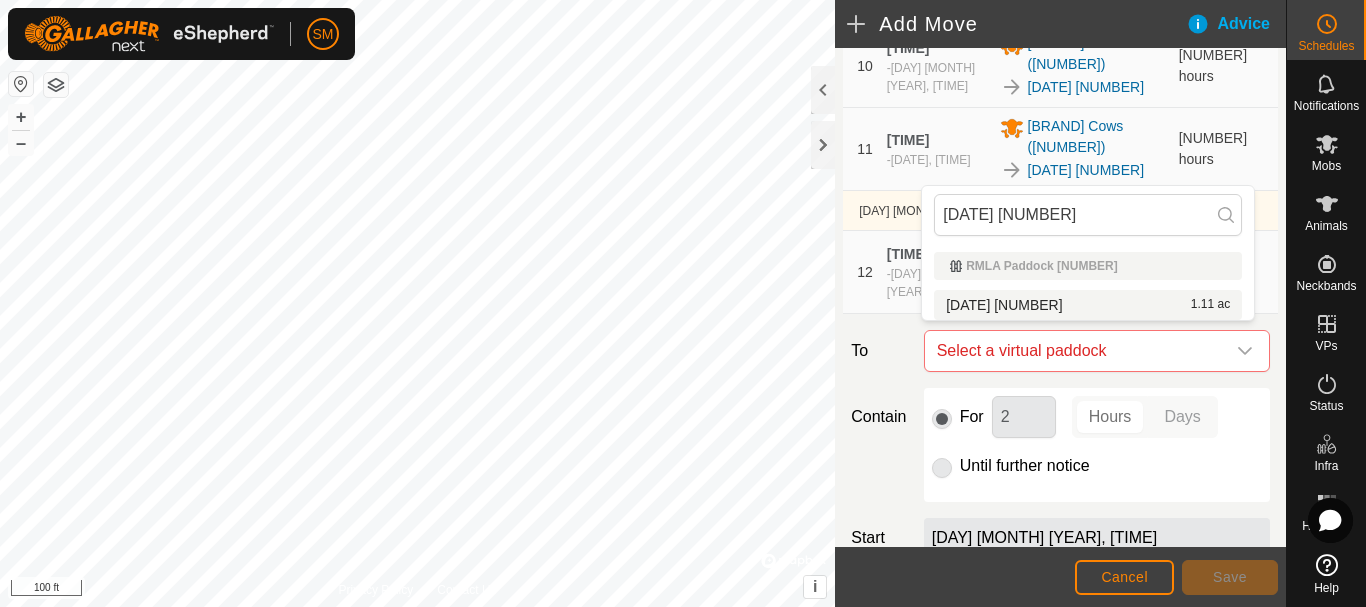 type on "[DATE] [NUMBER]" 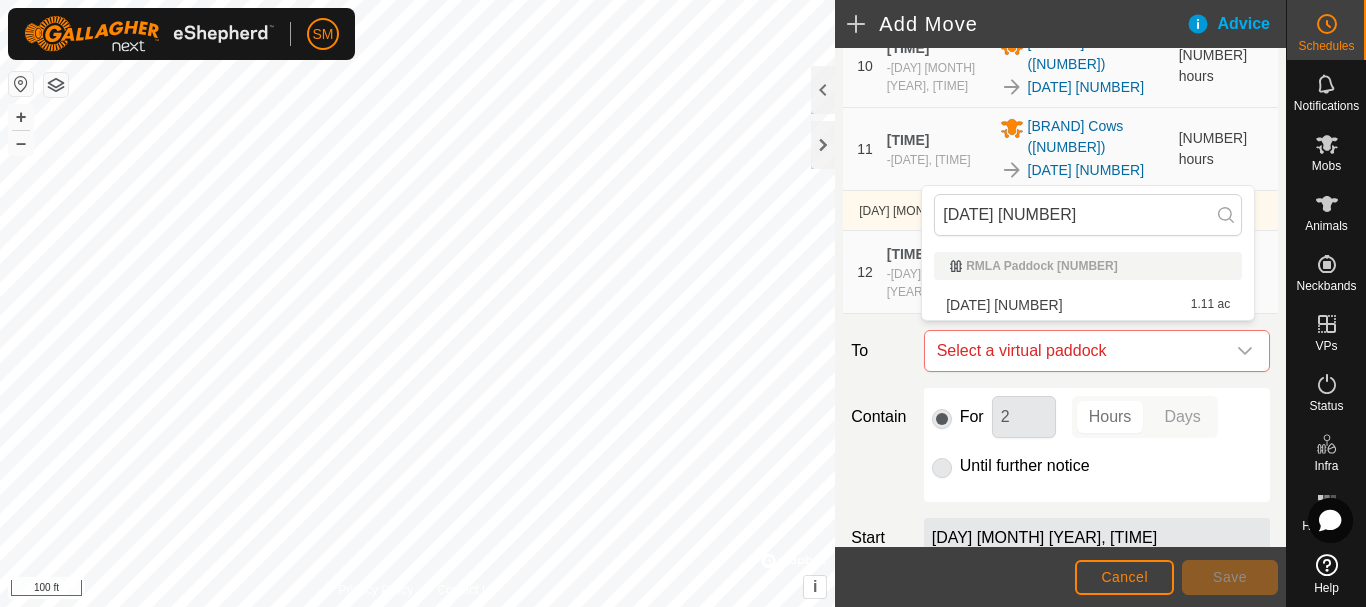 click on "[DATE] [NUMBER]  [ACREAGE]" at bounding box center [1088, 305] 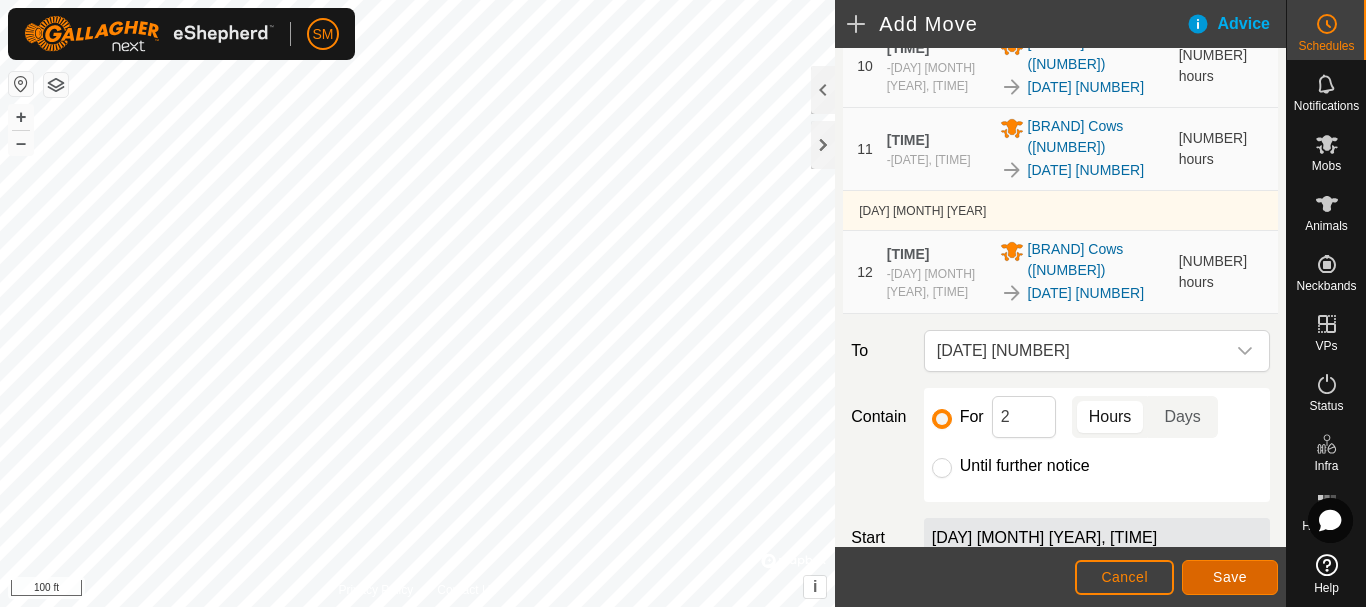 click on "Save" 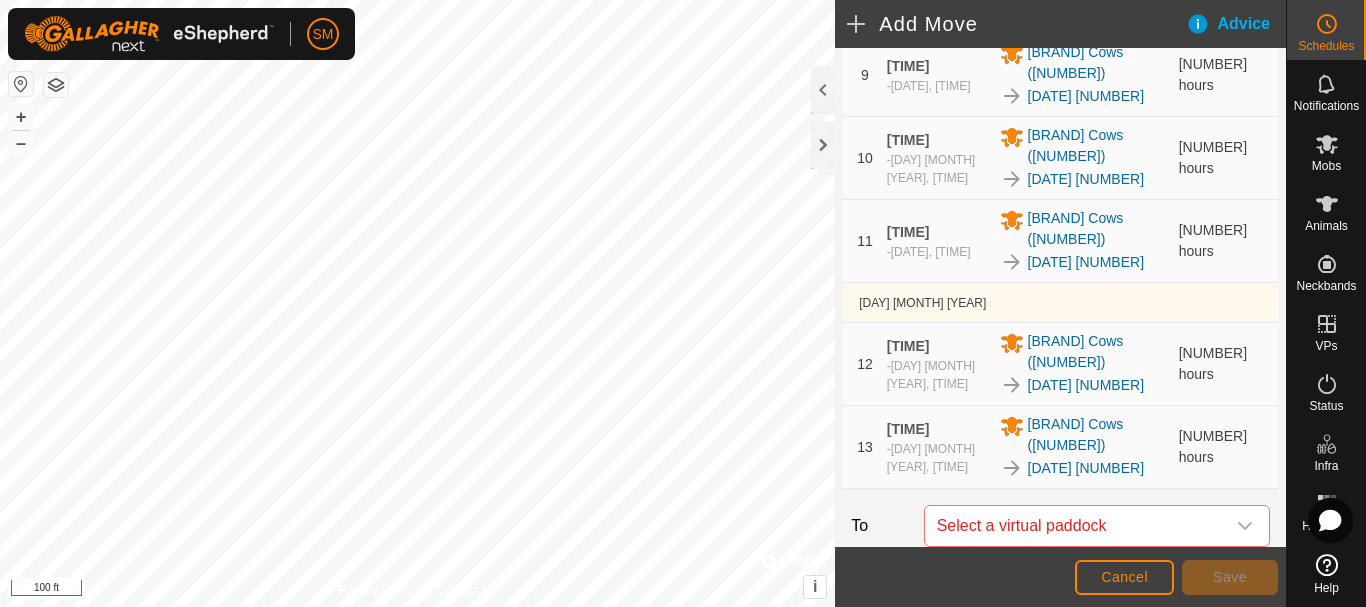 scroll, scrollTop: 1131, scrollLeft: 0, axis: vertical 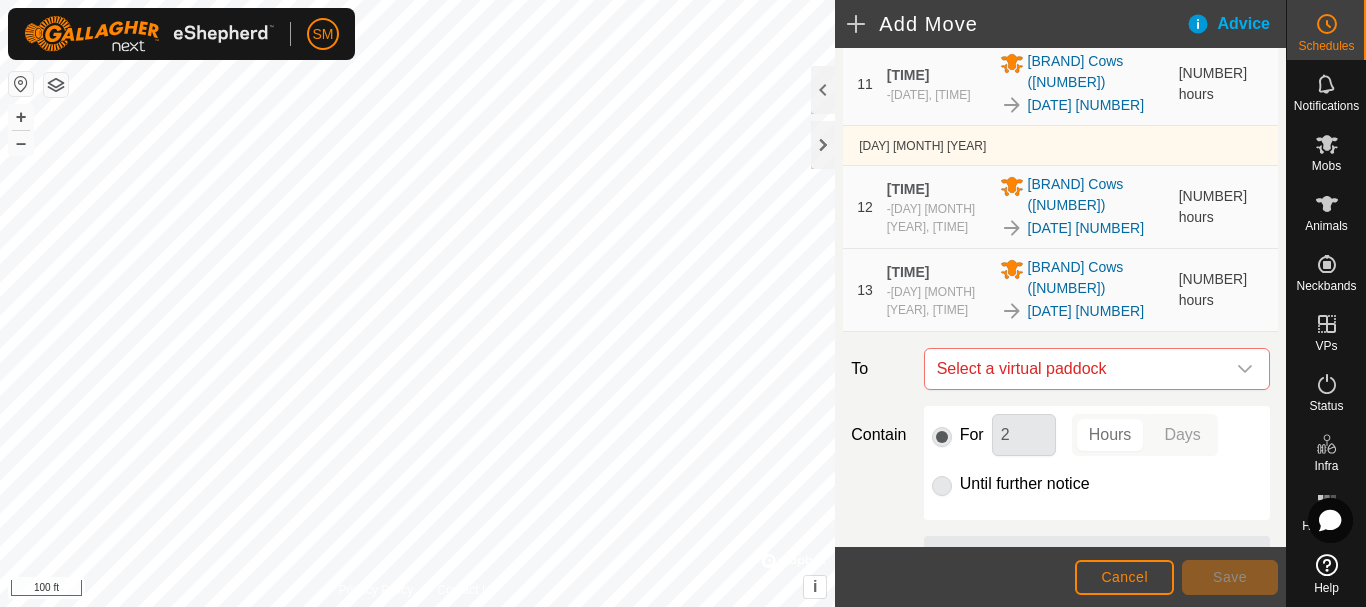 click at bounding box center (1245, 369) 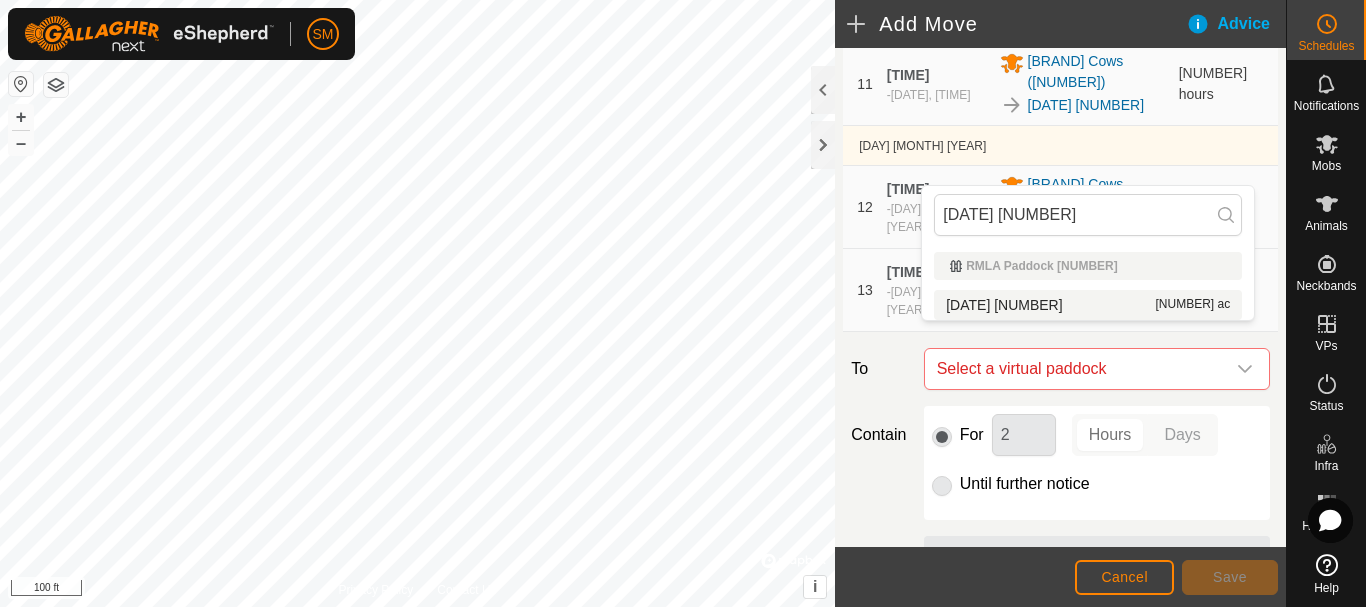 type on "[DATE] [NUMBER]" 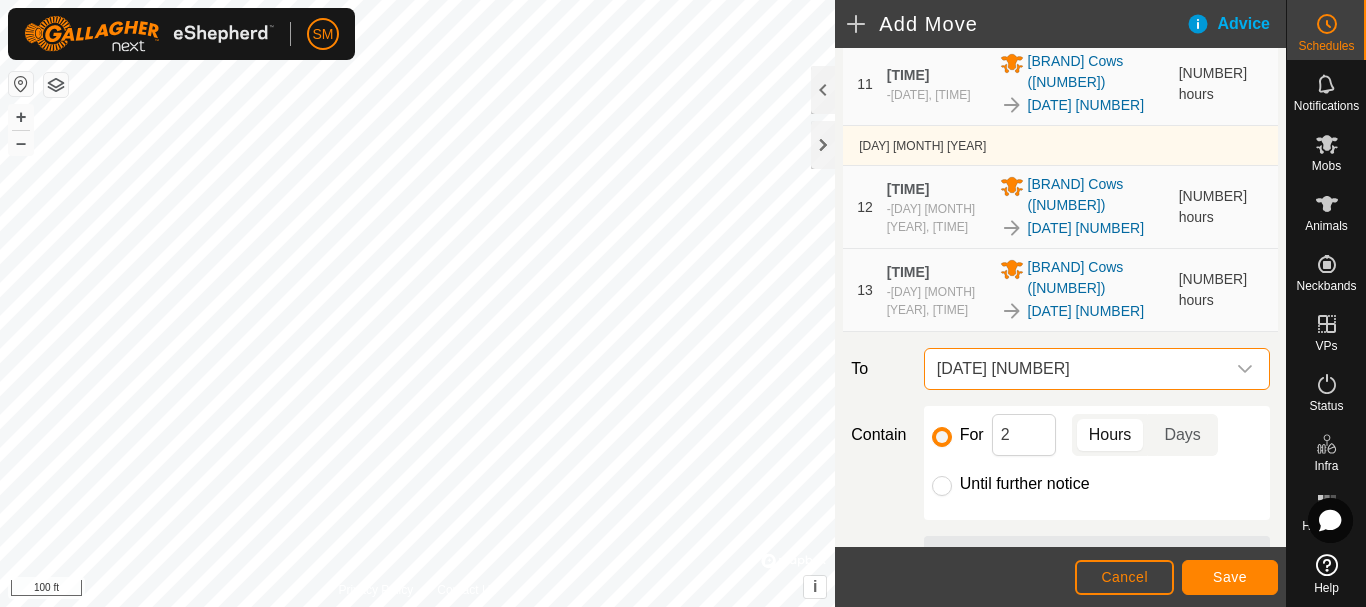 click on "Cancel Save" 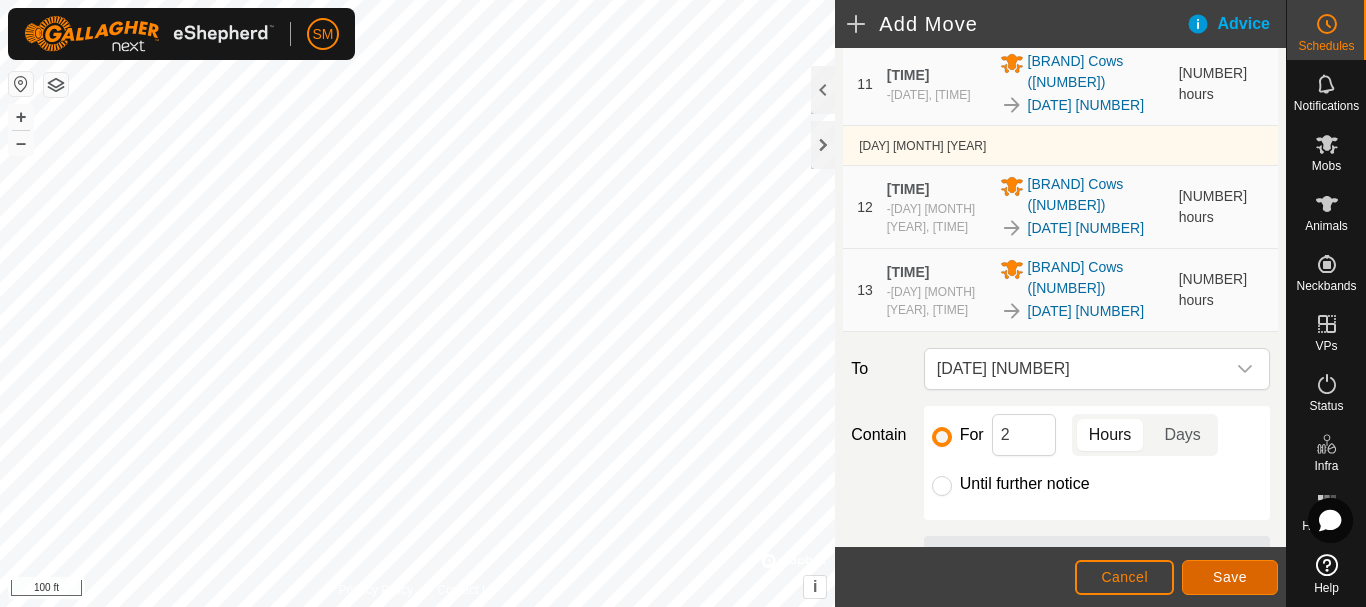 click on "Save" 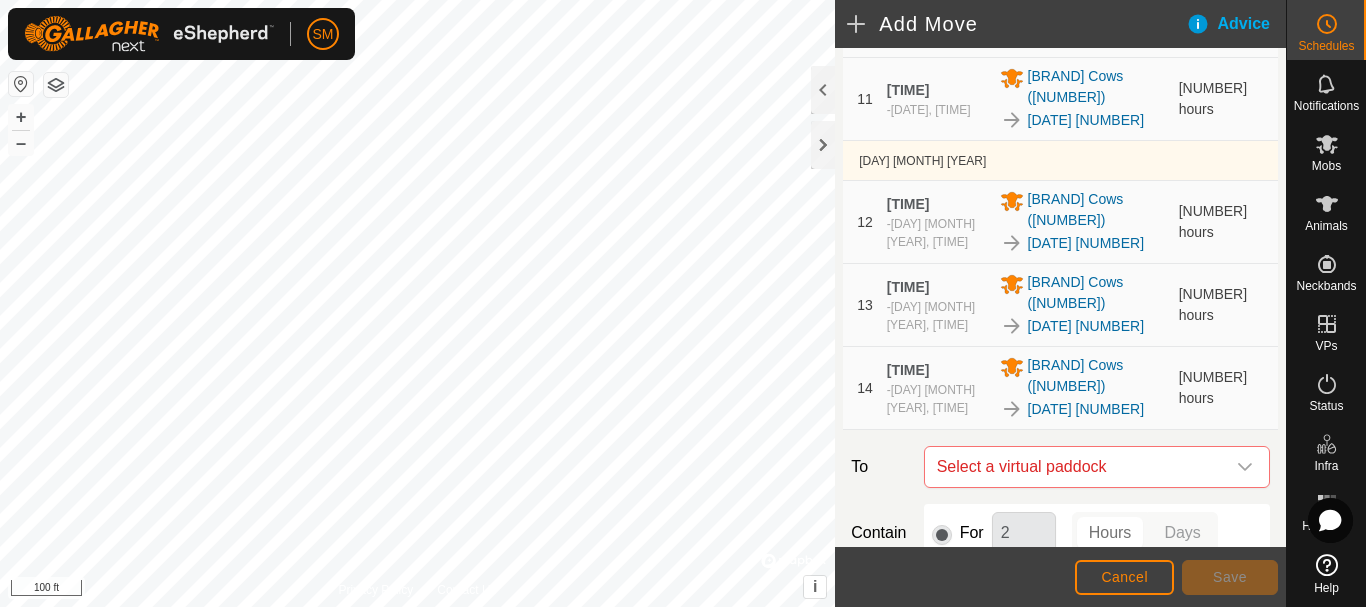 scroll, scrollTop: 1196, scrollLeft: 0, axis: vertical 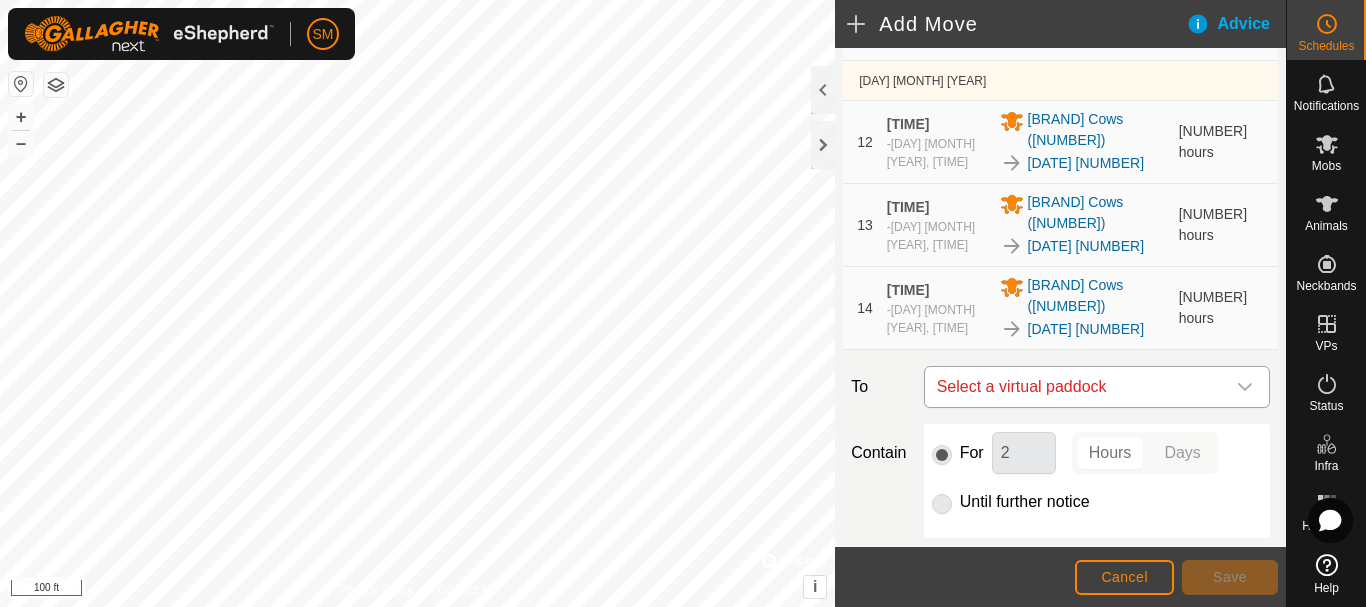click at bounding box center (1245, 387) 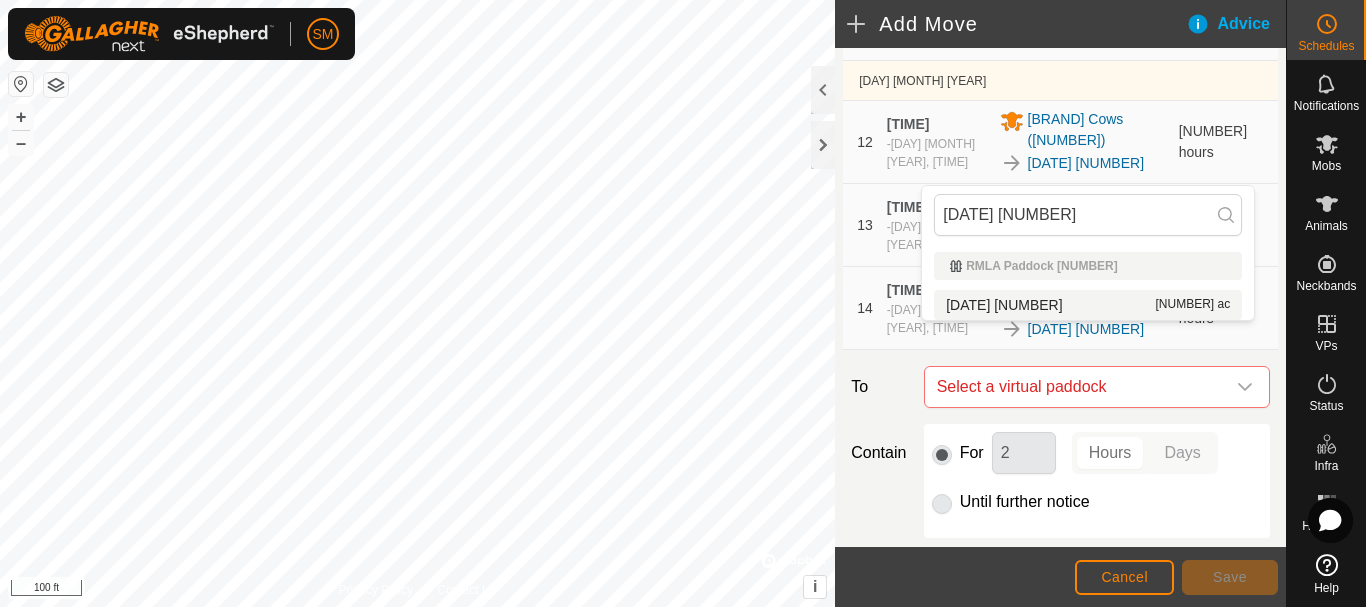 type on "[DATE] [NUMBER]" 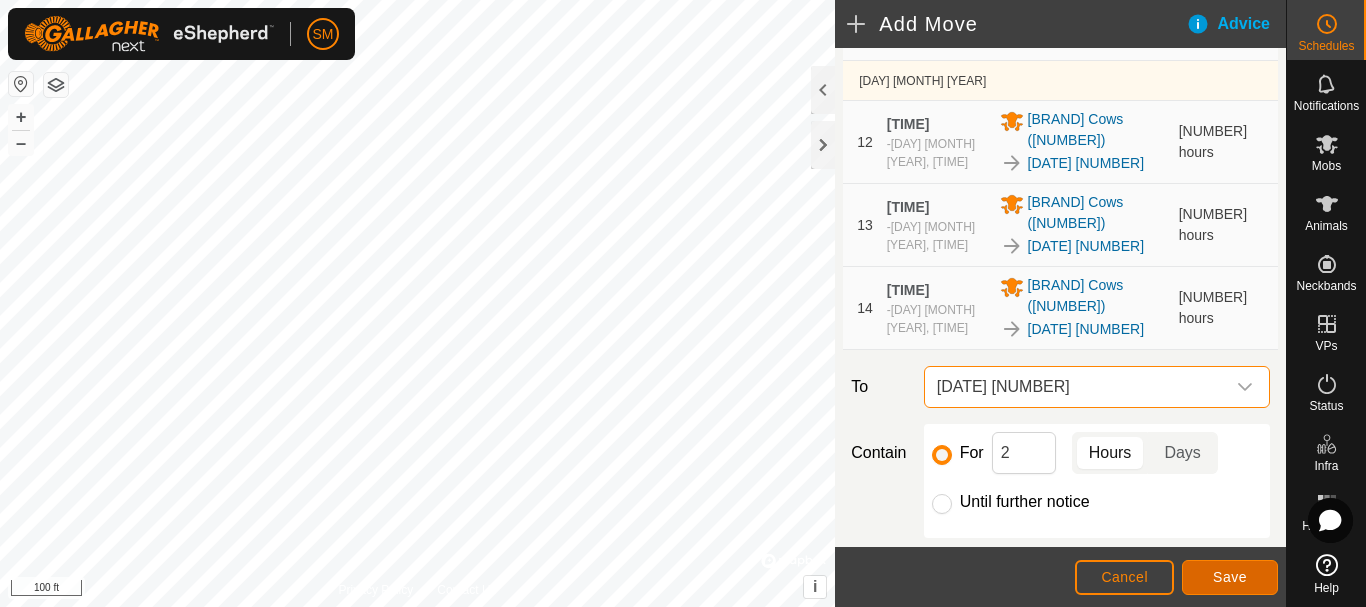 click on "Save" 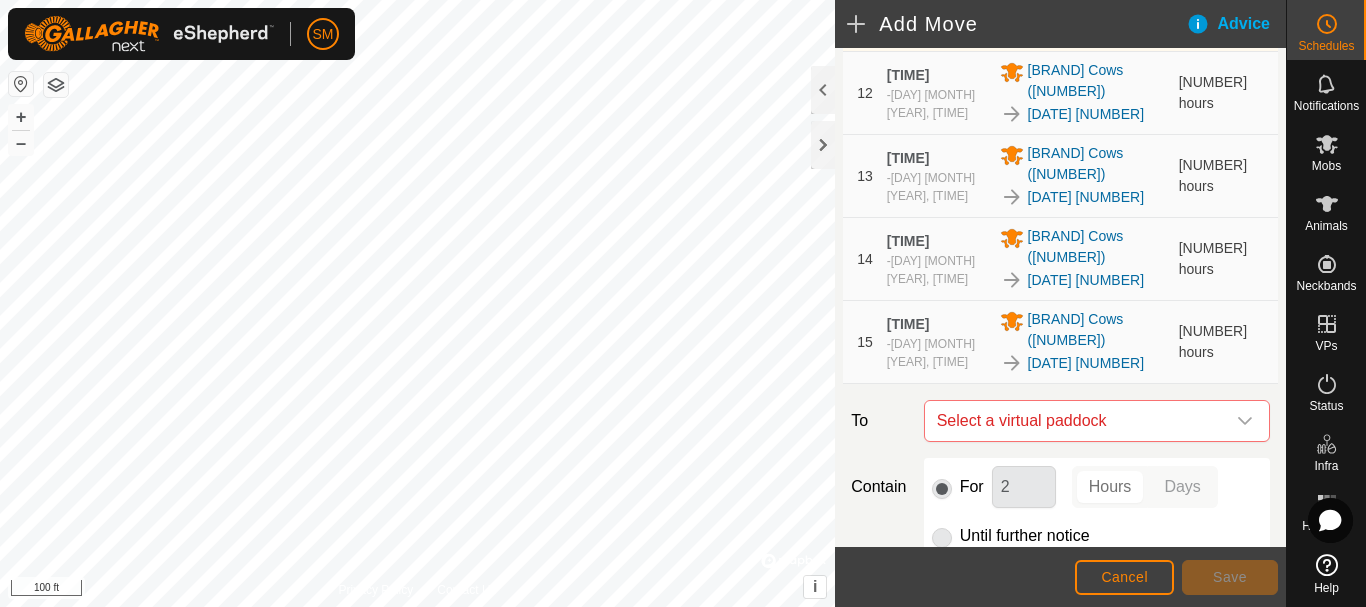 scroll, scrollTop: 1261, scrollLeft: 0, axis: vertical 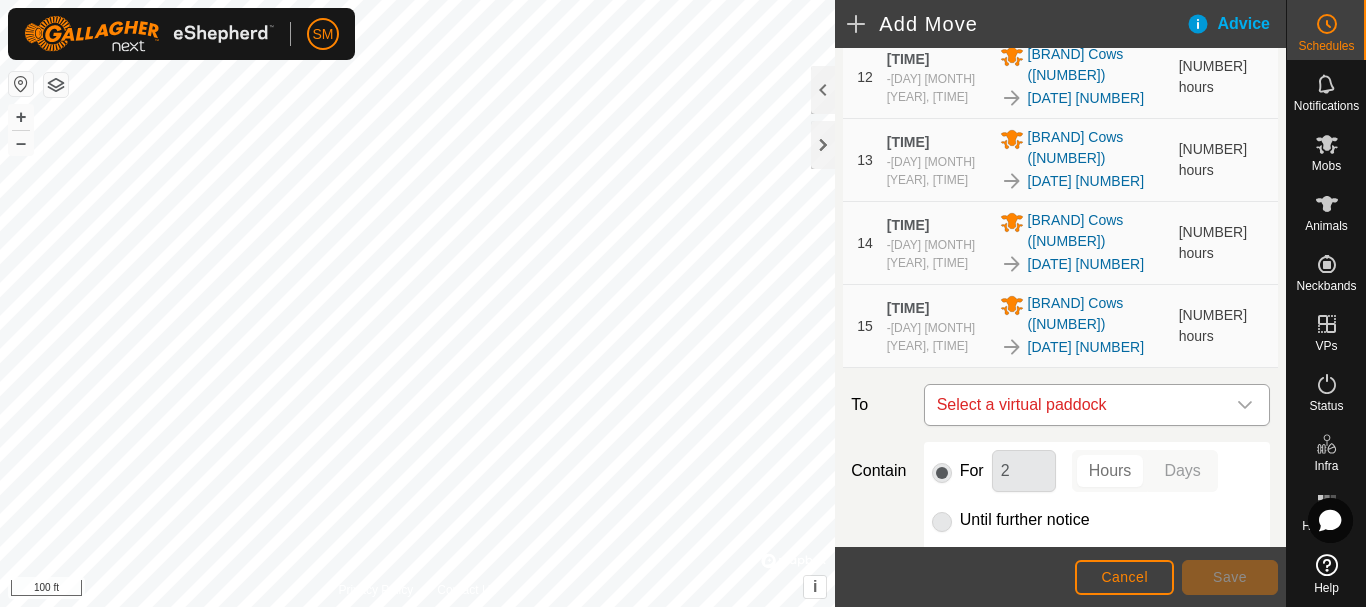 click 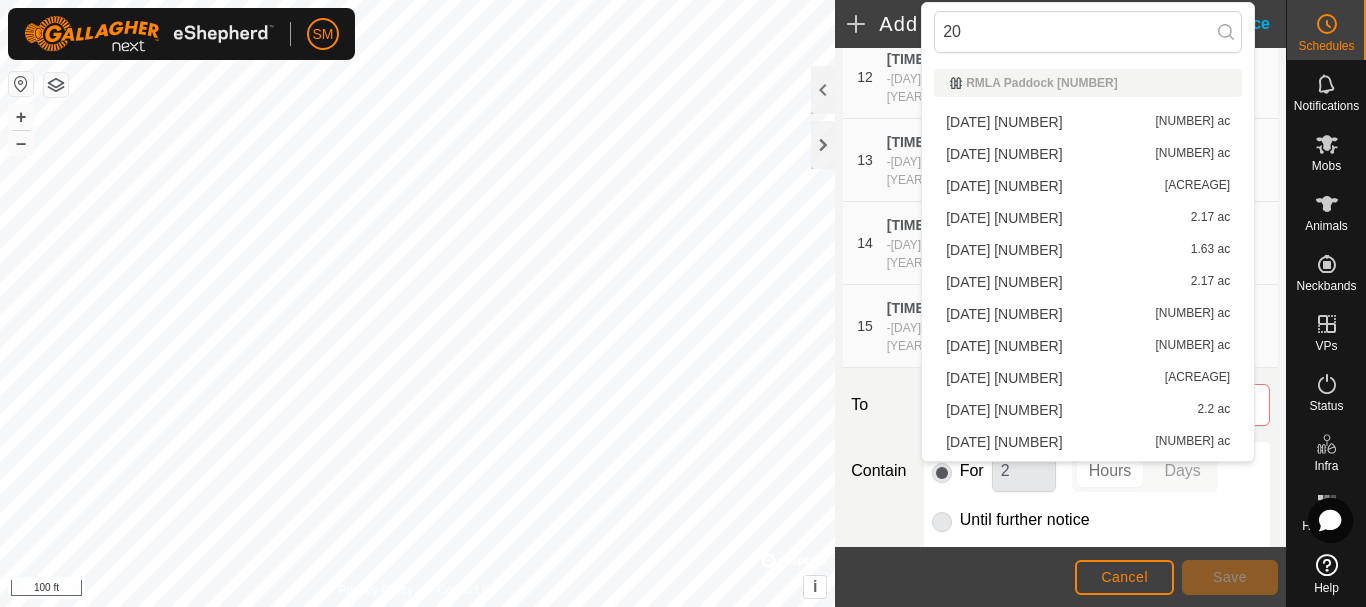 type on "2" 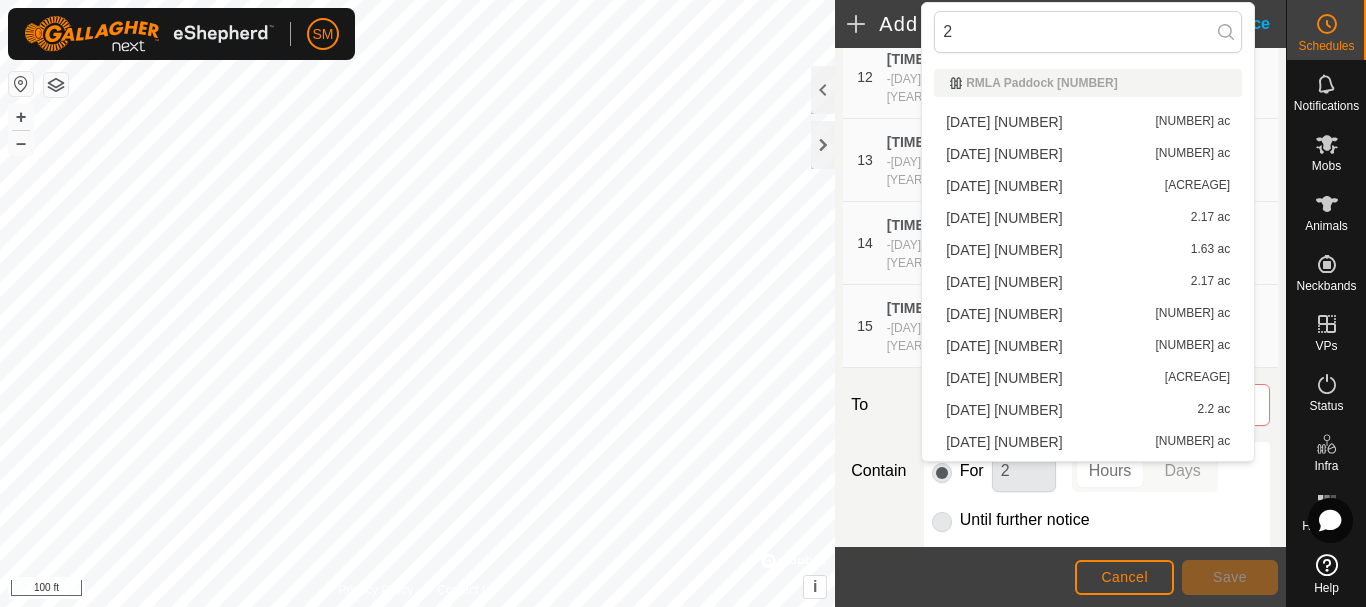 type 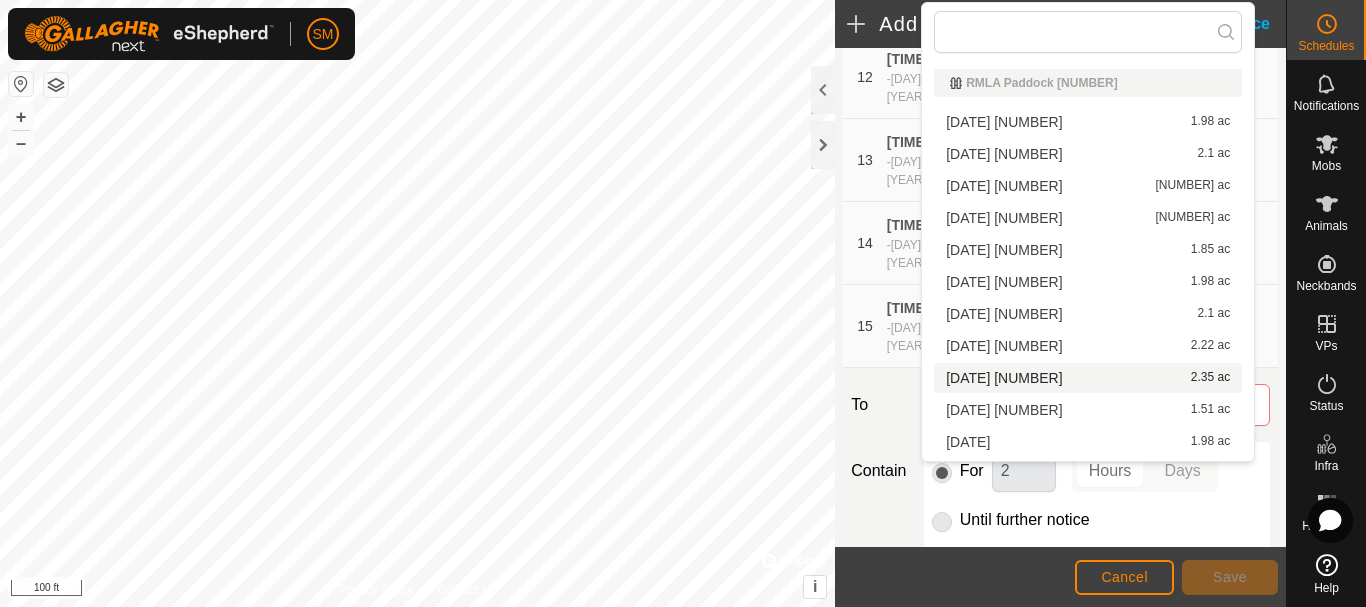 click on "Add another scheduled move" 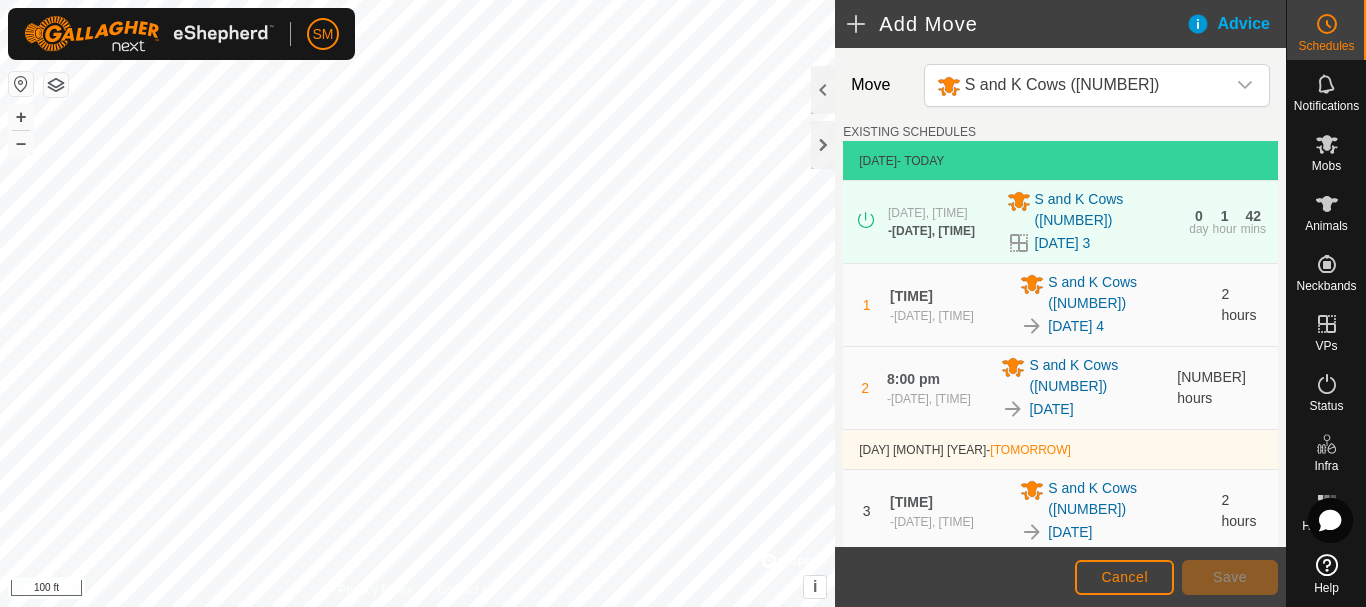 scroll, scrollTop: 0, scrollLeft: 0, axis: both 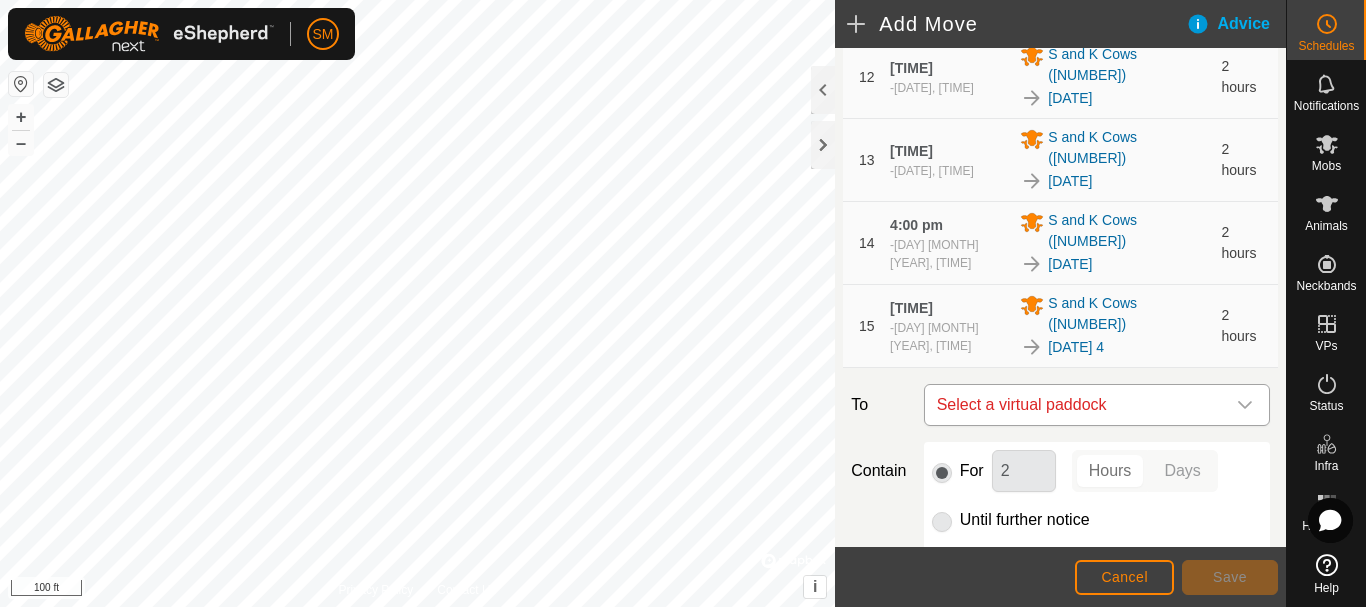 click 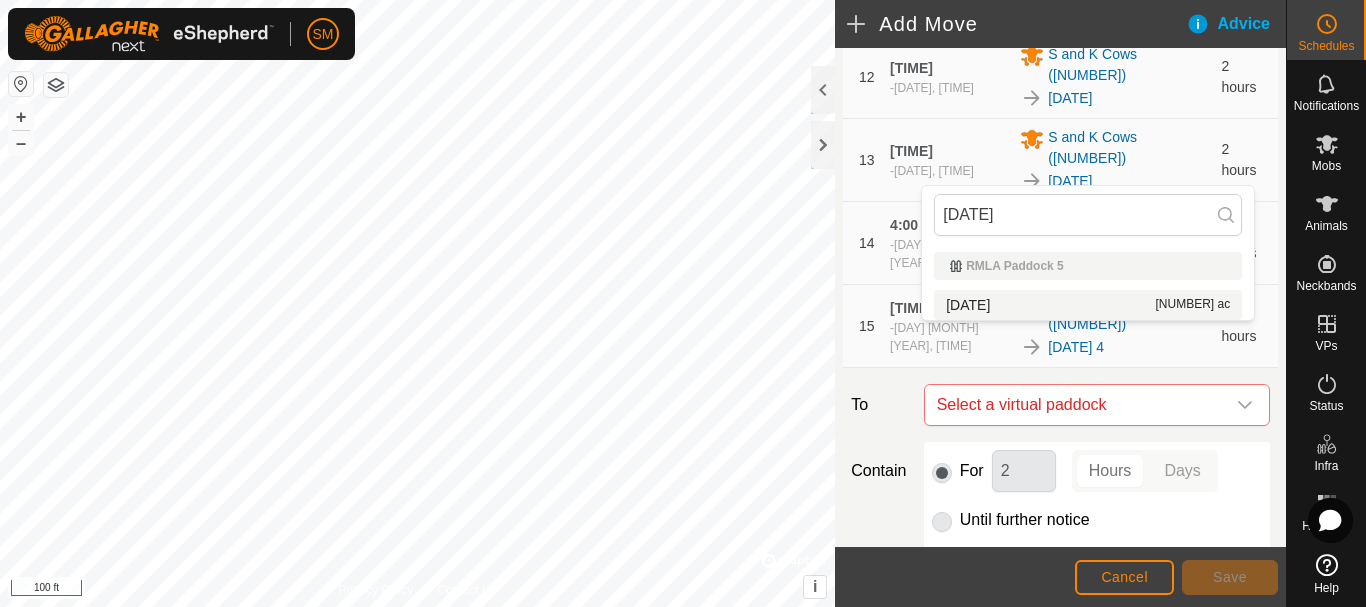 type on "[DATE] [NUMBER]" 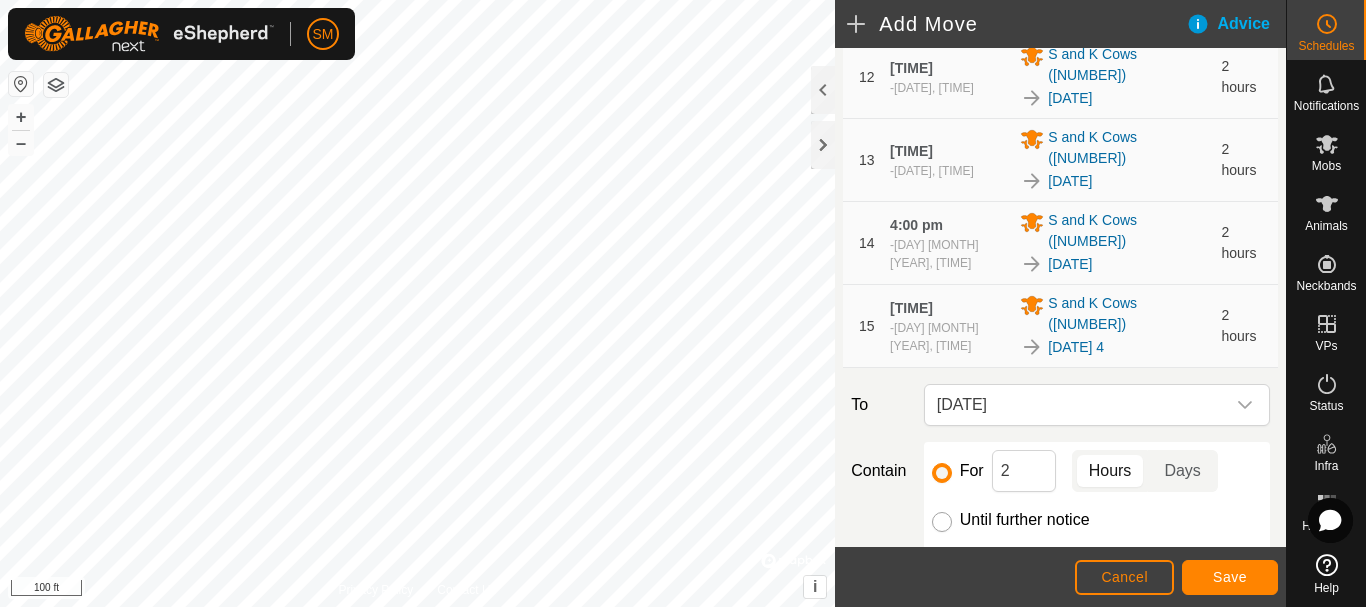 click on "Until further notice" at bounding box center (942, 522) 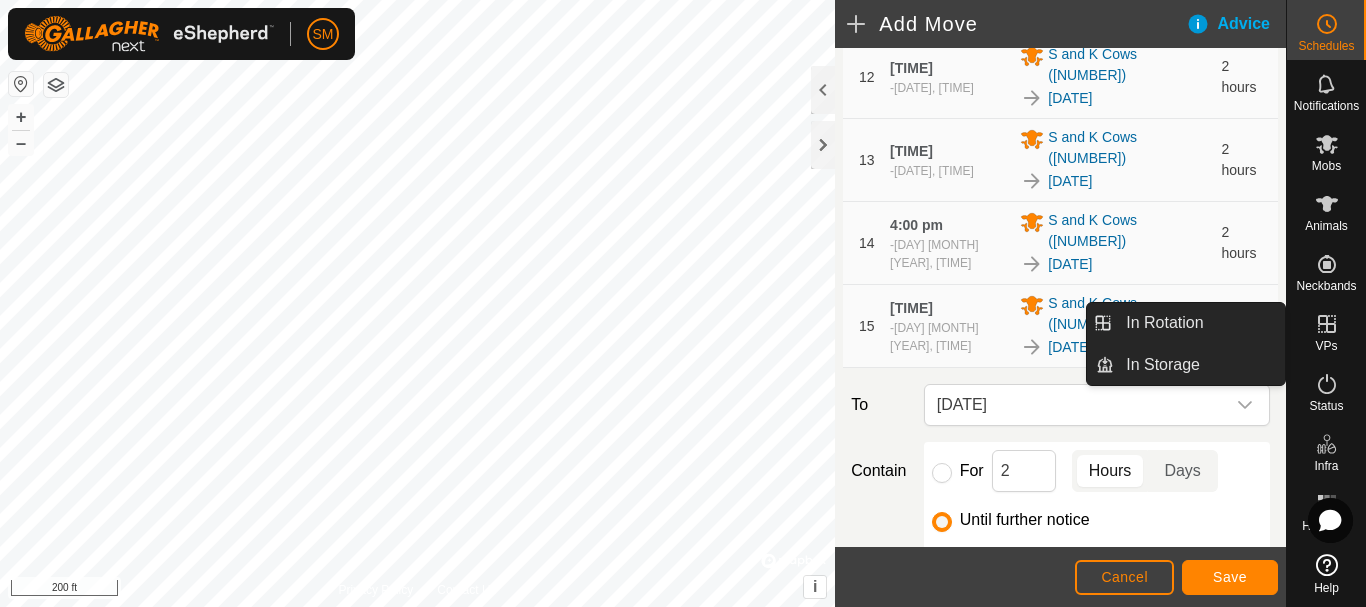 click at bounding box center (1327, 324) 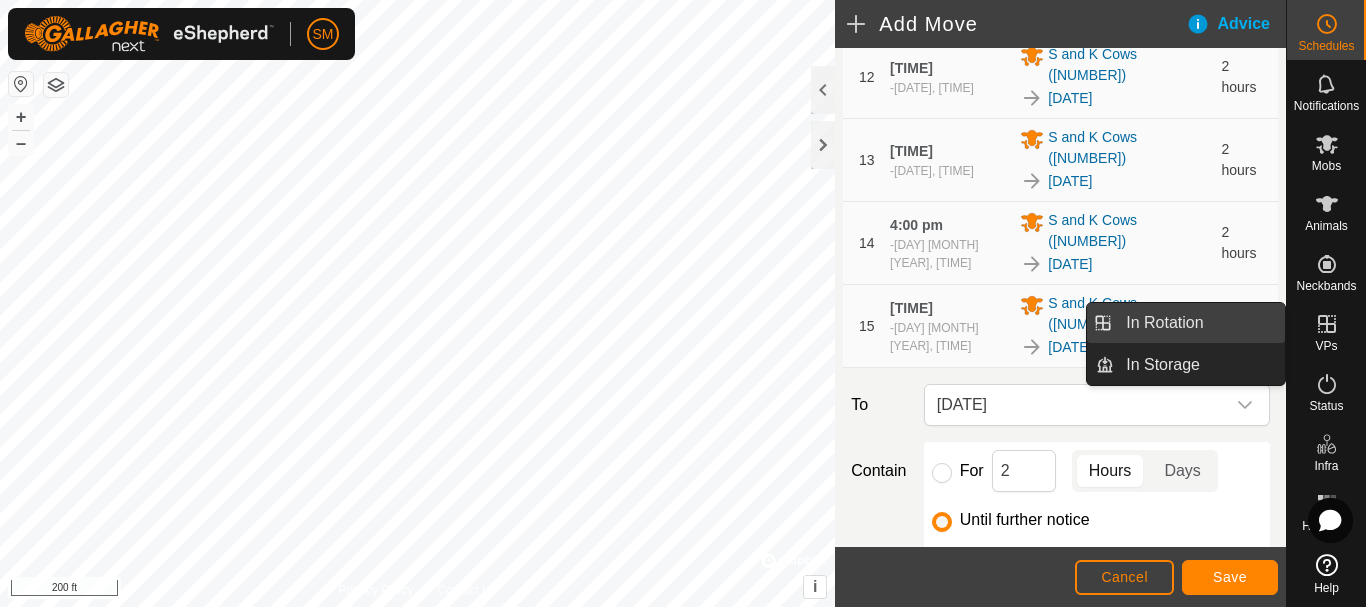 click on "In Rotation" at bounding box center (1199, 323) 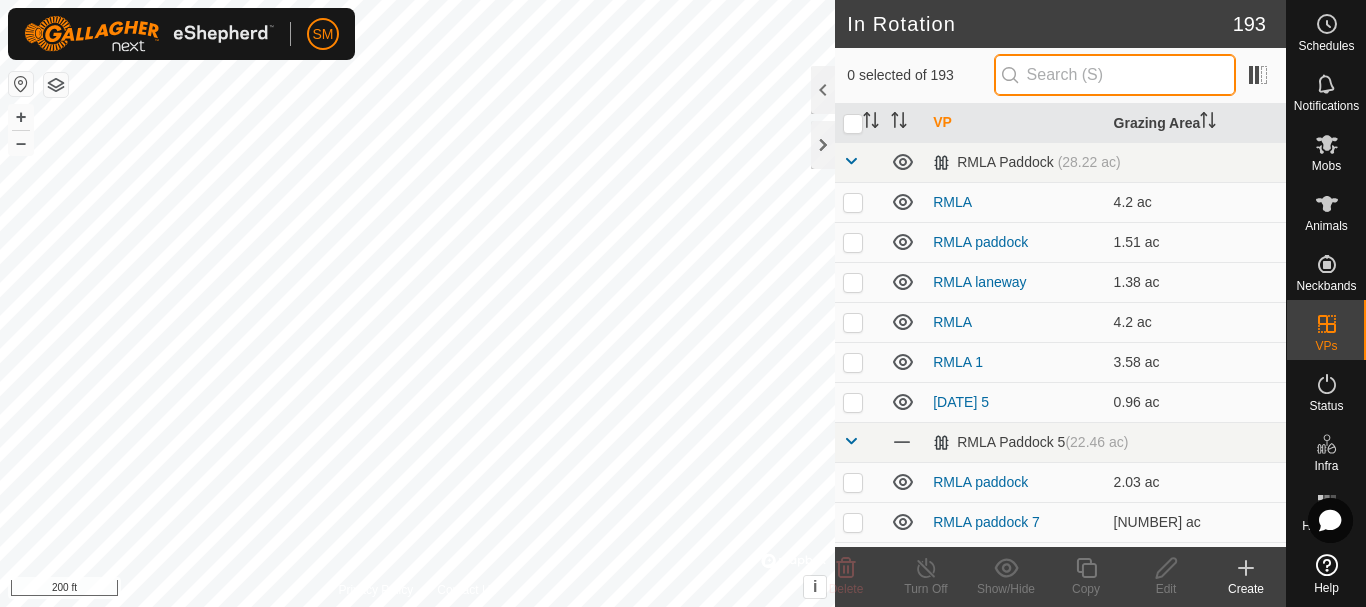 click at bounding box center [1115, 75] 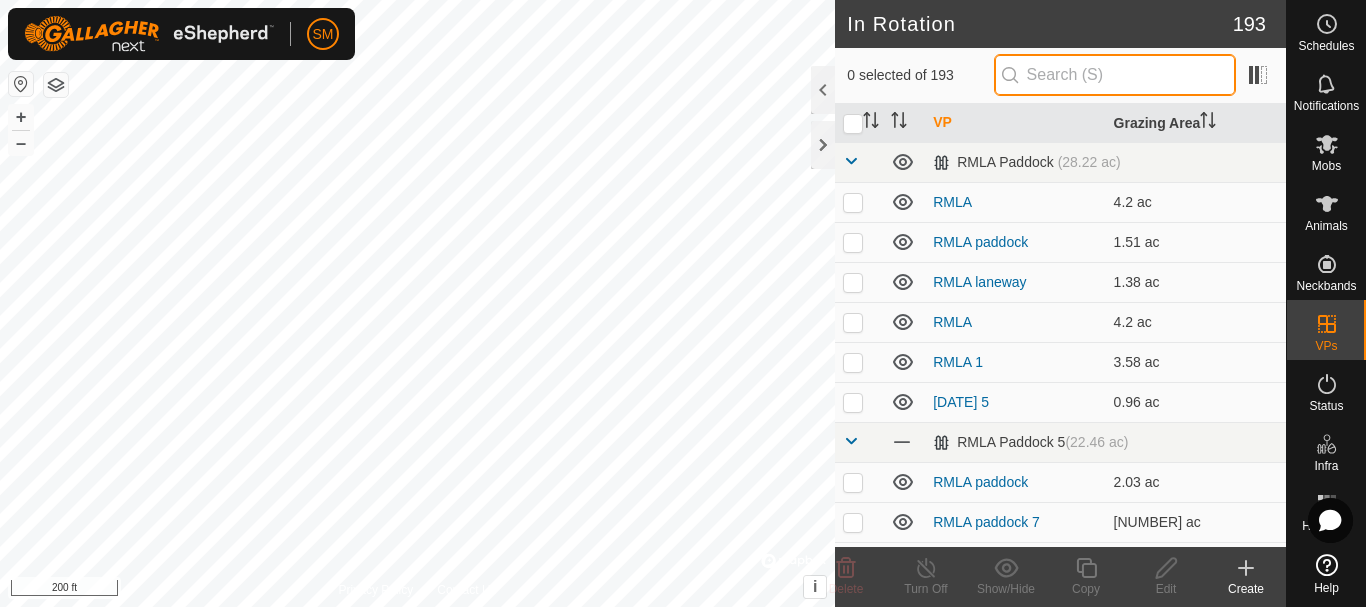 paste on "[DATE]" 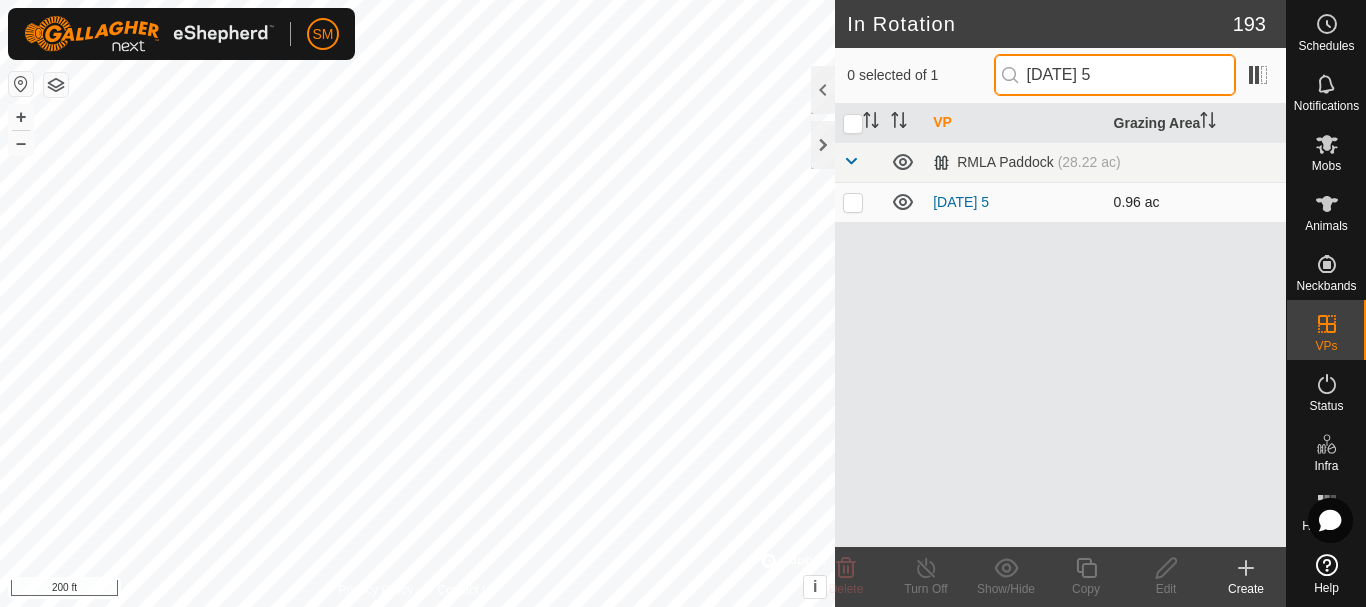type on "[DATE] [NUMBER]" 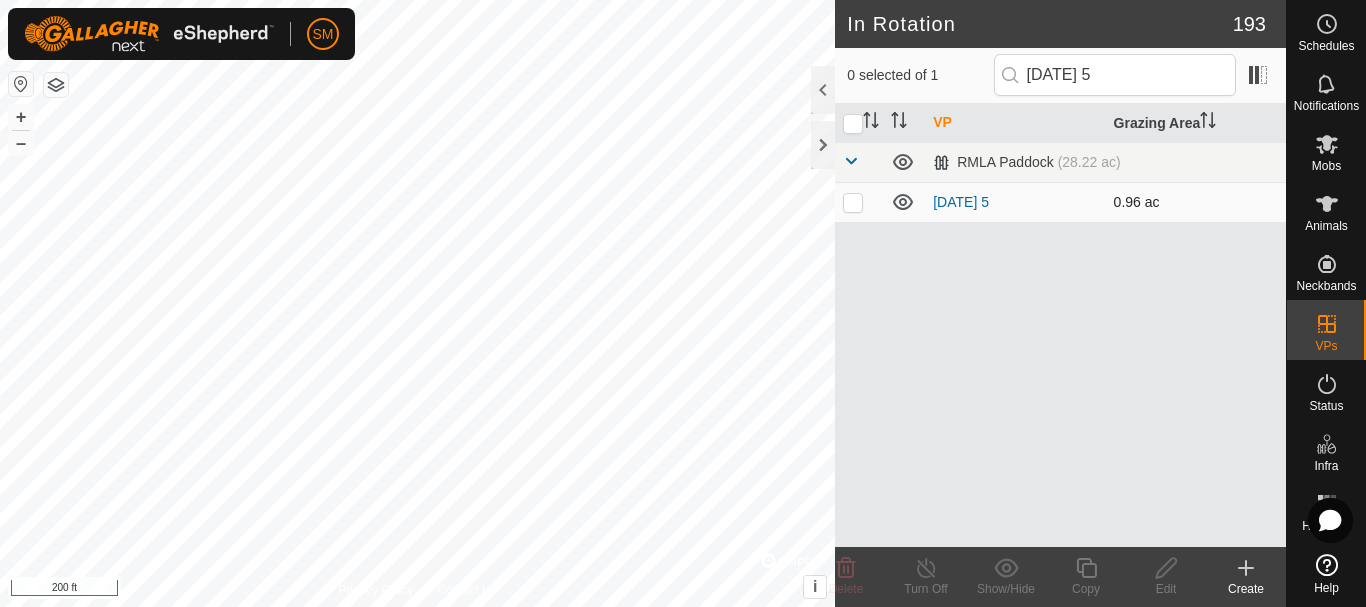 click at bounding box center (853, 202) 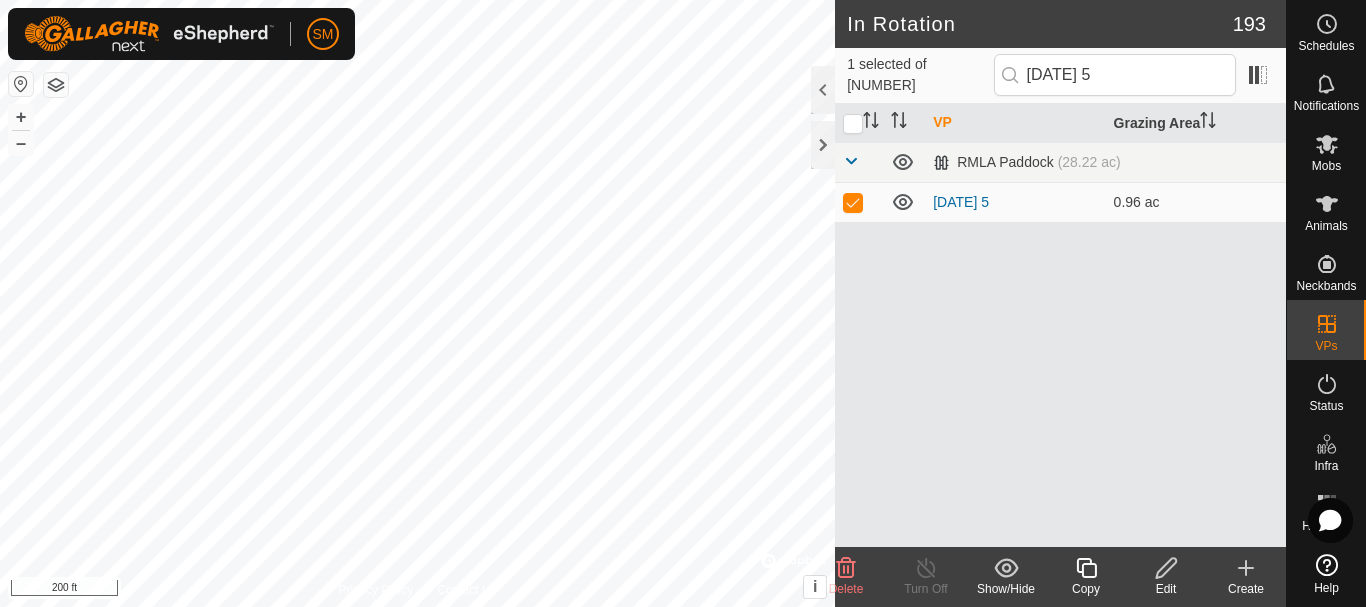 click 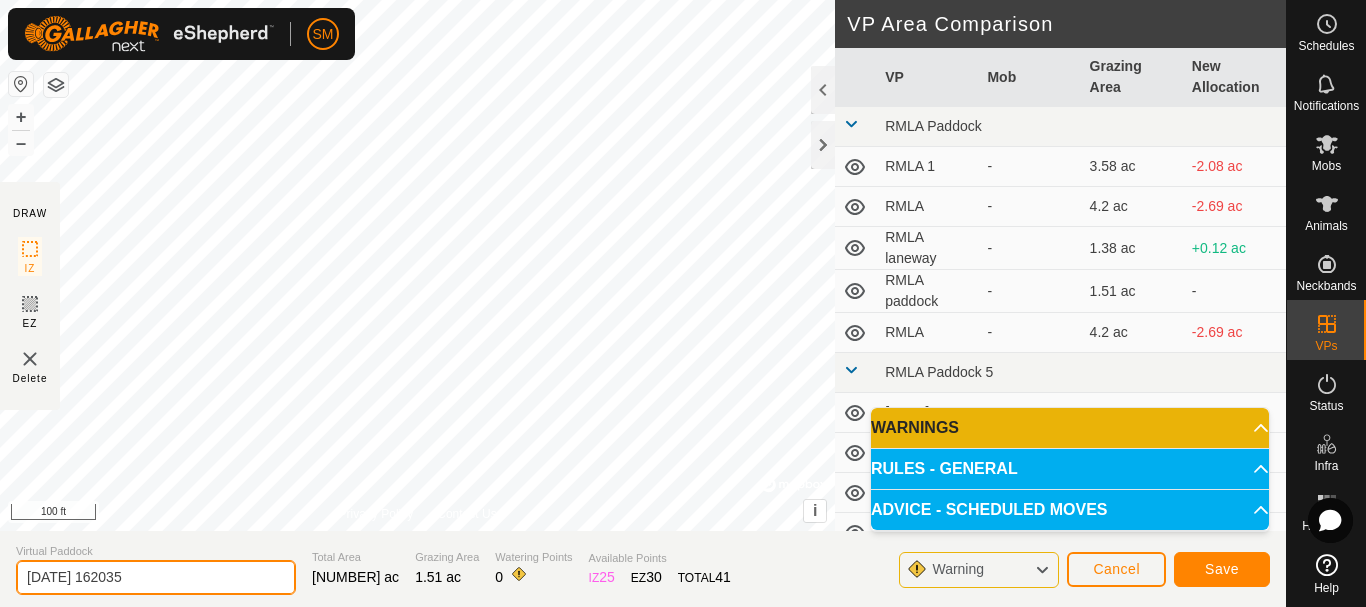drag, startPoint x: 158, startPoint y: 574, endPoint x: 0, endPoint y: 573, distance: 158.00316 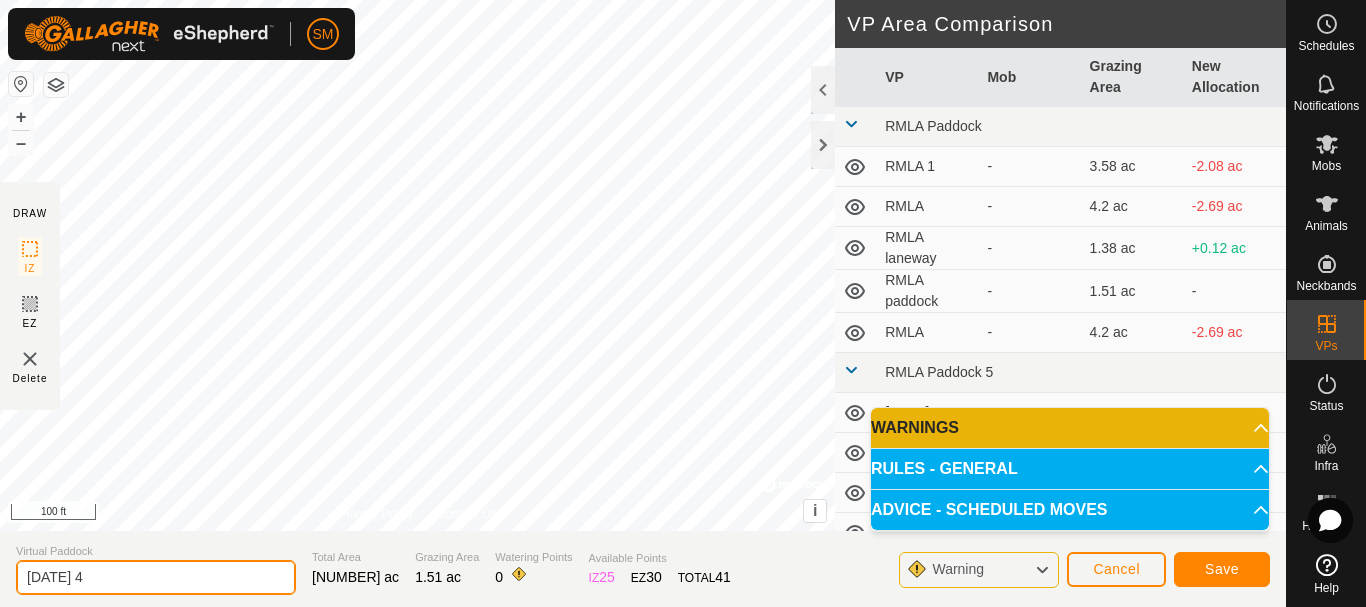 type on "2025-08-06 4" 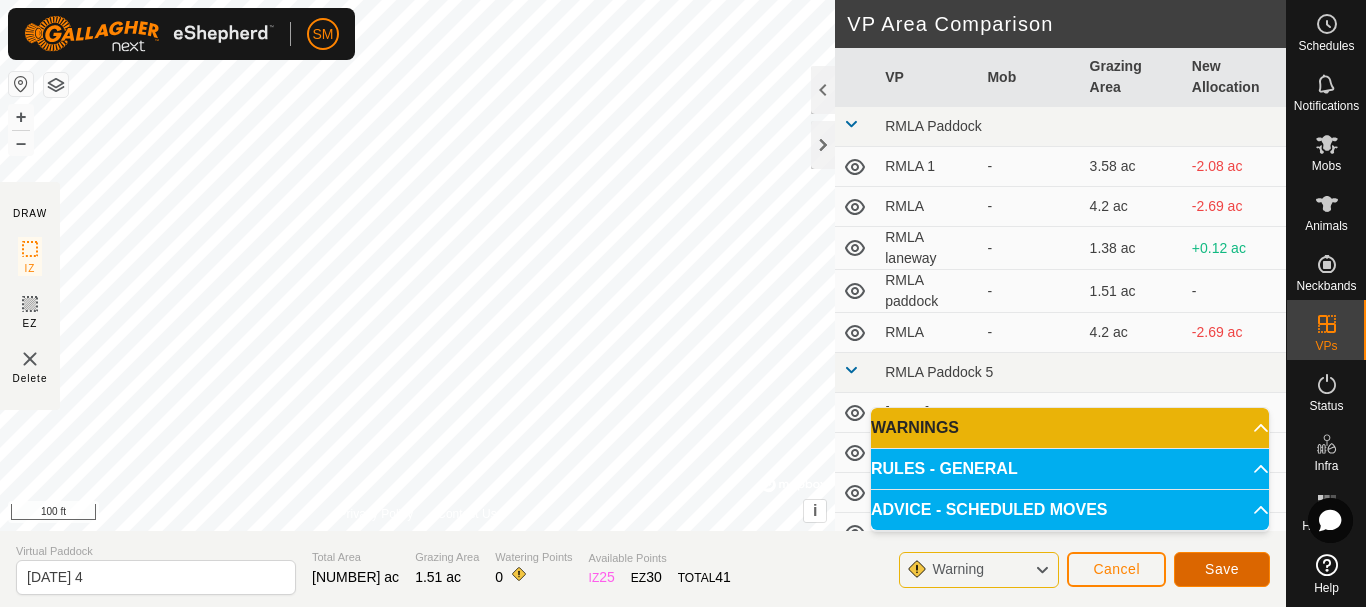 click on "Save" 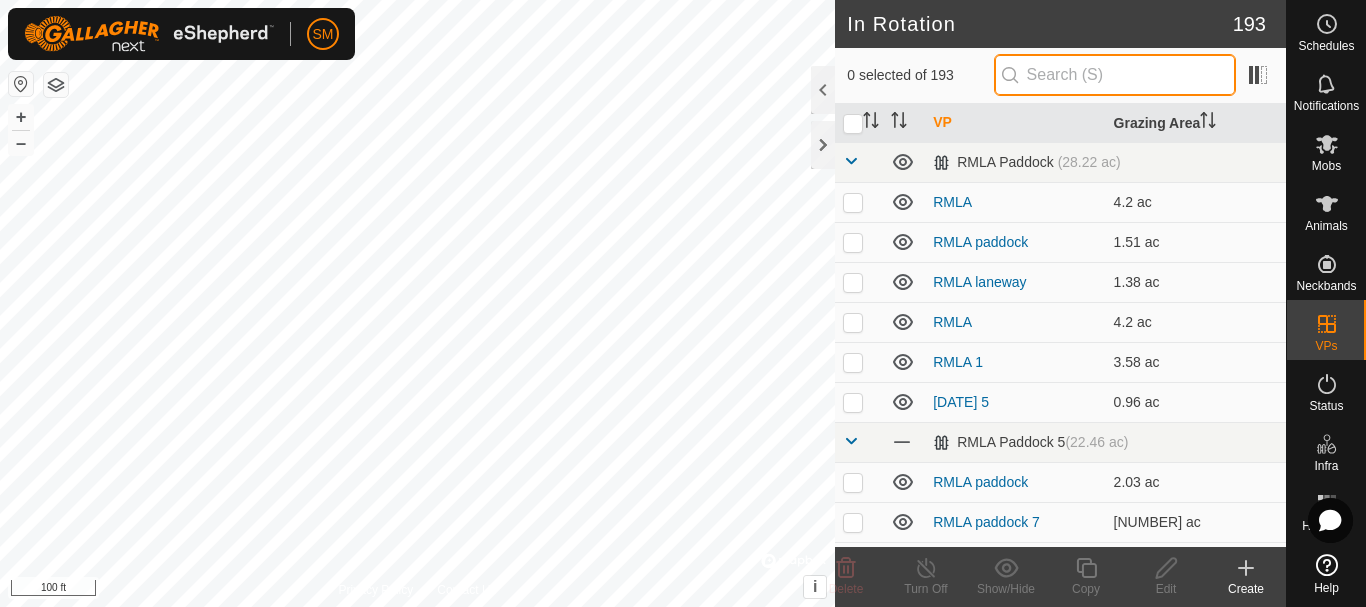 click at bounding box center [1115, 75] 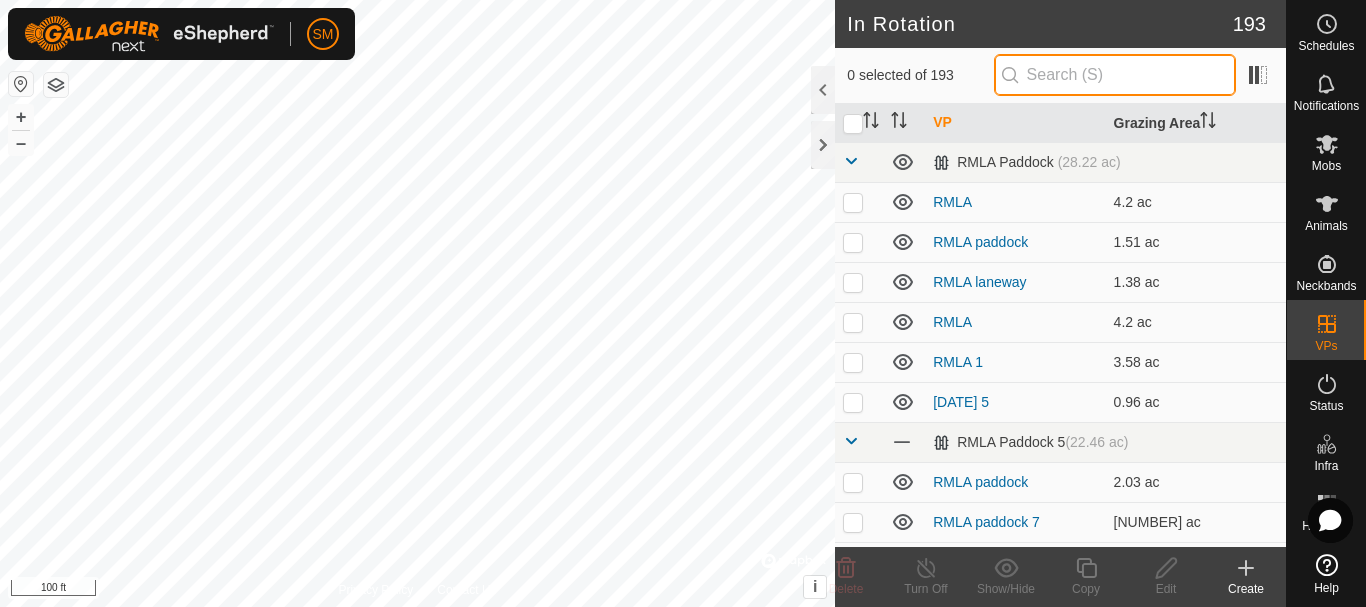 paste on "[DATE]" 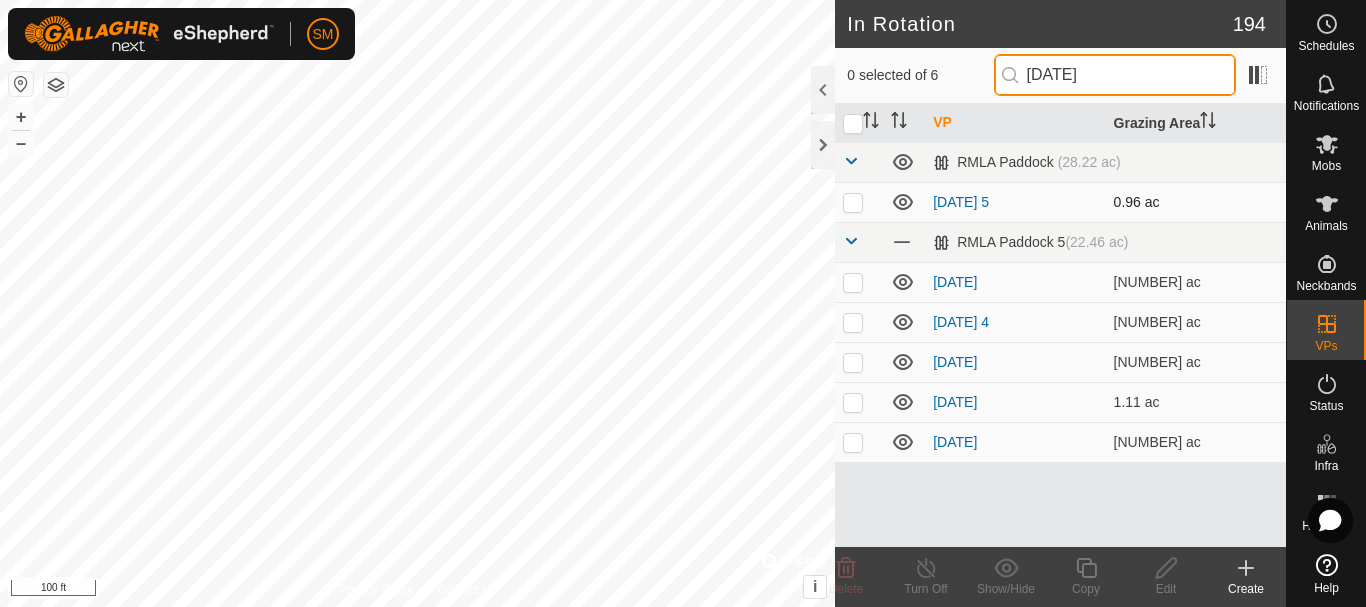 type on "[DATE]" 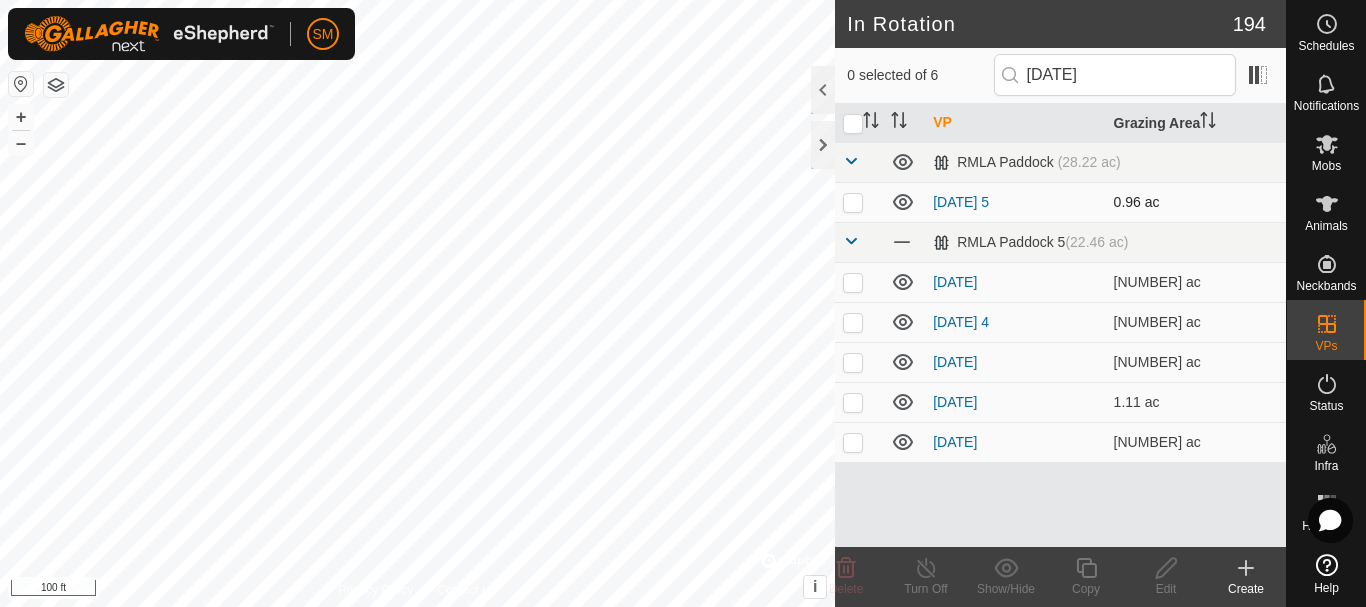click at bounding box center (853, 202) 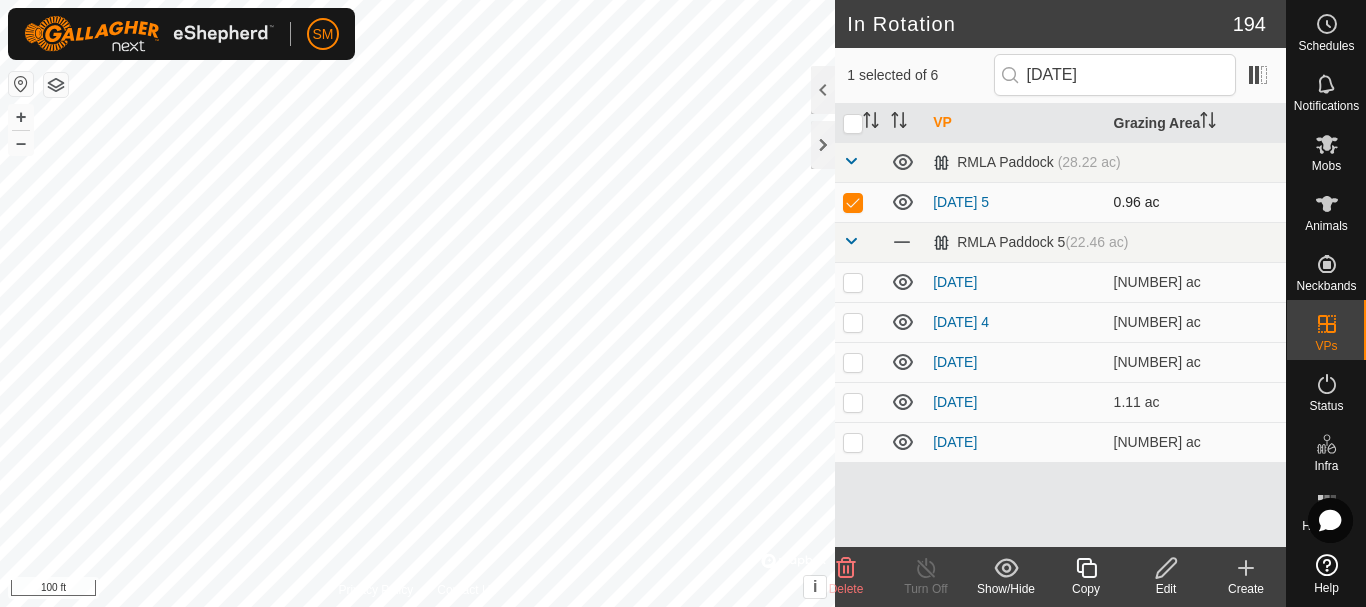 checkbox on "true" 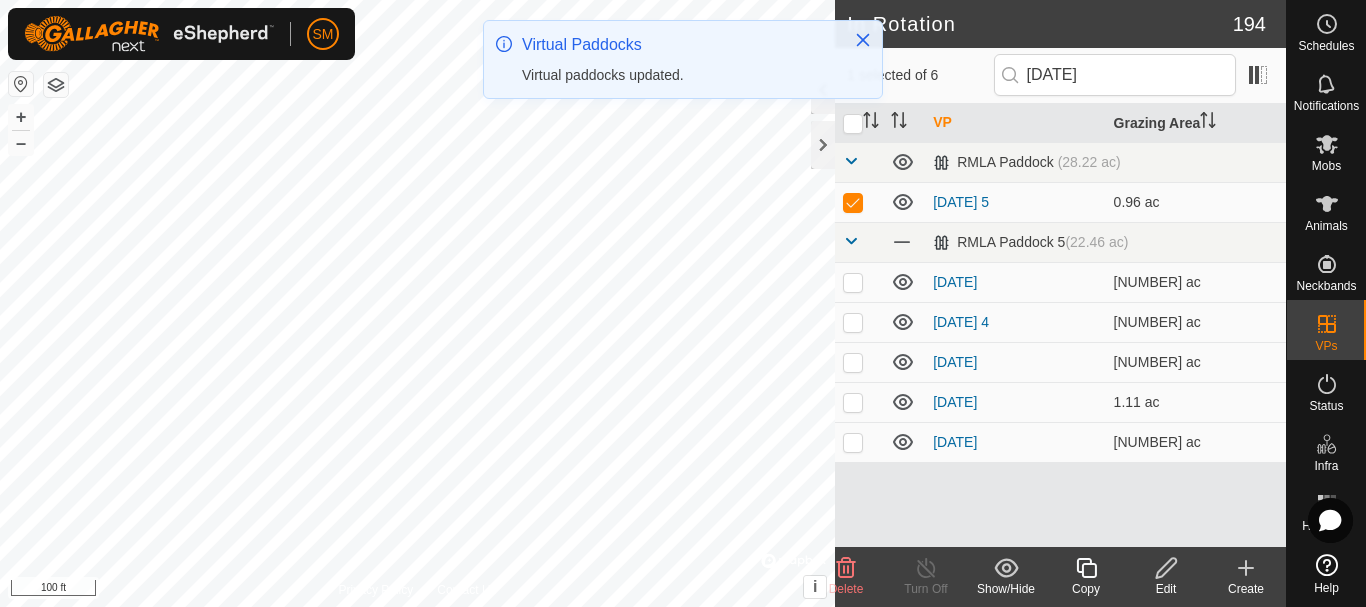 click at bounding box center [853, 202] 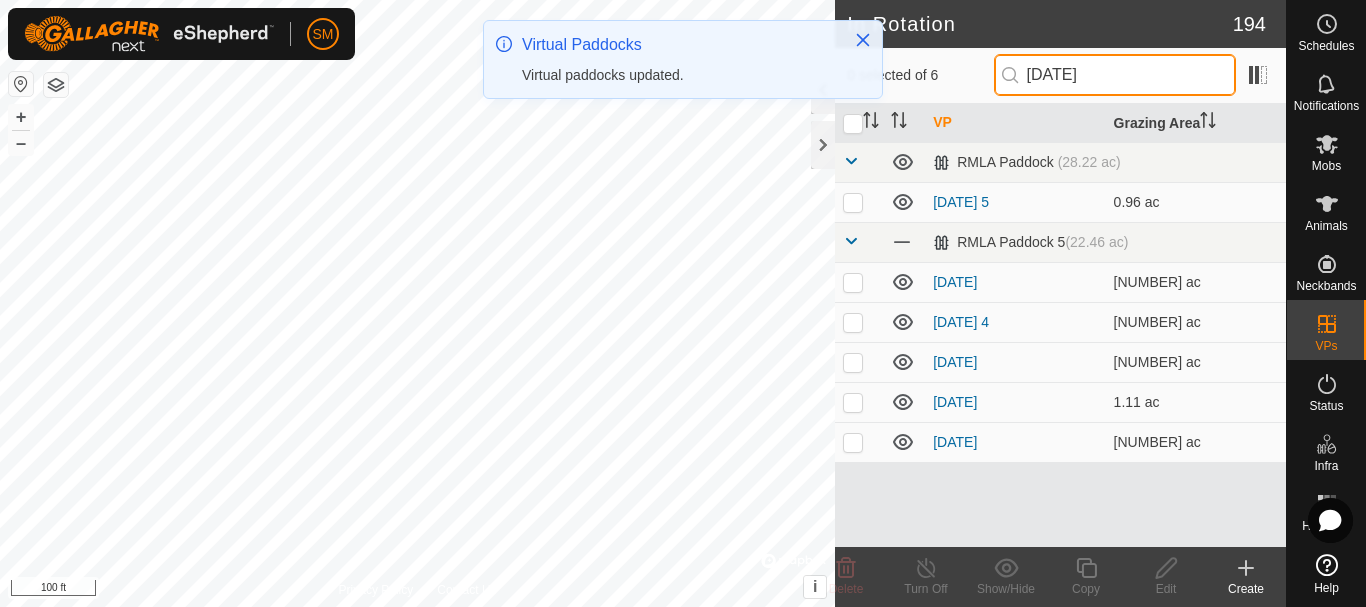click on "[DATE]" at bounding box center (1115, 75) 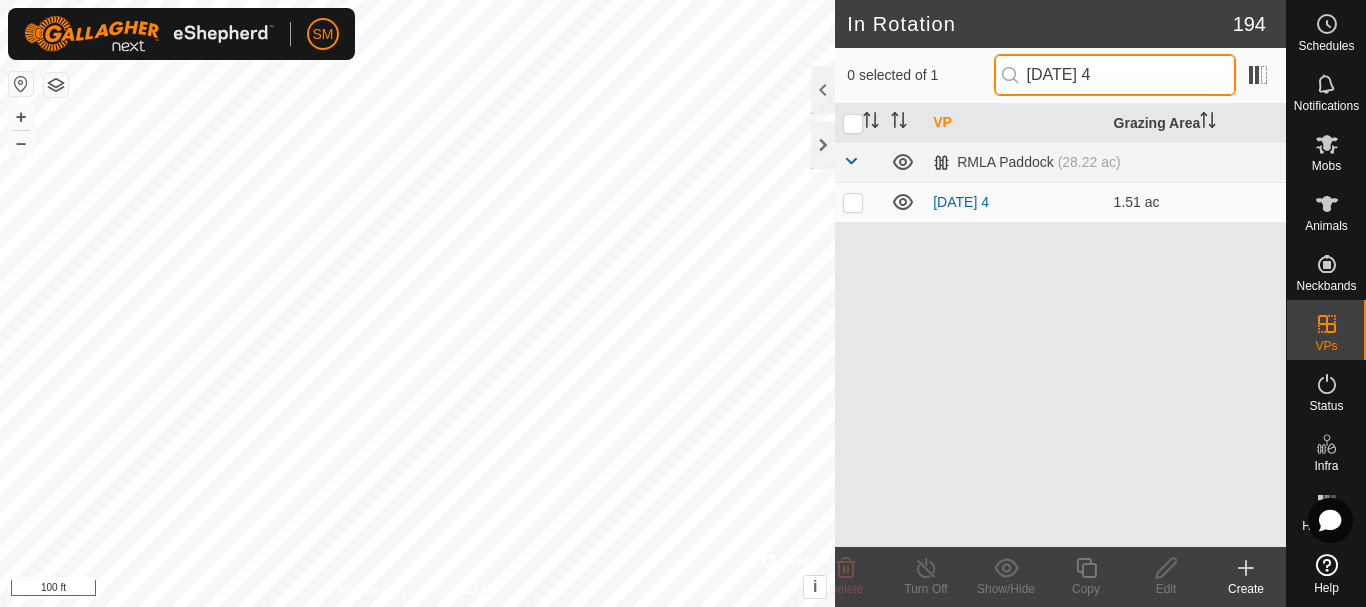 drag, startPoint x: 1116, startPoint y: 72, endPoint x: 1013, endPoint y: 78, distance: 103.17461 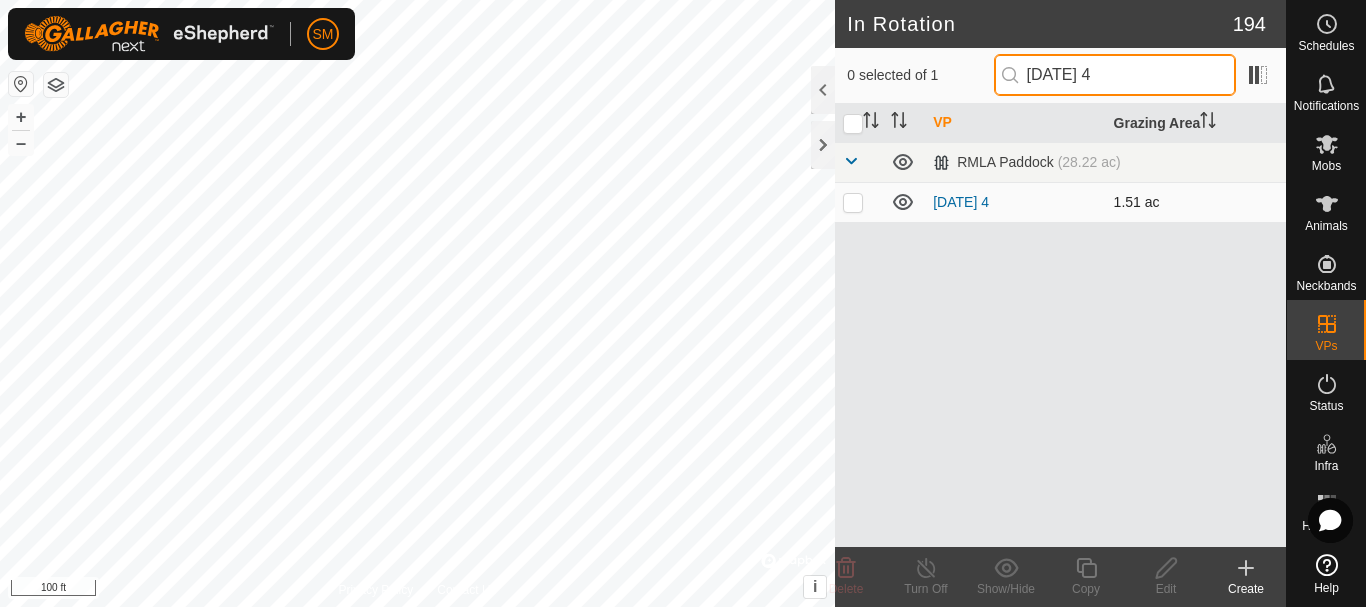 type on "2025-08-06 4" 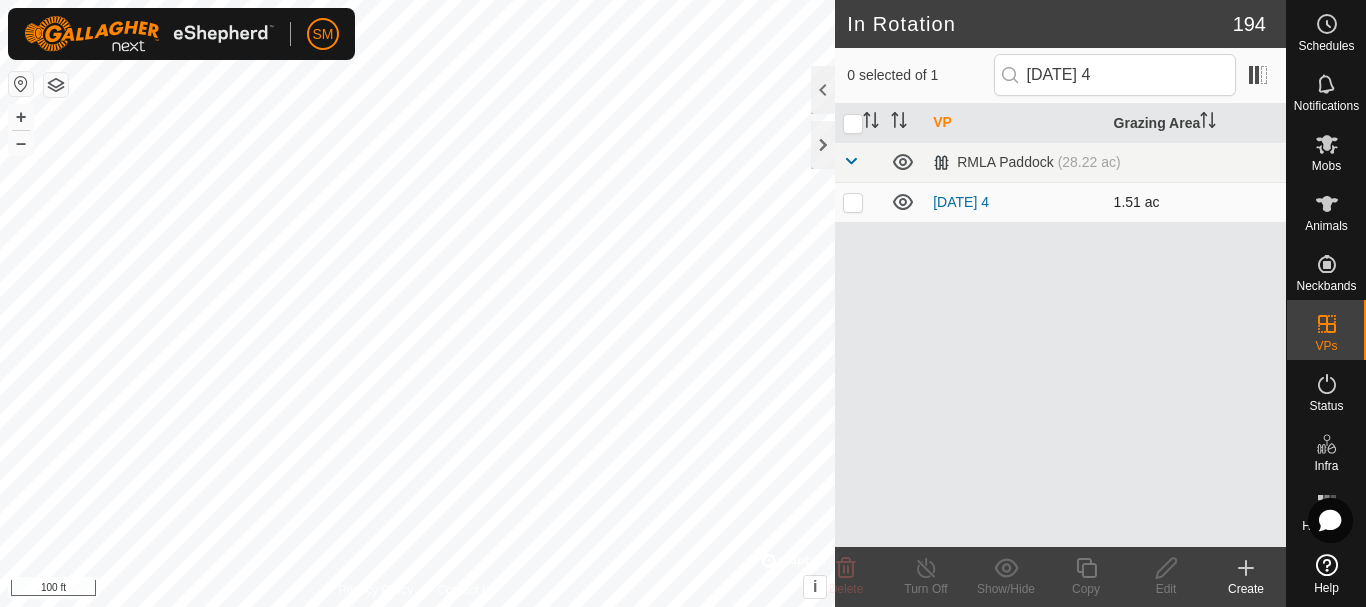 click at bounding box center (853, 202) 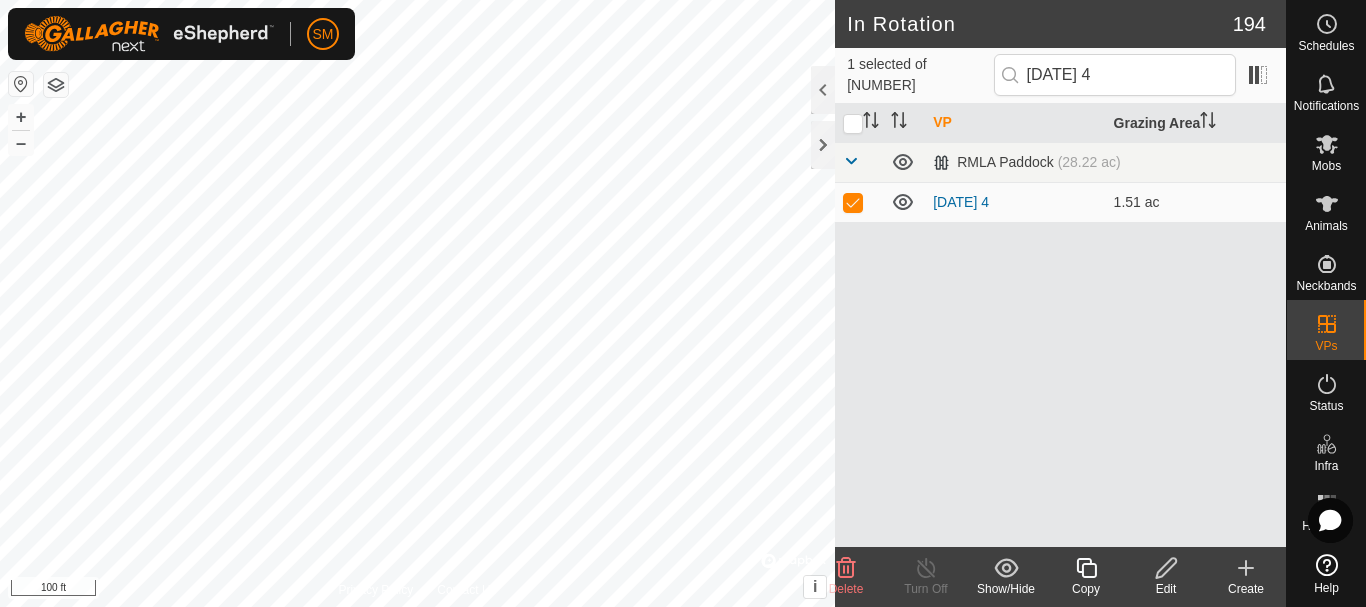 click 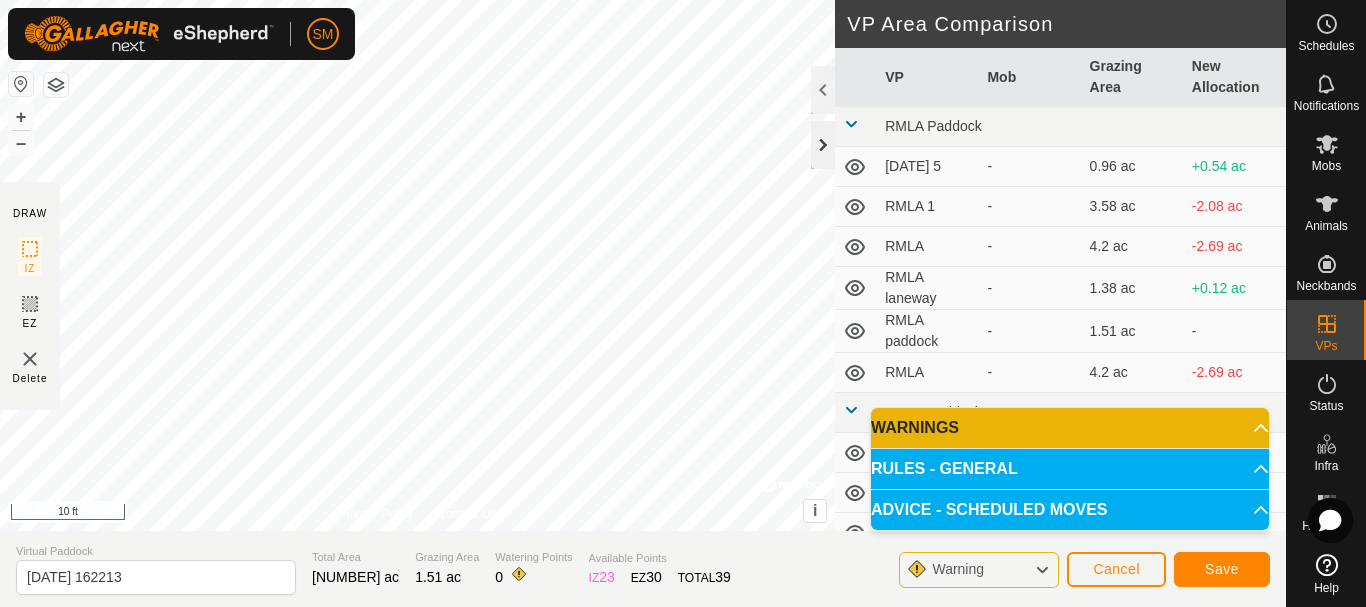 click 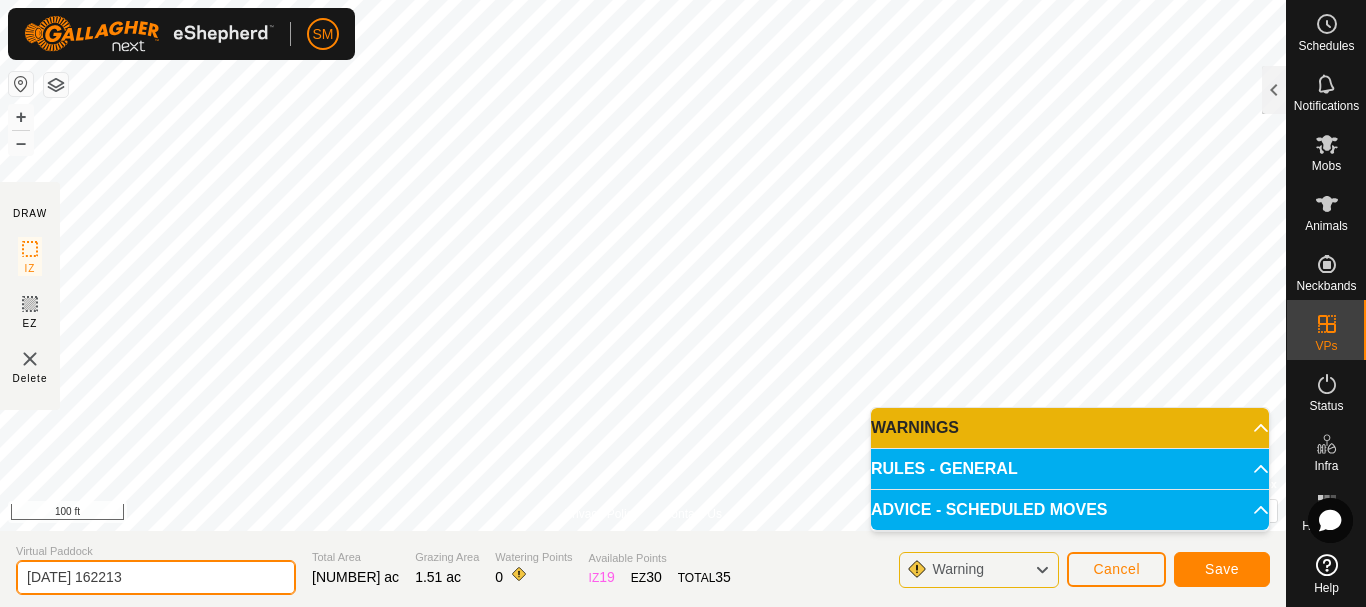 drag, startPoint x: 178, startPoint y: 582, endPoint x: 0, endPoint y: 590, distance: 178.17969 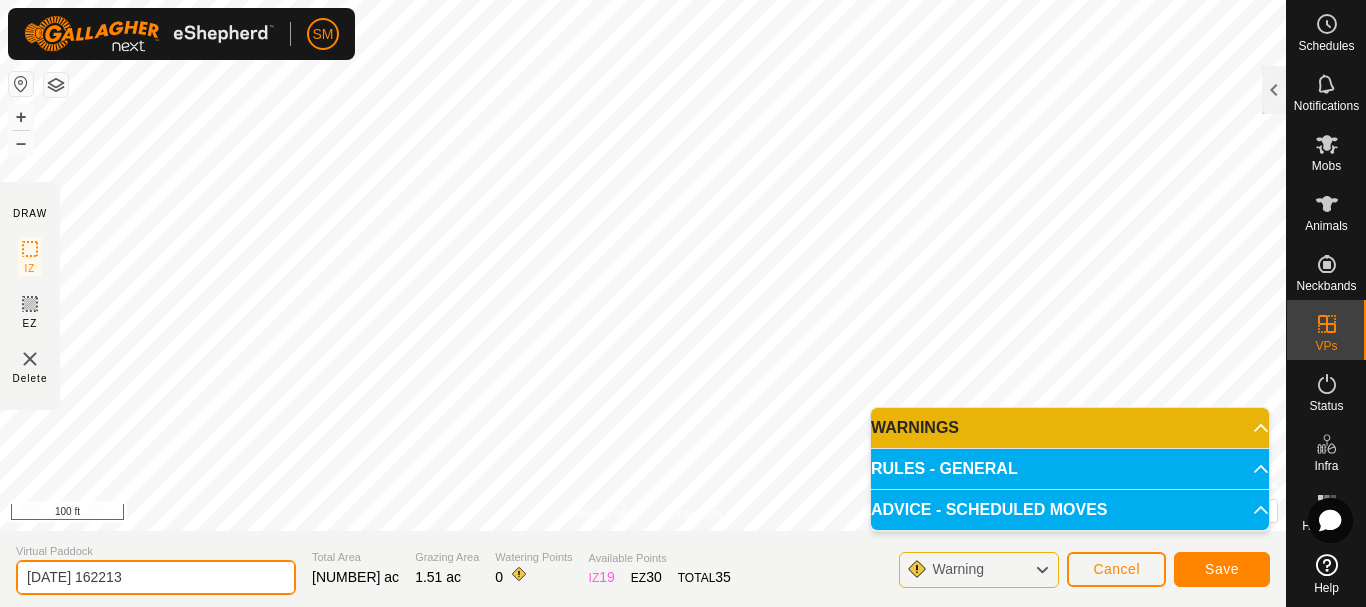 paste on "6" 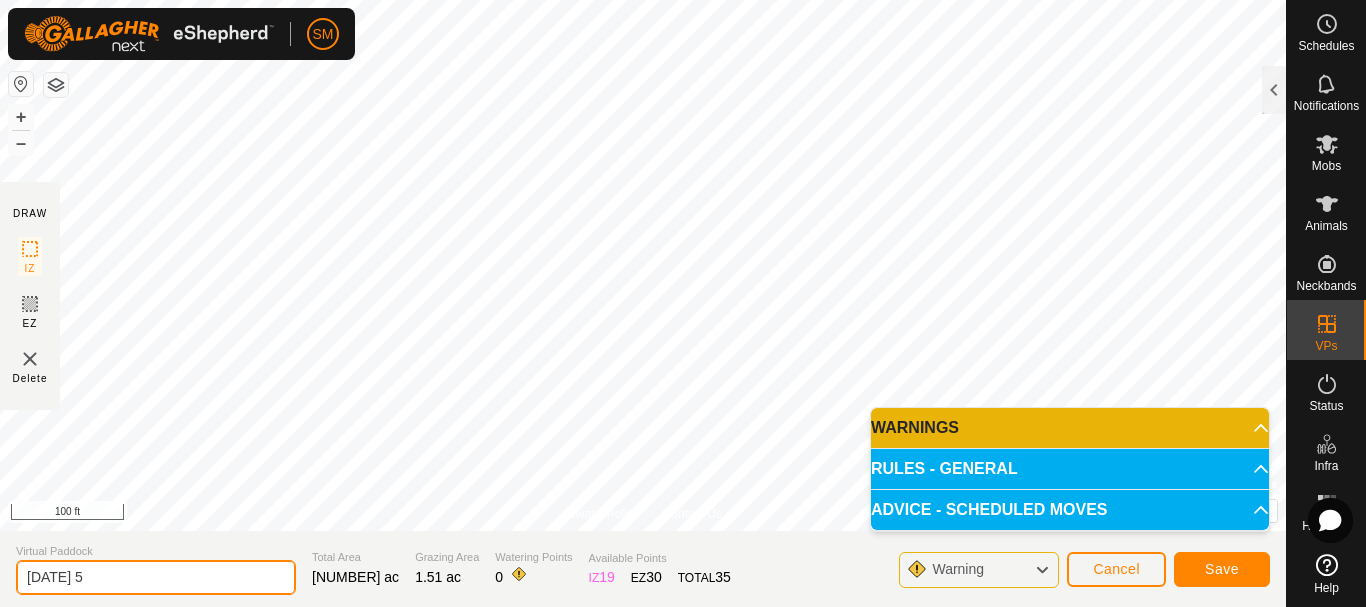 type on "2025-08-06 5" 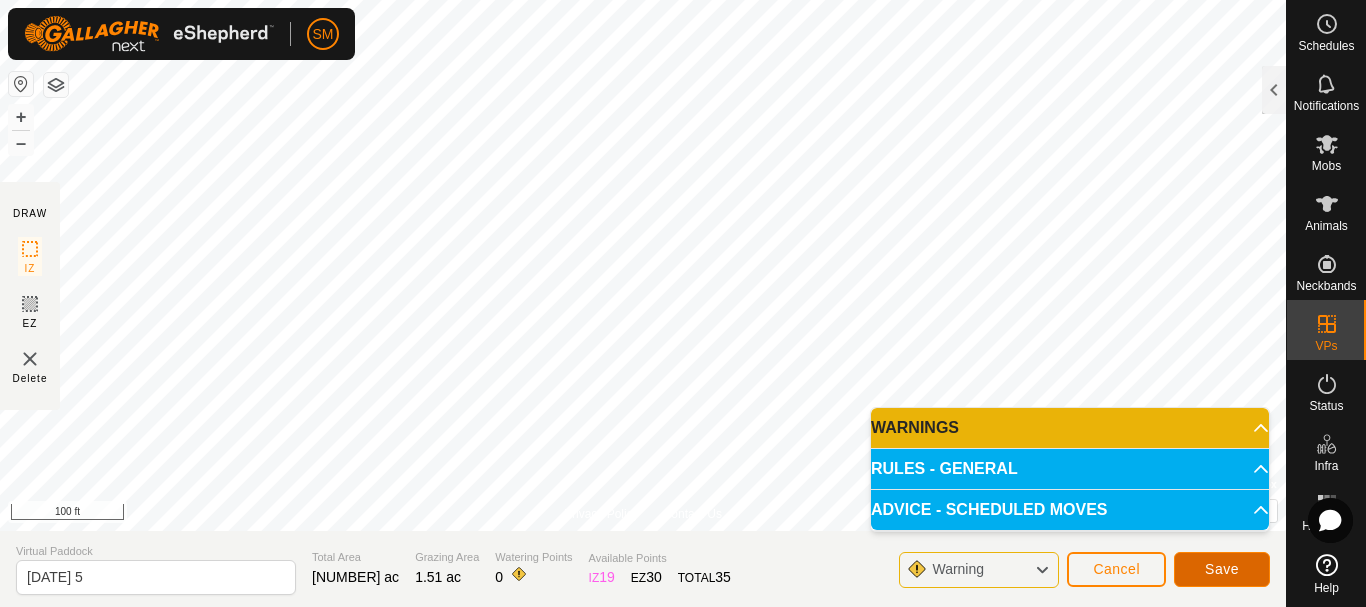 click on "Save" 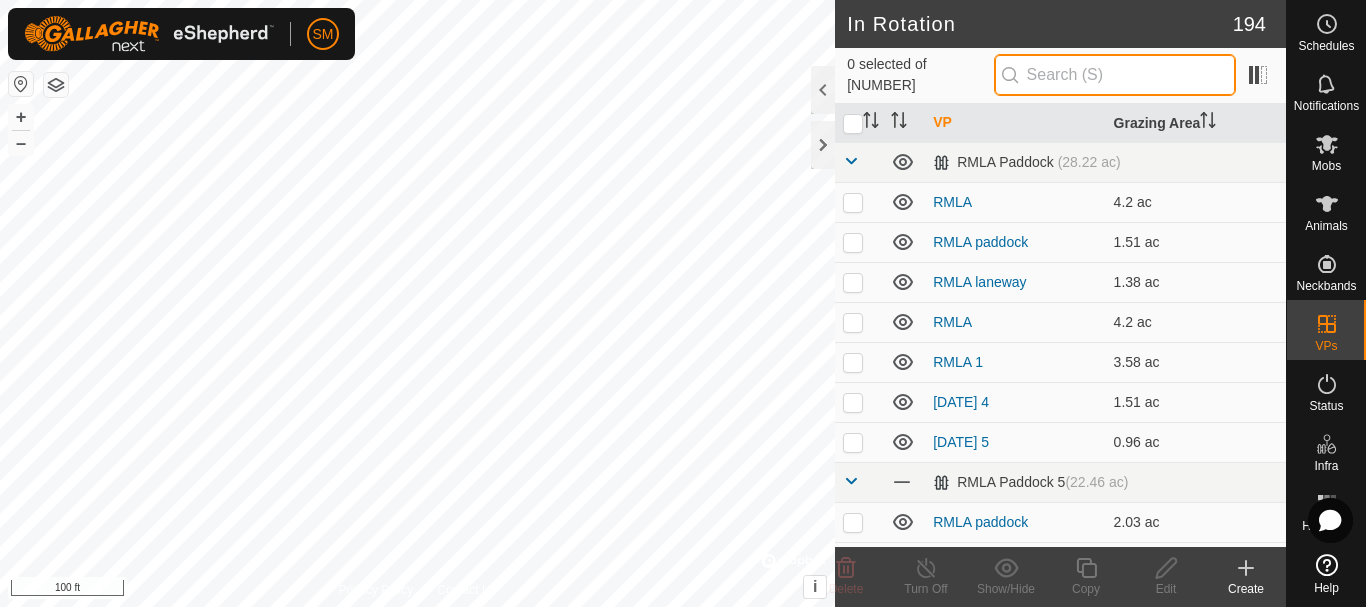 click at bounding box center [1115, 75] 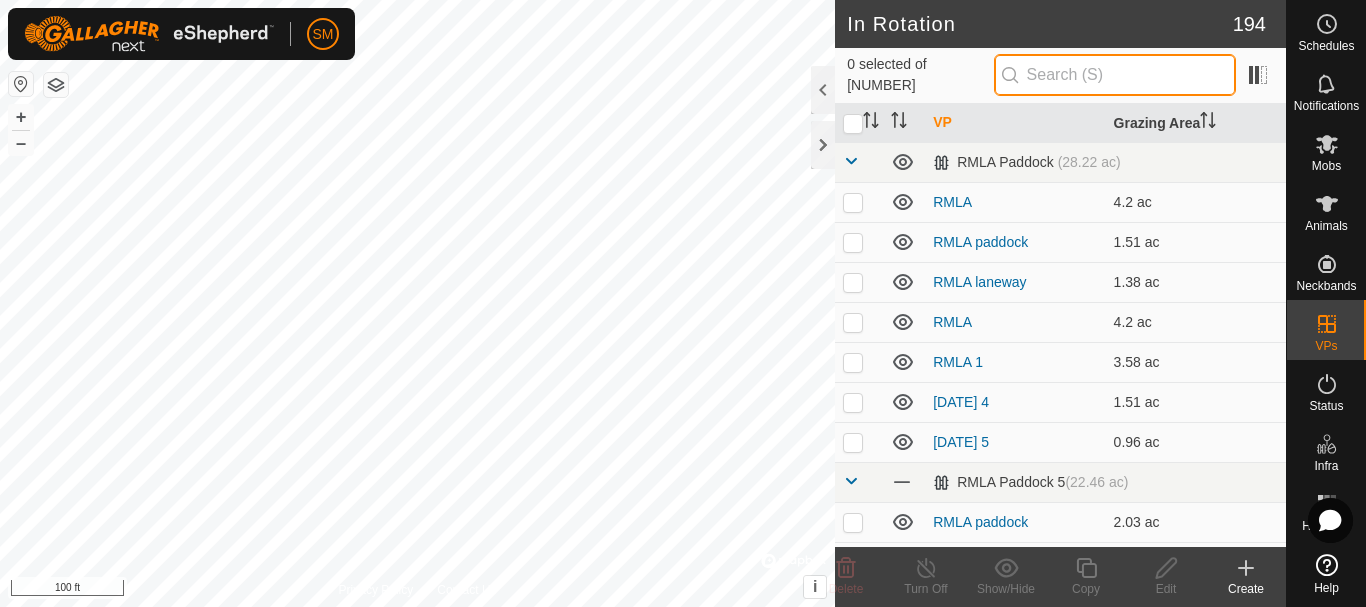 paste on "2025-08-06" 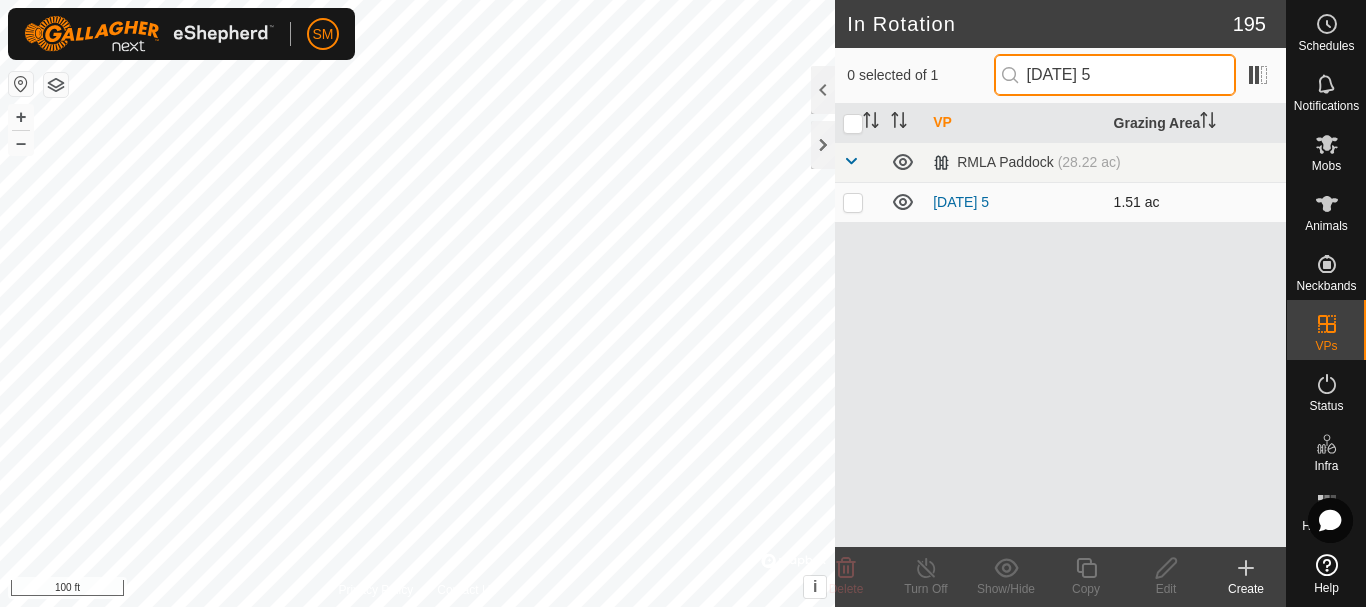 type on "2025-08-06 5" 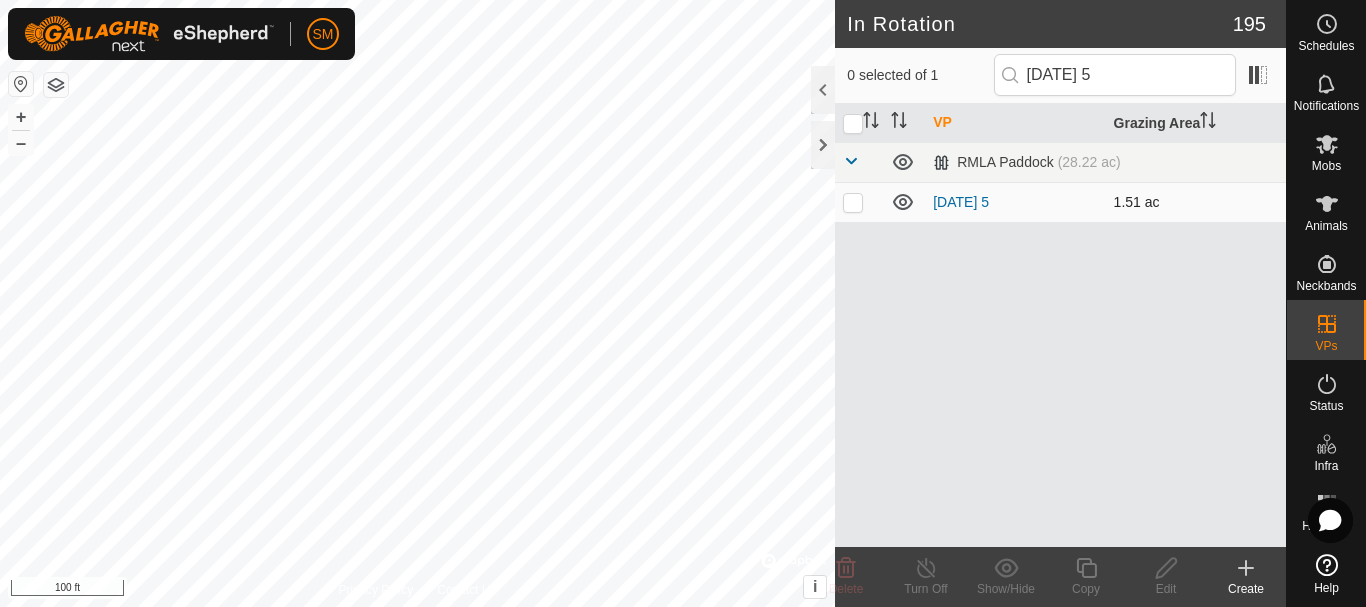 click at bounding box center [853, 202] 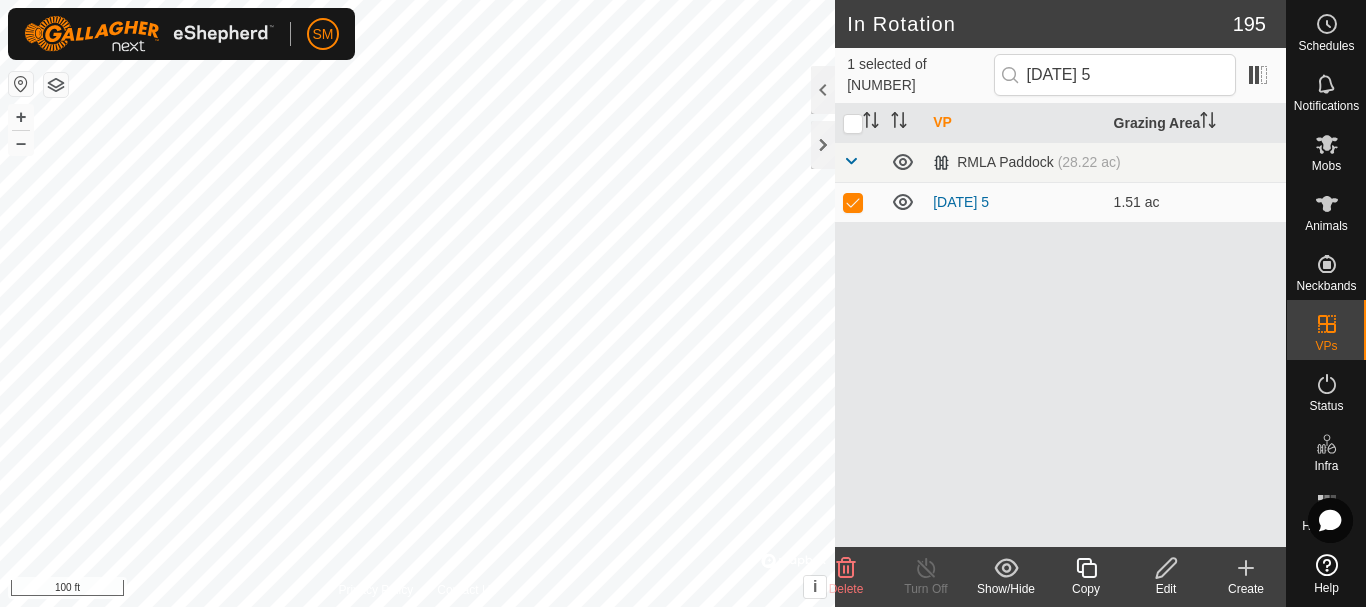 click 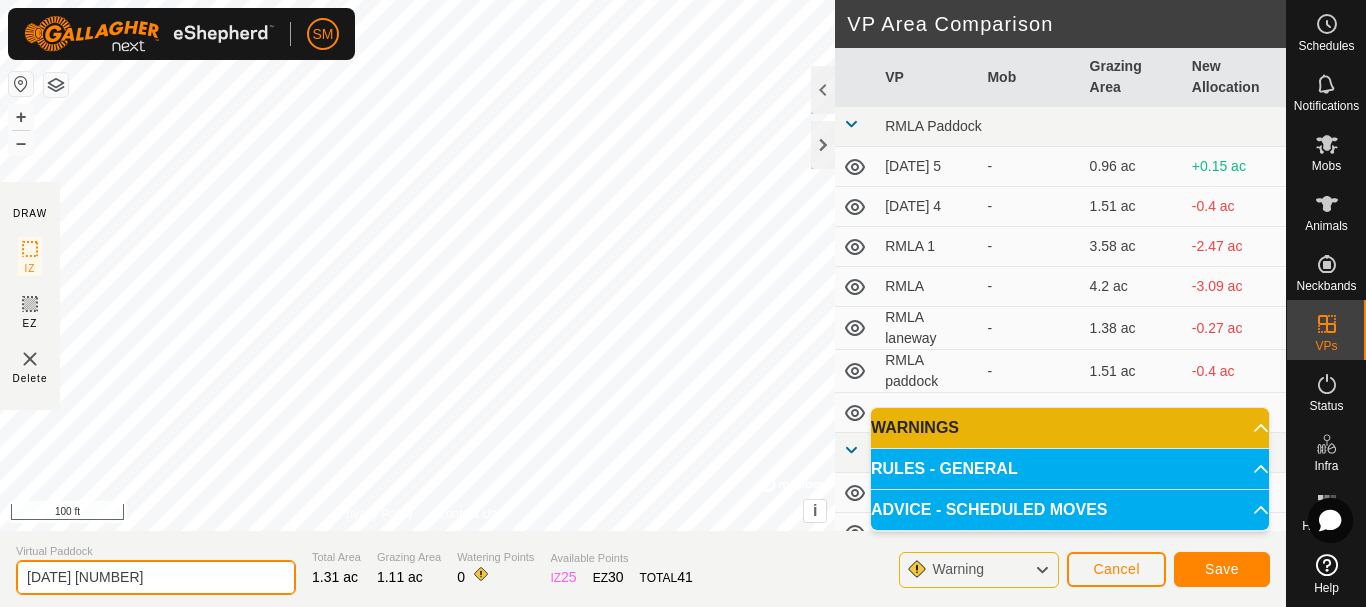 drag, startPoint x: 181, startPoint y: 566, endPoint x: 0, endPoint y: 592, distance: 182.85786 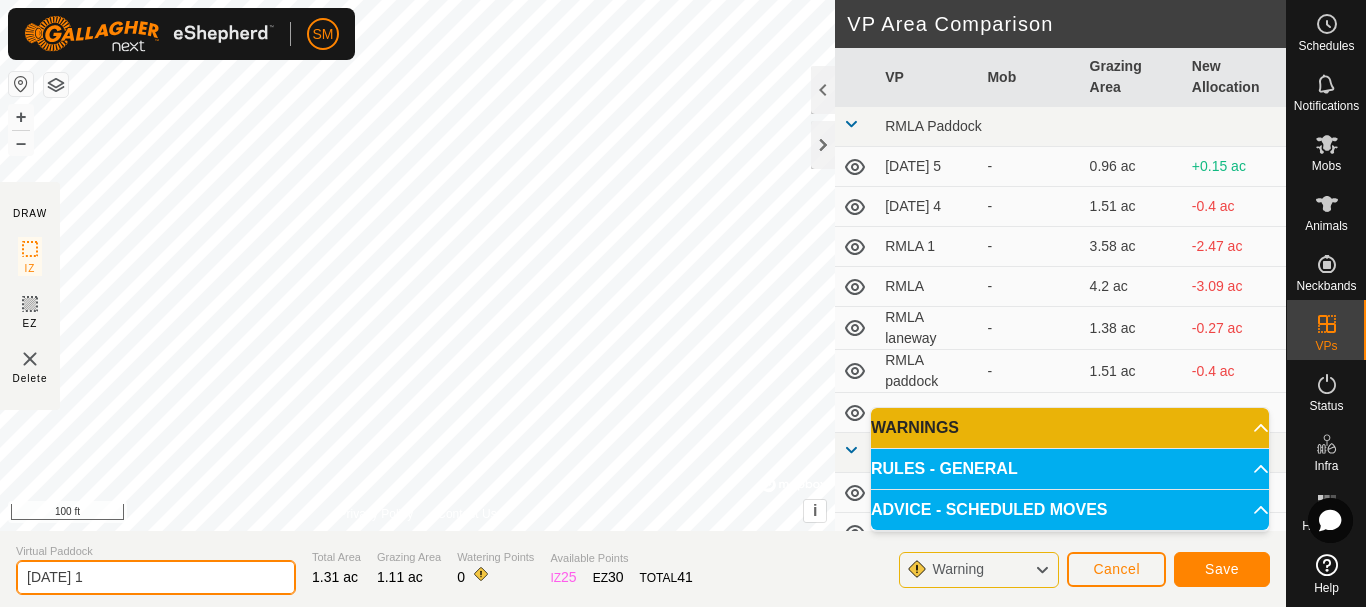 type on "2025-08-06 1" 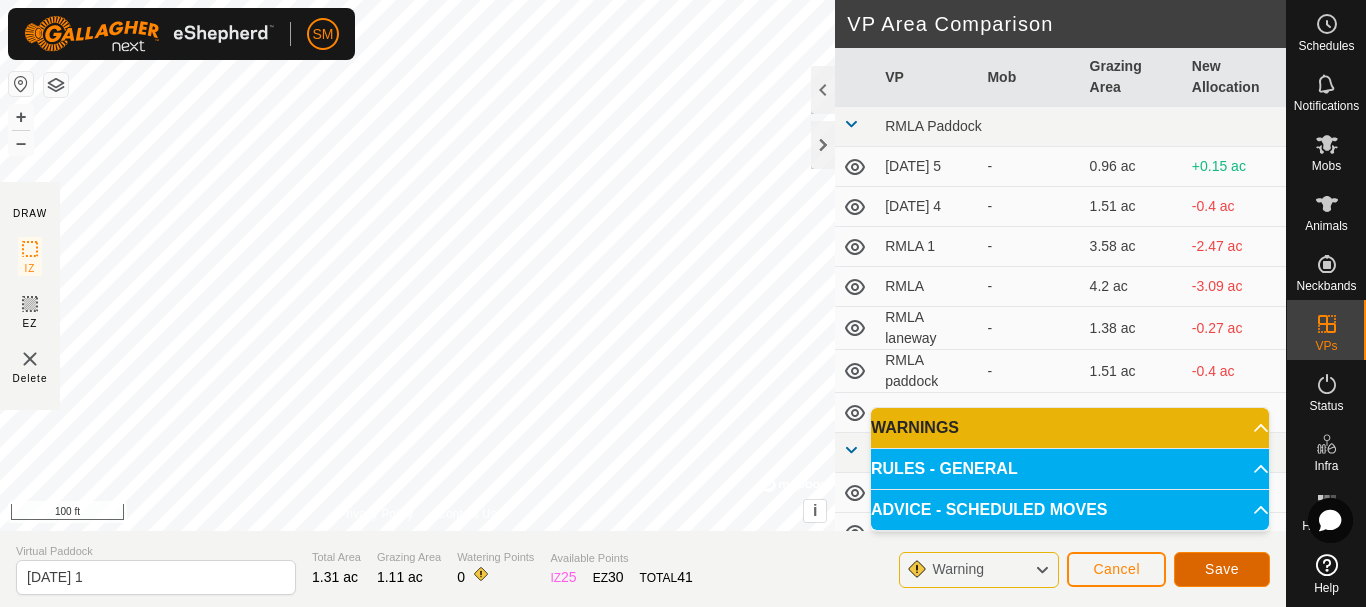 click on "Save" 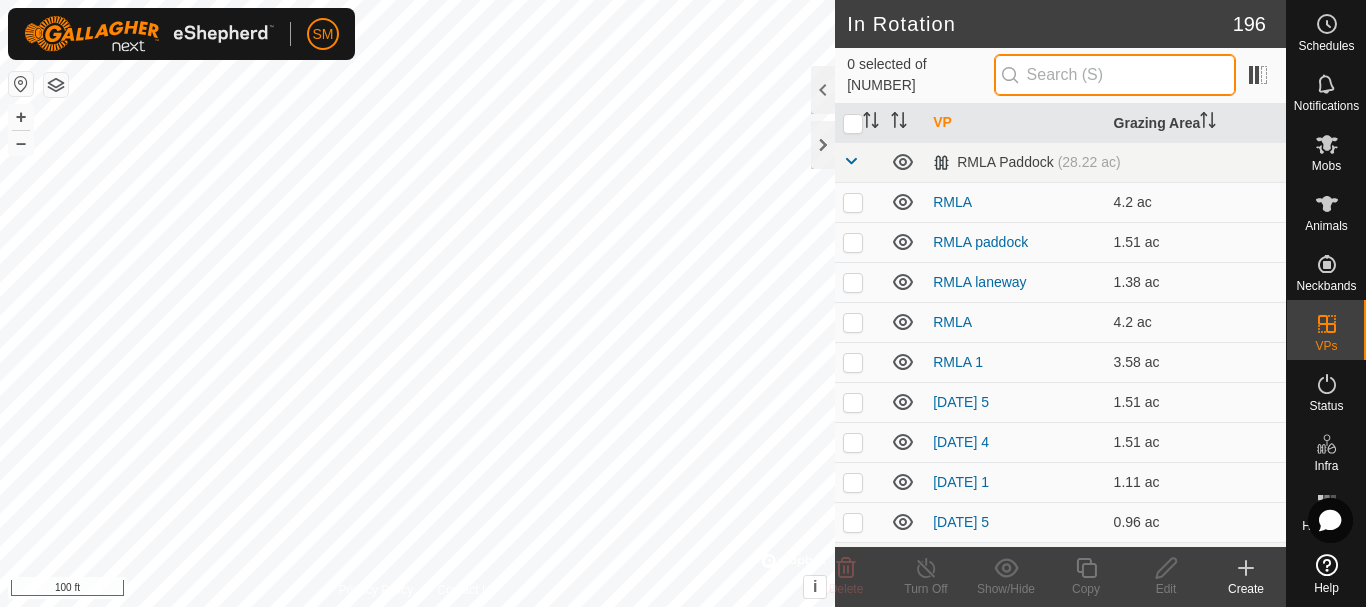 click at bounding box center [1115, 75] 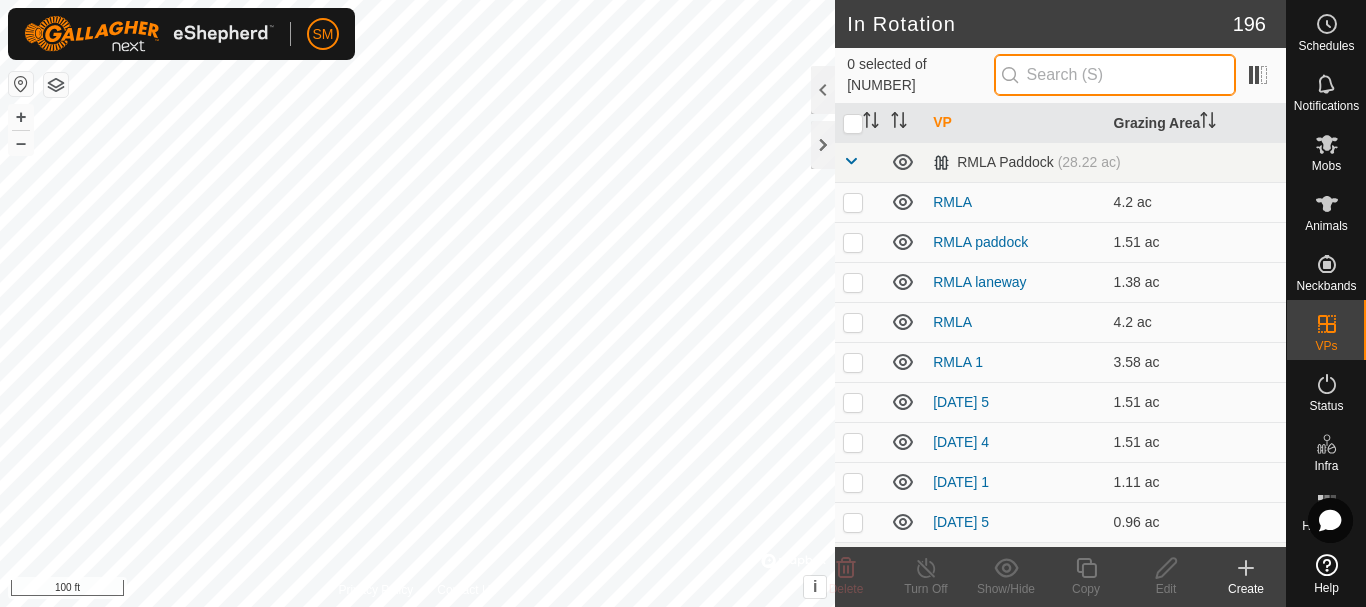paste on "2025-08-06" 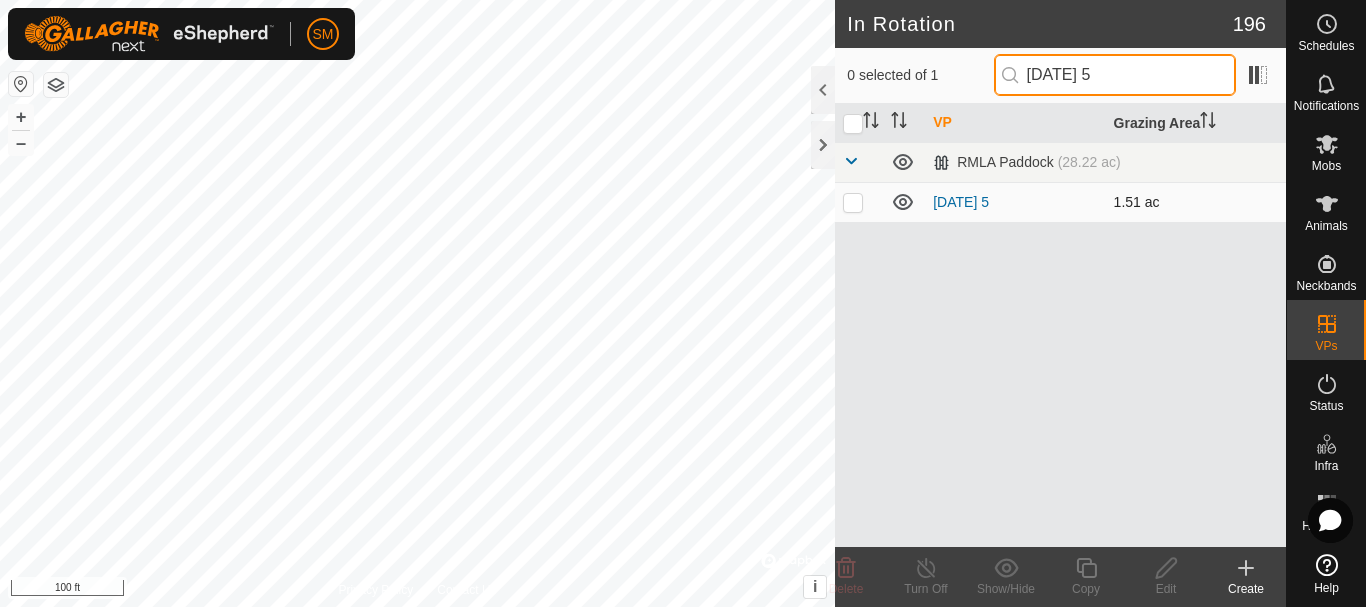 type on "2025-08-06 5" 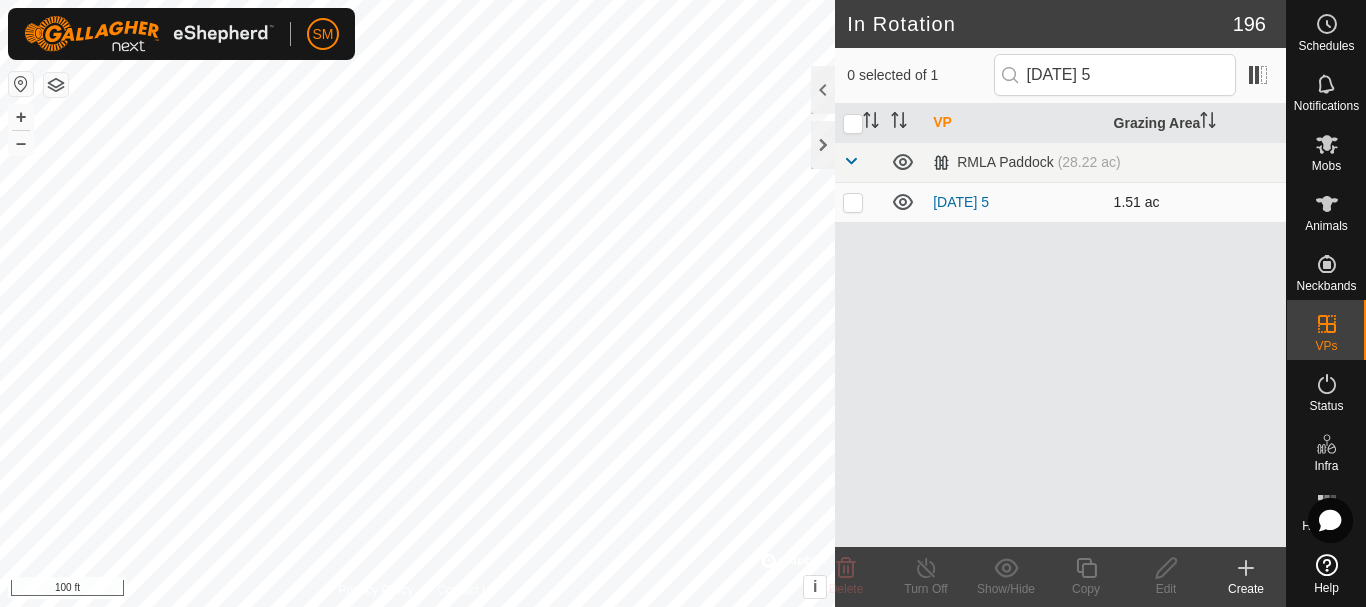 click at bounding box center (859, 202) 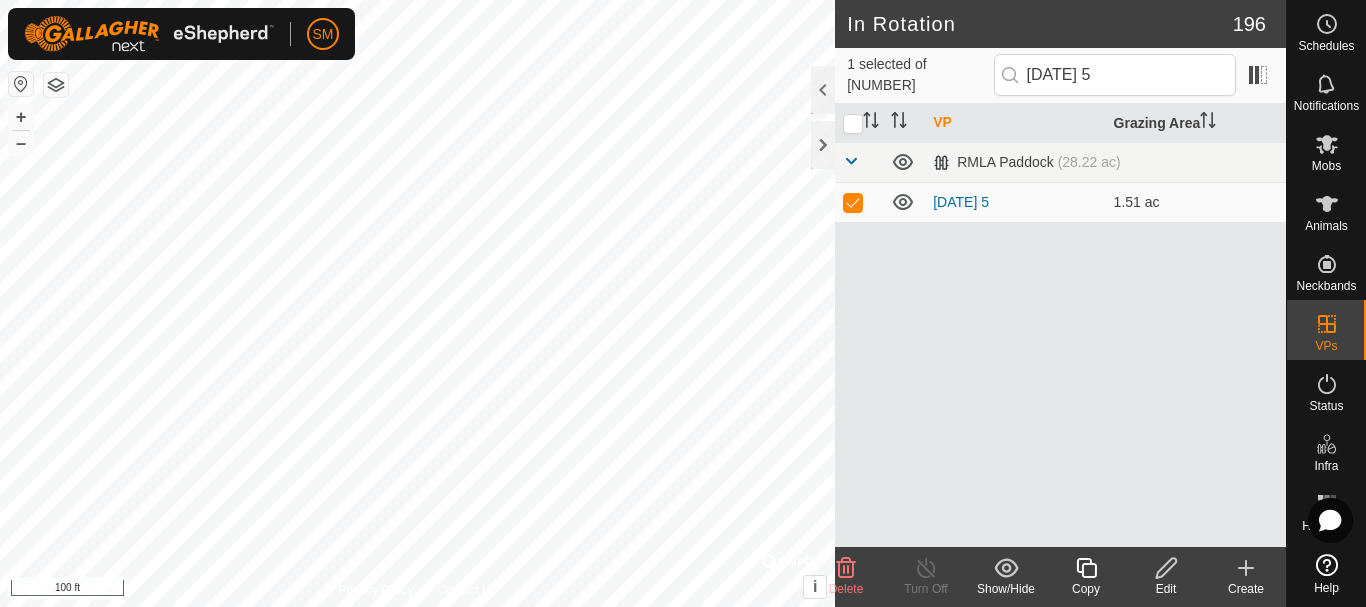 click 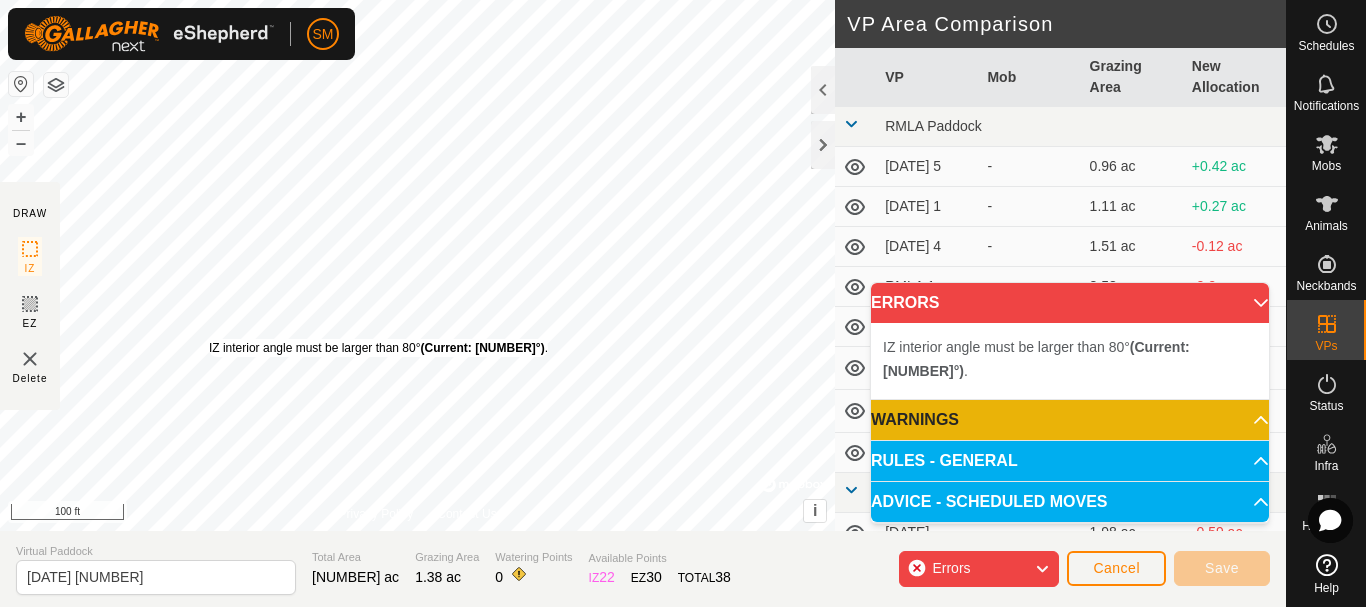click on "IZ interior angle must be larger than 80°  (Current: 44.7°) ." at bounding box center [378, 348] 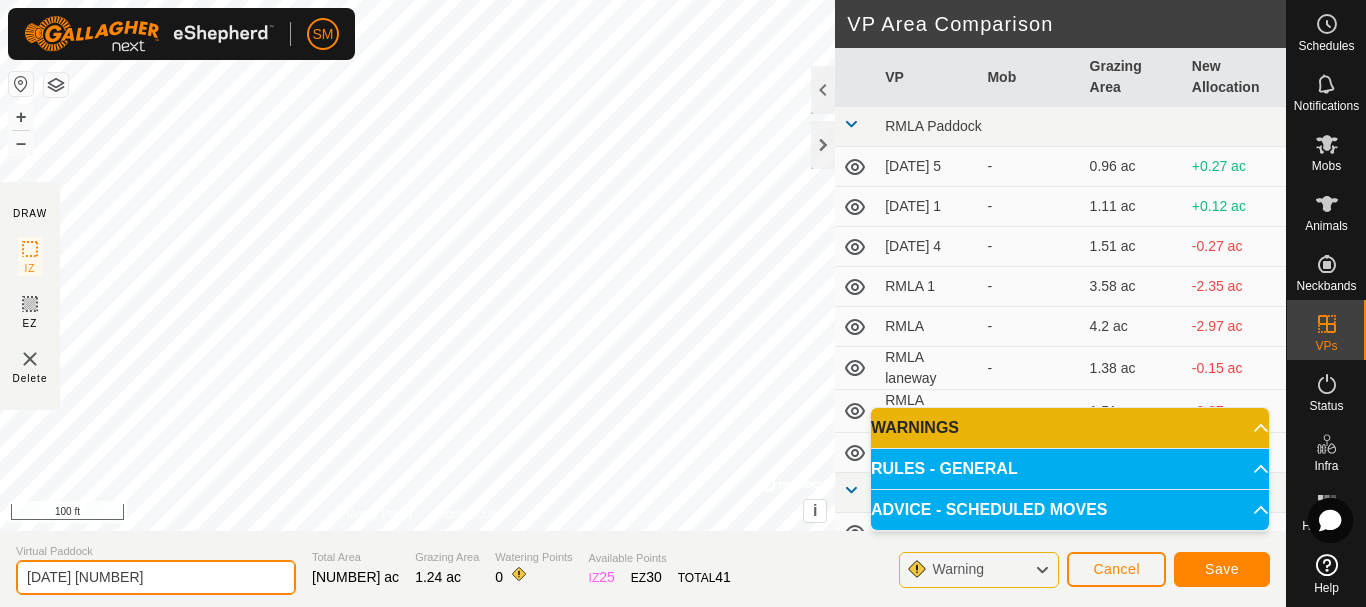 drag, startPoint x: 174, startPoint y: 578, endPoint x: 0, endPoint y: 581, distance: 174.02586 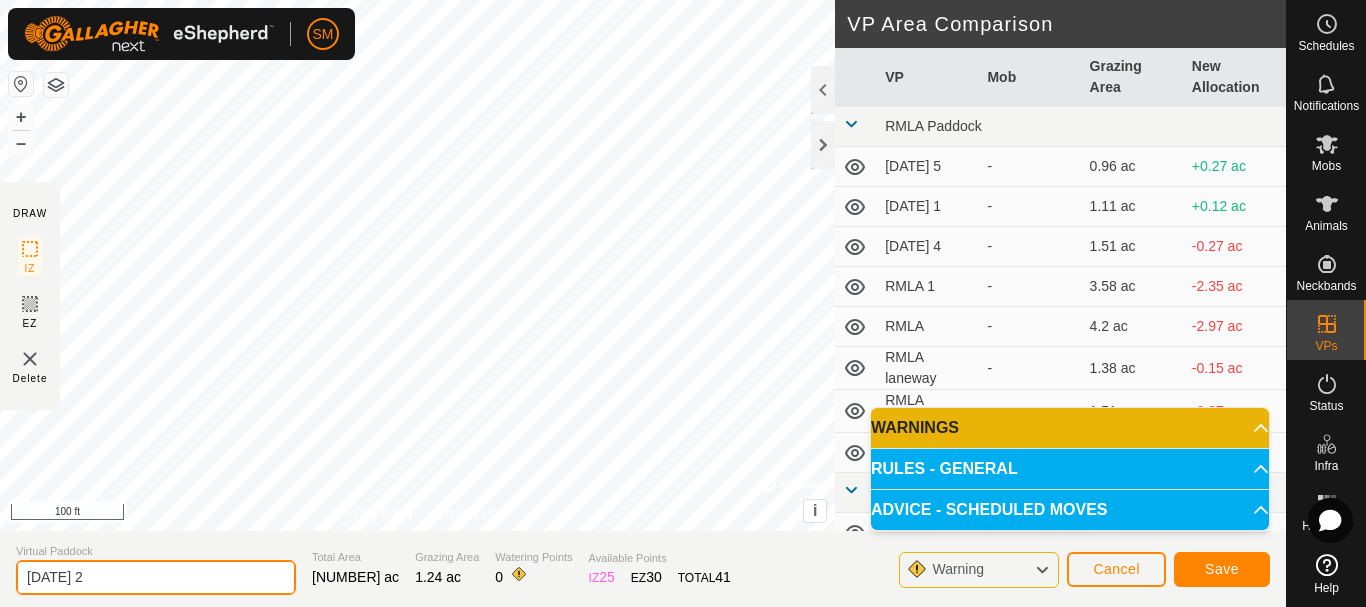 type on "2025-08-06 2" 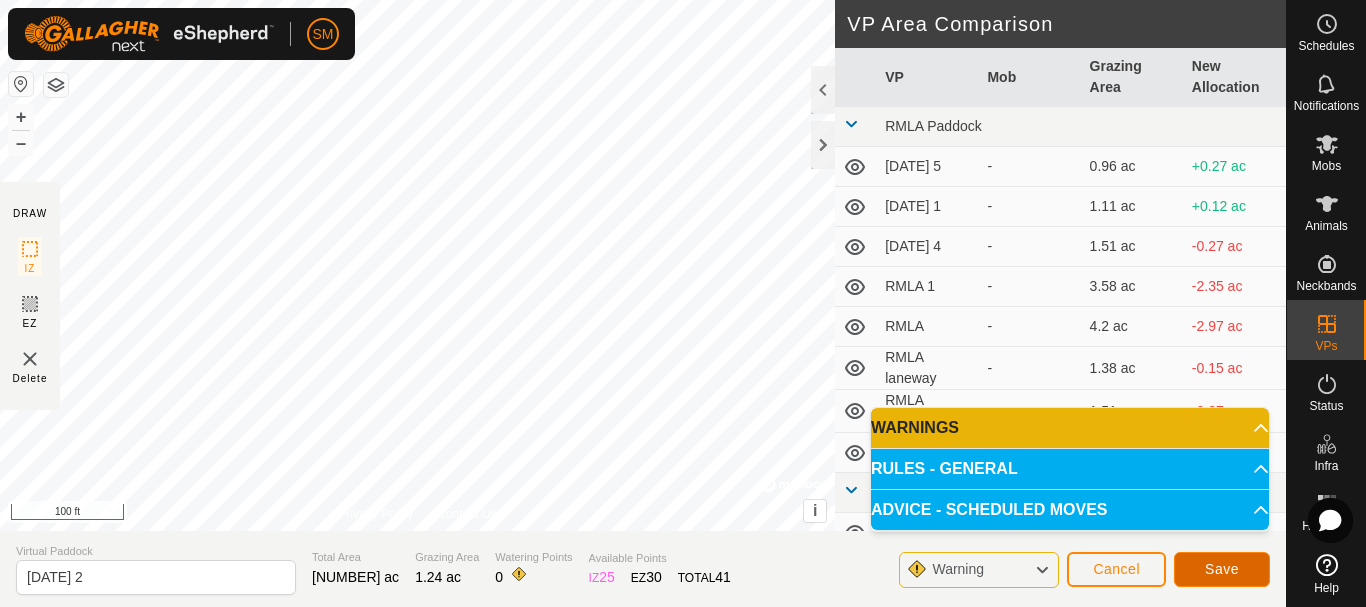 click on "Save" 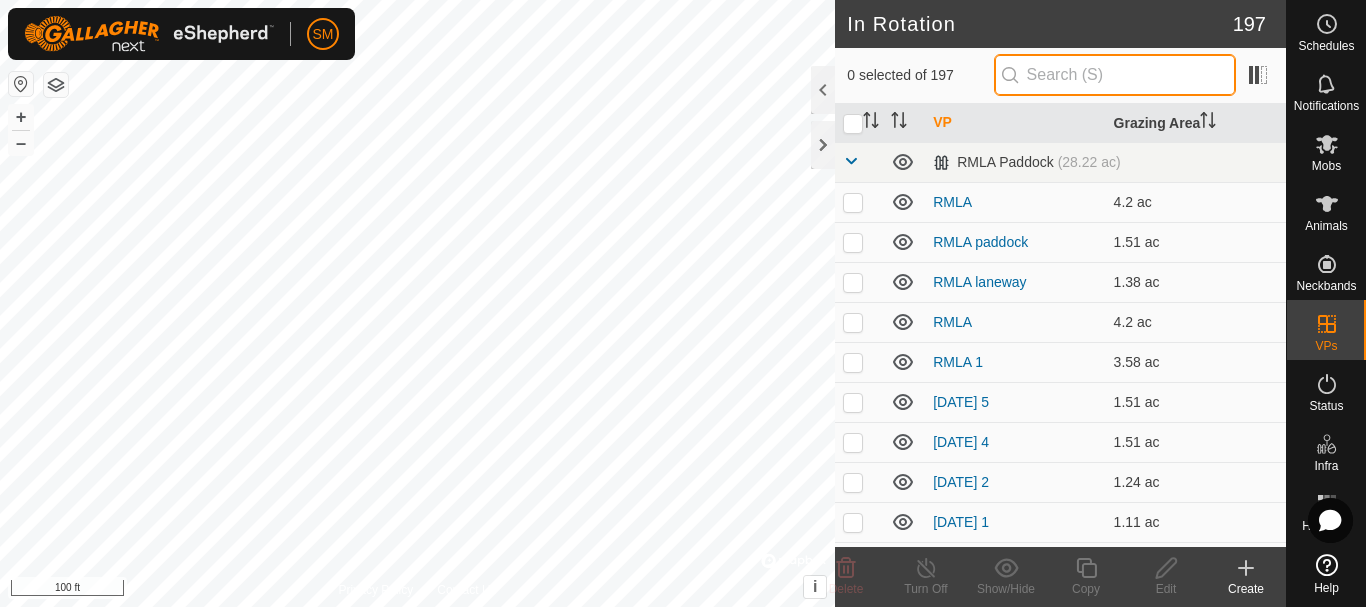 click at bounding box center [1115, 75] 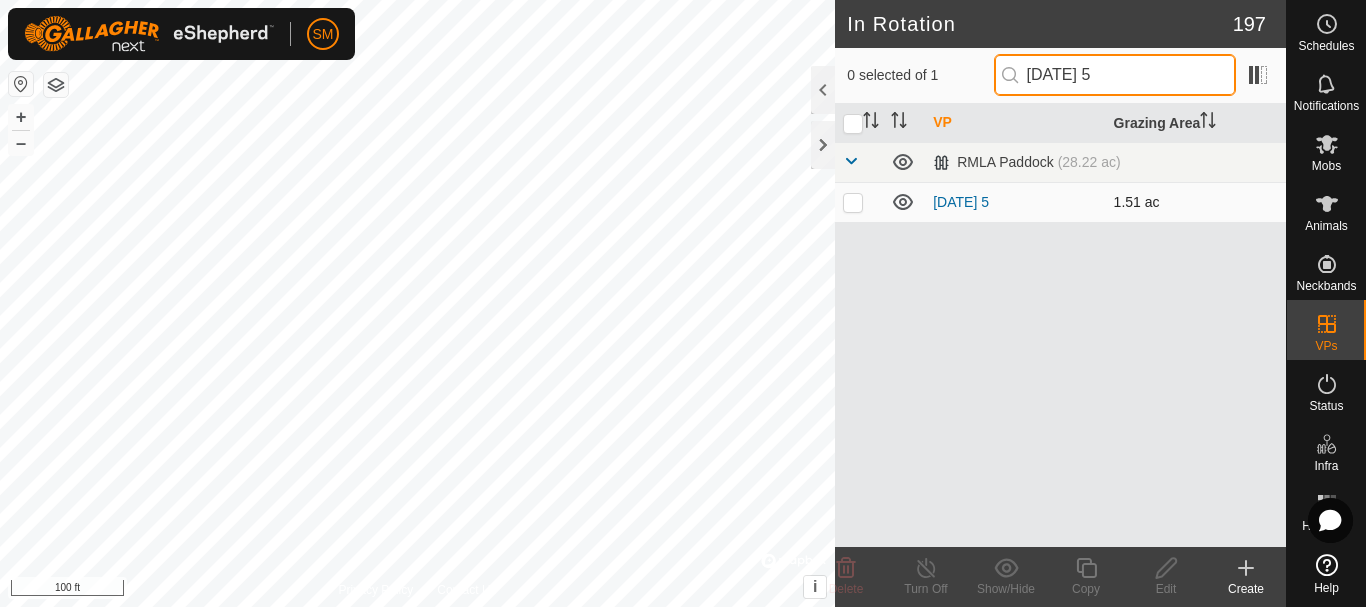 type on "2025-08-06 5" 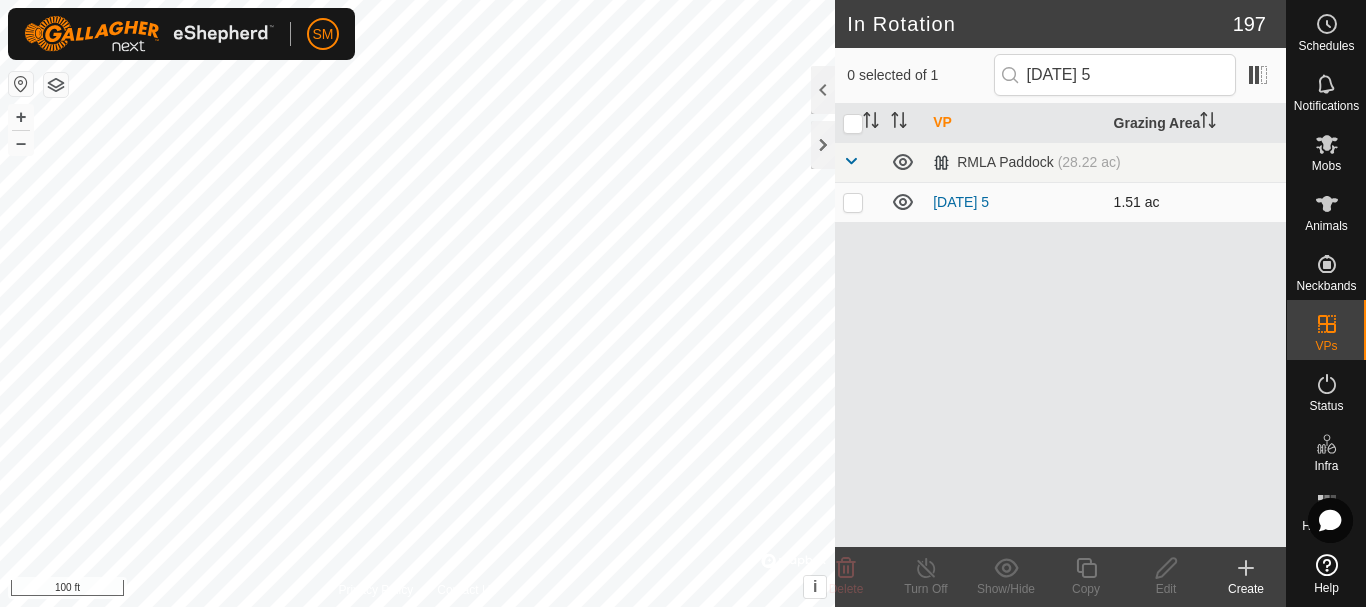 click at bounding box center (853, 202) 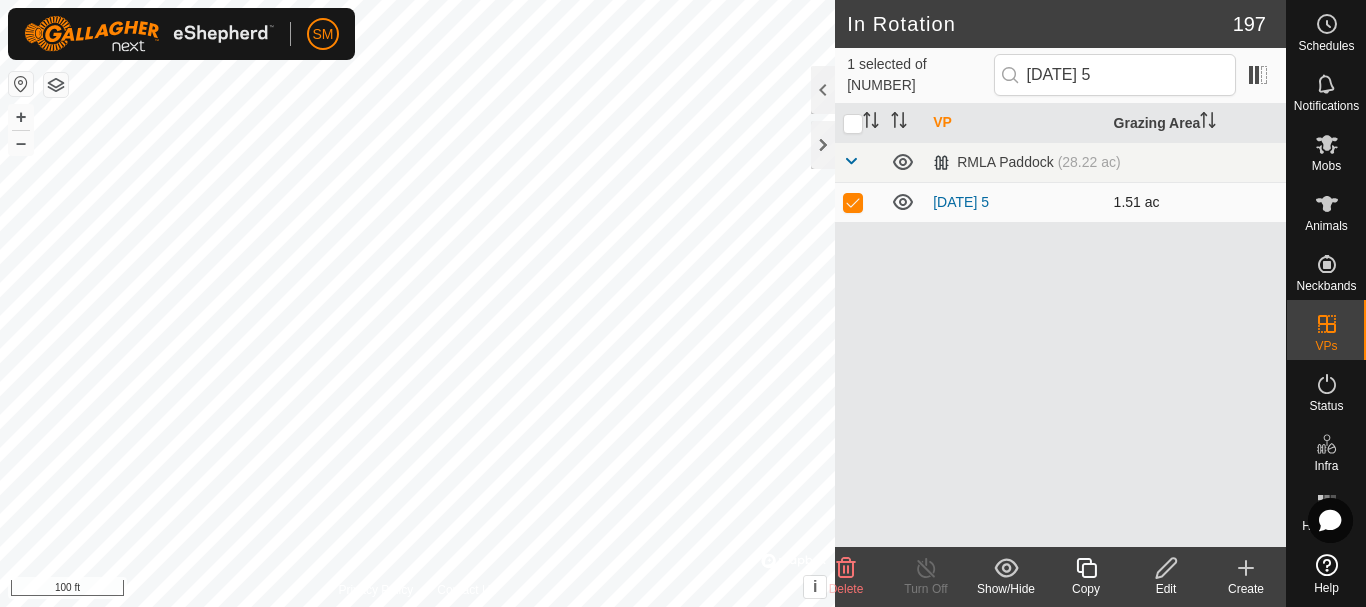 checkbox on "true" 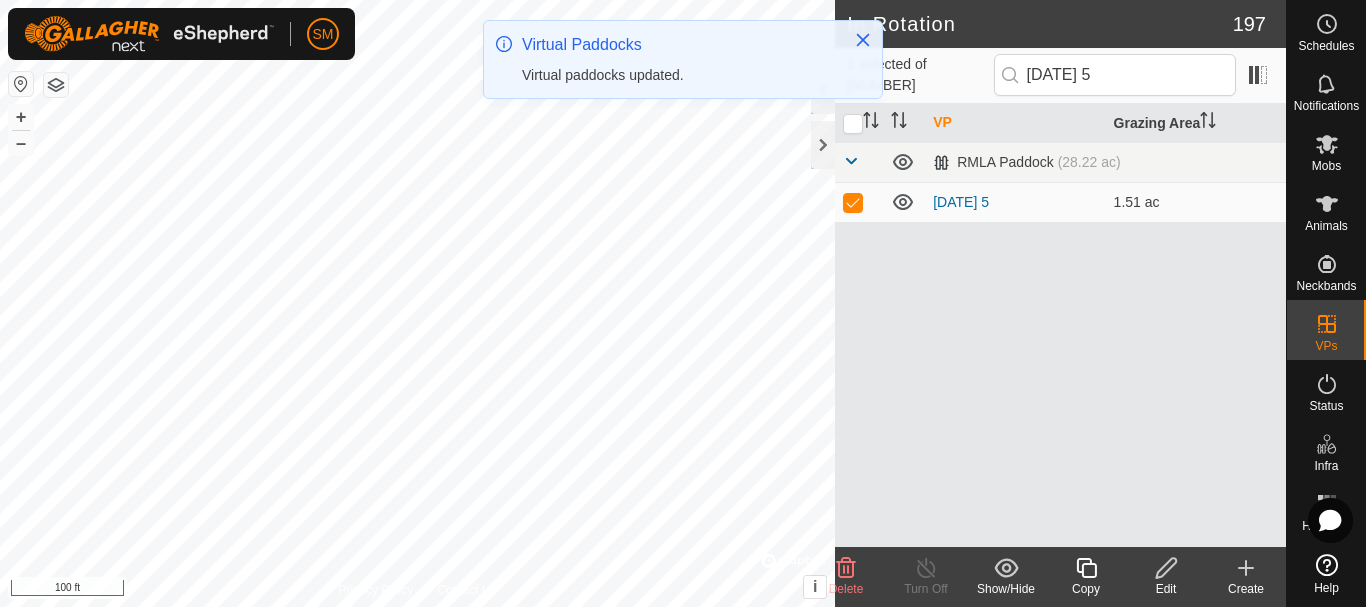 click on "Copy" 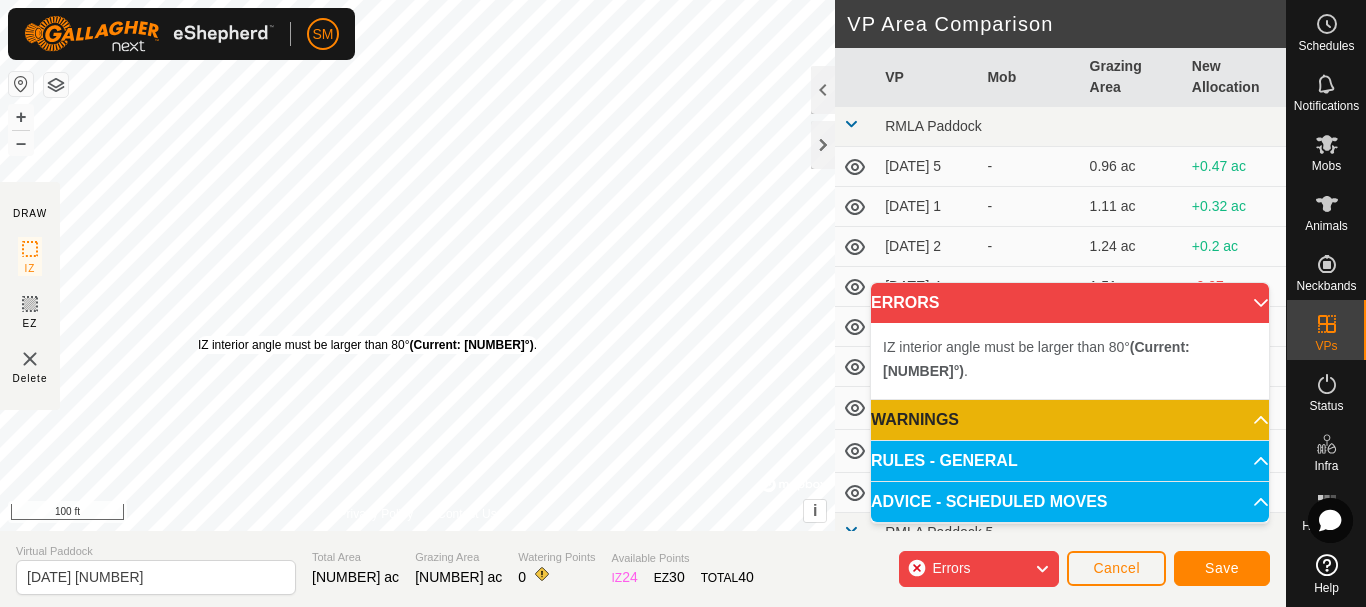 click on "IZ interior angle must be larger than 80°  (Current: 61.0°) ." at bounding box center (367, 345) 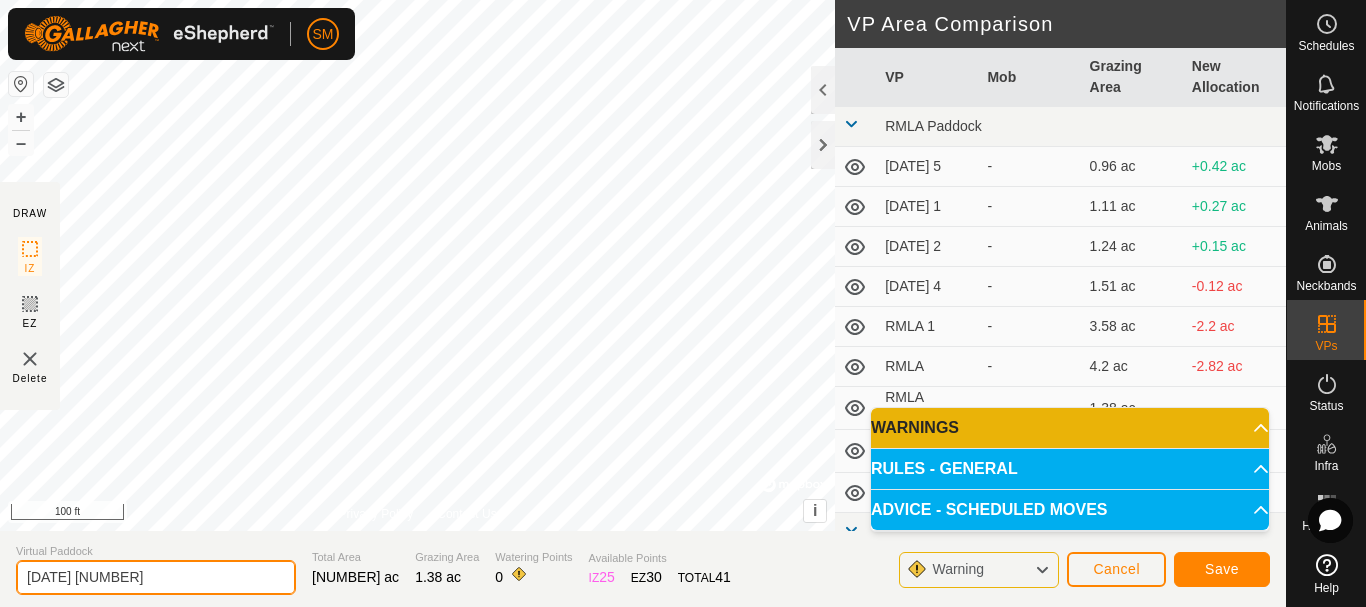 drag, startPoint x: 164, startPoint y: 574, endPoint x: 0, endPoint y: 590, distance: 164.77864 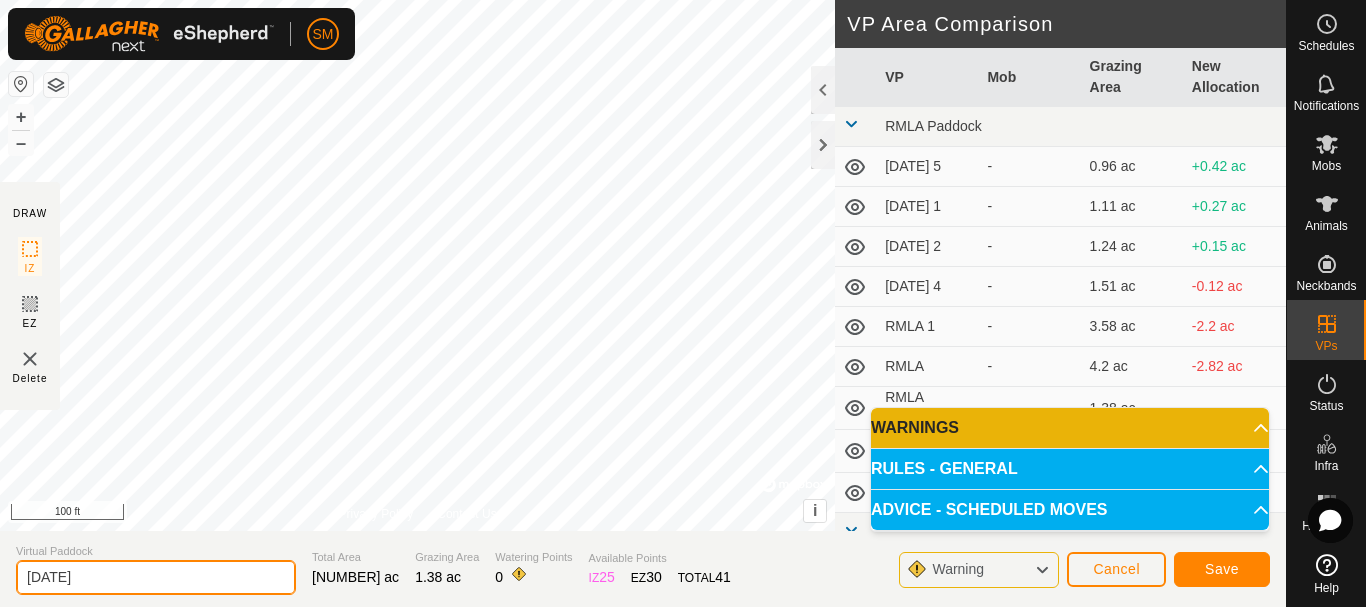 type on "2025-08-06 3" 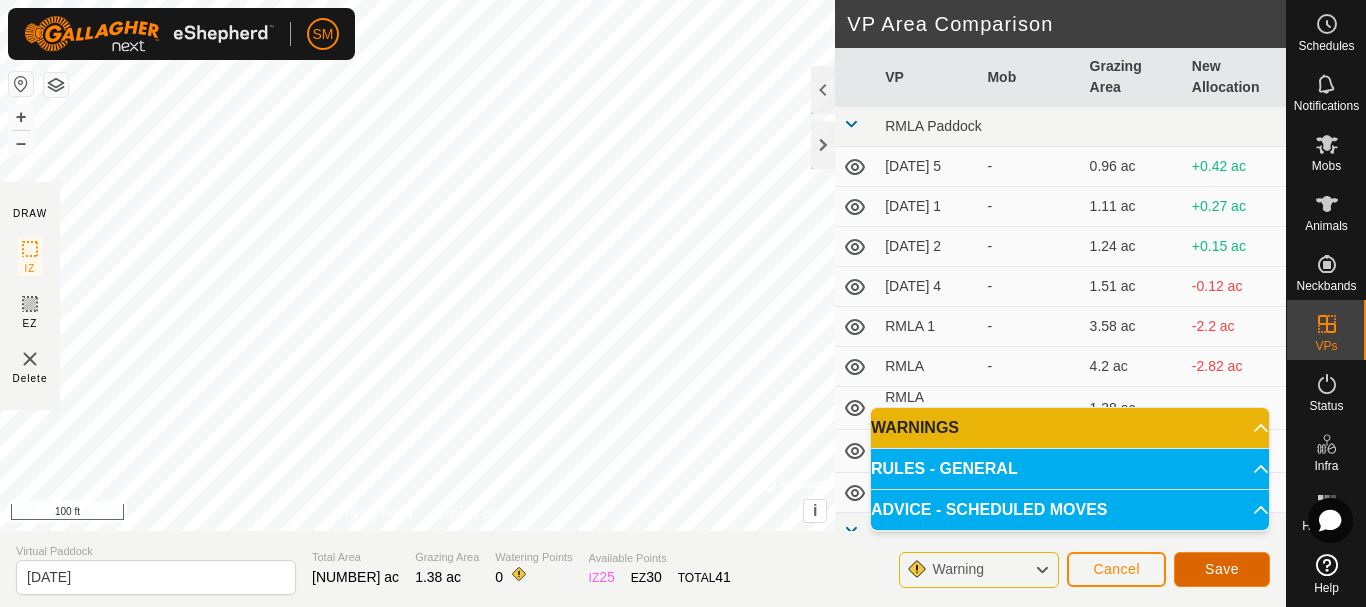 click on "Save" 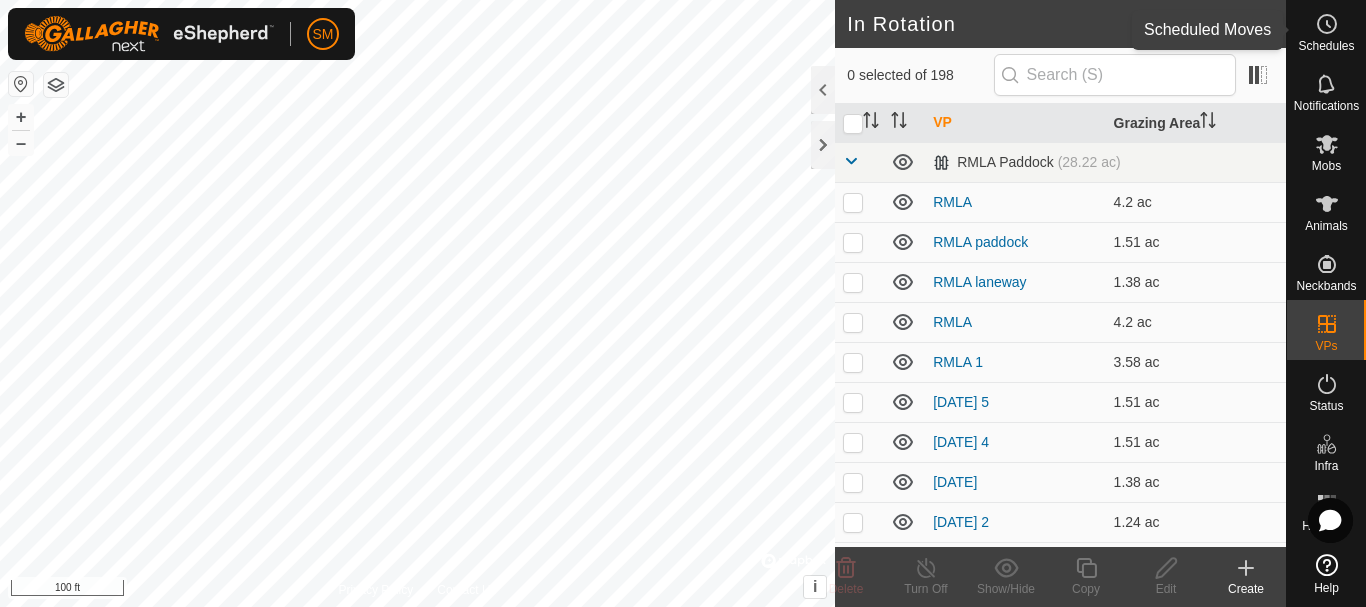 click 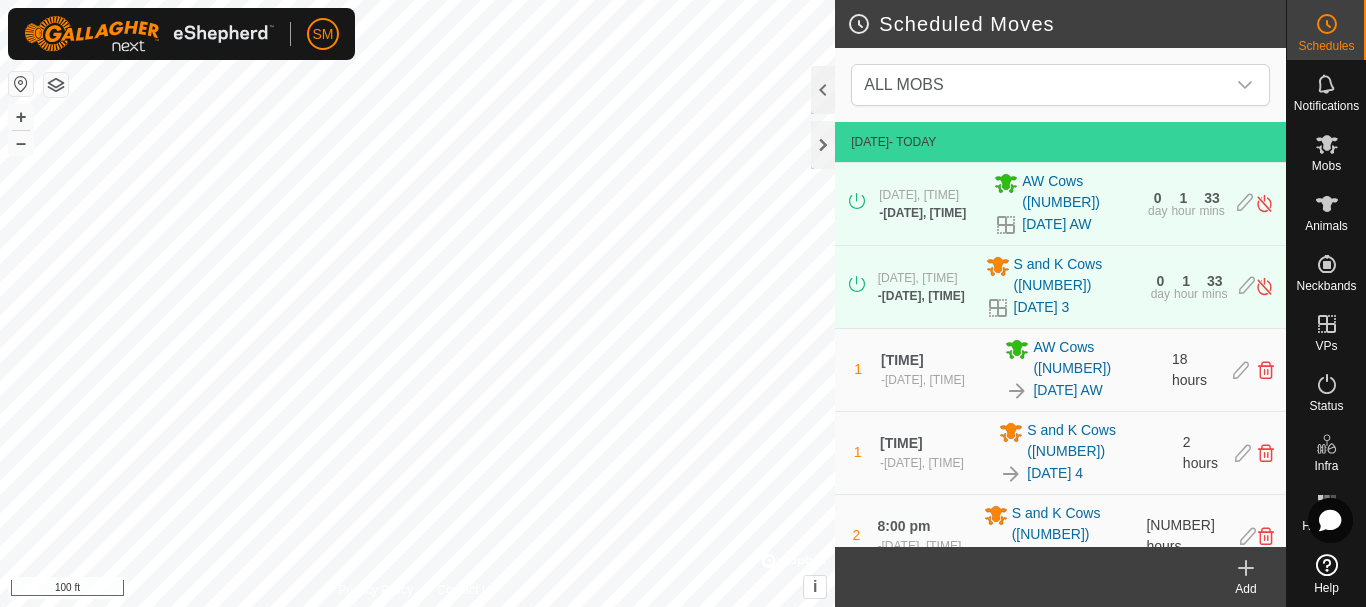 click 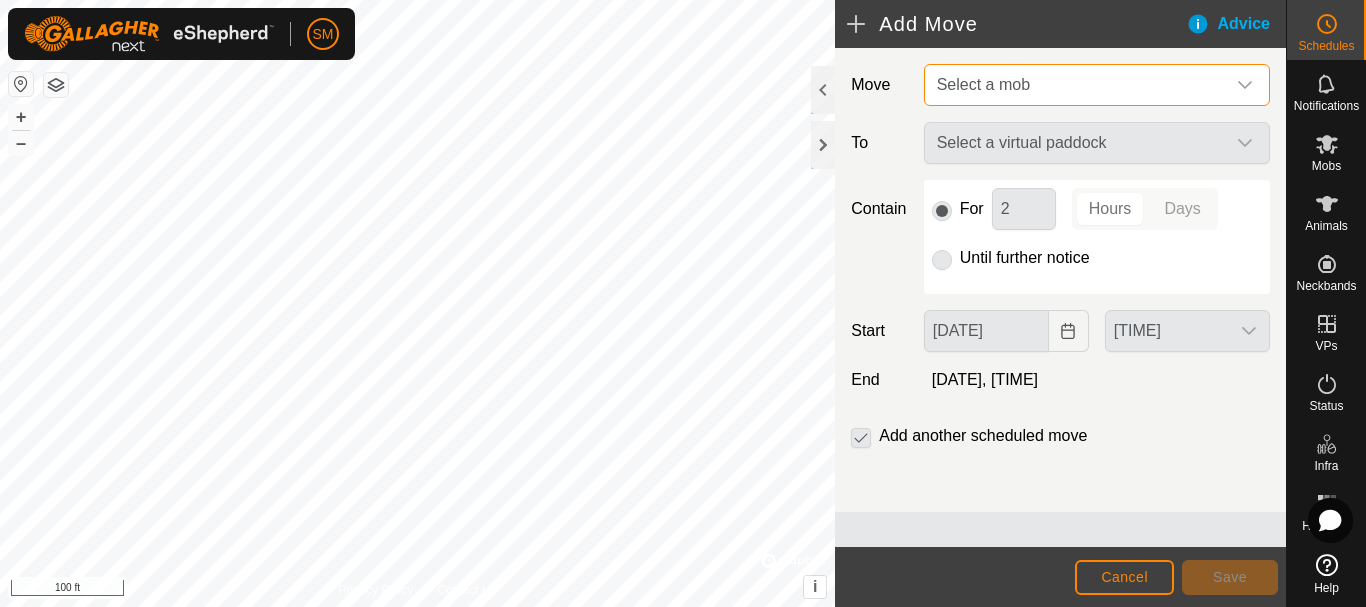 click on "Select a mob" at bounding box center [1077, 85] 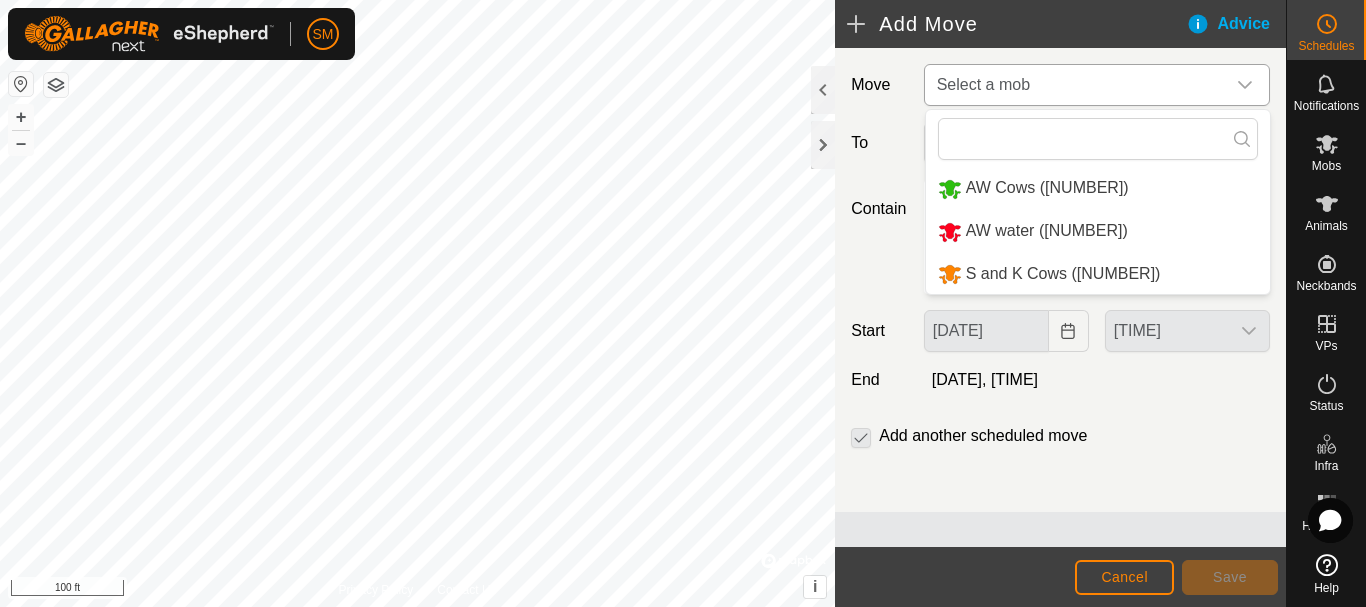click on "[BRAND] Cows ([NUMBER])" at bounding box center [1098, 274] 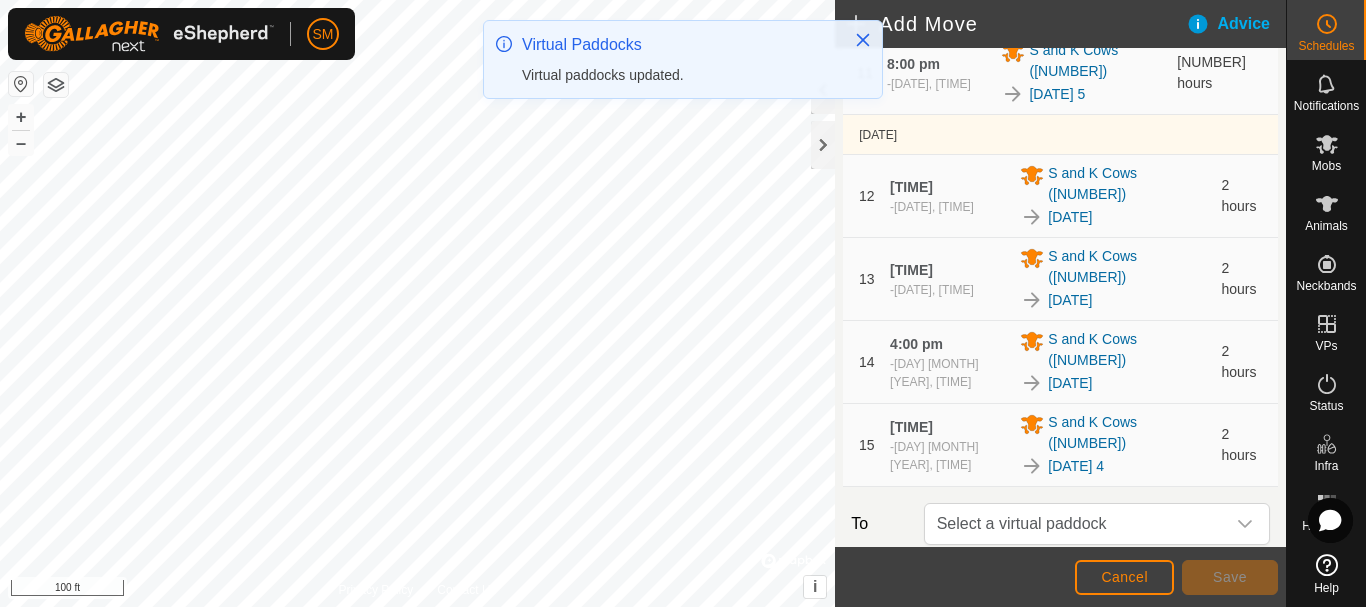 scroll, scrollTop: 1261, scrollLeft: 0, axis: vertical 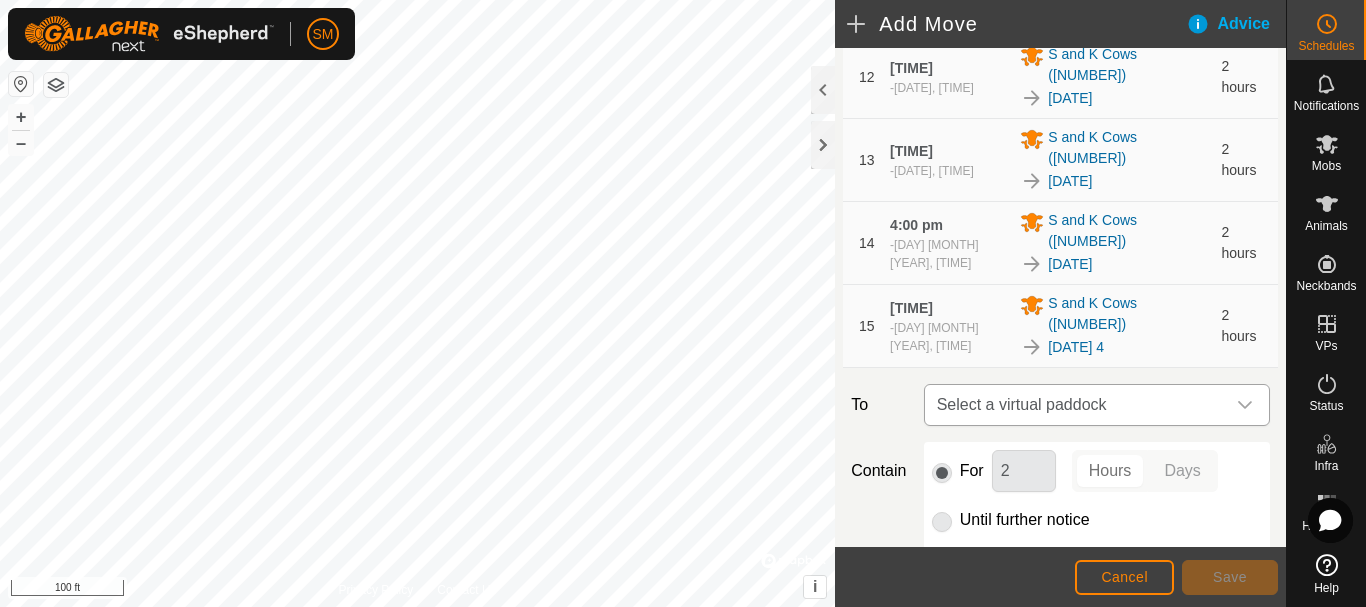 click 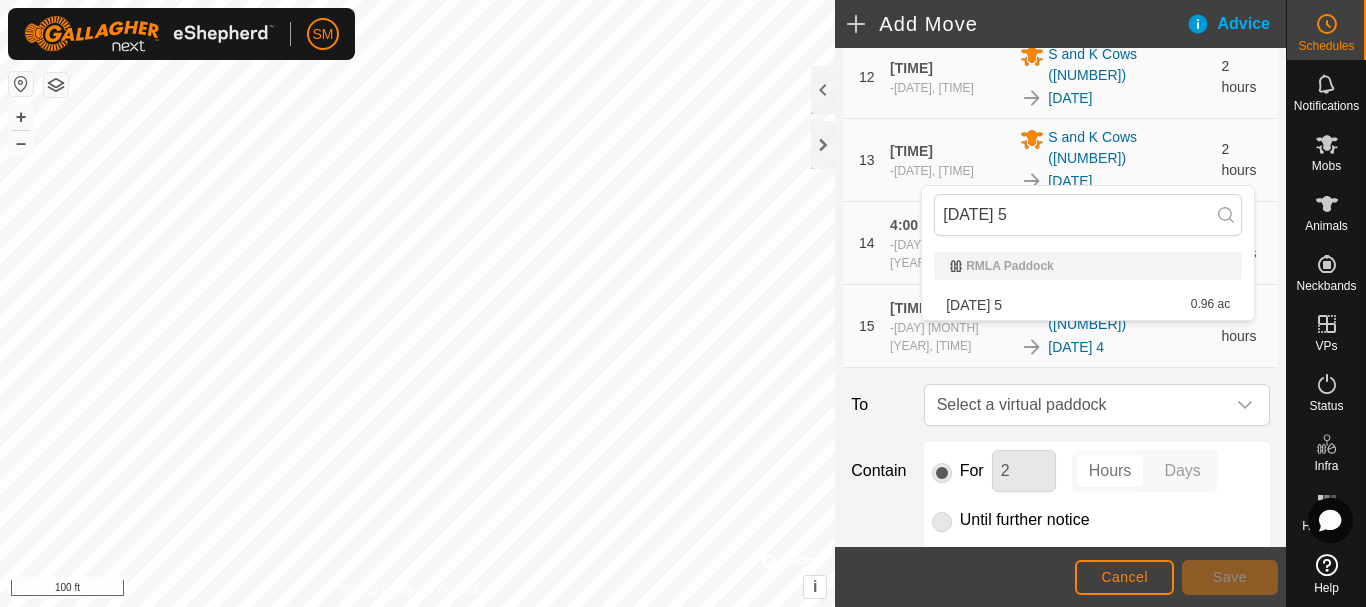 type on "[DATE] [NUMBER]" 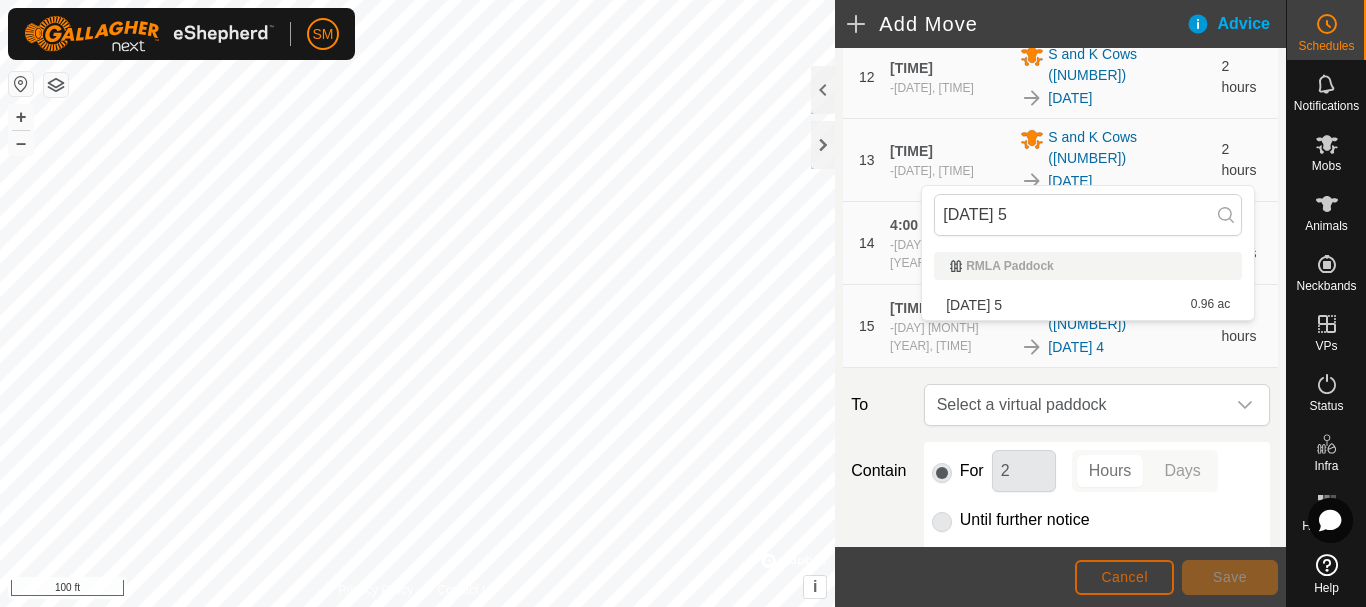 click on "Cancel" 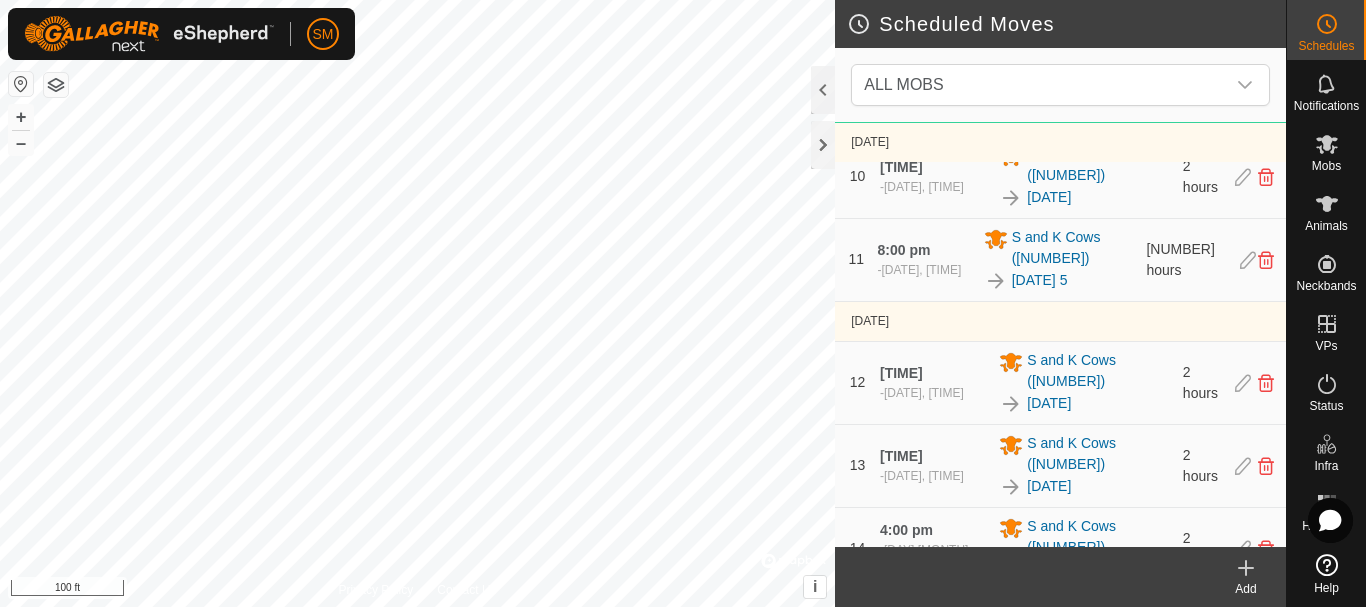 scroll, scrollTop: 1651, scrollLeft: 0, axis: vertical 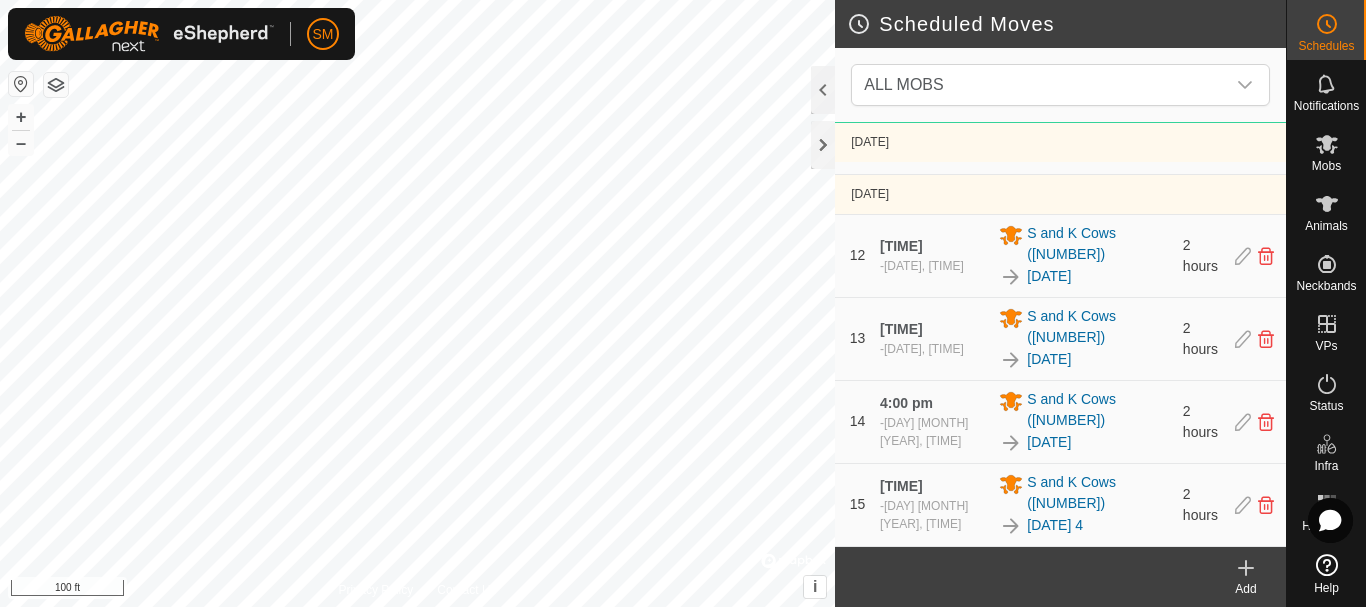 click 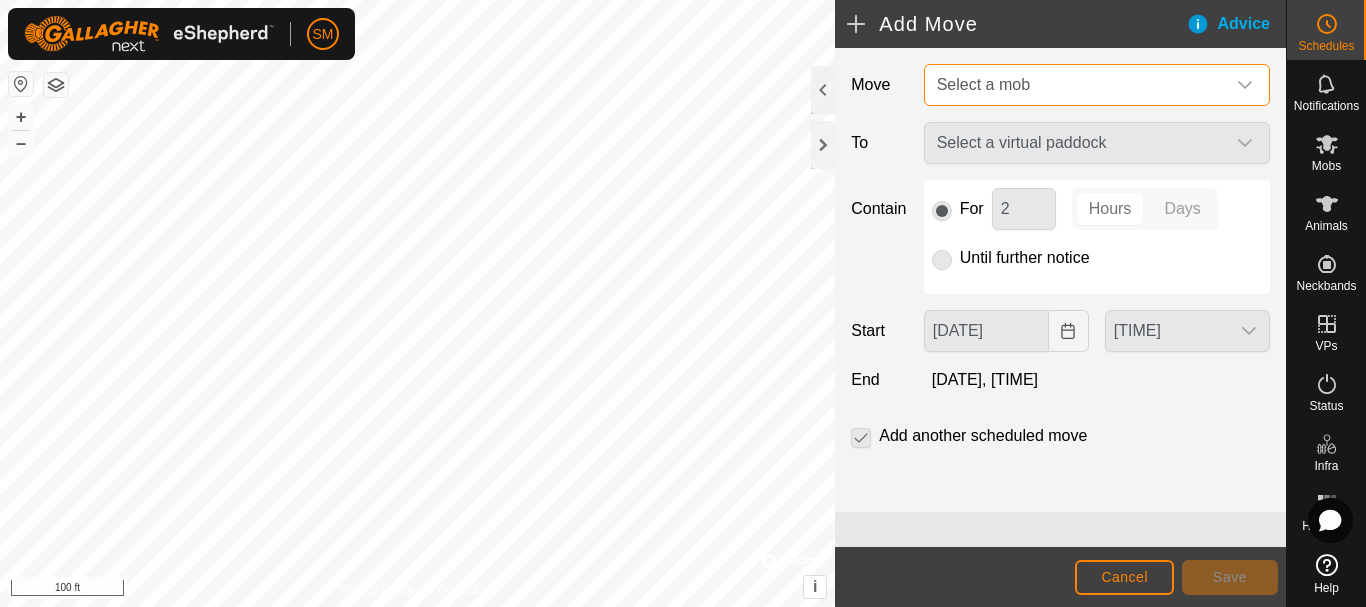 click on "Select a mob" at bounding box center (1077, 85) 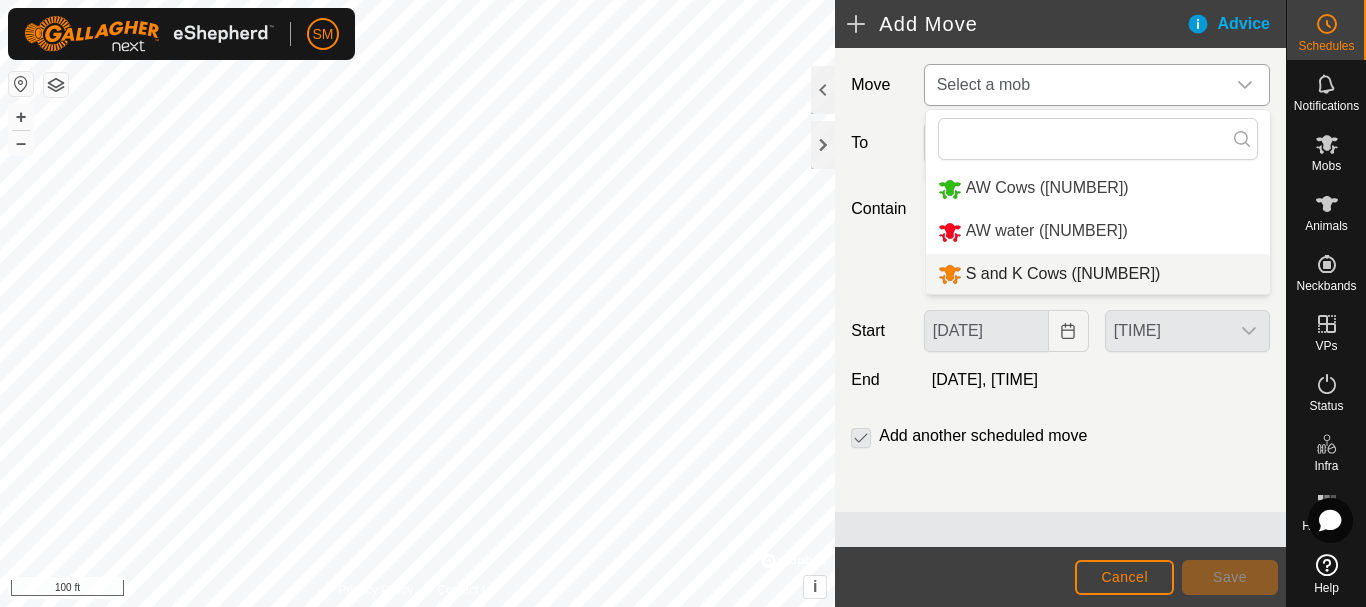 click on "[BRAND] Cows ([NUMBER])" at bounding box center [1098, 274] 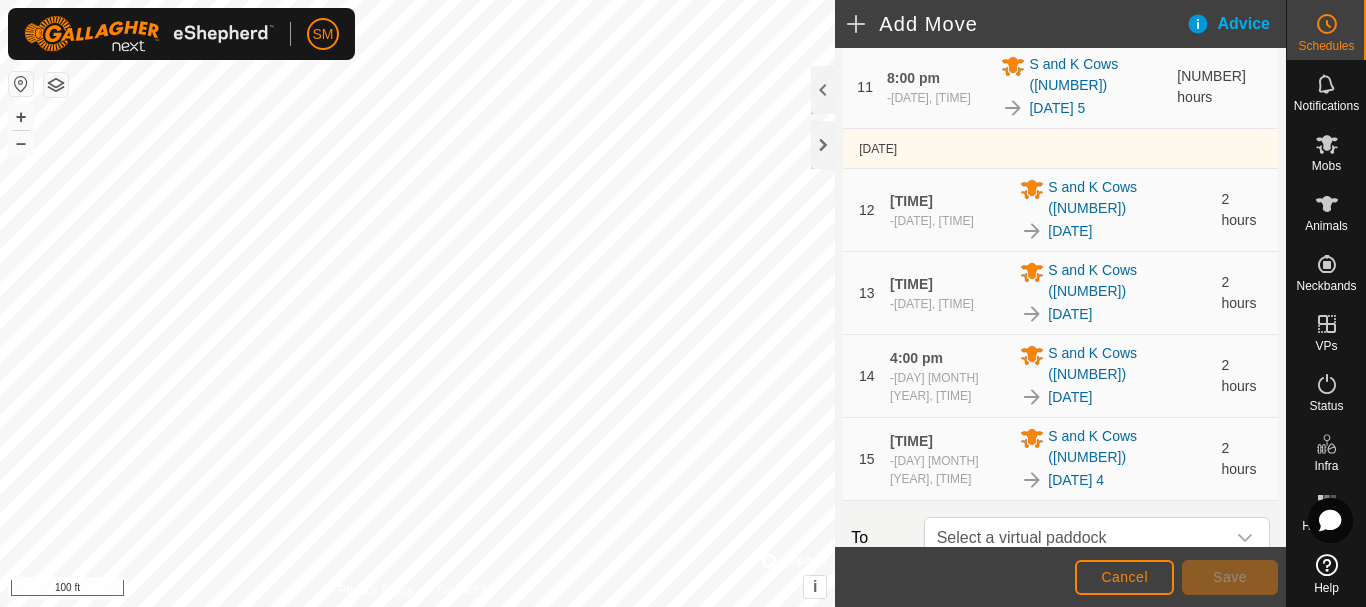 scroll, scrollTop: 1261, scrollLeft: 0, axis: vertical 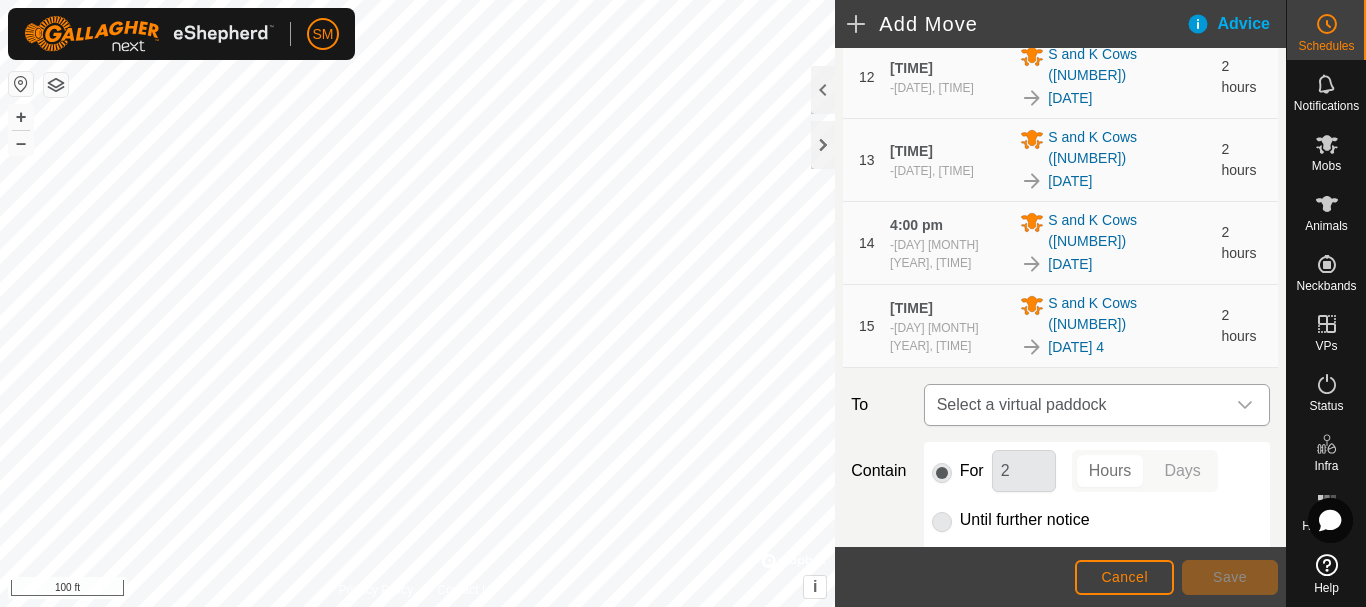 click on "Select a virtual paddock" at bounding box center [1077, 405] 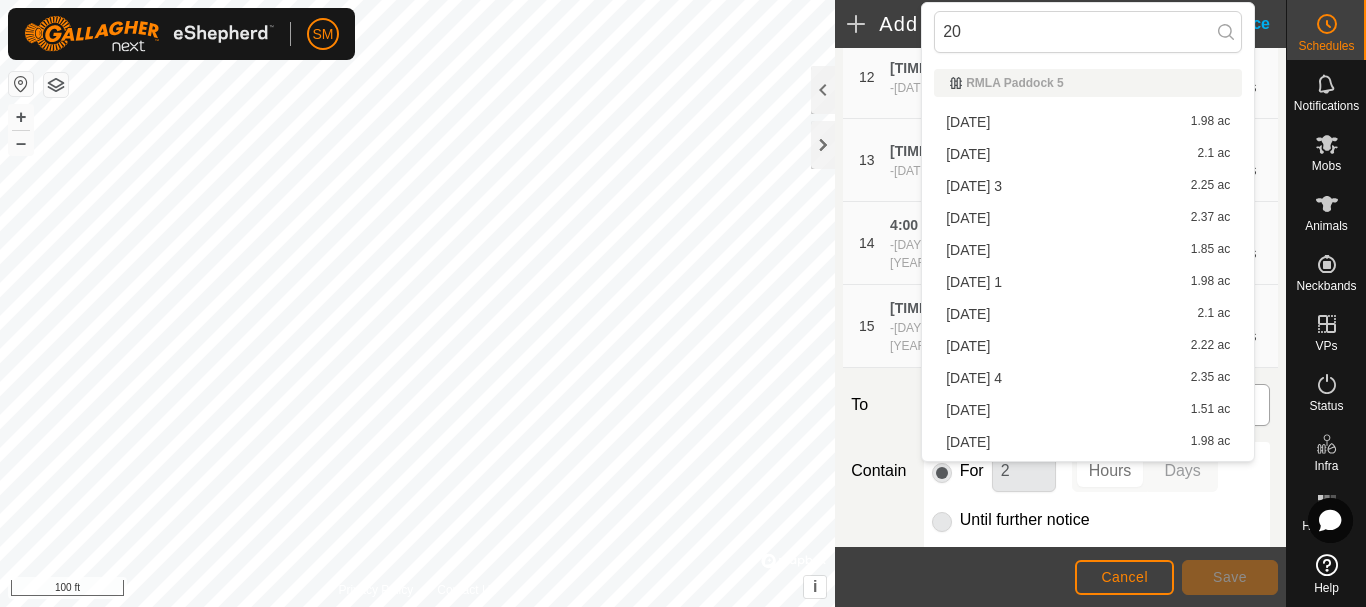 type on "2" 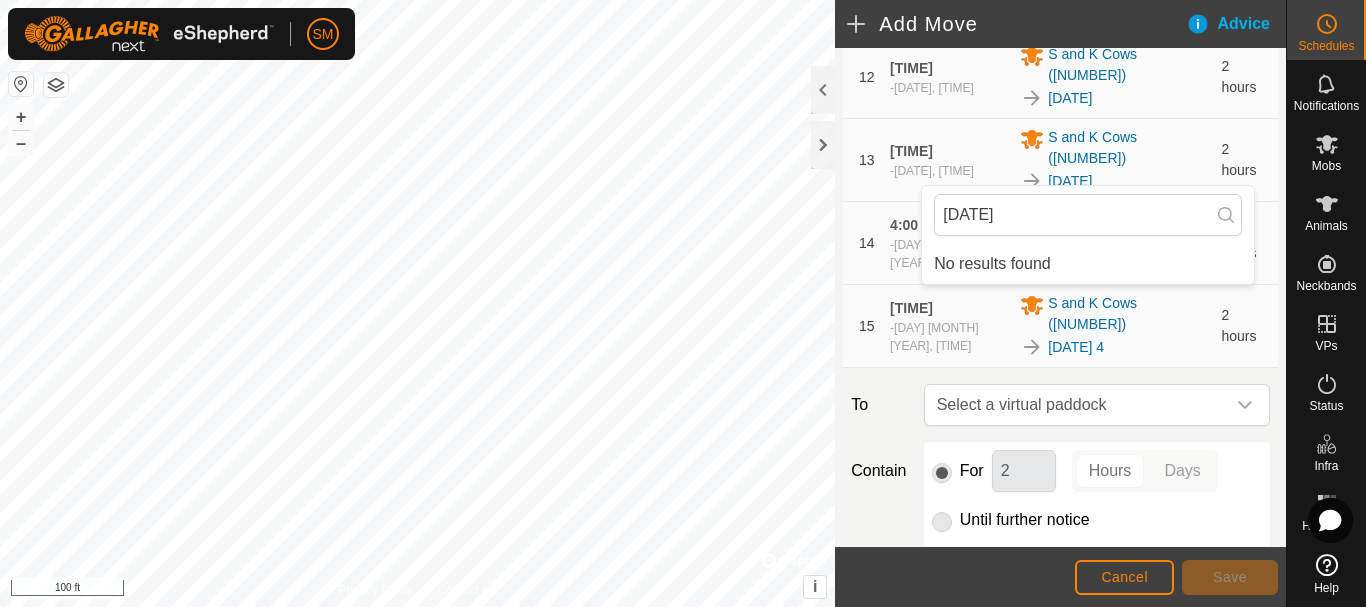 type on "2025-08-06" 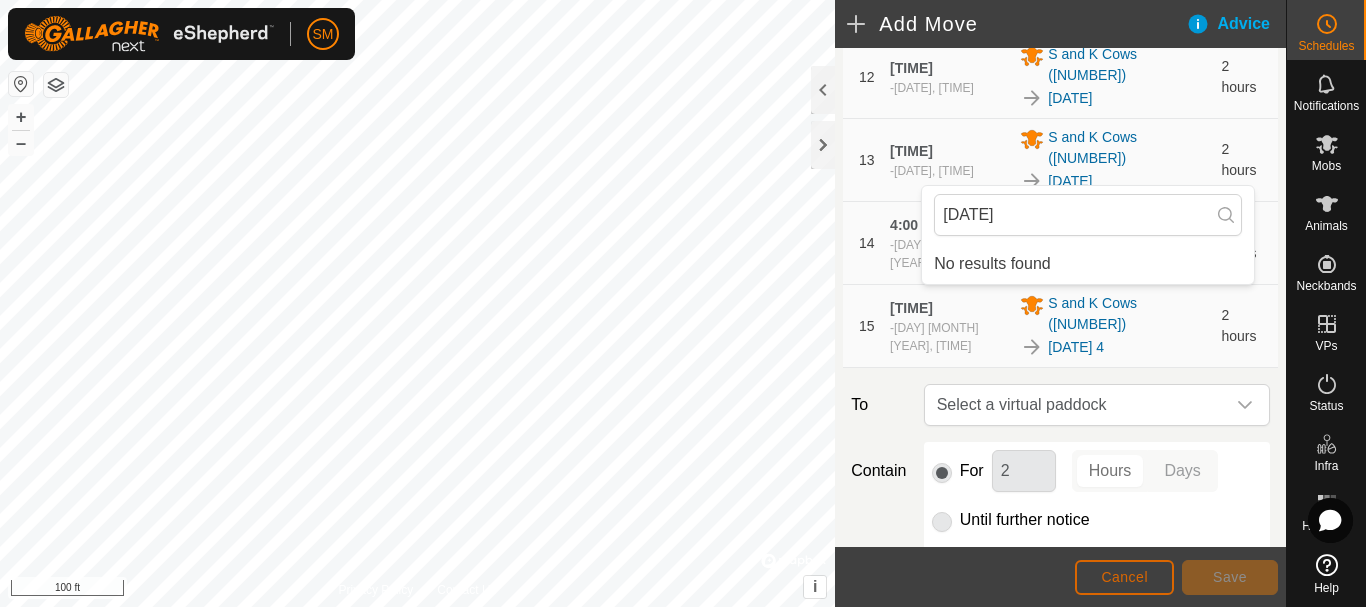 click on "Cancel" 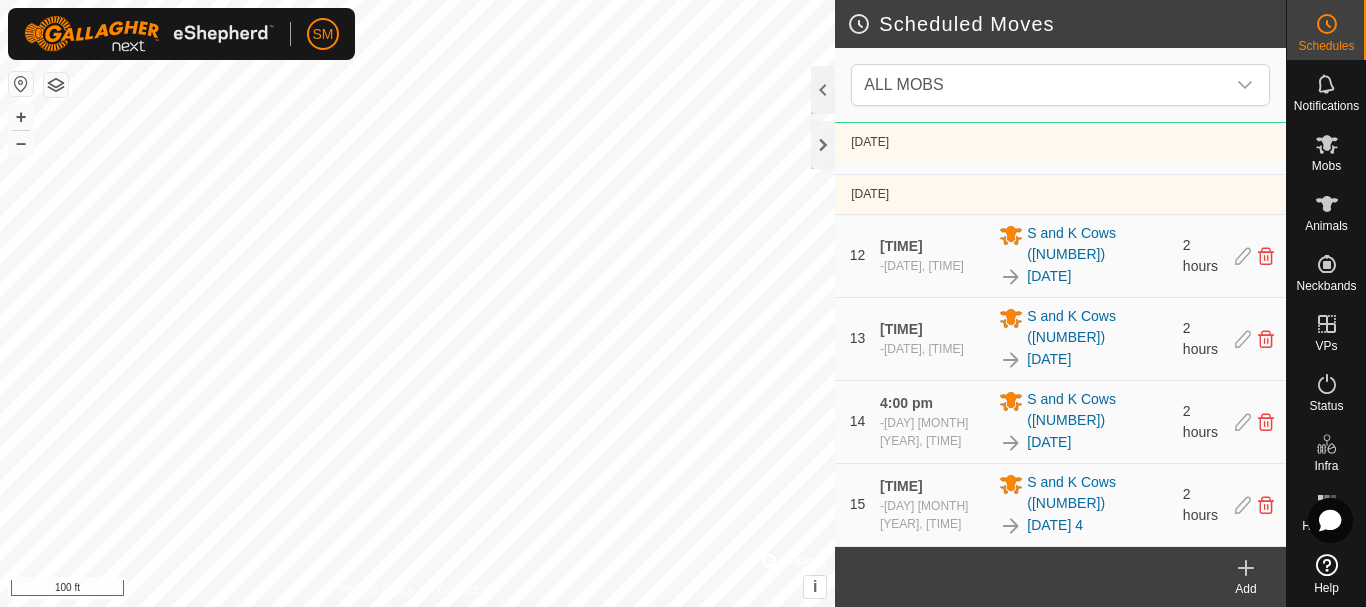 scroll, scrollTop: 1651, scrollLeft: 0, axis: vertical 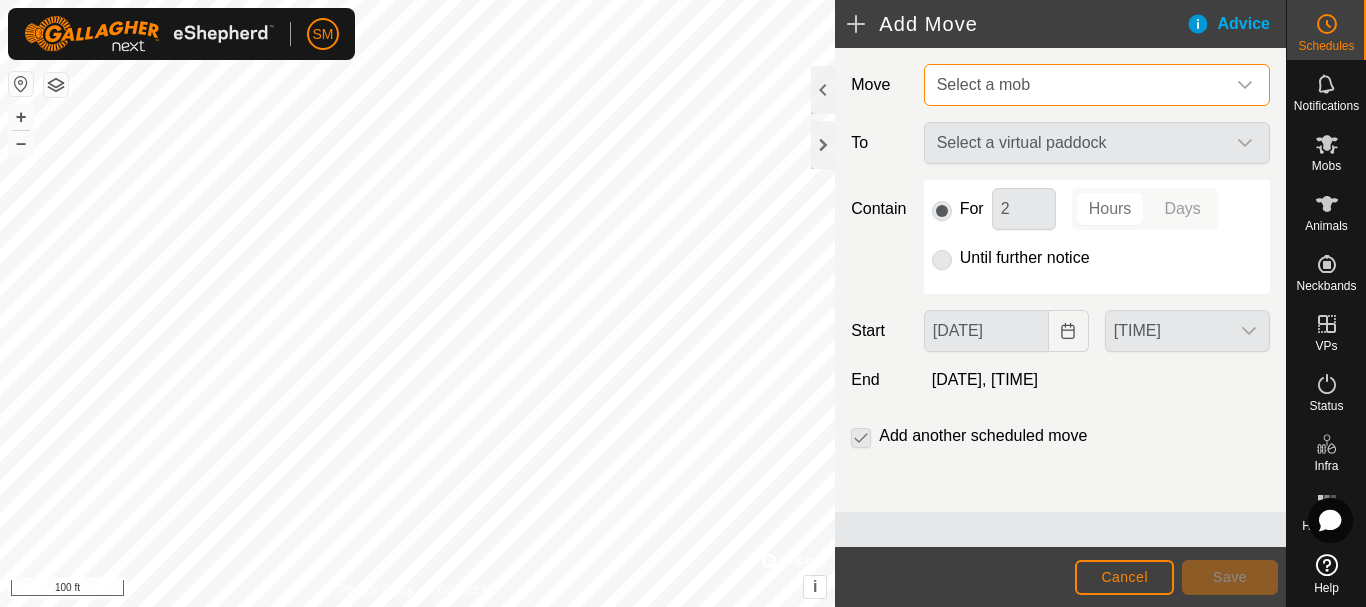 click on "Select a mob" at bounding box center [1077, 85] 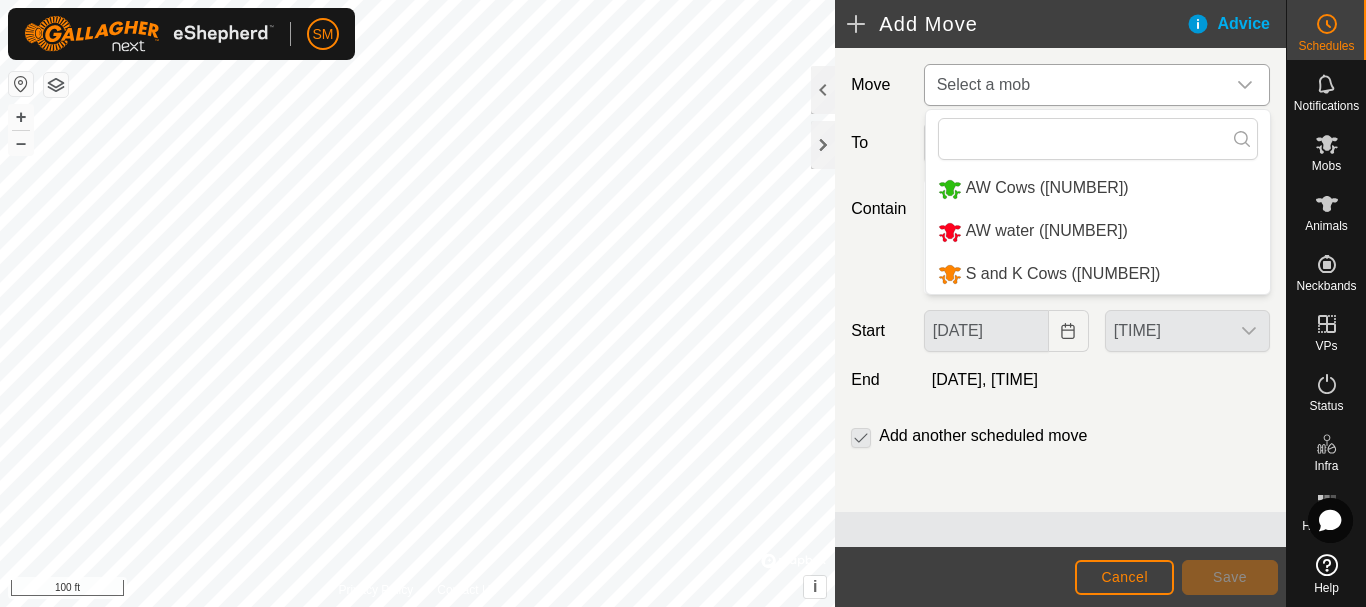 click on "[BRAND] Cows ([NUMBER])" at bounding box center [1098, 274] 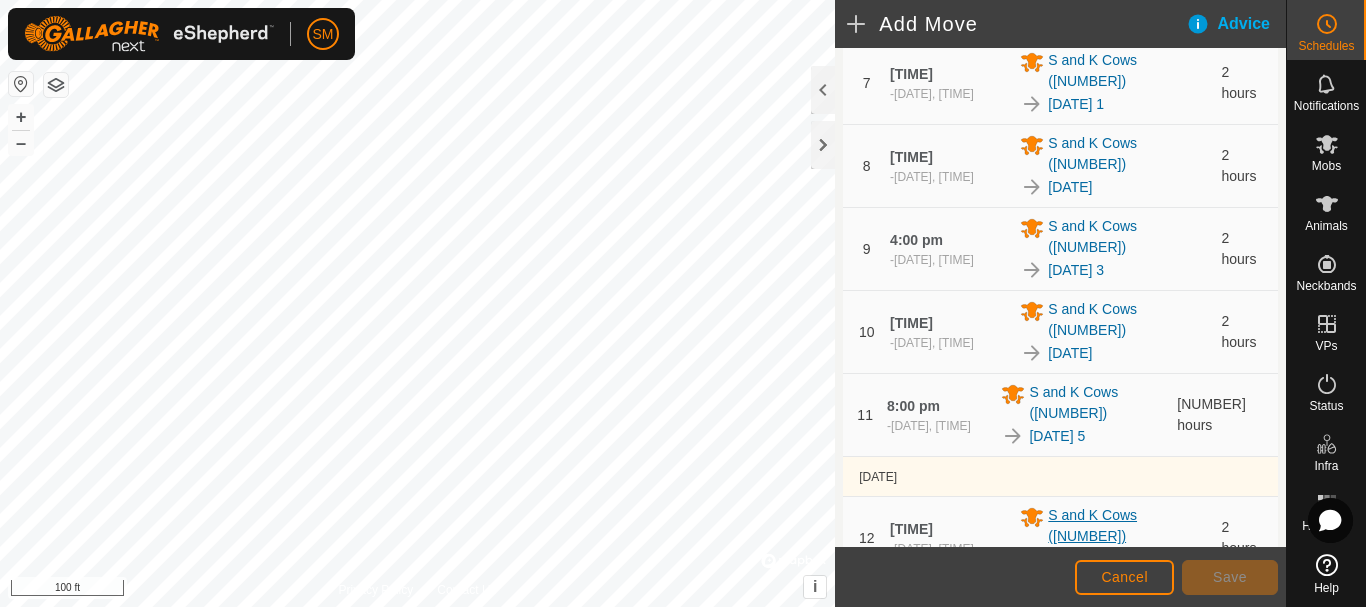 scroll, scrollTop: 1261, scrollLeft: 0, axis: vertical 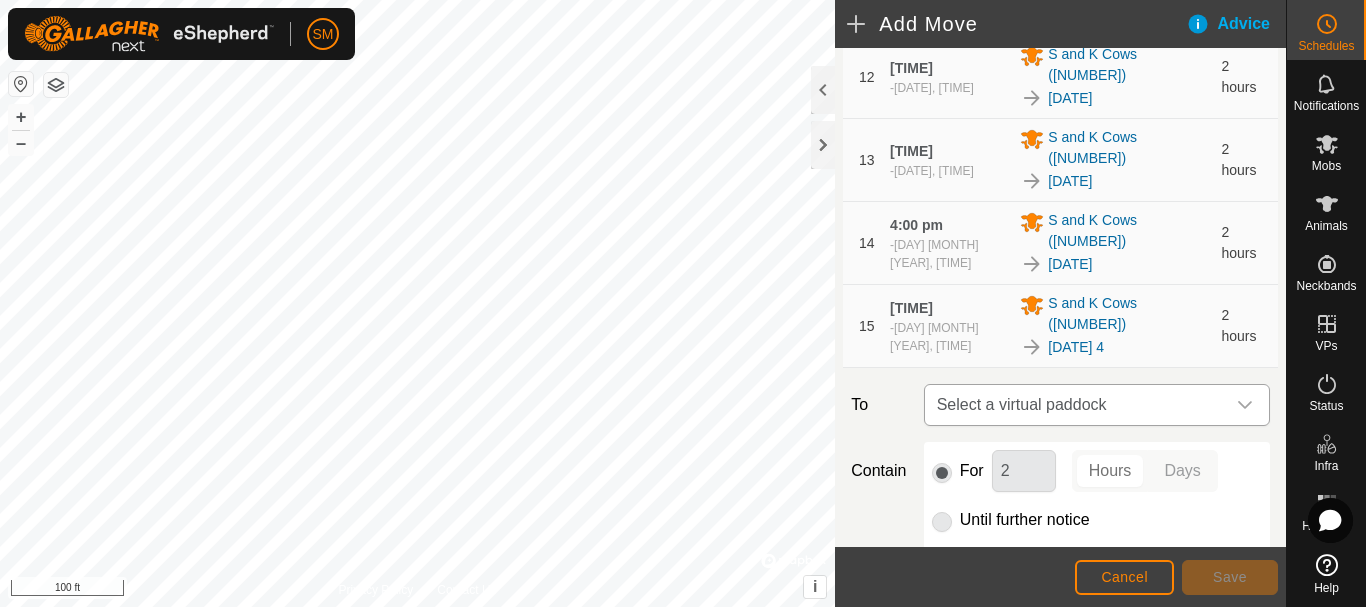 click on "Select a virtual paddock" at bounding box center [1077, 405] 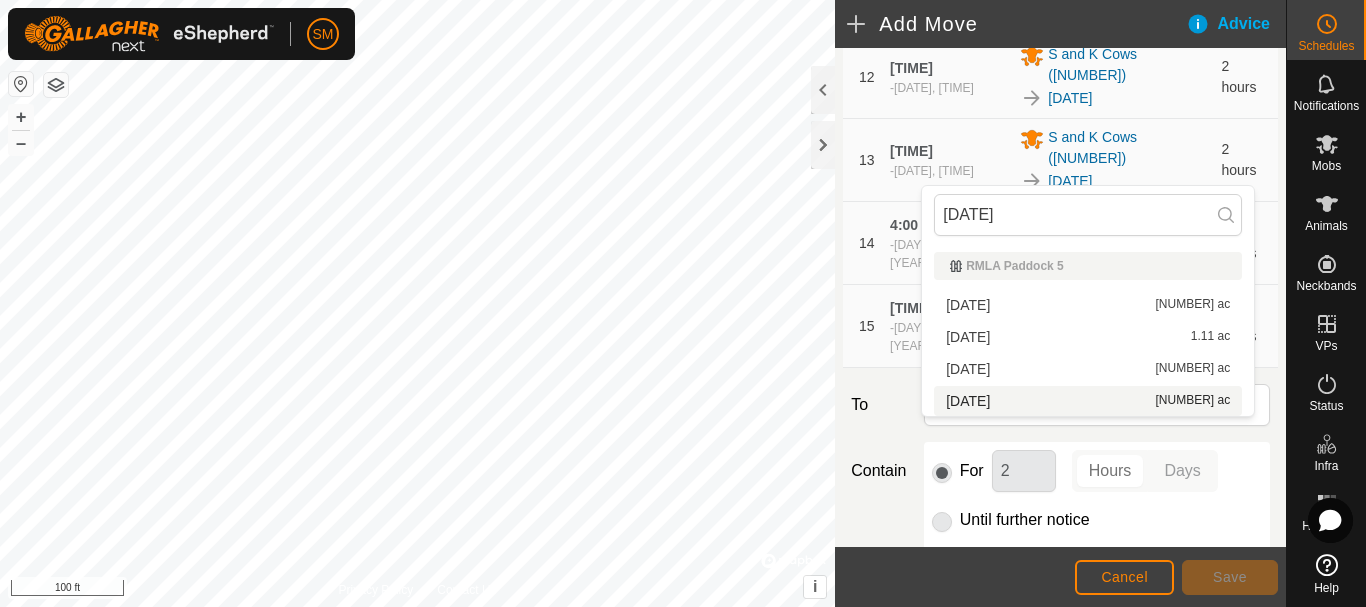 type on "[DATE]" 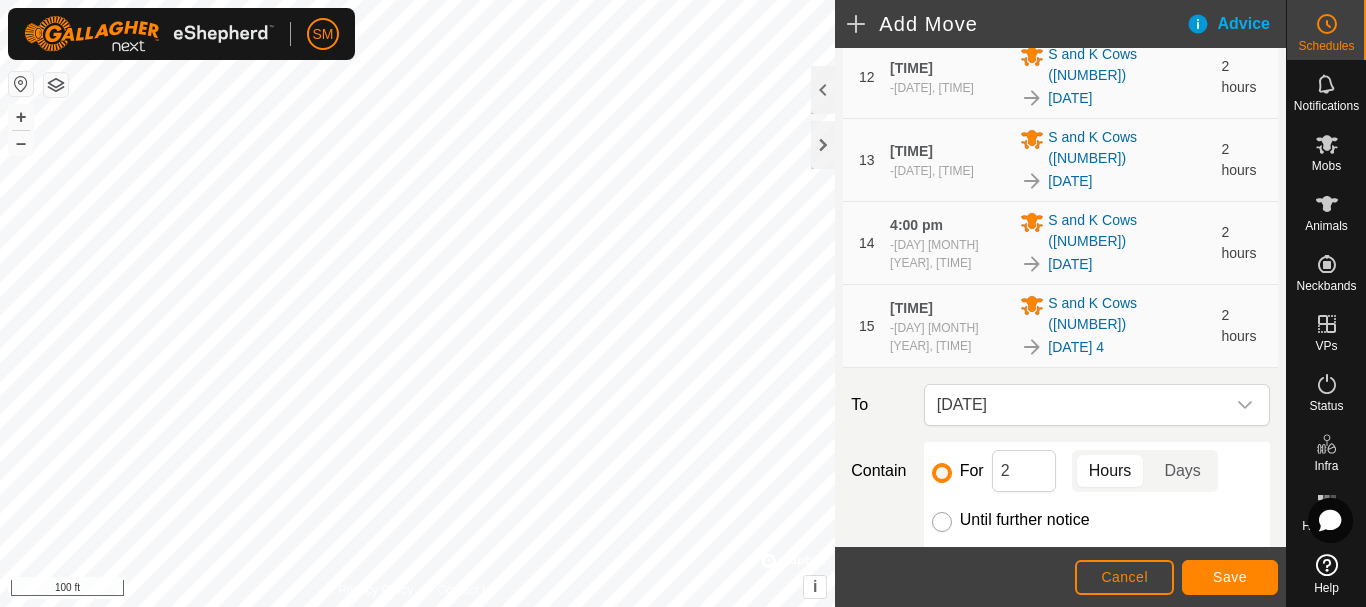 click on "Until further notice" at bounding box center (942, 522) 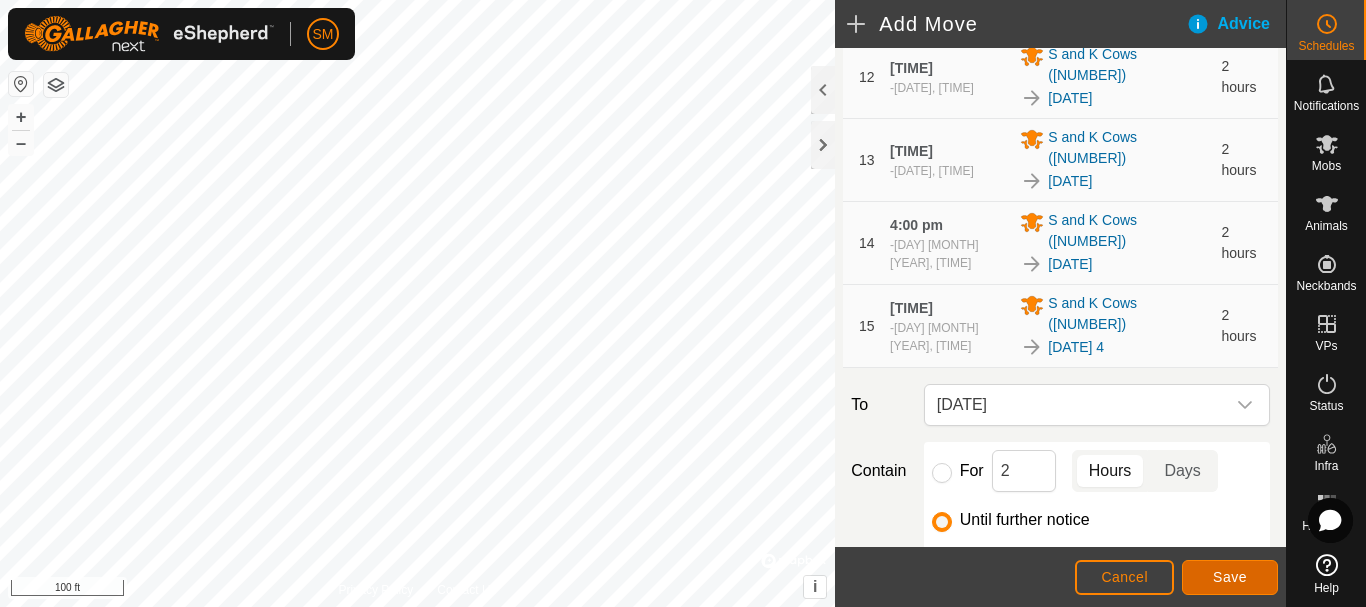 click on "Save" 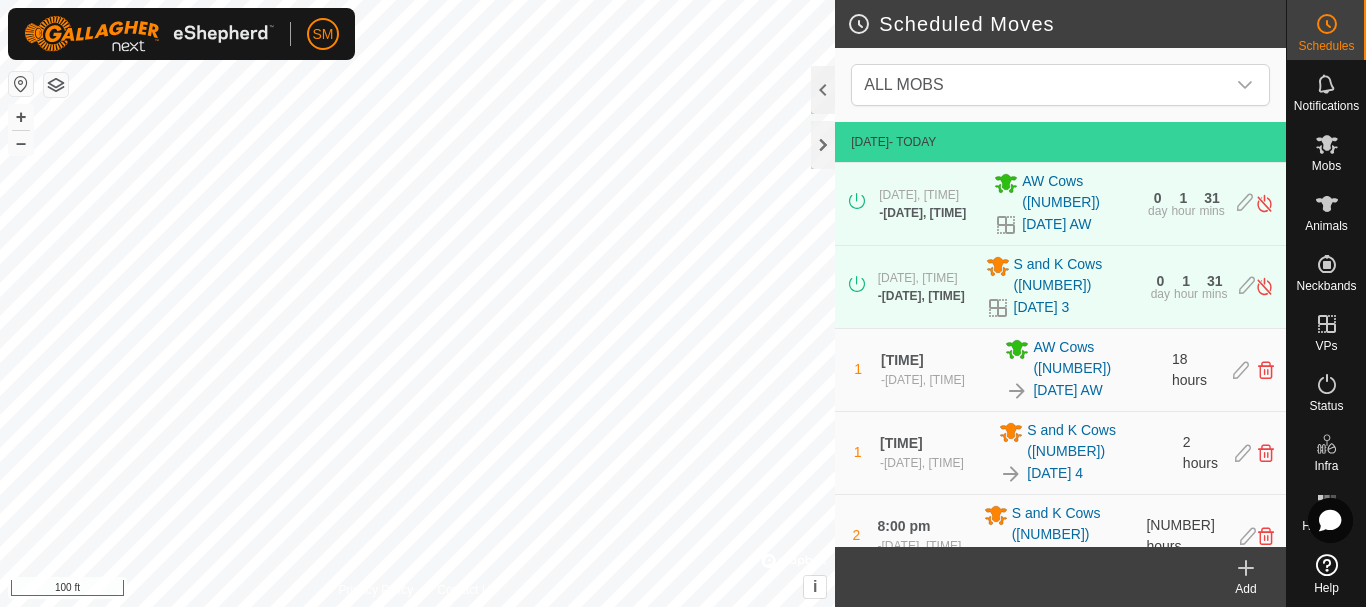 click 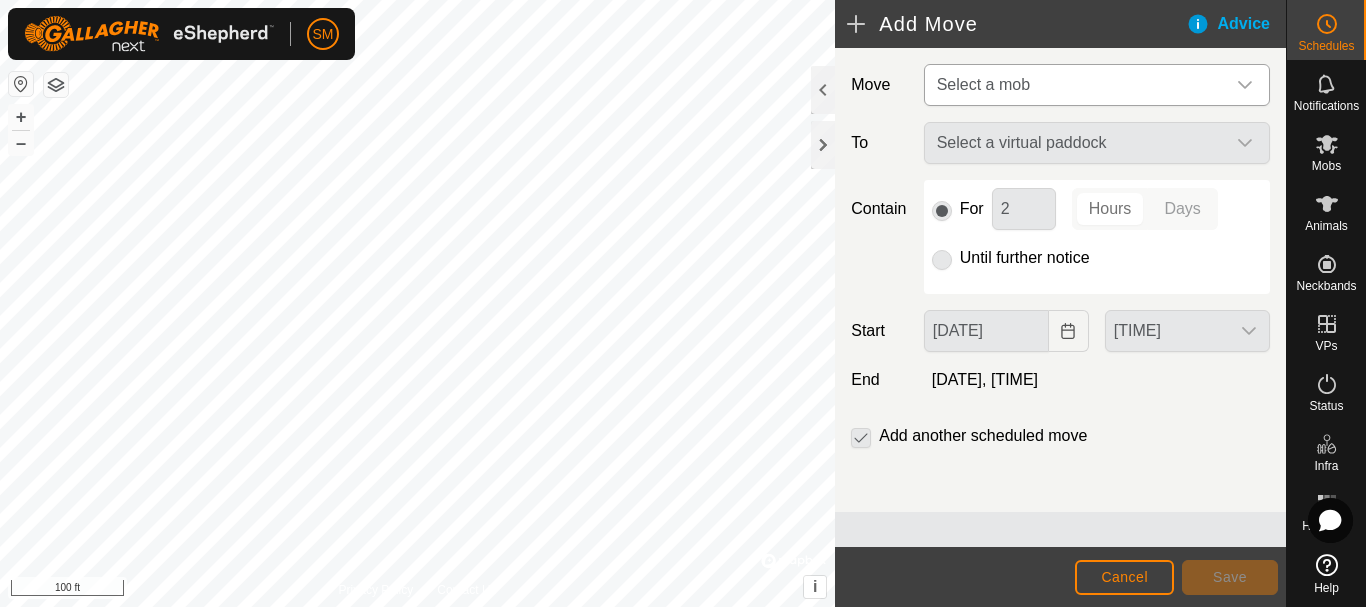 click on "Select a mob" at bounding box center [1077, 85] 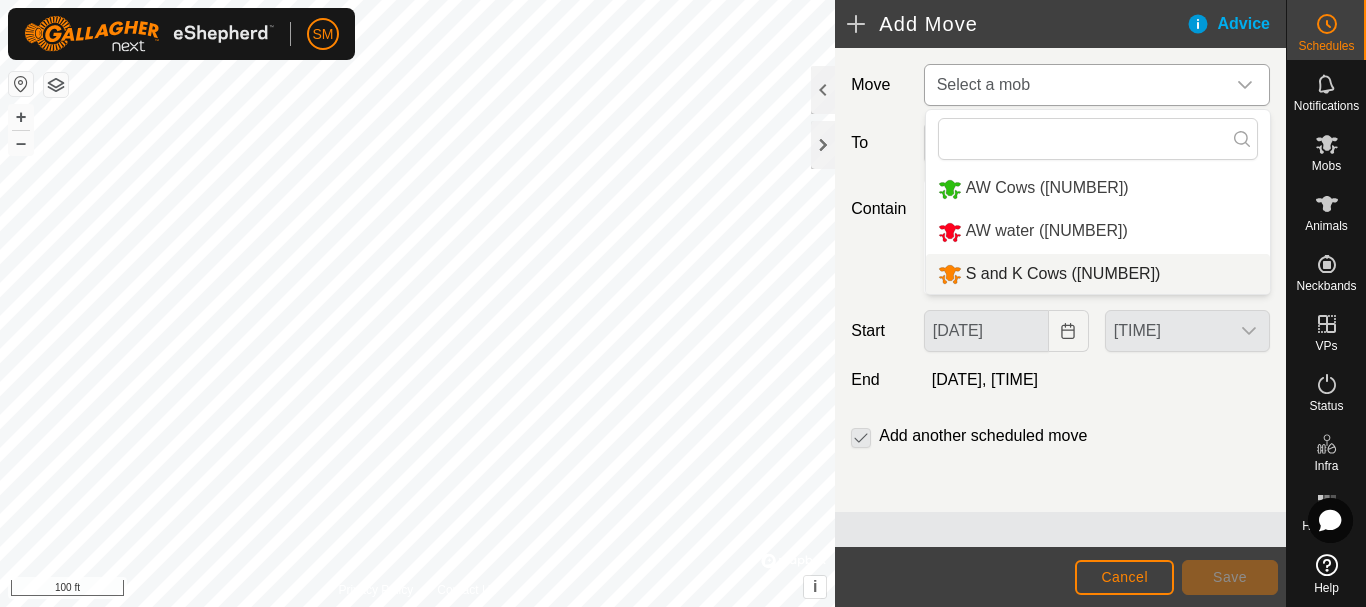 click on "[BRAND] Cows ([NUMBER])" at bounding box center [1098, 274] 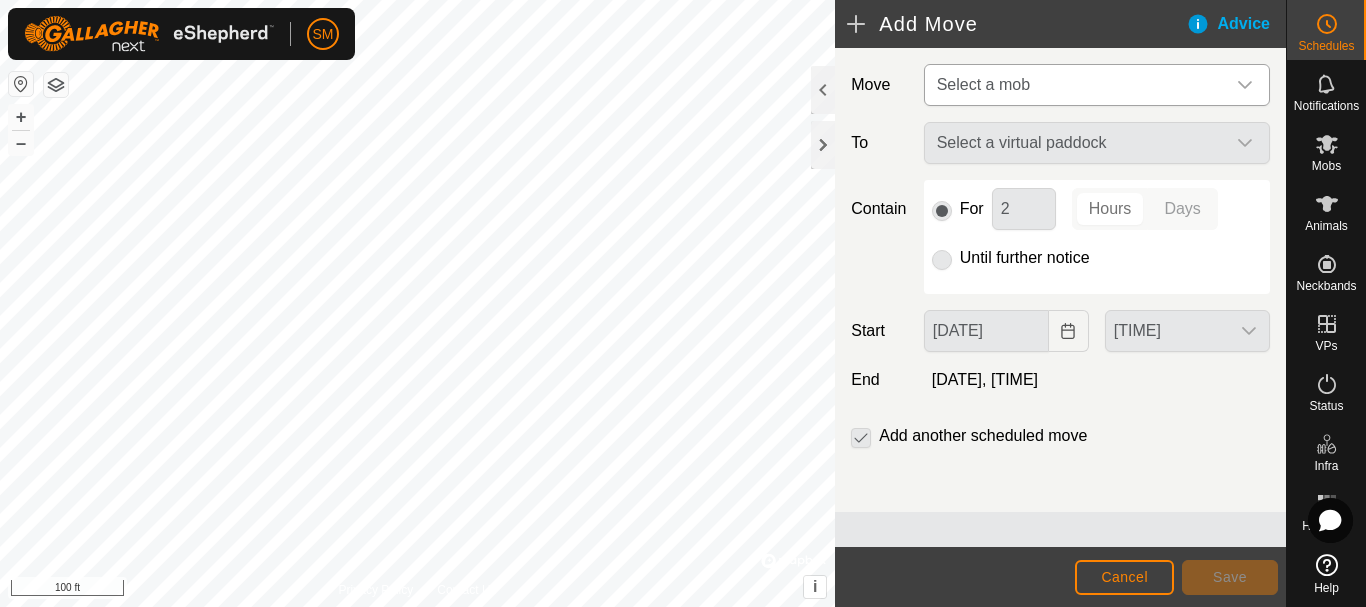 type on "[DAY] [MONTH], [YEAR]" 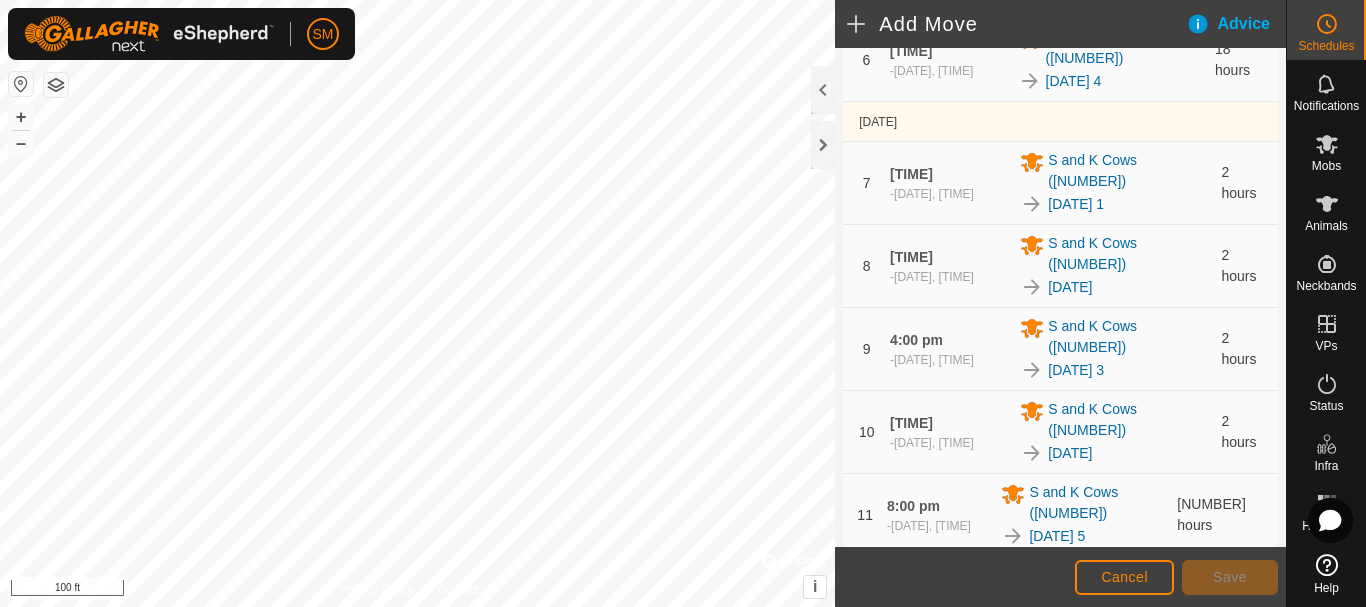 scroll, scrollTop: 1310, scrollLeft: 0, axis: vertical 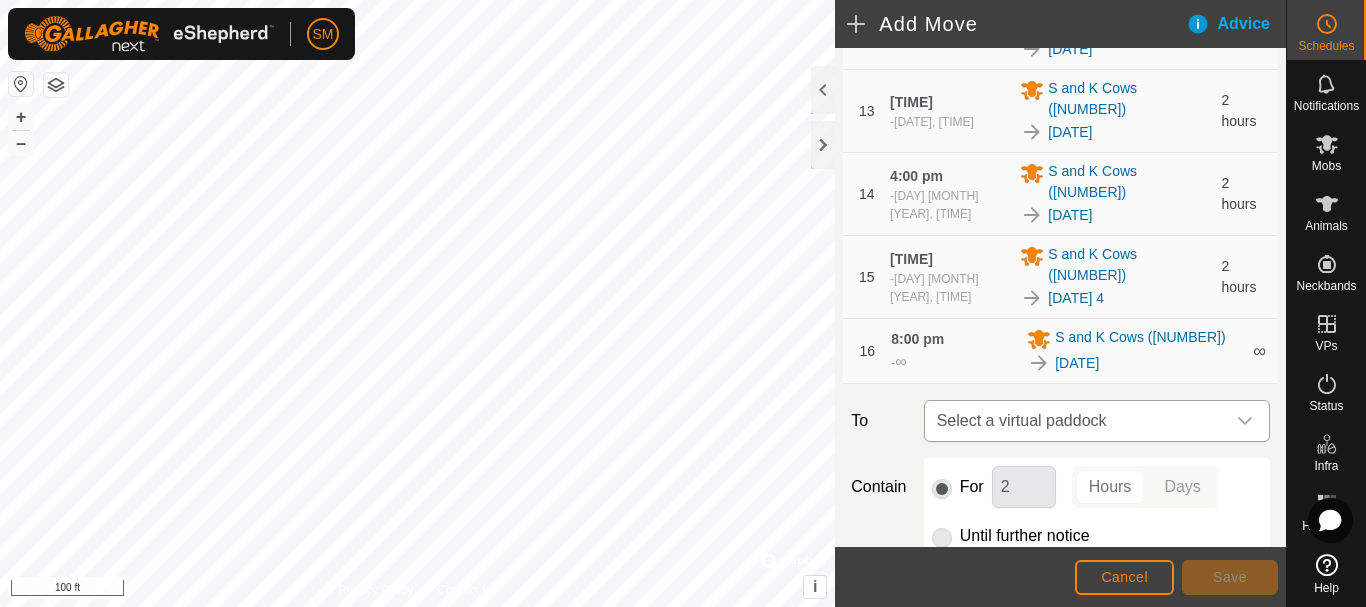 click on "Select a virtual paddock" at bounding box center [1077, 421] 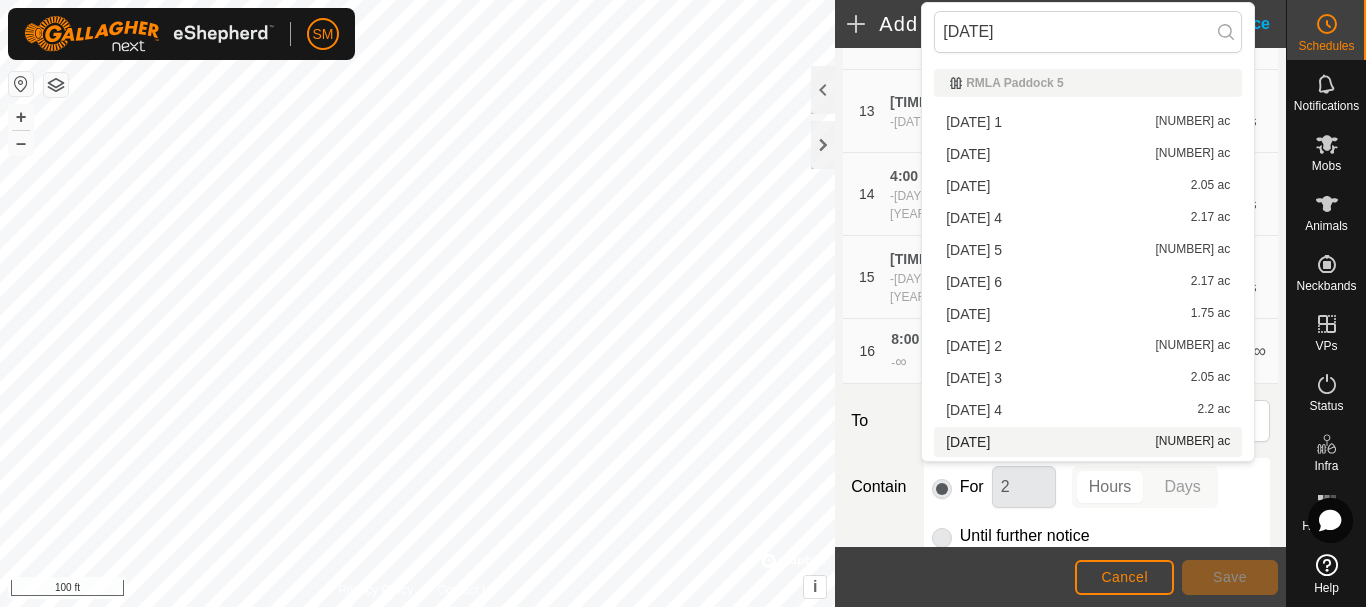 type on "[DATE]" 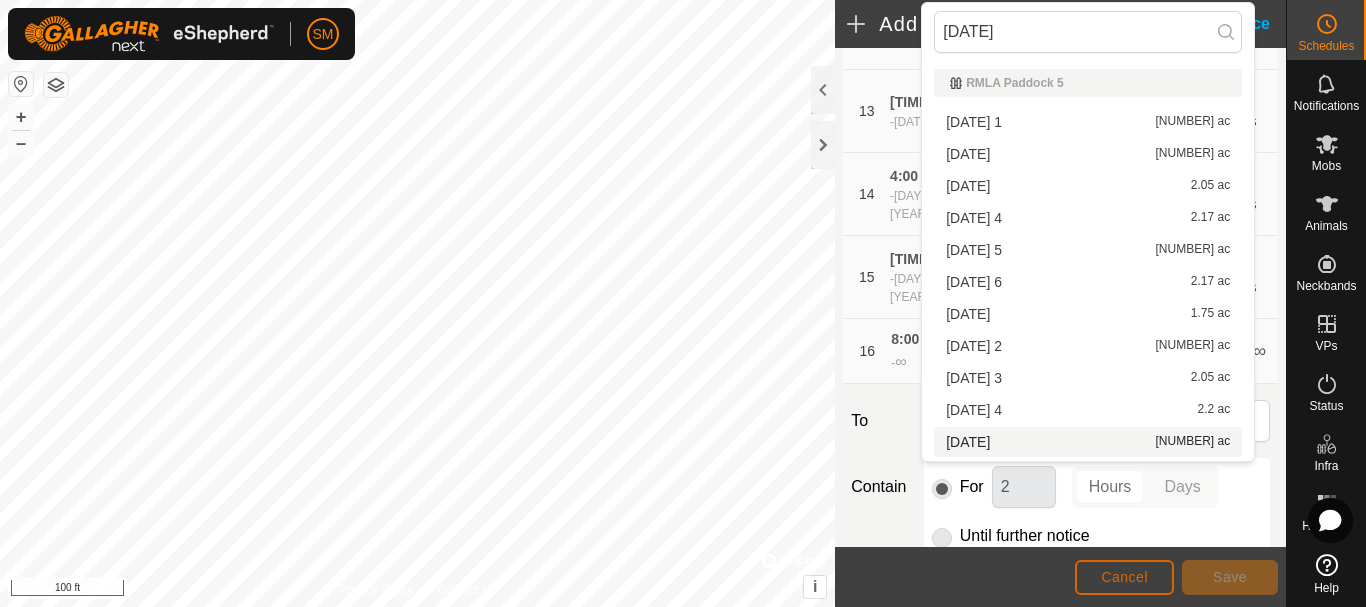 click on "Cancel" 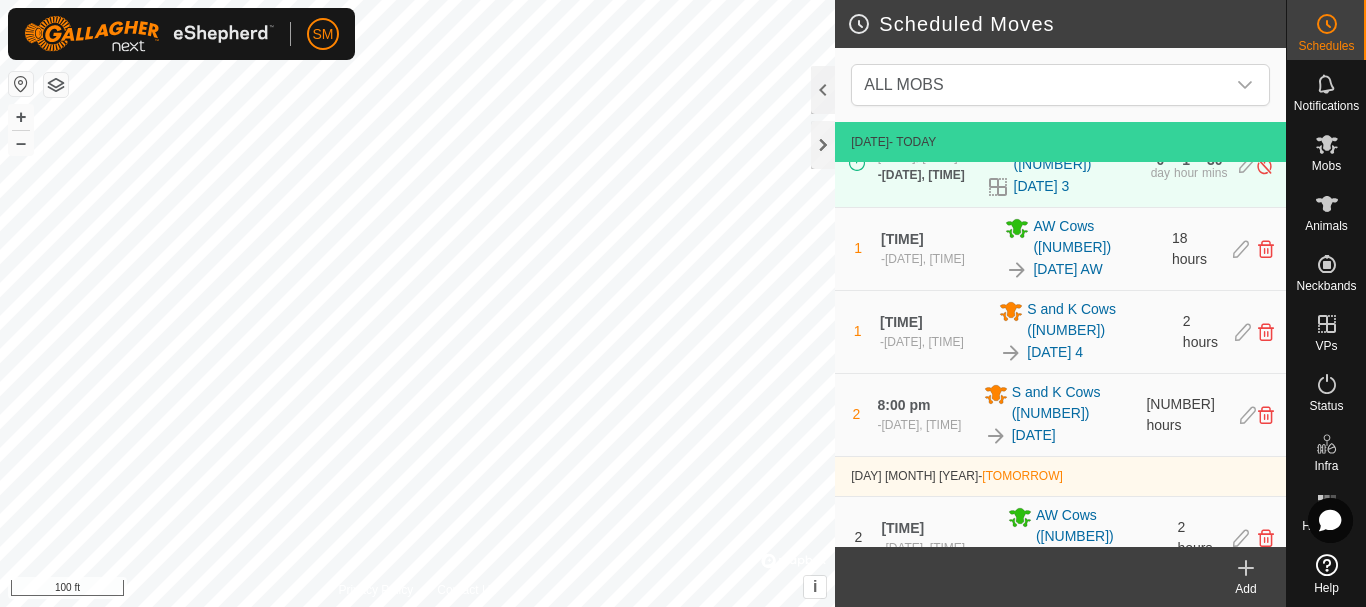 scroll, scrollTop: 0, scrollLeft: 0, axis: both 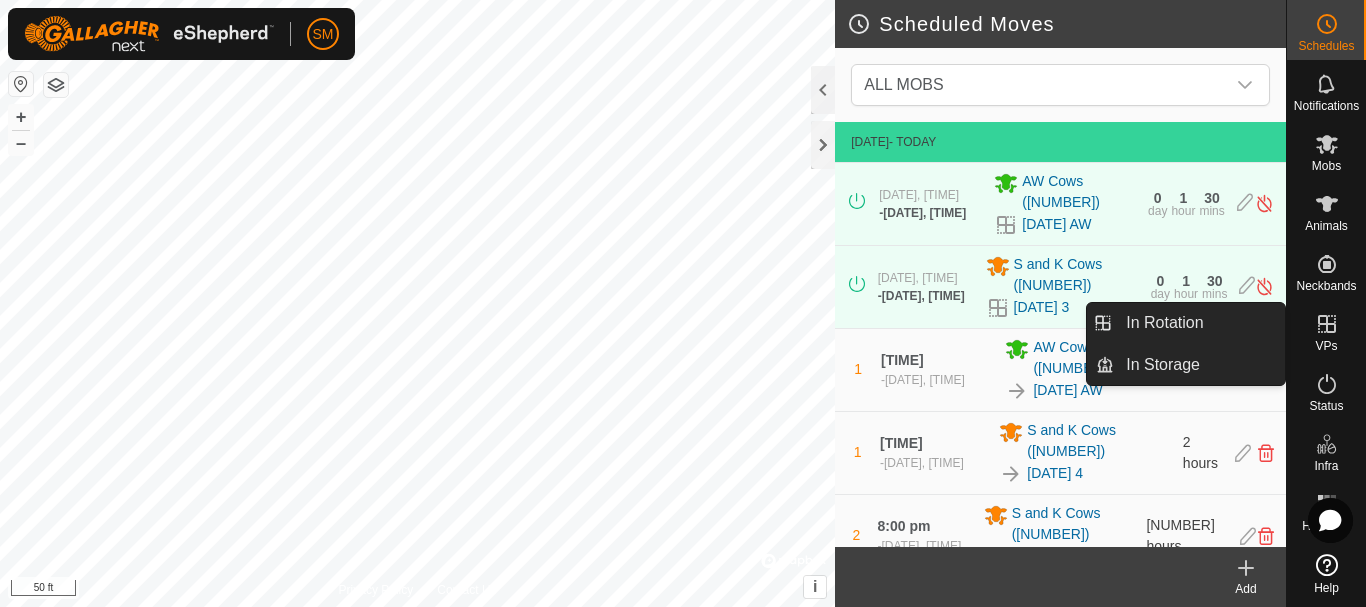 click 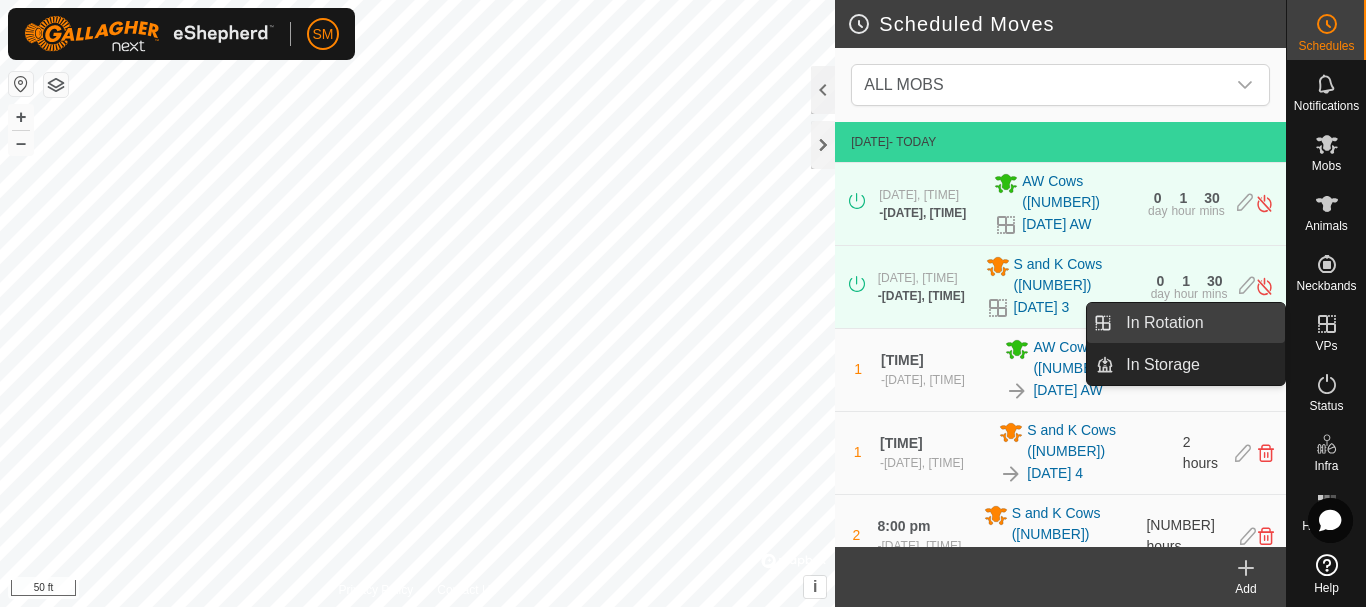 click on "In Rotation" at bounding box center (1199, 323) 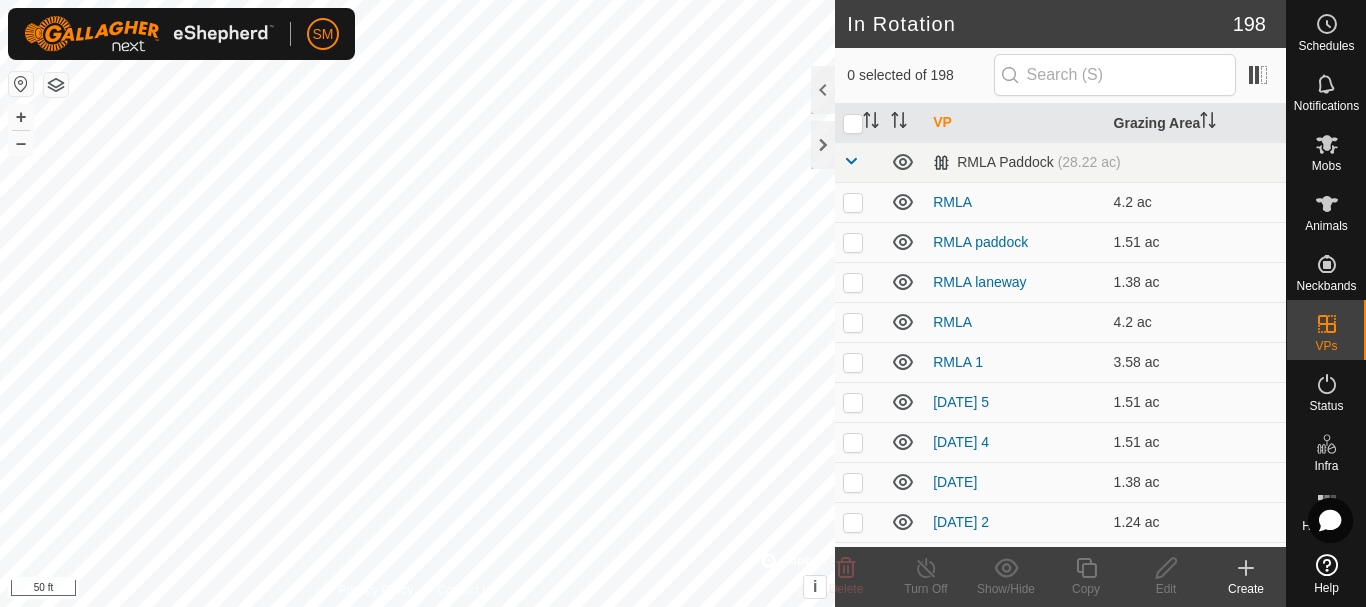 checkbox on "true" 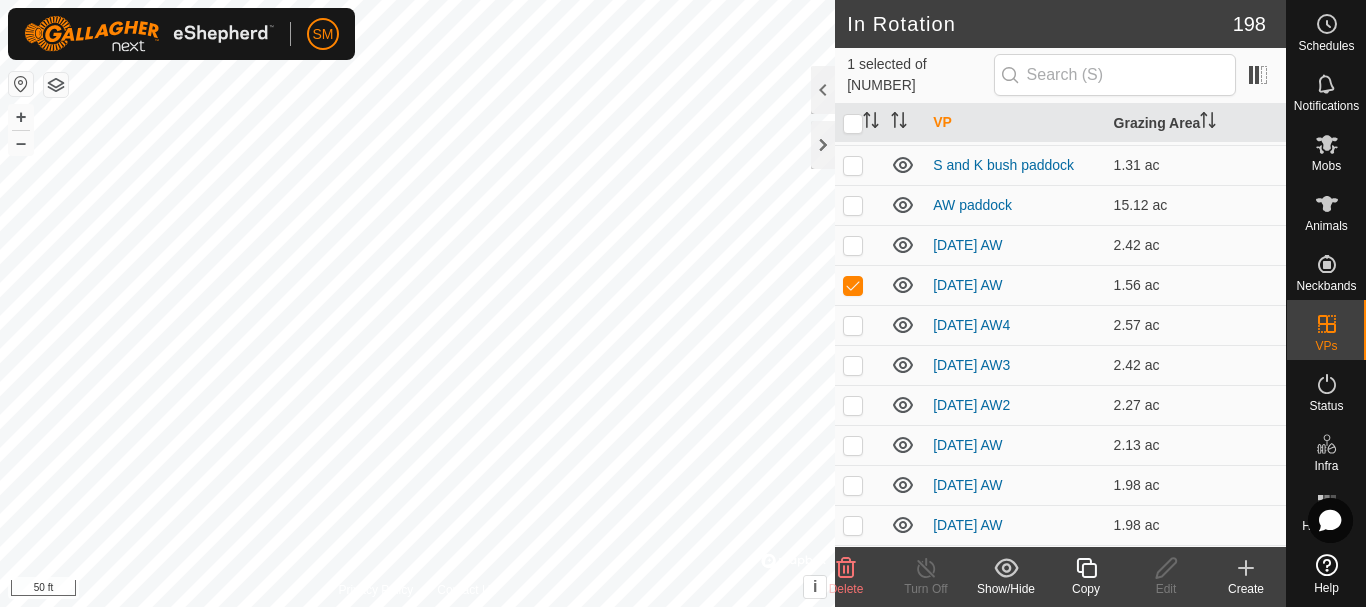 scroll, scrollTop: 4600, scrollLeft: 0, axis: vertical 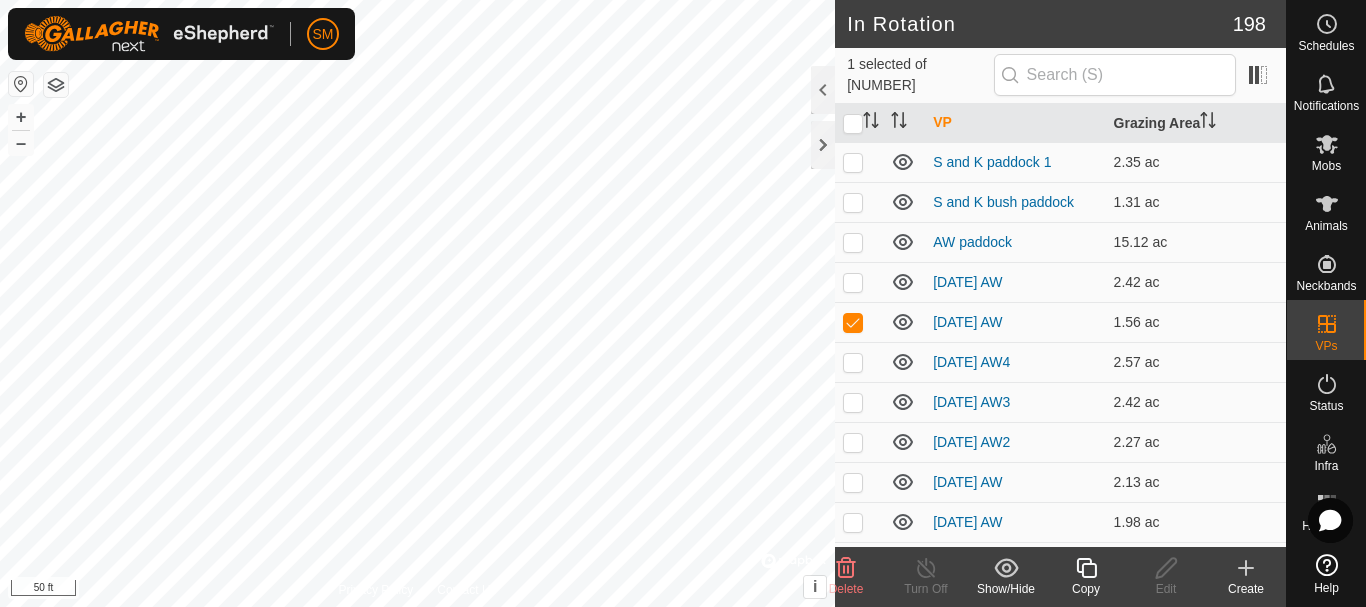click 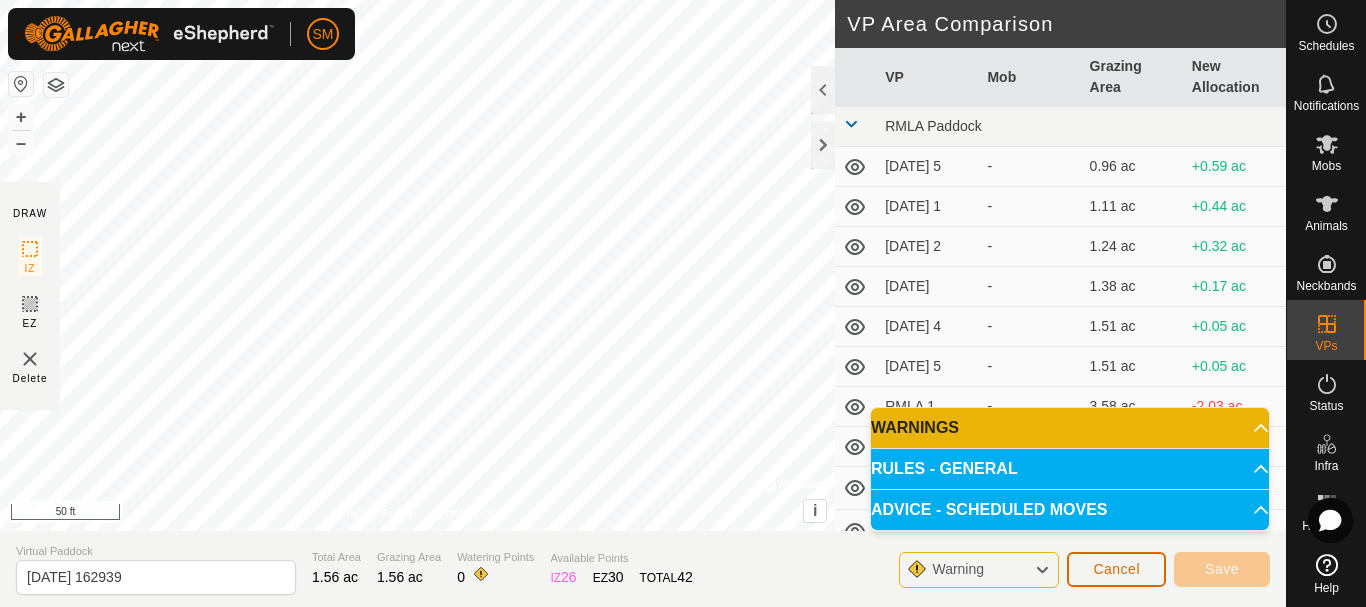 click on "Cancel" 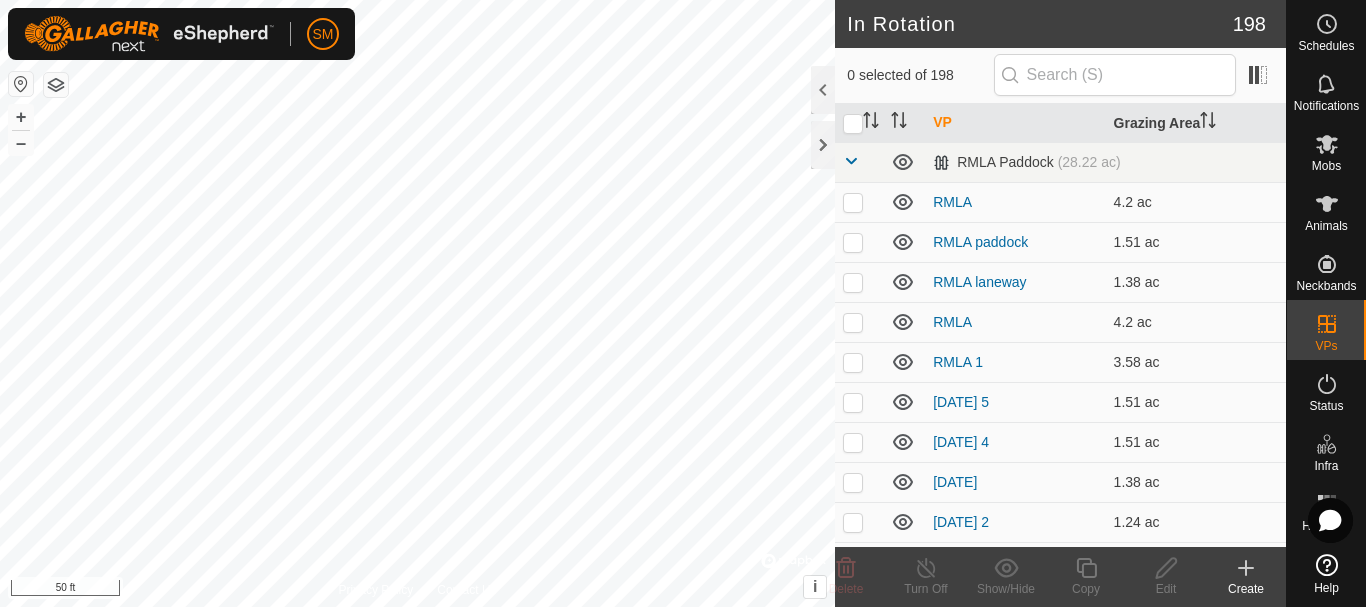 click 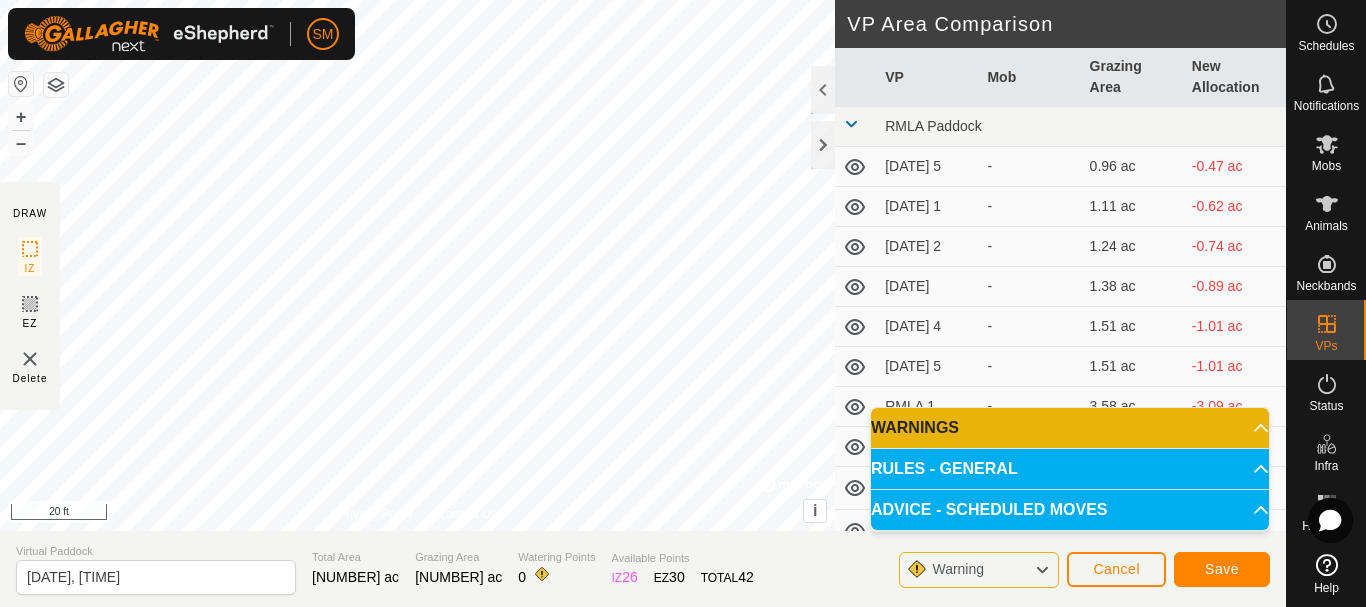 click on "SM Schedules Notifications Mobs Animals Neckbands VPs Status Infra Heatmap Help DRAW IZ EZ Delete Privacy Policy Contact Us + – ⇧ i ©  Mapbox , ©  OpenStreetMap ,  Improve this map 20 ft VP Area Comparison     VP   Mob   Grazing Area   New Allocation  RMLA Paddock 1  2025-08-05 5  -  0.96 ac  -0.47 ac  2025-08-06 1  -  1.11 ac  -0.62 ac  2025-08-06 2  -  1.24 ac  -0.74 ac  2025-08-06 3  -  1.38 ac  -0.89 ac  2025-08-06 4  -  1.51 ac  -1.01 ac  2025-08-06 5  -  1.51 ac  -1.01 ac  RMLA 1  -  3.58 ac  -3.09 ac  RMLA 3  -  4.2 ac  -3.71 ac  RMLA laneway  -  1.38 ac  -0.89 ac  RMLA paddock 1  -  1.51 ac  -1.01 ac  RMLA2  -  4.2 ac  -3.71 ac RMLA Paddock 5  2025-07-21 1  -  1.98 ac  -1.48 ac  2025-07-21 2  -  2.1 ac  -1.61 ac  2025-07-21 3  -  2.25 ac  -1.75 ac  2025-07-21 4  -  2.37 ac  -1.88 ac  2025-07-21 5  -  1.85 ac  -1.36 ac  2025-07-22 1  -  1.98 ac  -1.48 ac  2025-07-22 2  -  2.1 ac  -1.61 ac  2025-07-22 3  -  2.22 ac  -1.73 ac  2025-07-22 4  -  2.35 ac  -1.85 ac  2025-07-22 5  -  1.51 ac" at bounding box center [683, 303] 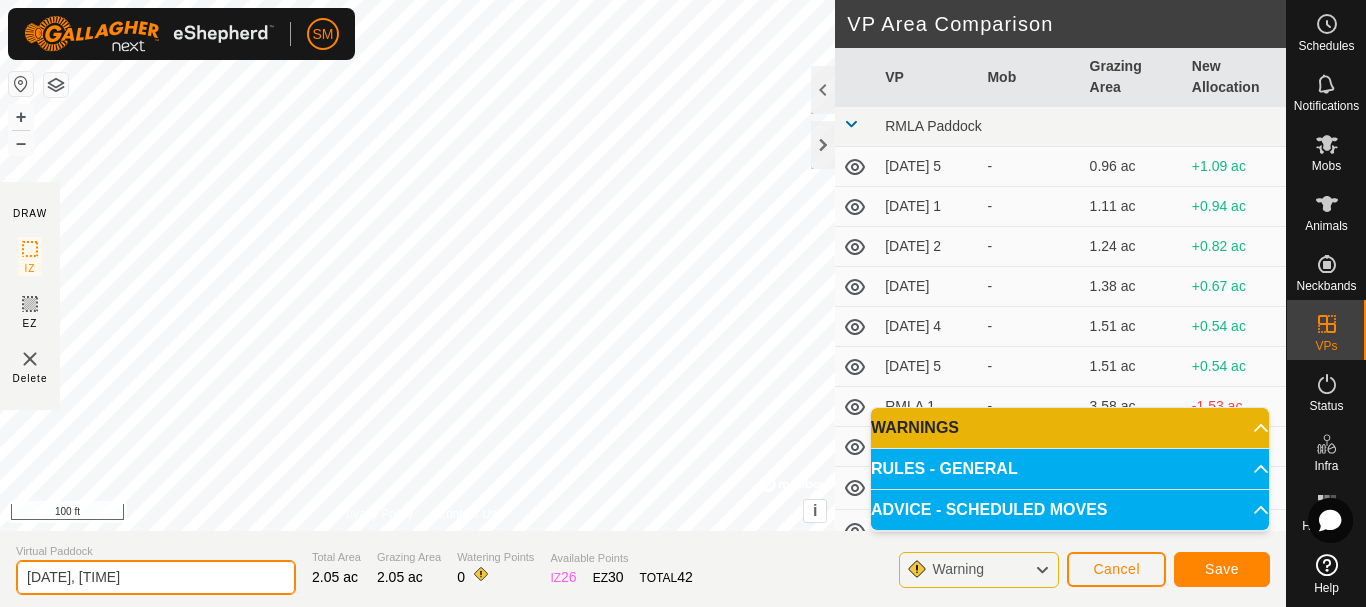 drag, startPoint x: 196, startPoint y: 576, endPoint x: 0, endPoint y: 568, distance: 196.1632 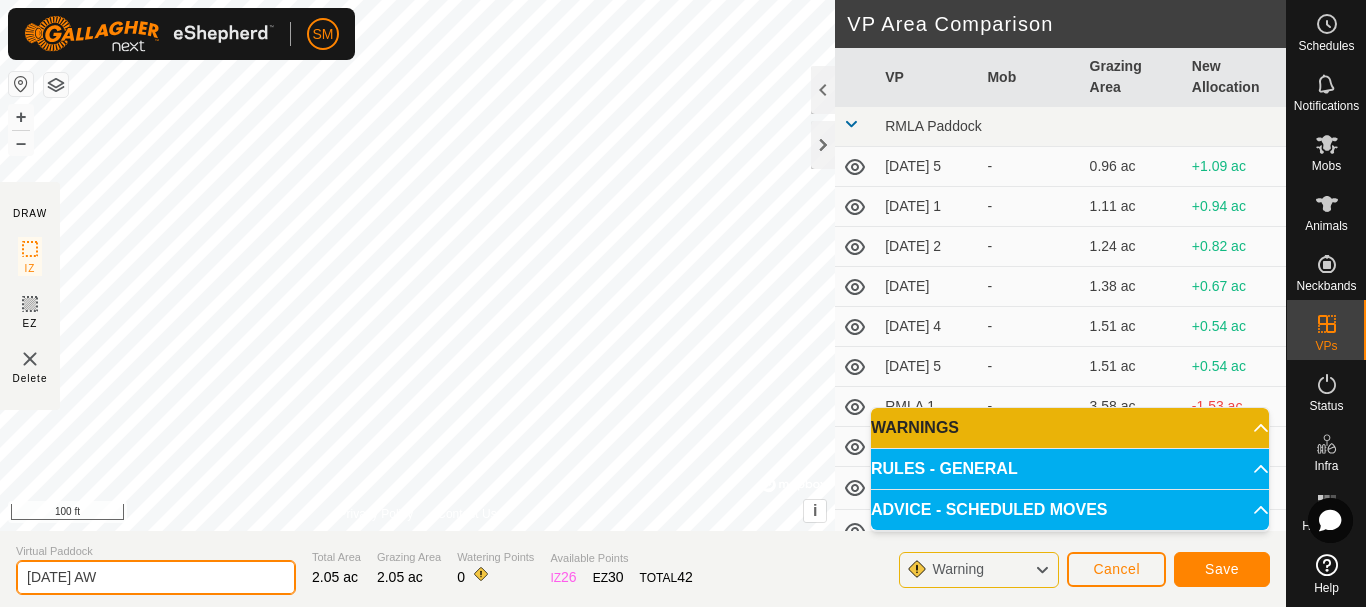 drag, startPoint x: 123, startPoint y: 574, endPoint x: 0, endPoint y: 588, distance: 123.79418 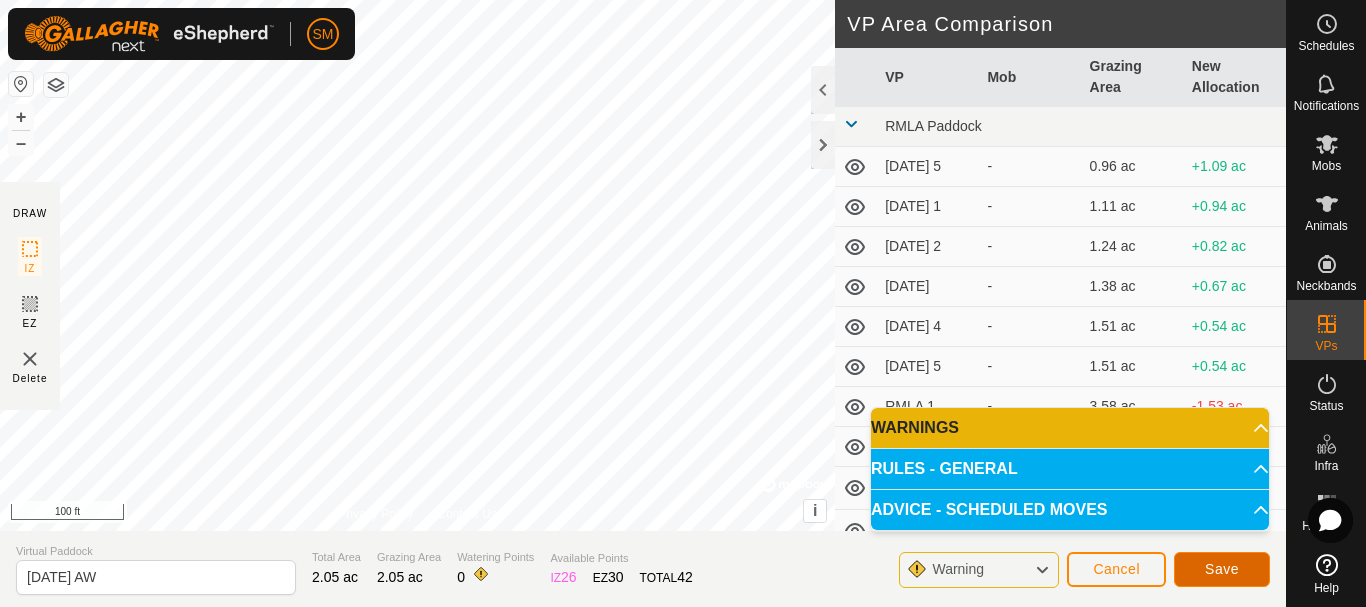 click on "Save" 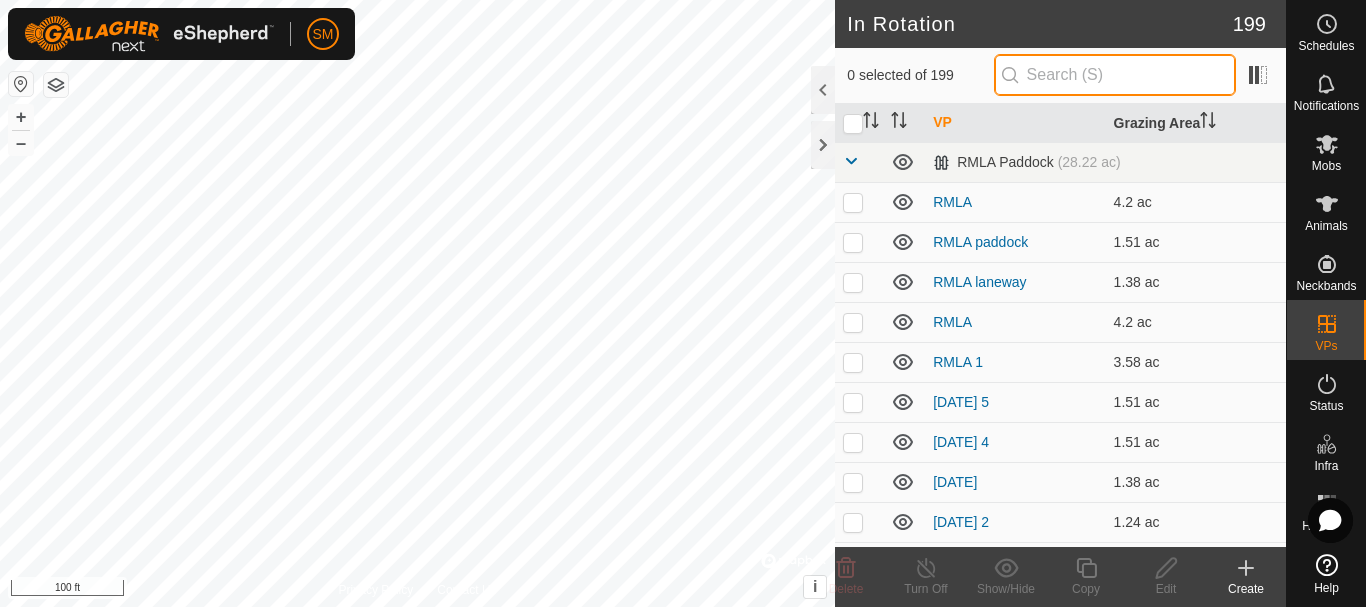 click at bounding box center [1115, 75] 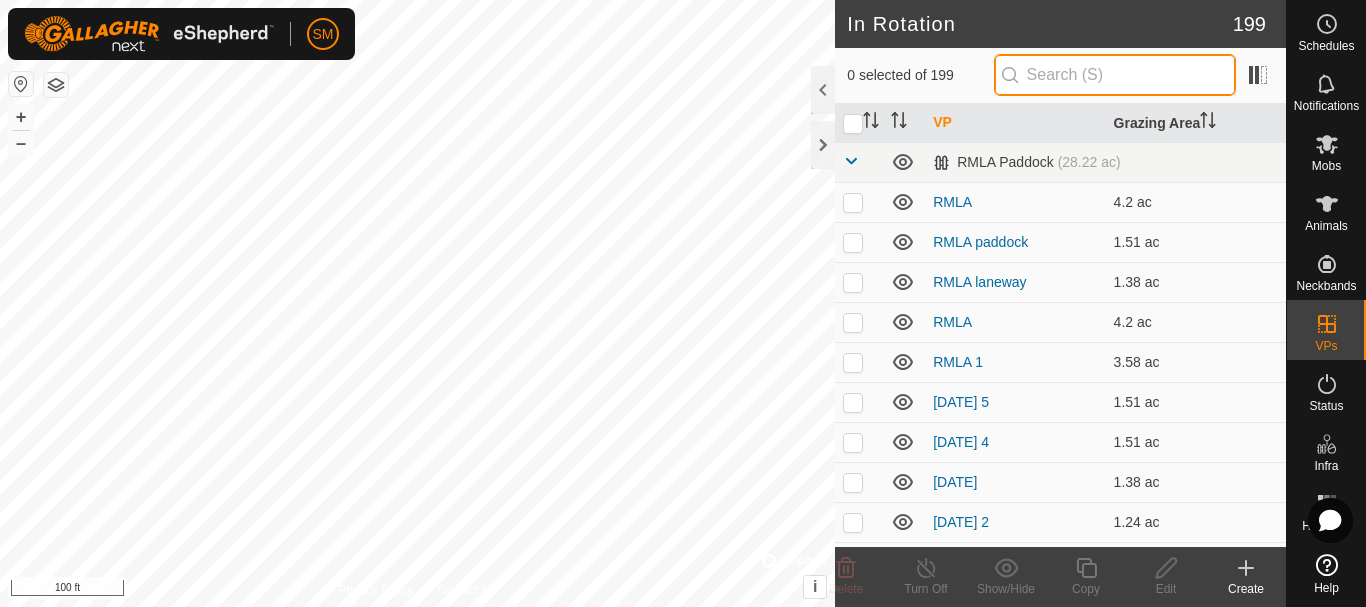 paste on "2025-08-04 AW" 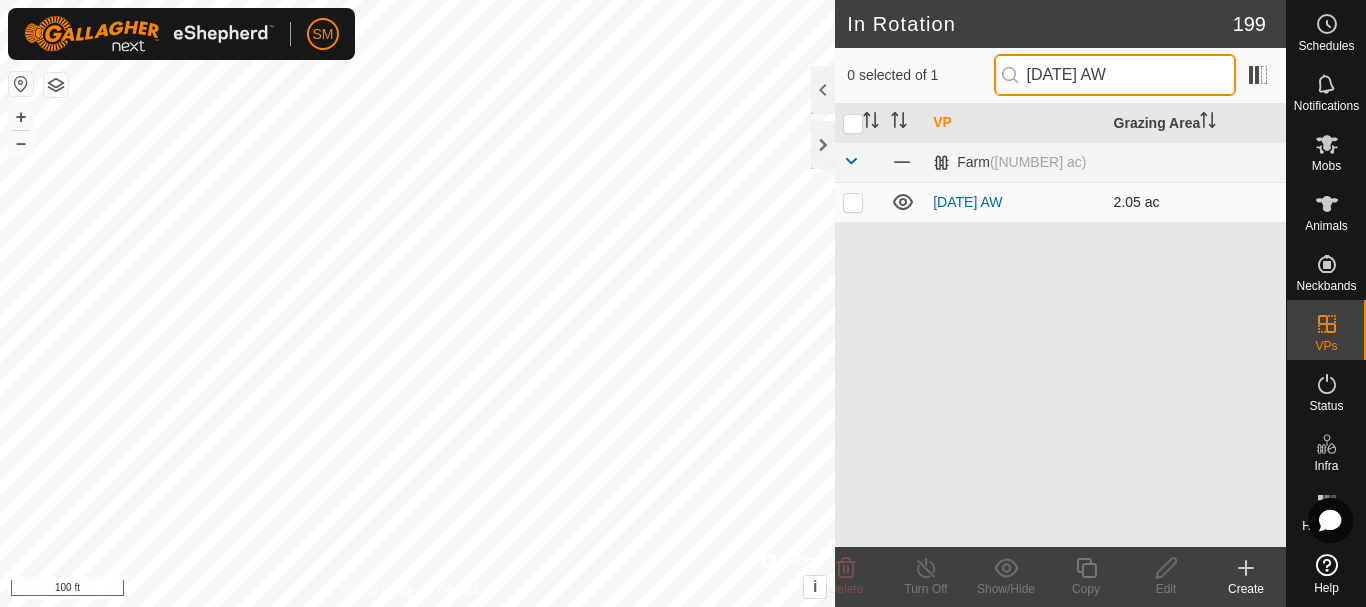 type on "2025-08-04 AW" 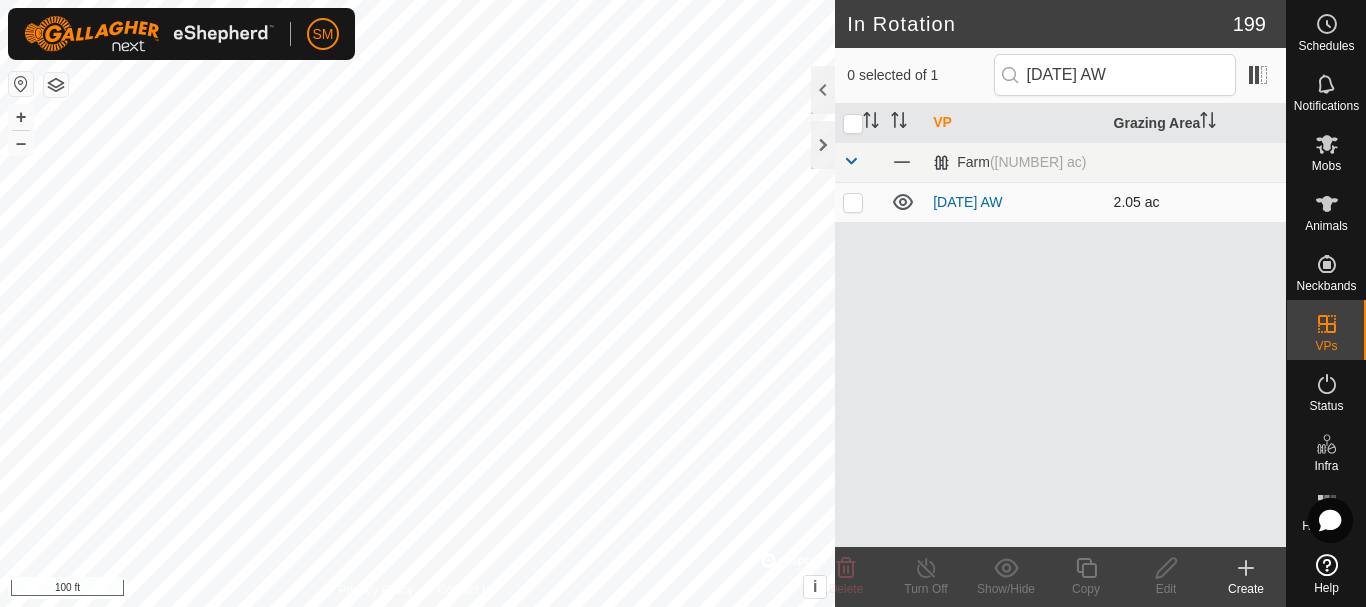click at bounding box center (853, 202) 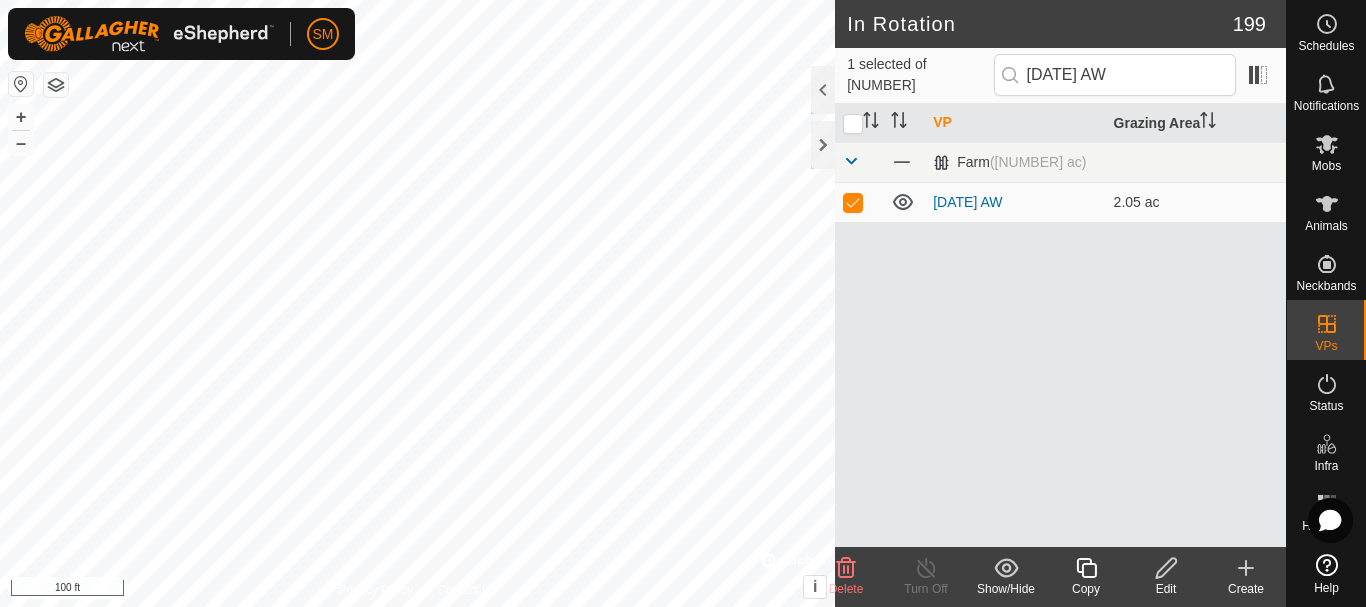 click 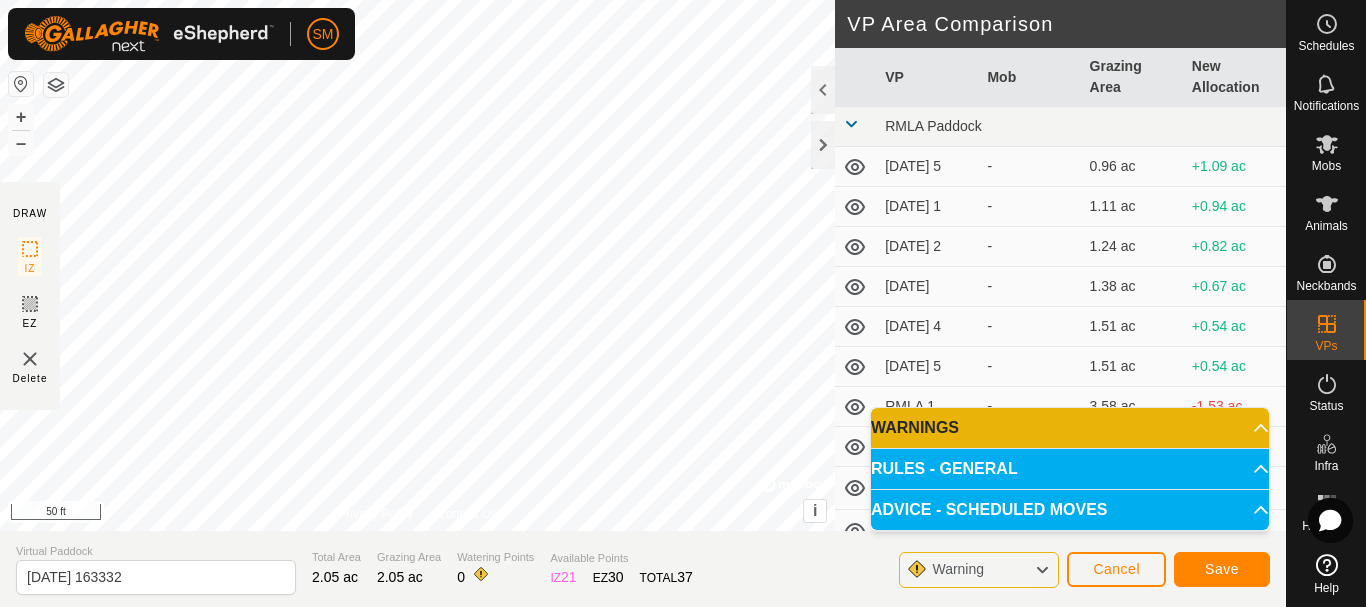click on "DRAW IZ EZ Delete Privacy Policy Contact Us + – ⇧ i ©  Mapbox , ©  OpenStreetMap ,  Improve this map 50 ft VP Area Comparison     VP   Mob   Grazing Area   New Allocation  RMLA Paddock 1  2025-08-05 5  -  0.96 ac  +1.09 ac  2025-08-06 1  -  1.11 ac  +0.94 ac  2025-08-06 2  -  1.24 ac  +0.82 ac  2025-08-06 3  -  1.38 ac  +0.67 ac  2025-08-06 4  -  1.51 ac  +0.54 ac  2025-08-06 5  -  1.51 ac  +0.54 ac  RMLA 1  -  3.58 ac  -1.53 ac  RMLA 3  -  4.2 ac  -2.15 ac  RMLA laneway  -  1.38 ac  +0.67 ac  RMLA paddock 1  -  1.51 ac  +0.54 ac  RMLA2  -  4.2 ac  -2.15 ac RMLA Paddock 5  2025-07-21 1  -  1.98 ac  +0.07 ac  2025-07-21 2  -  2.1 ac  -0.05 ac  2025-07-21 3  -  2.25 ac  -0.2 ac  2025-07-21 4  -  2.37 ac  -0.32 ac  2025-07-21 5  -  1.85 ac  +0.2 ac  2025-07-22 1  -  1.98 ac  +0.07 ac  2025-07-22 2  -  2.1 ac  -0.05 ac  2025-07-22 3  -  2.22 ac  -0.17 ac  2025-07-22 4  -  2.35 ac  -0.3 ac  2025-07-22 5  -  1.51 ac  +0.54 ac  2025-07-23  -  1.98 ac  +0.07 ac  2025-07-23 1  -  1.63 ac  +0.42 ac  2025-07-23 2" 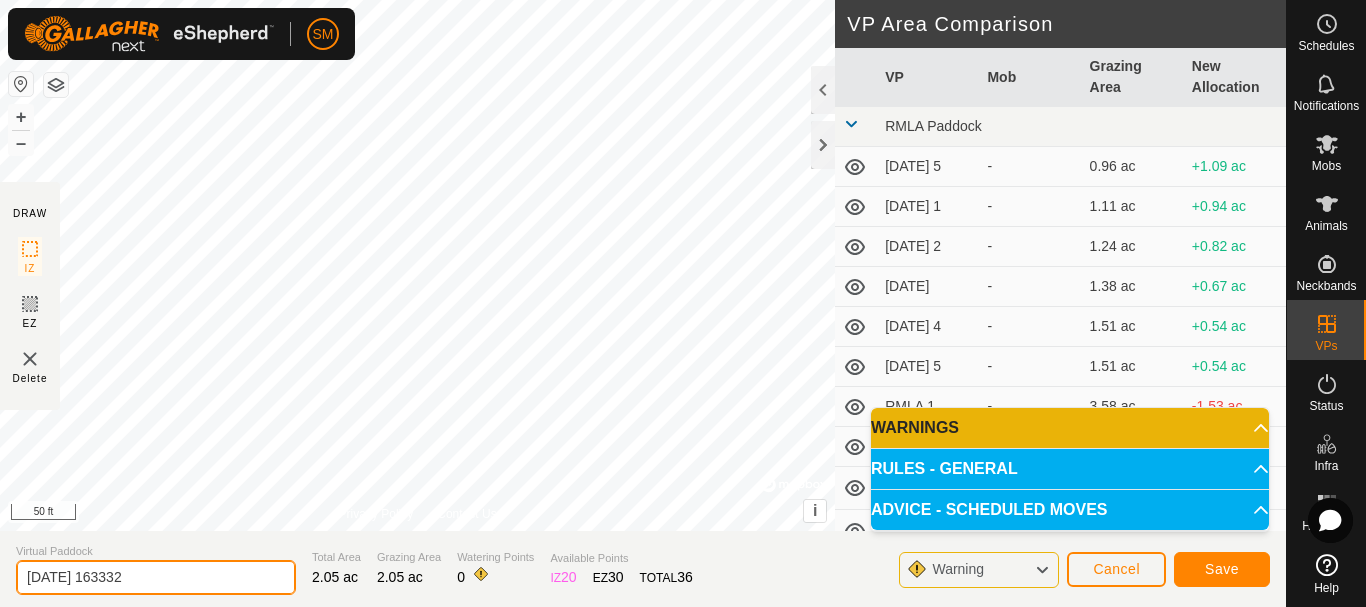 drag, startPoint x: 203, startPoint y: 577, endPoint x: 0, endPoint y: 581, distance: 203.0394 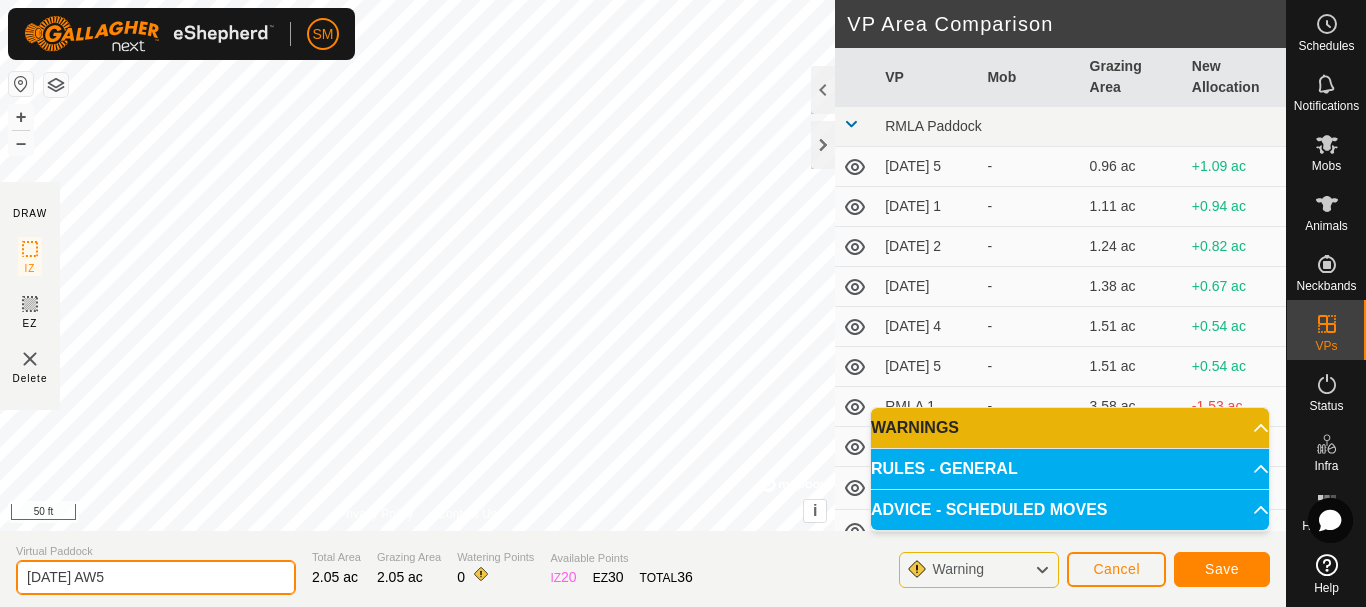 type on "2025-08-04 AW5" 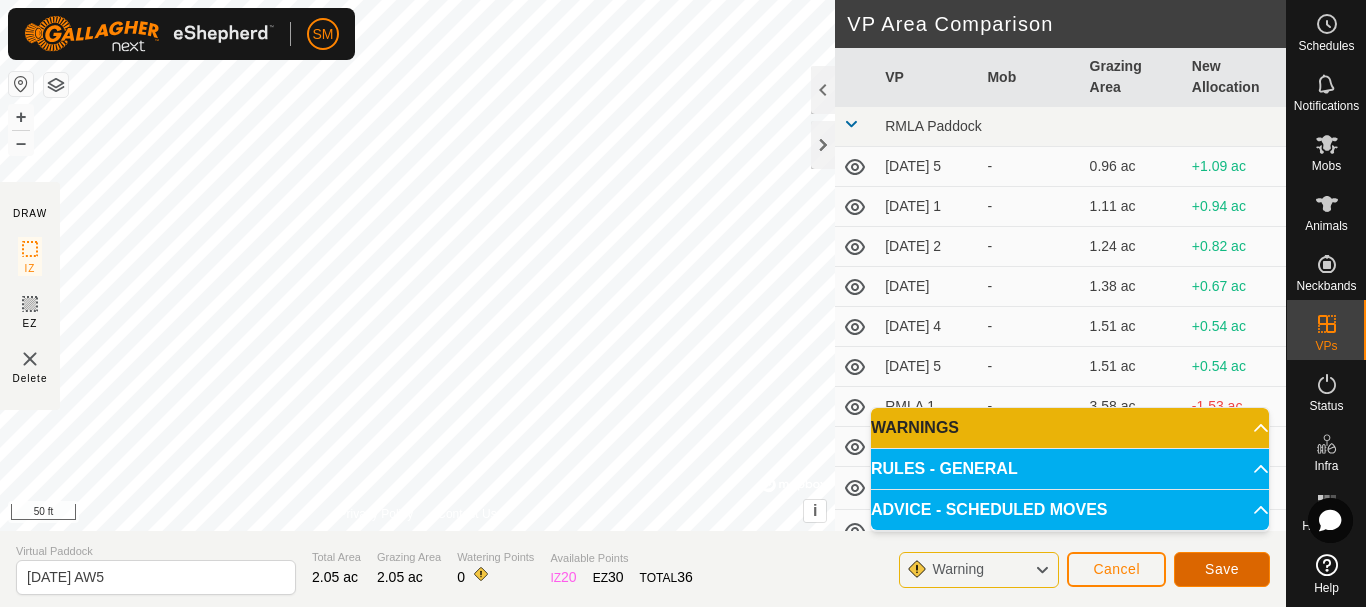 click on "Save" 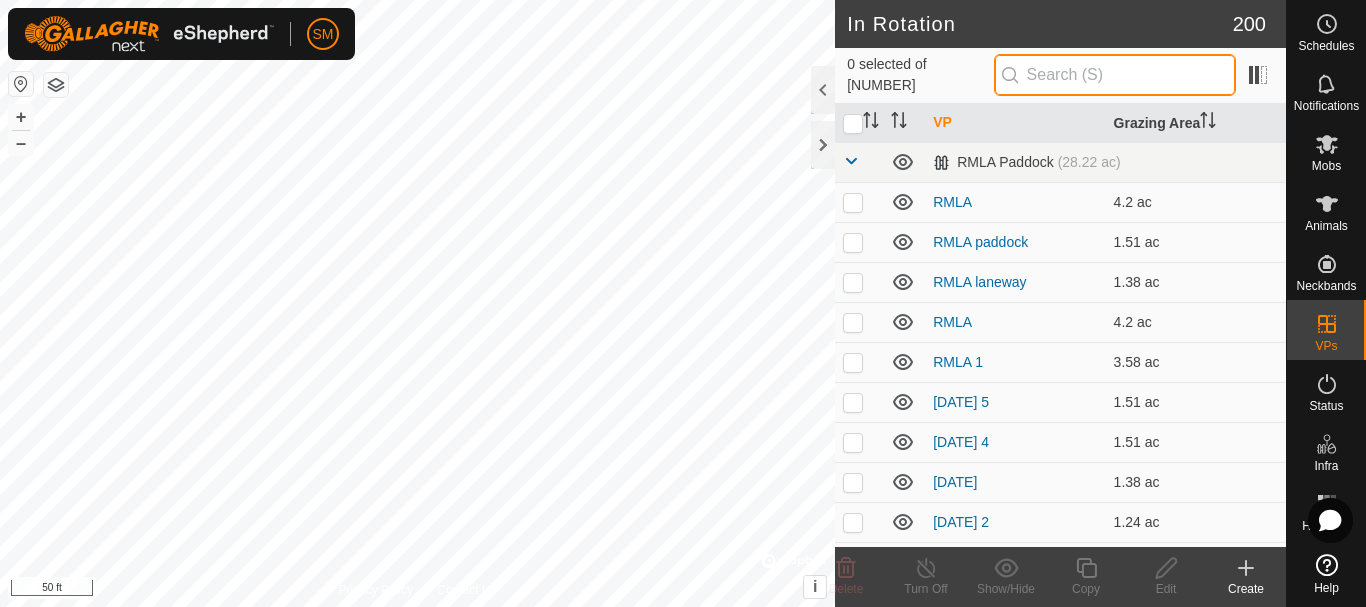 click at bounding box center [1115, 75] 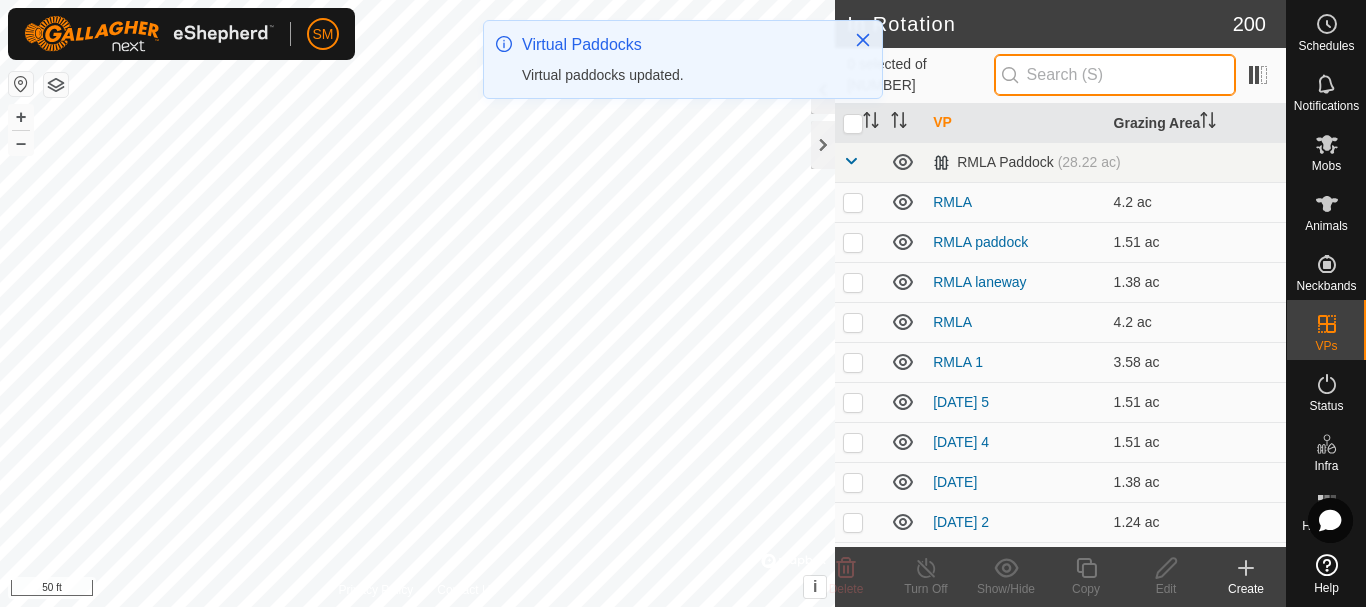 paste on "2025-08-04 AW" 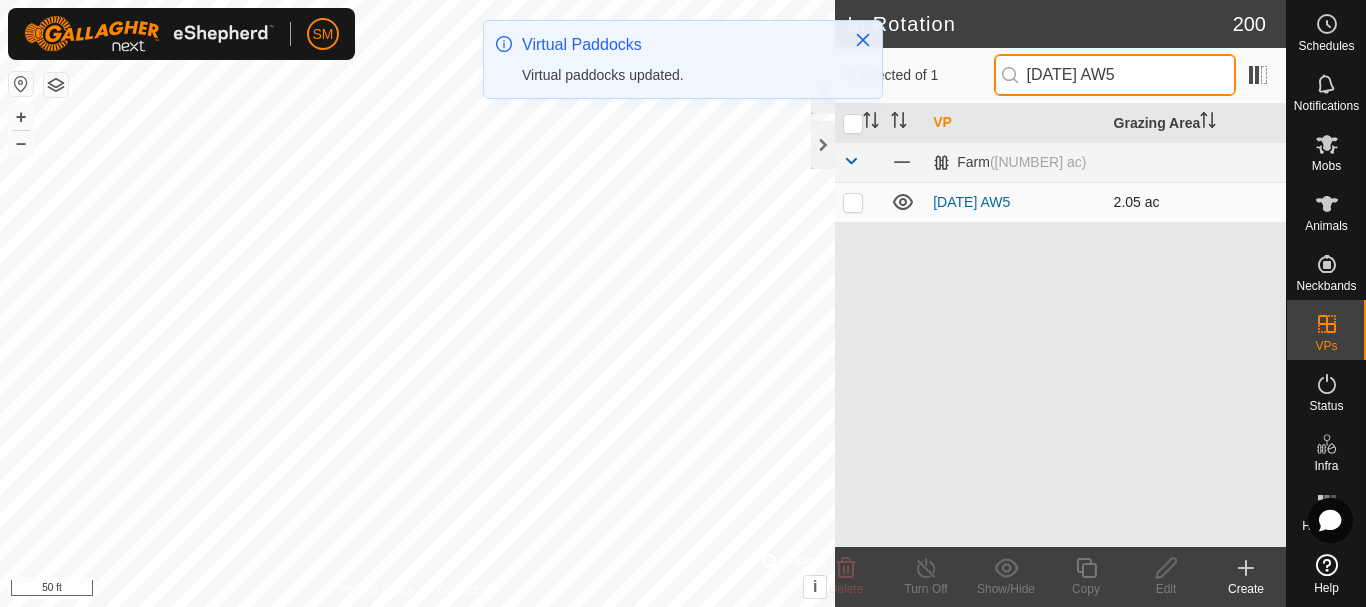 type on "2025-08-04 AW5" 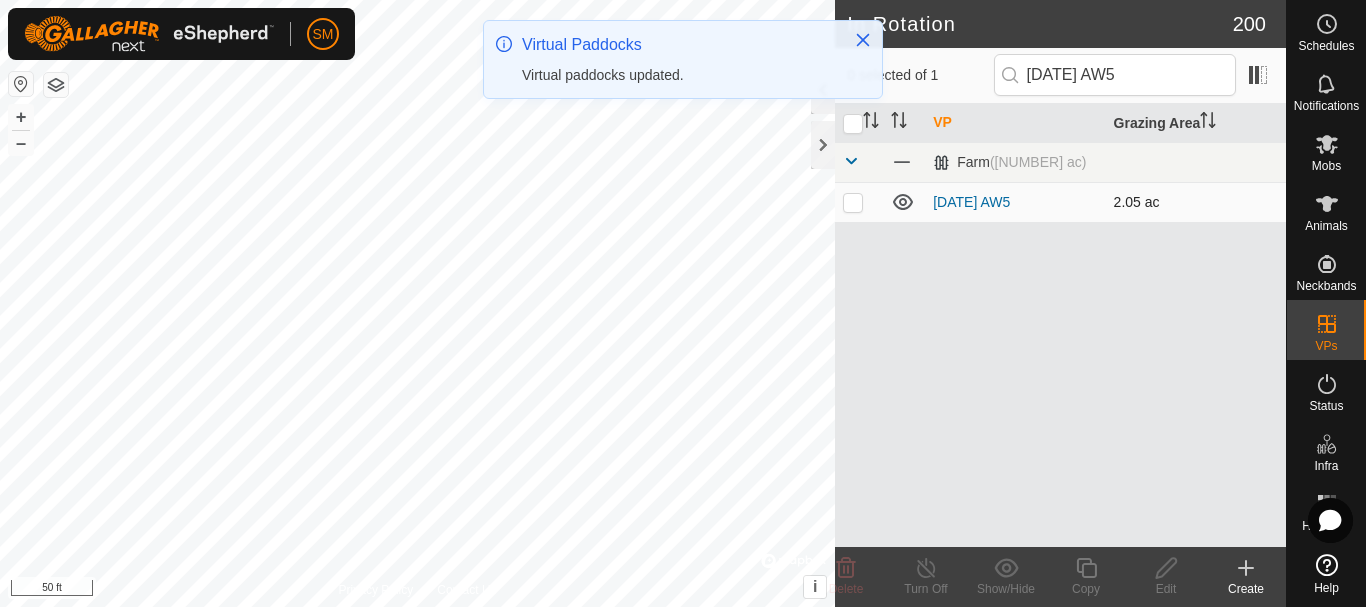 click at bounding box center [859, 202] 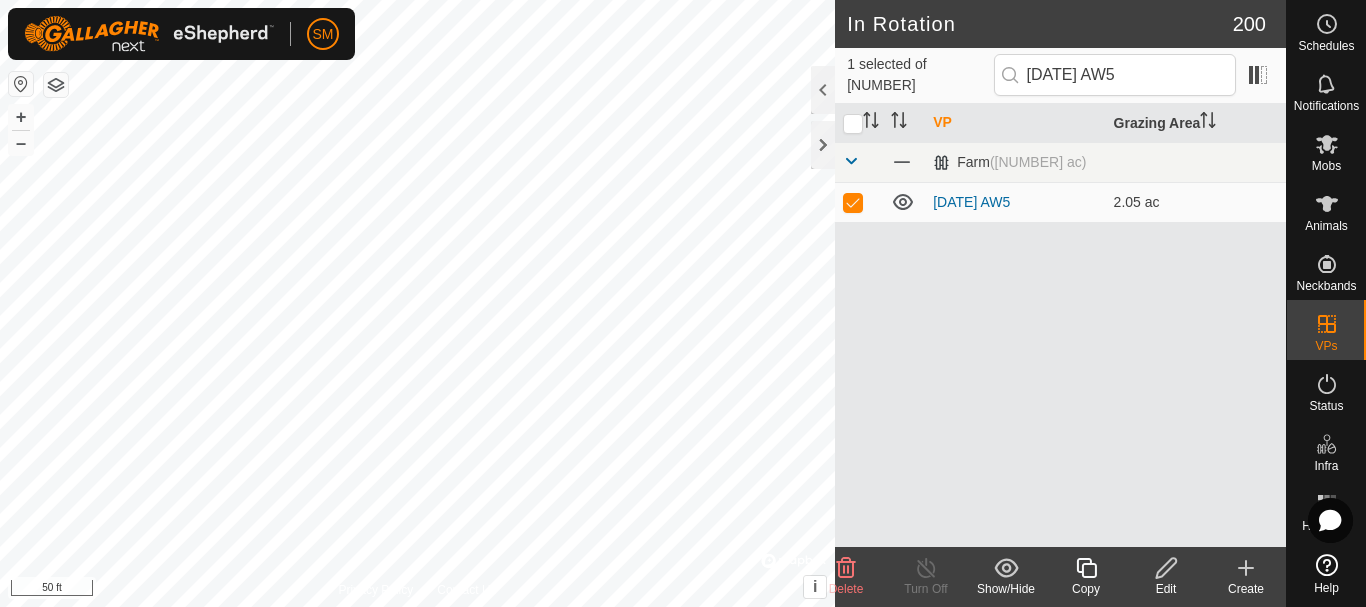 click 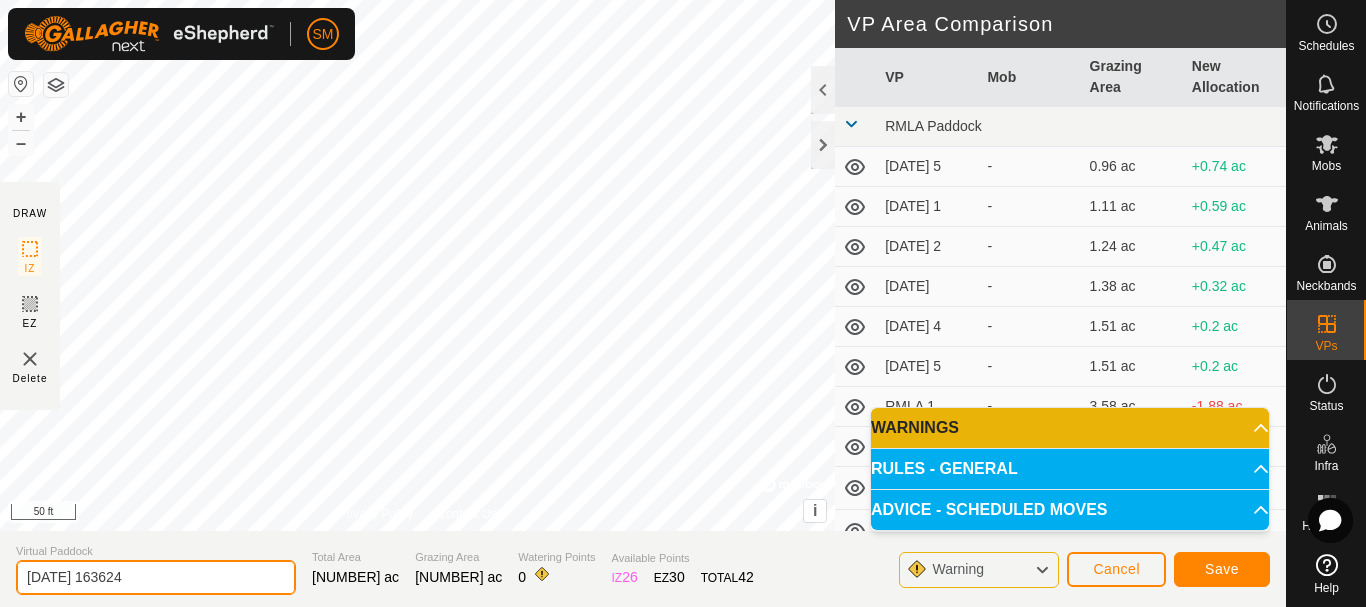 drag, startPoint x: 53, startPoint y: 585, endPoint x: 0, endPoint y: 582, distance: 53.08484 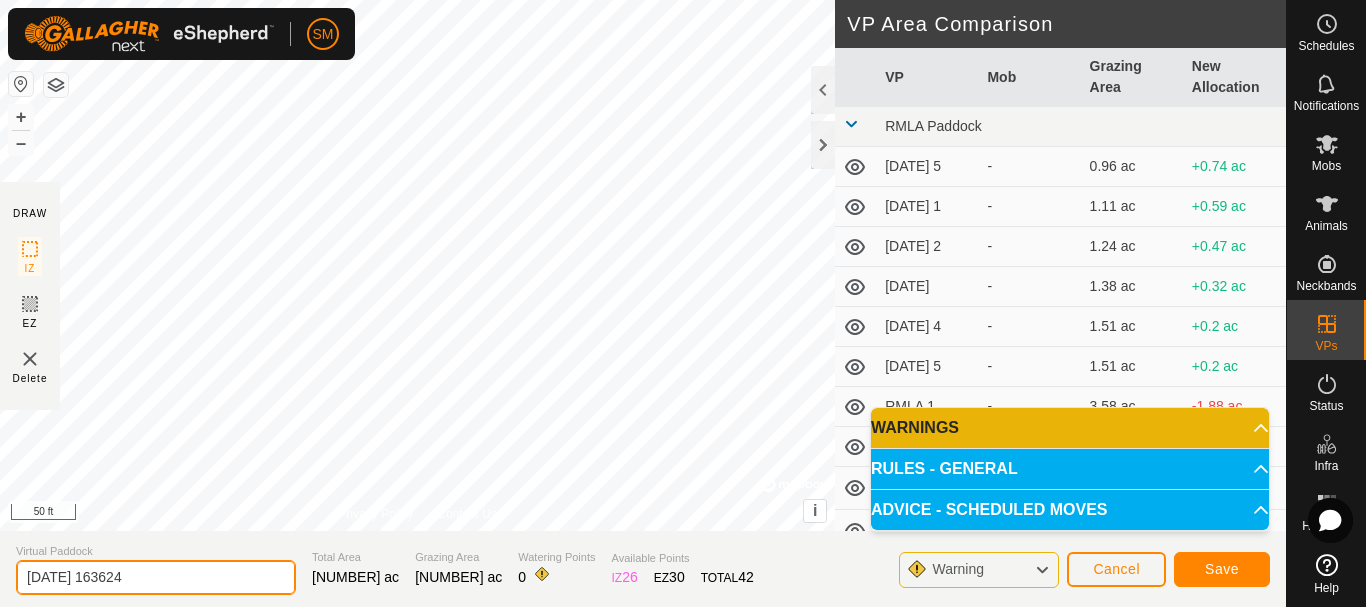 paste on "4 AW" 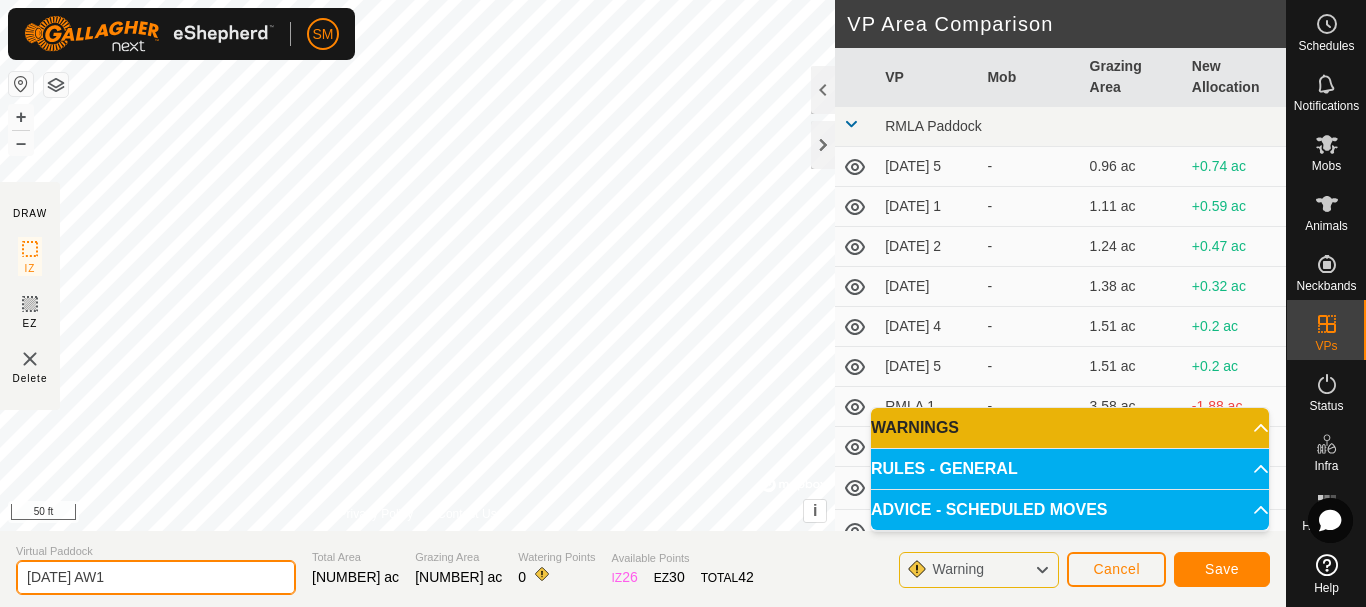 type on "2025-08-04 AW1" 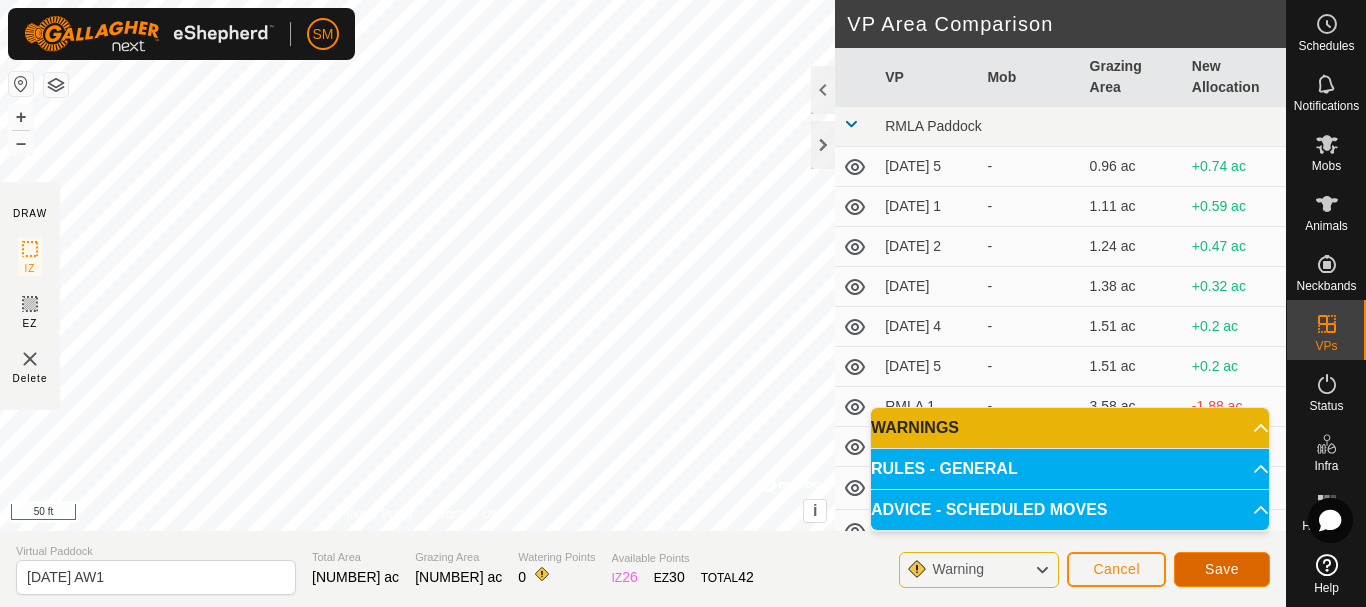 click on "Save" 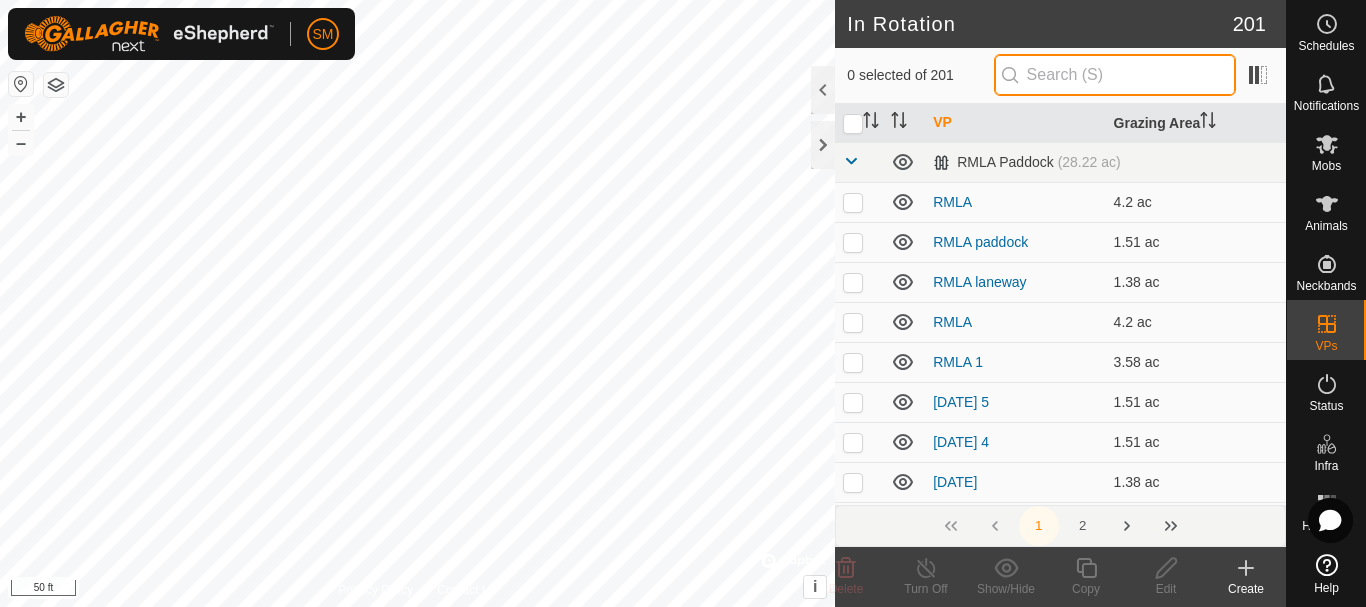 click at bounding box center [1115, 75] 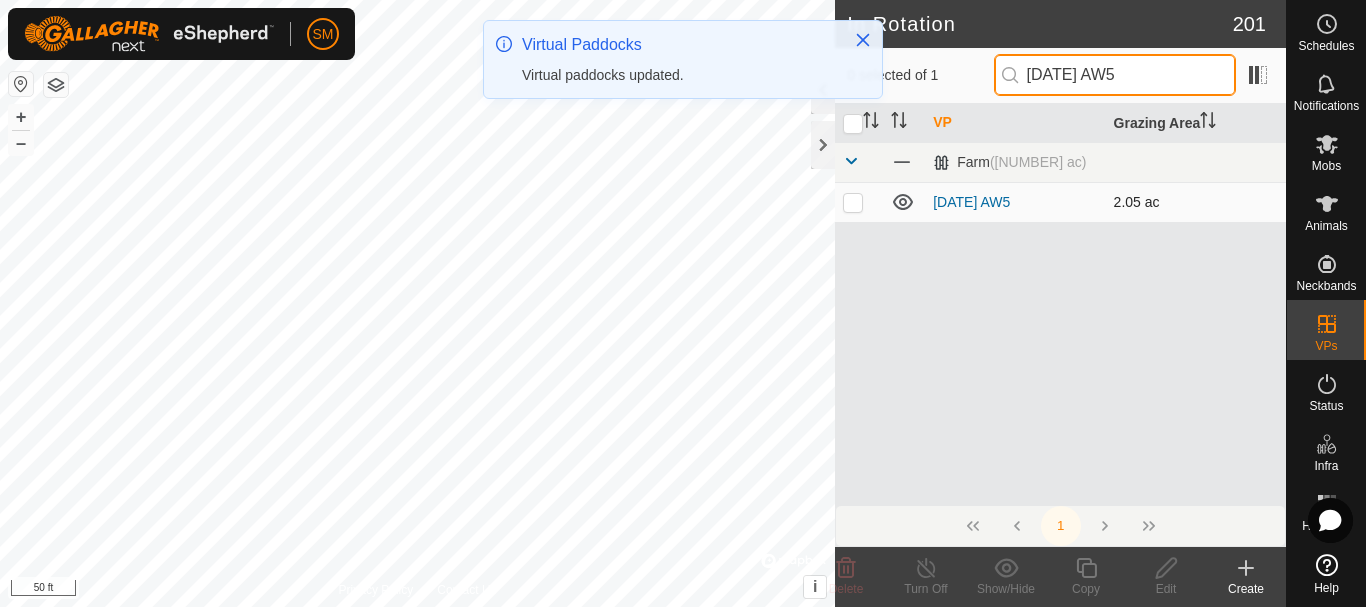 type on "2025-08-04 AW5" 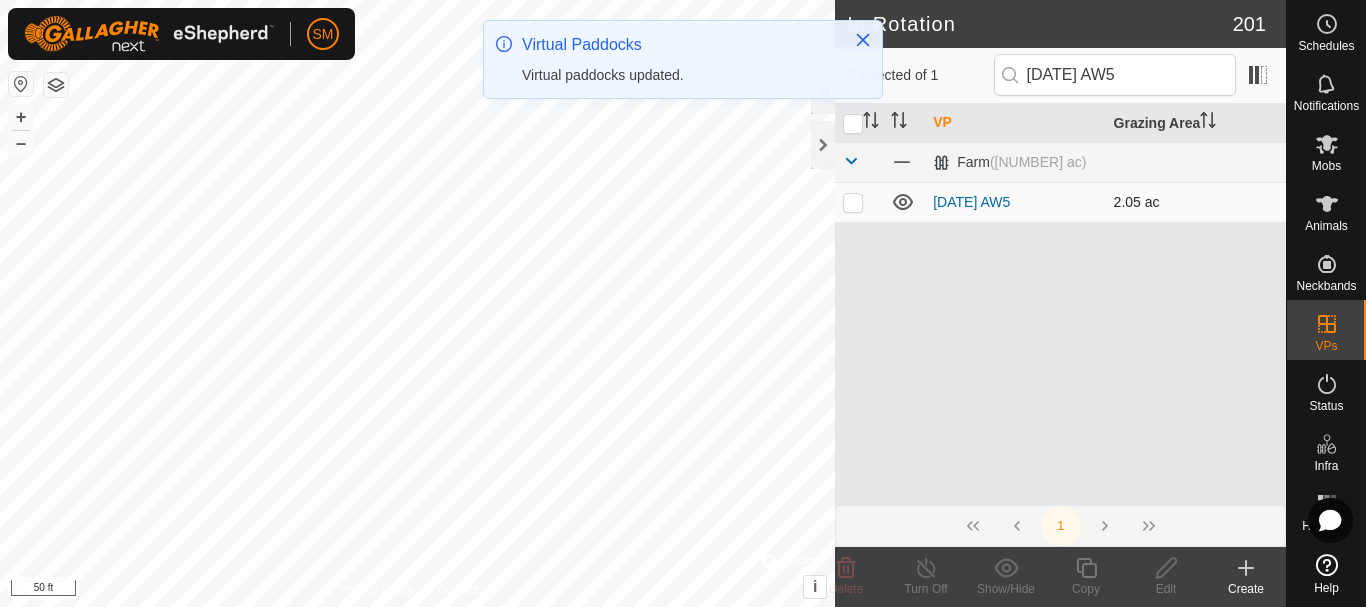 click at bounding box center (853, 202) 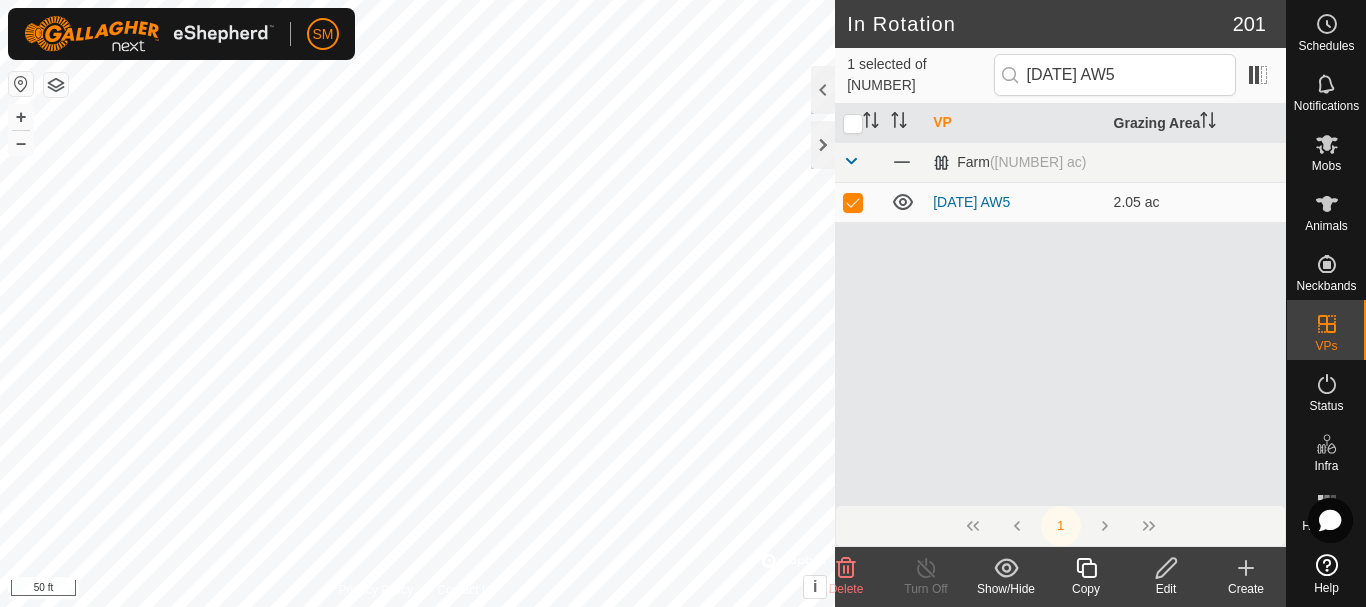 click on "Copy" 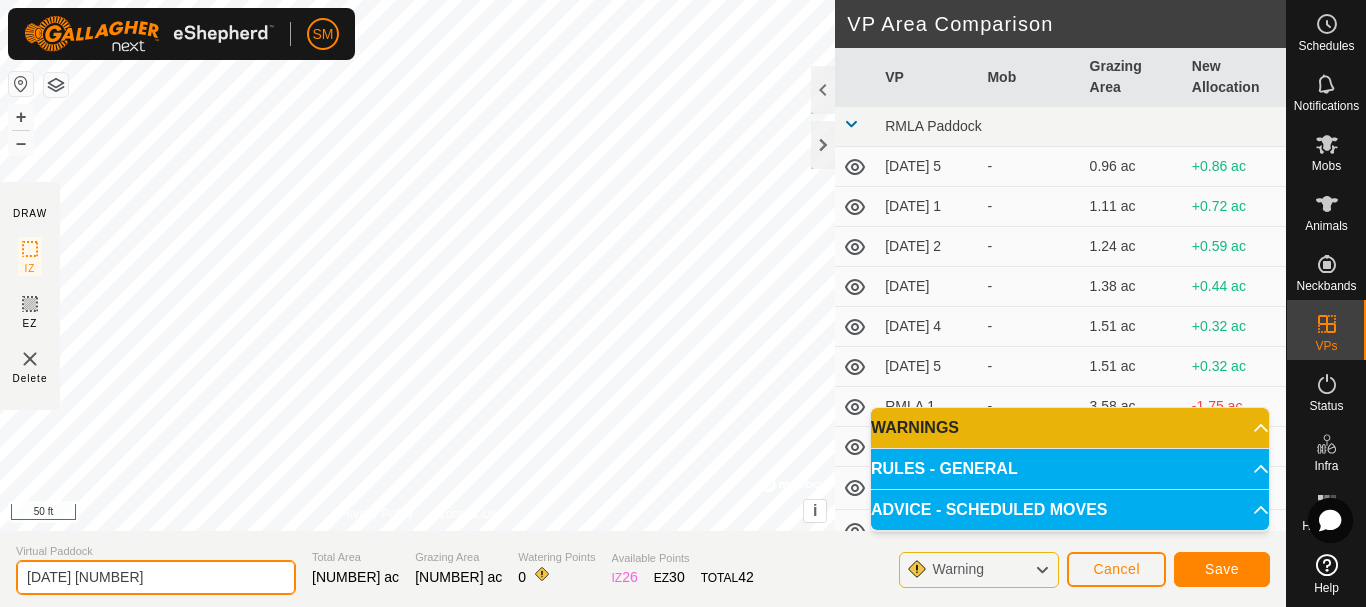 drag, startPoint x: 218, startPoint y: 578, endPoint x: 0, endPoint y: 583, distance: 218.05733 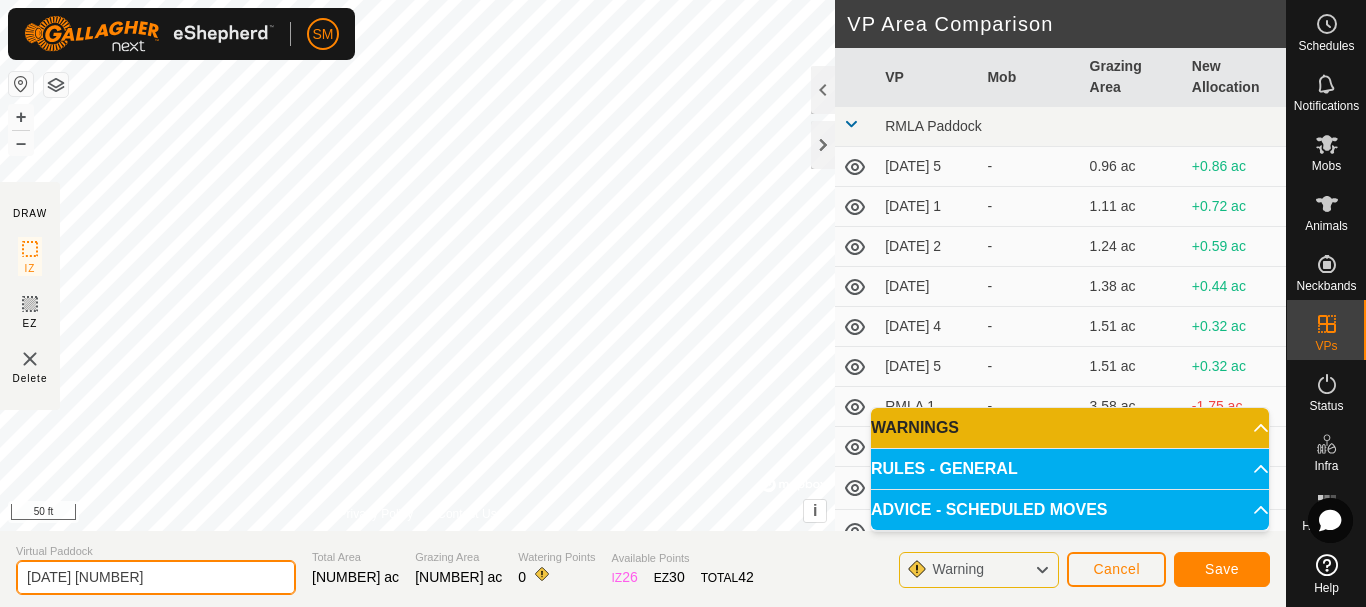 paste on "4 AW" 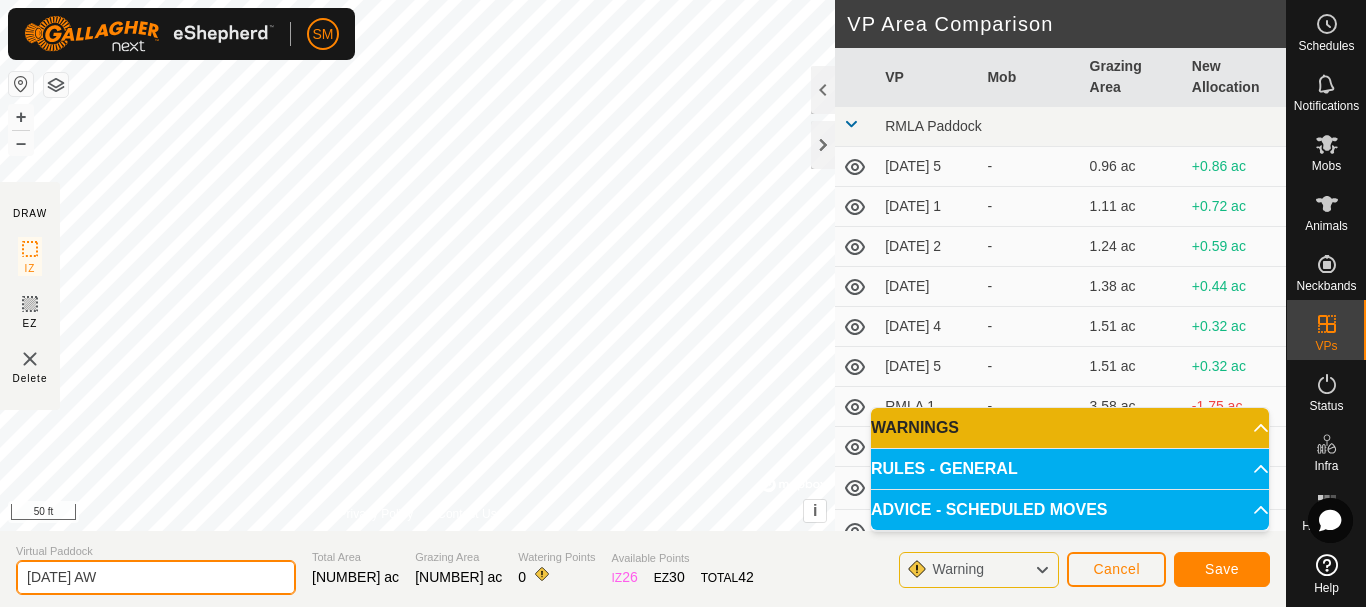 type on "2025-08-04 AW2" 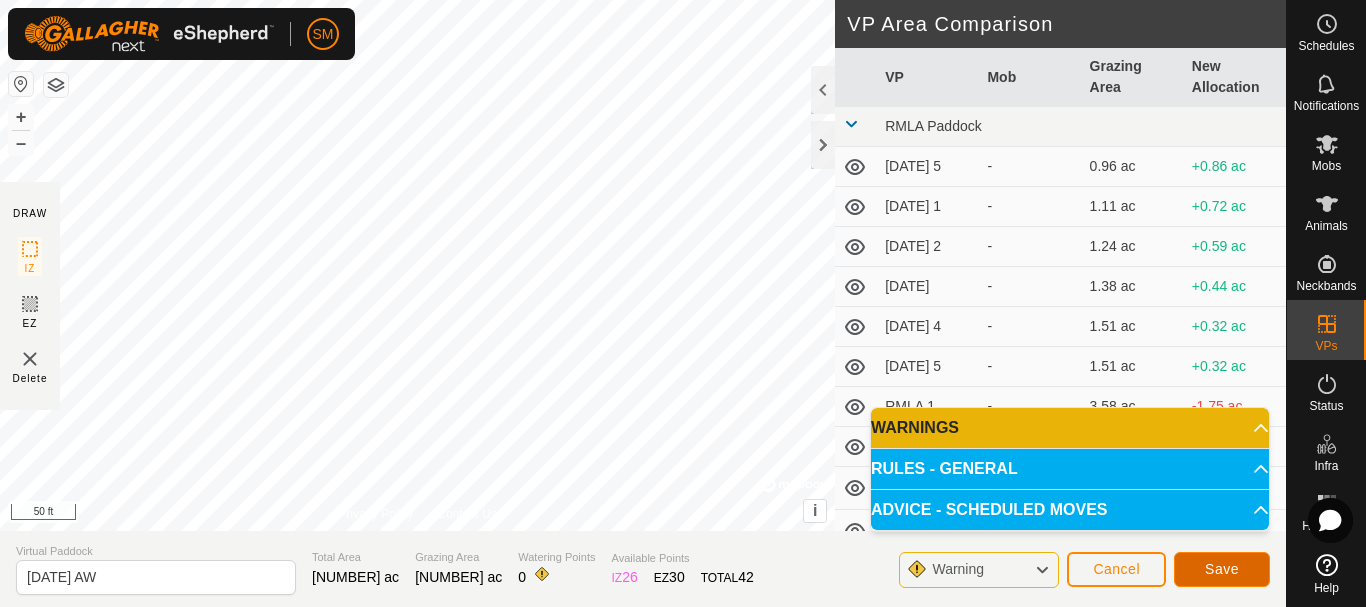 click on "Save" 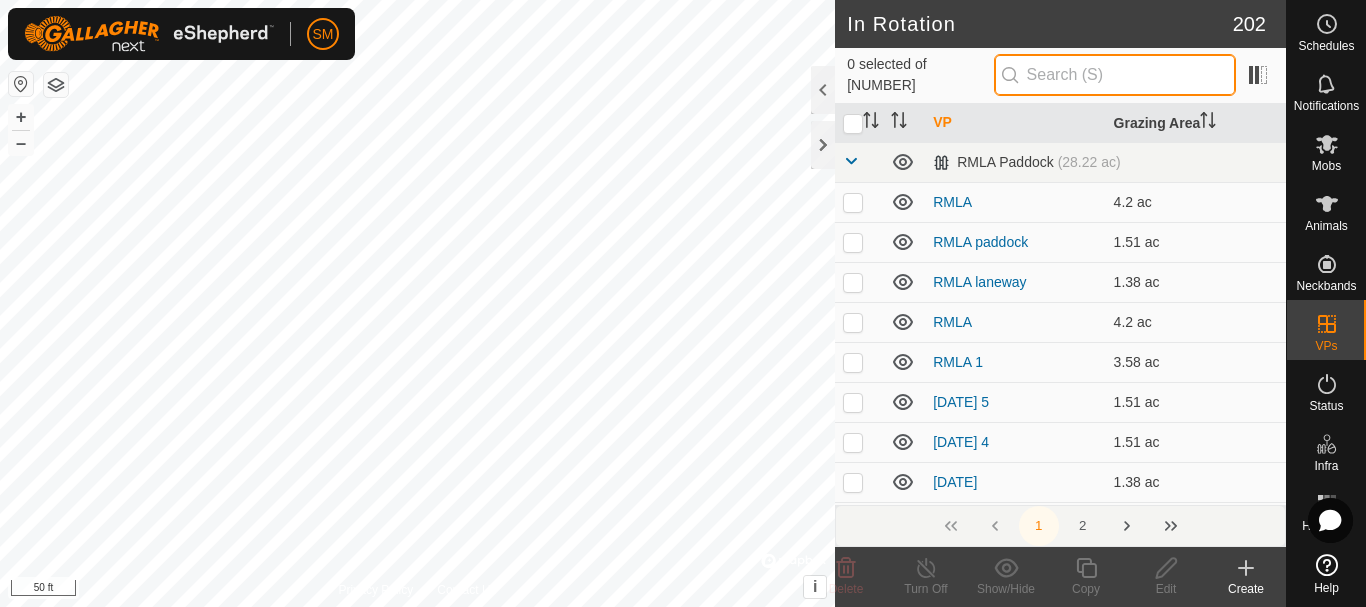 click at bounding box center [1115, 75] 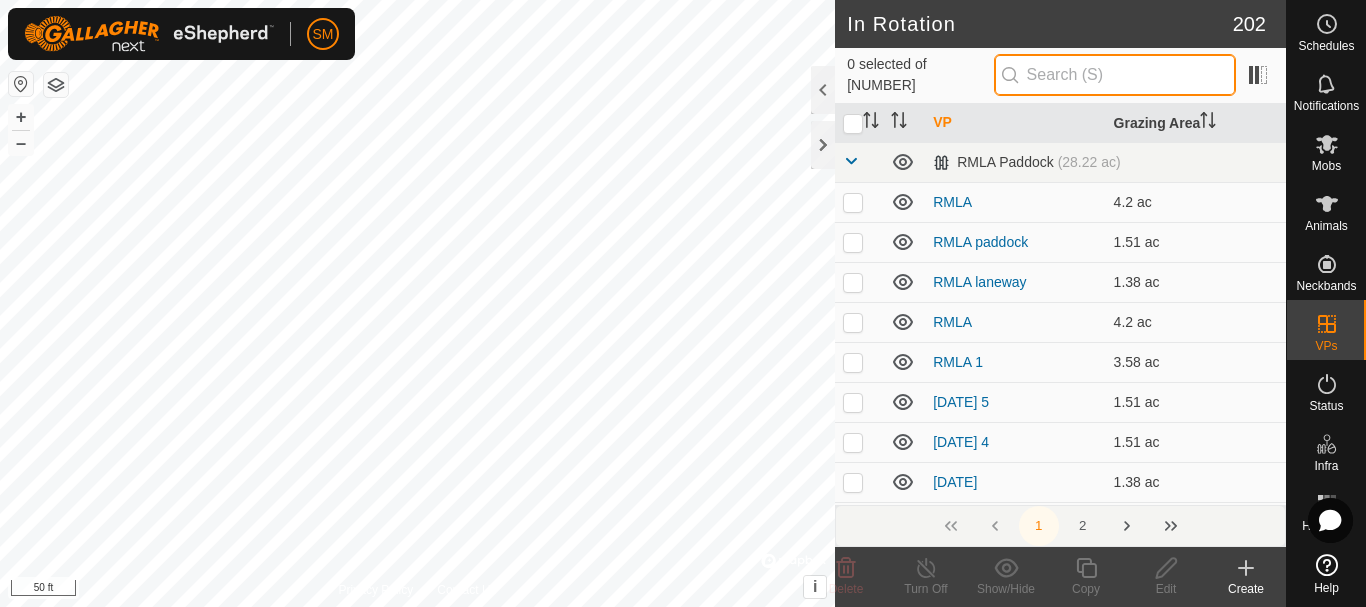 paste on "2025-08-04 AW" 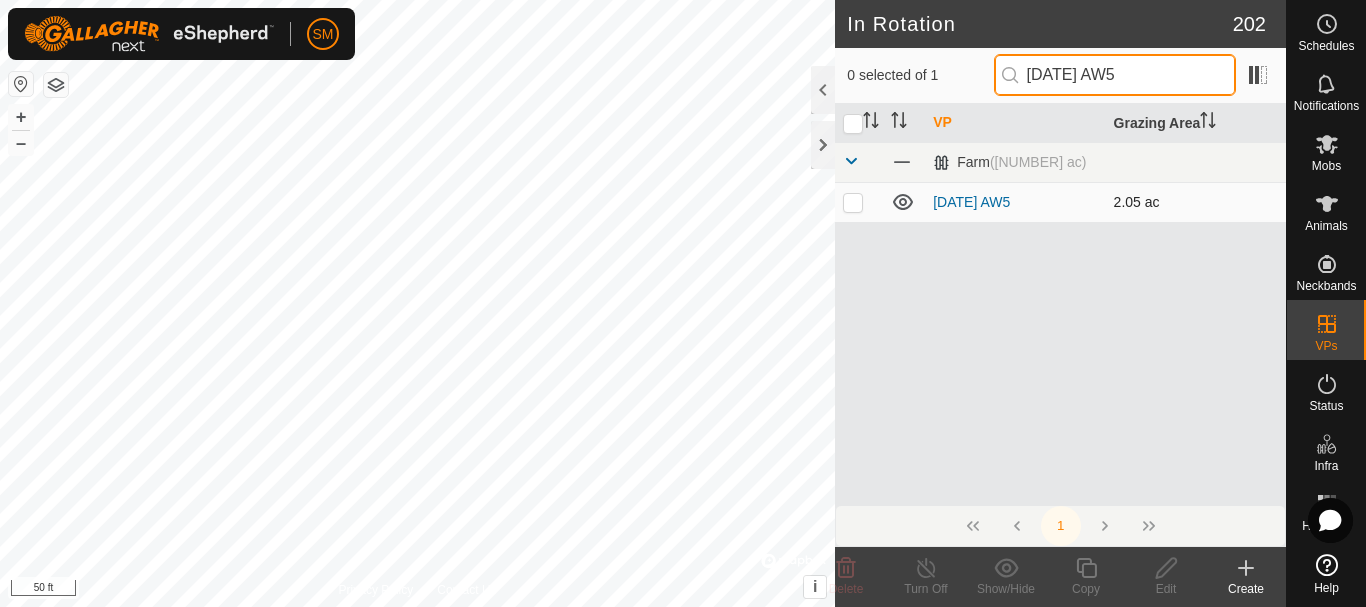 type on "2025-08-04 AW5" 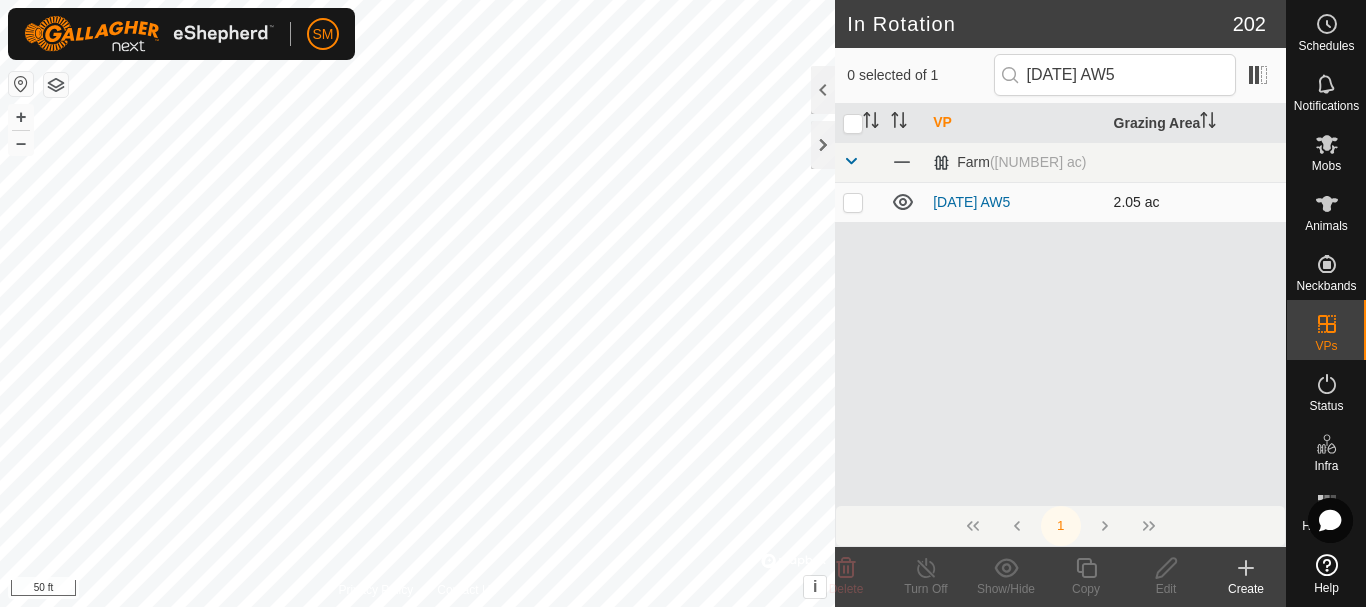 click at bounding box center [853, 202] 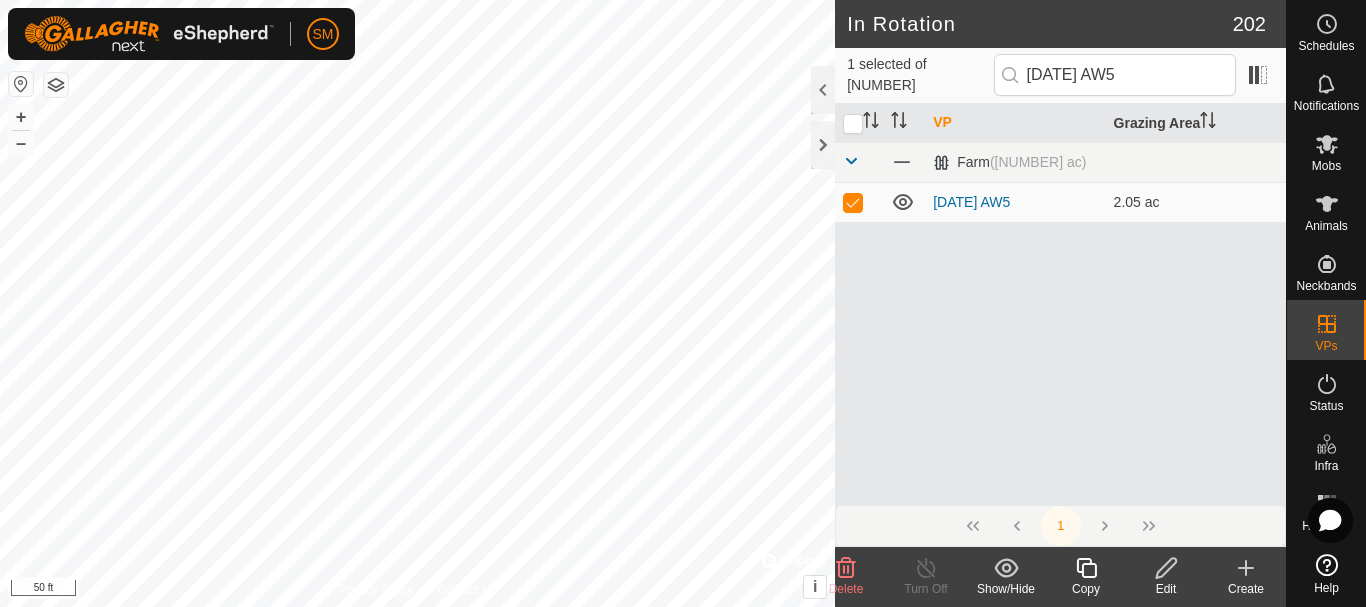 click 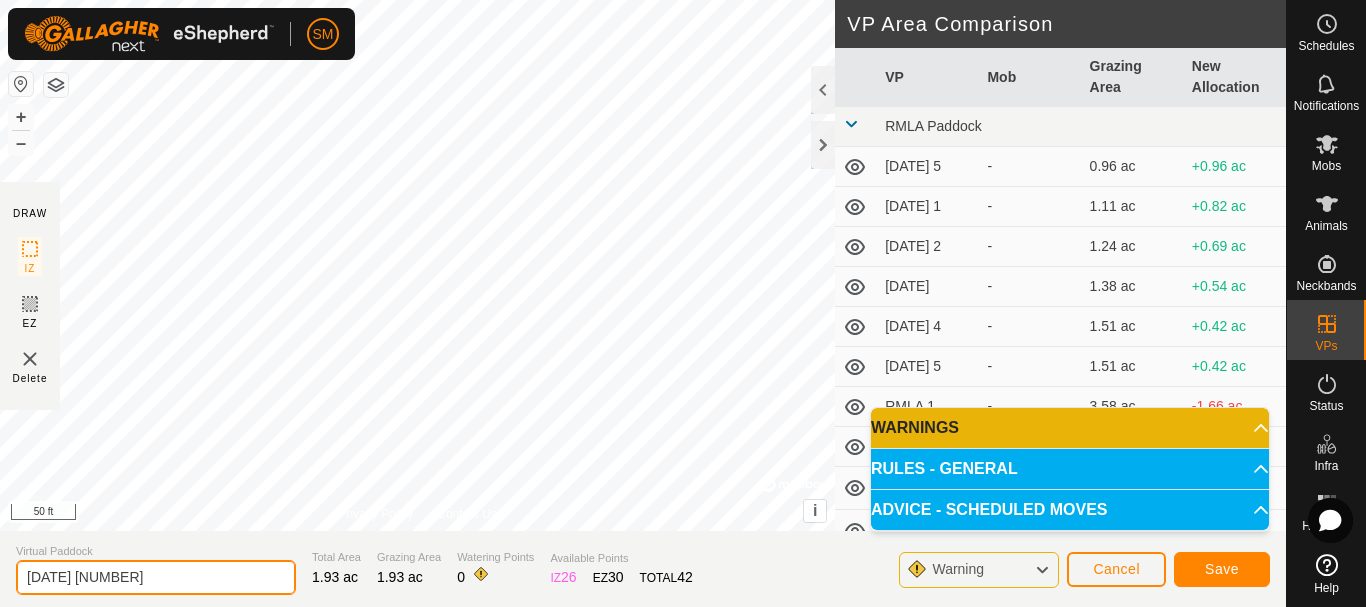 drag, startPoint x: 237, startPoint y: 581, endPoint x: 0, endPoint y: 579, distance: 237.00844 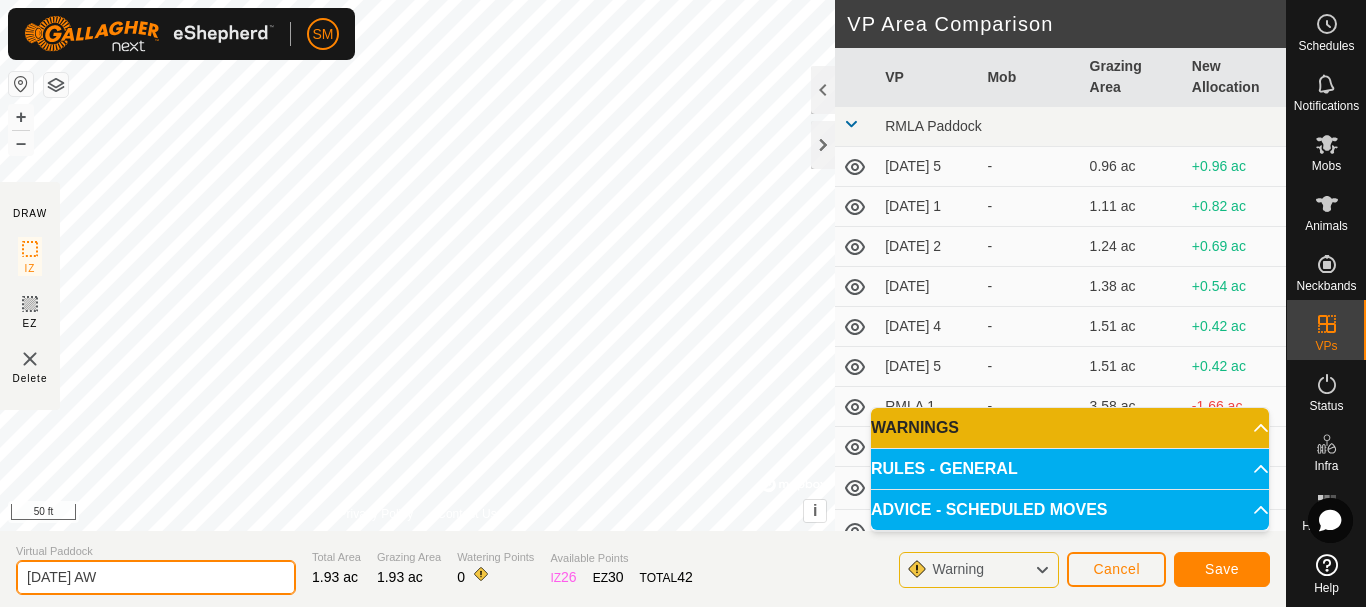type on "2025-08-04 AW3" 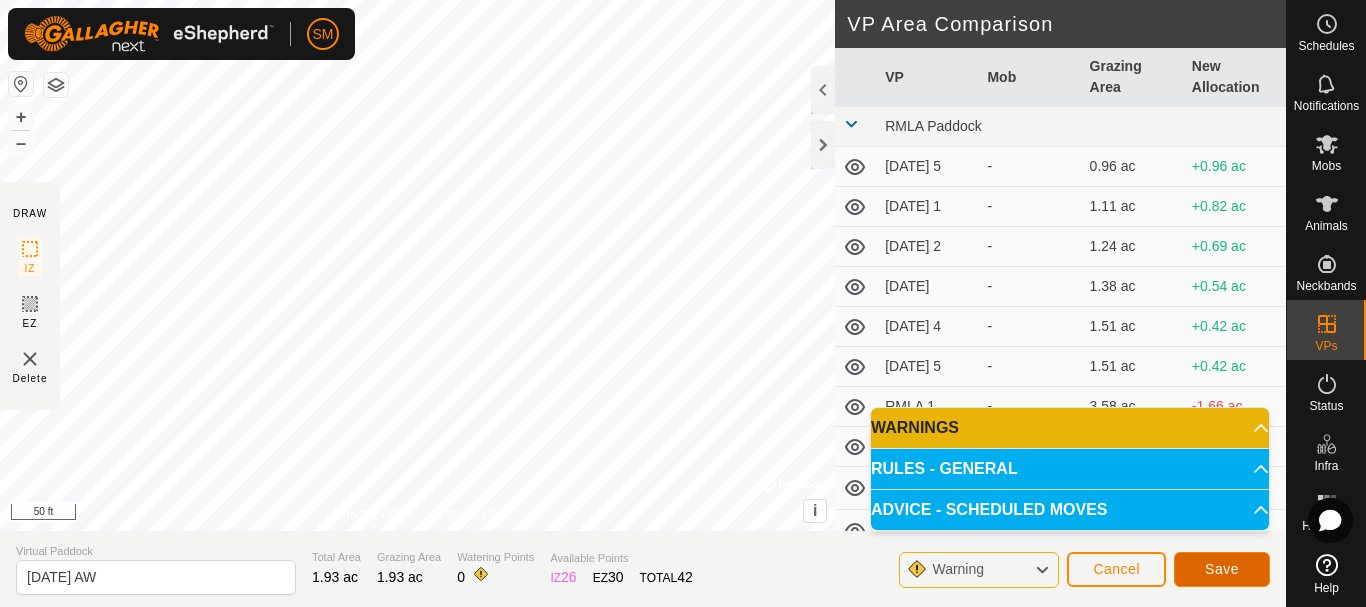 click on "Save" 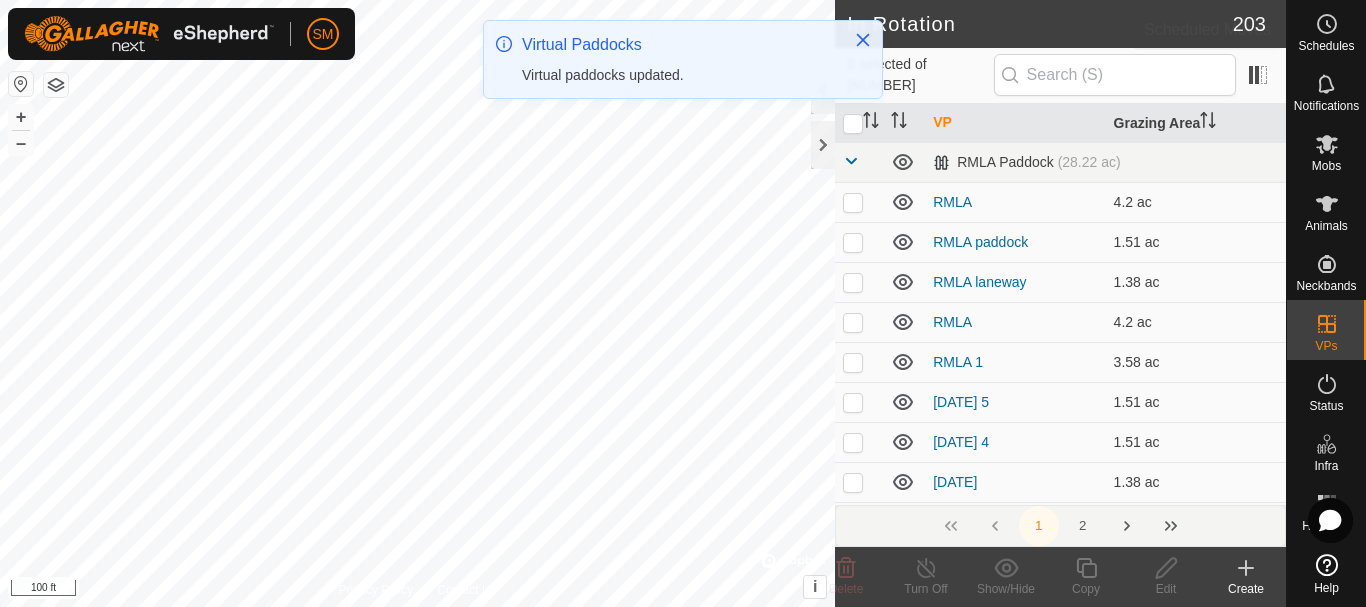 click 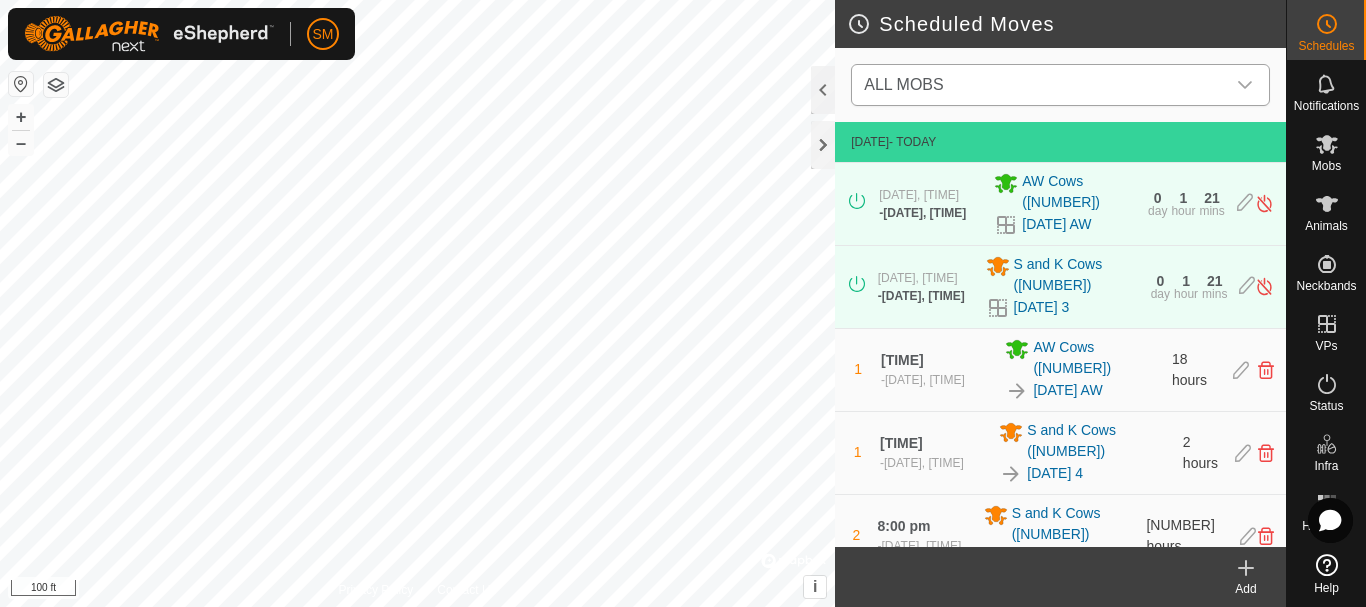 click 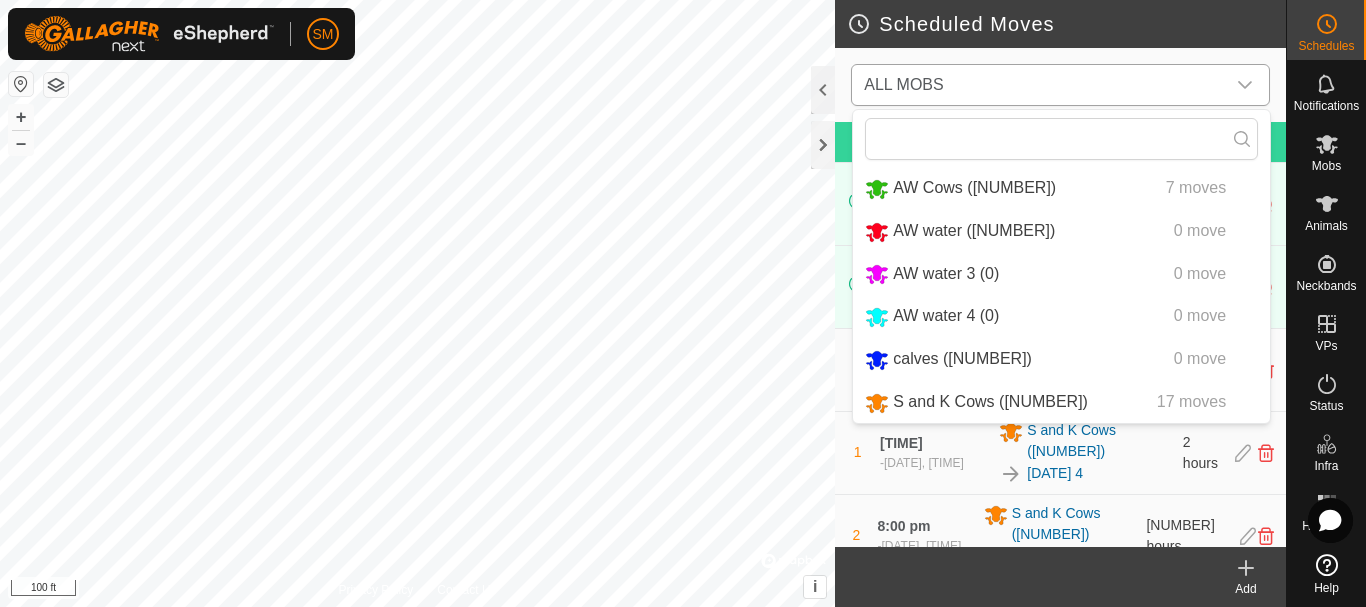 click on "AW Cows (36) 7 moves" at bounding box center [1061, 188] 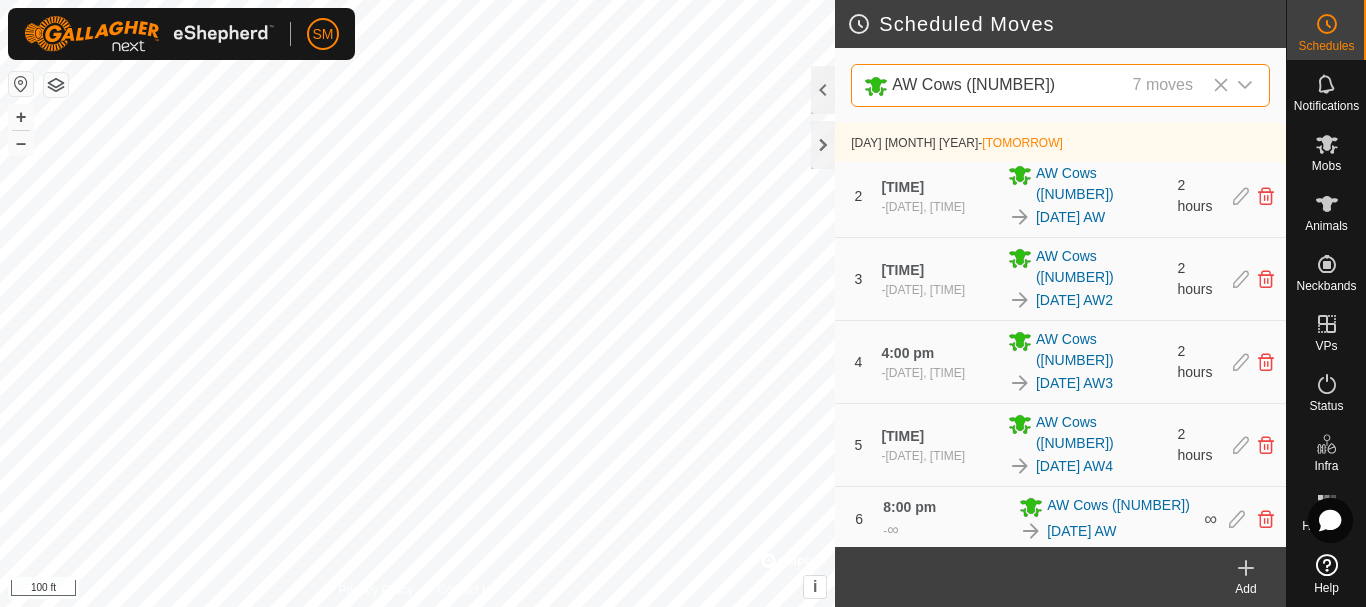 scroll, scrollTop: 237, scrollLeft: 0, axis: vertical 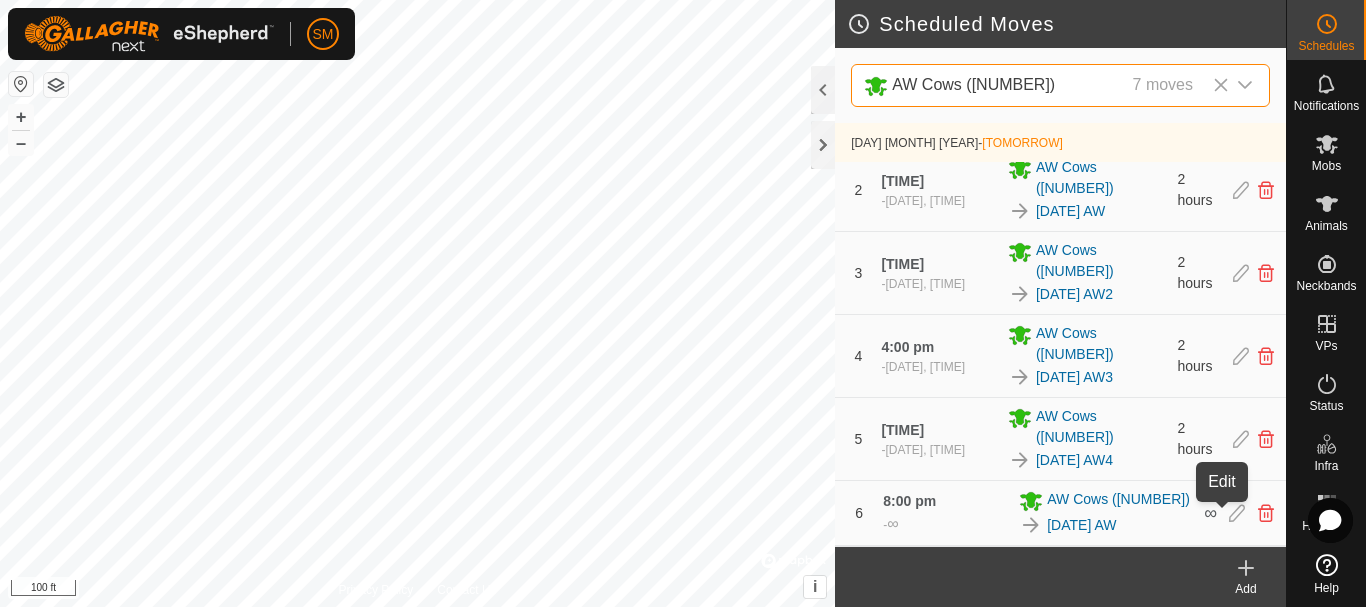 click at bounding box center [1237, 513] 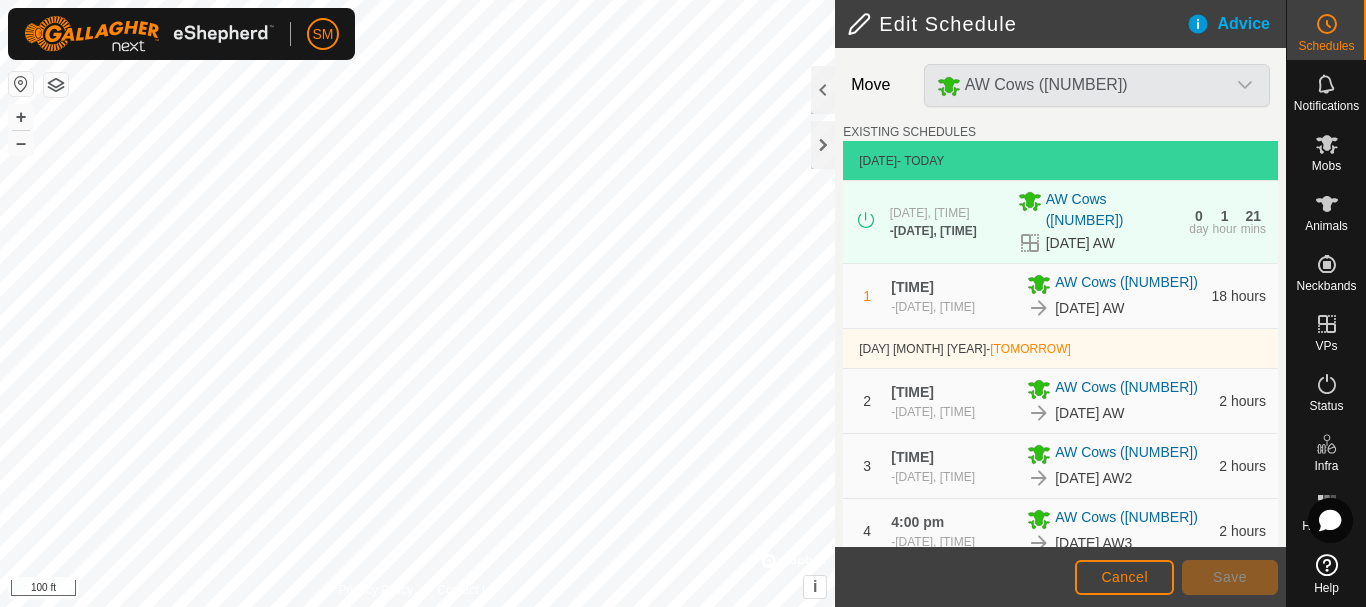 scroll, scrollTop: 472, scrollLeft: 0, axis: vertical 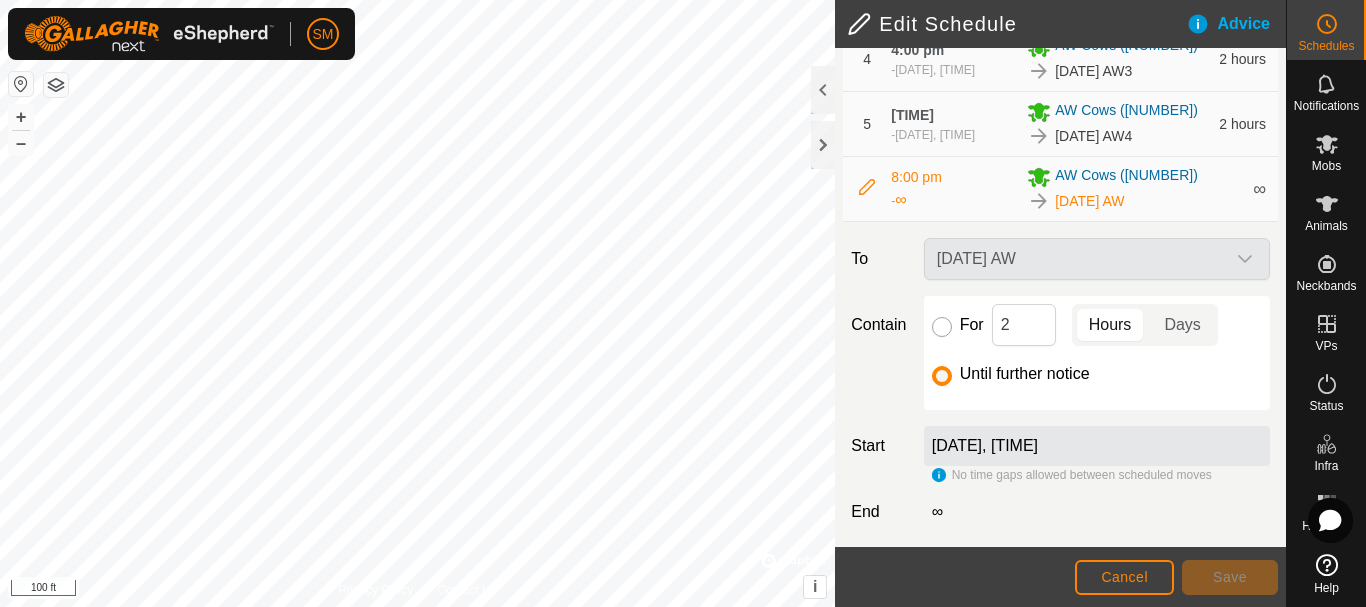 click on "For" at bounding box center (942, 327) 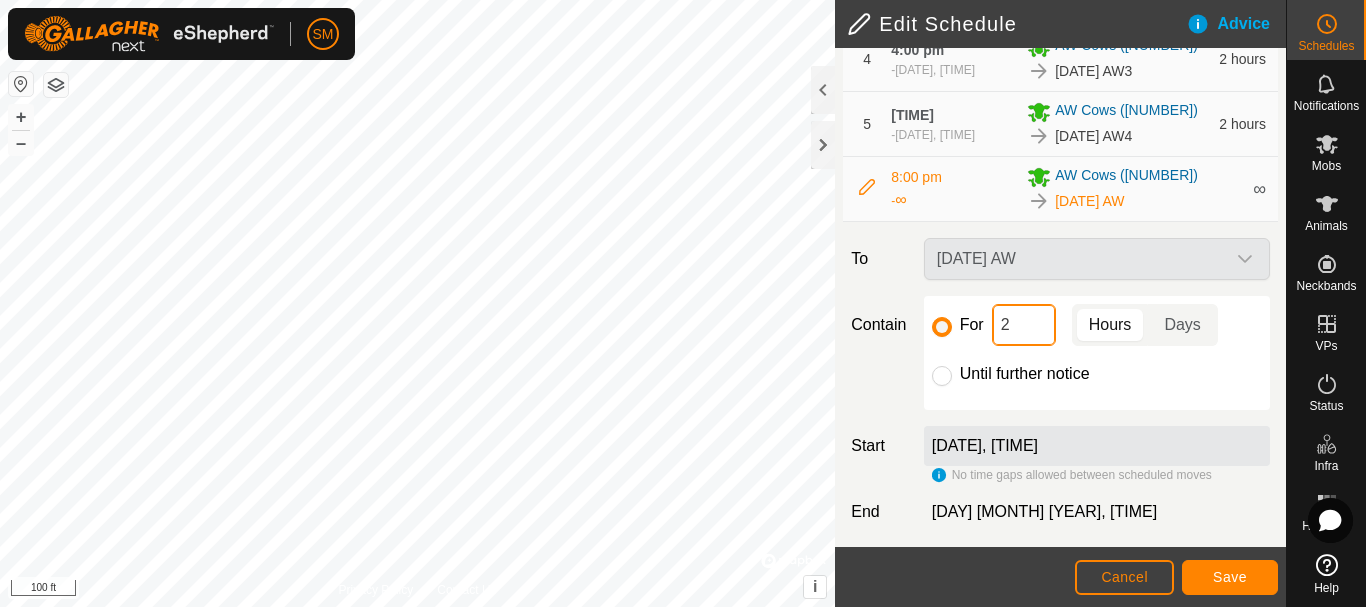 click on "2" 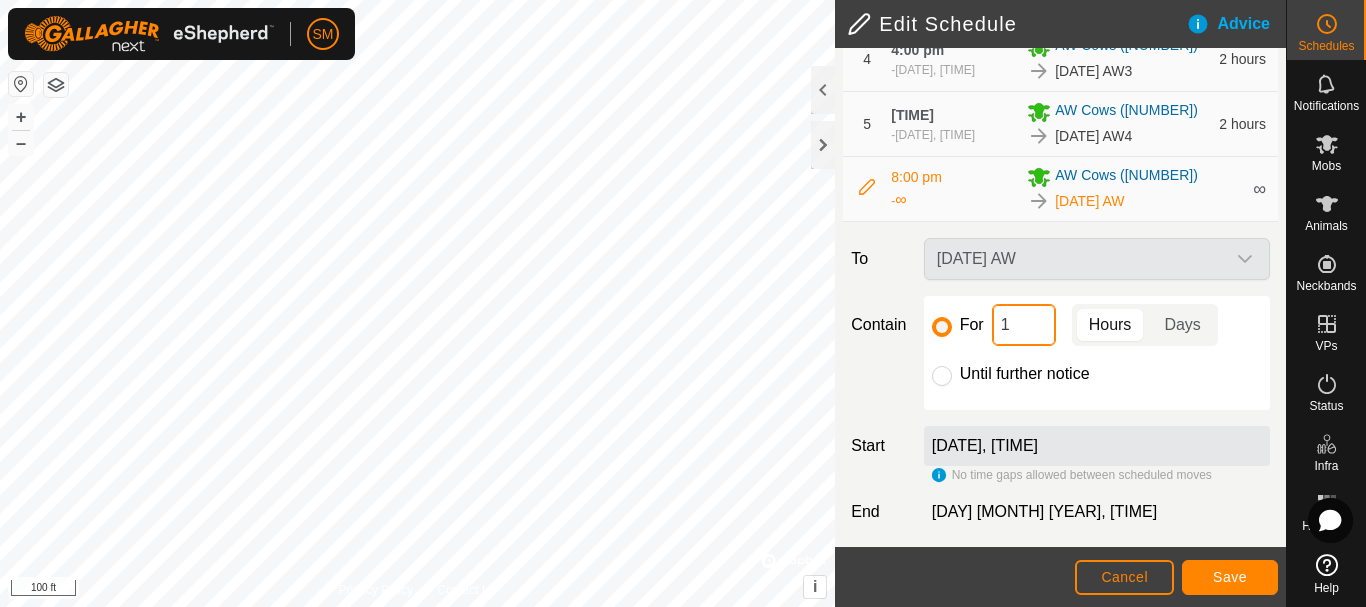 type on "16" 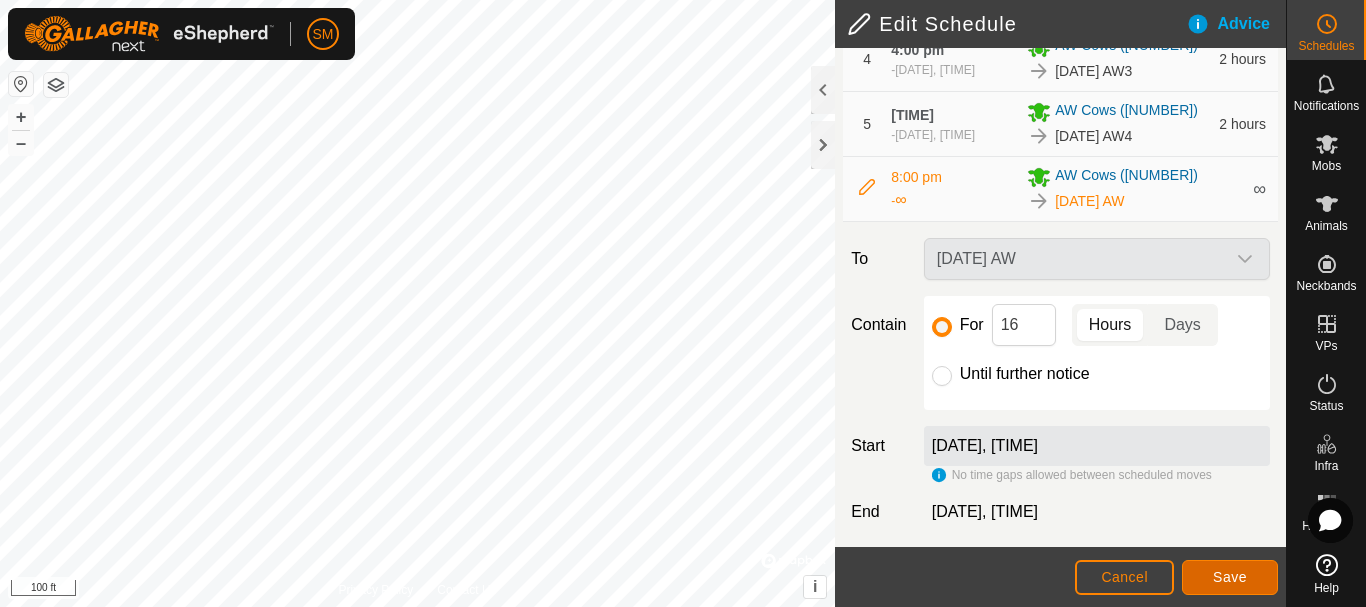 click on "Save" 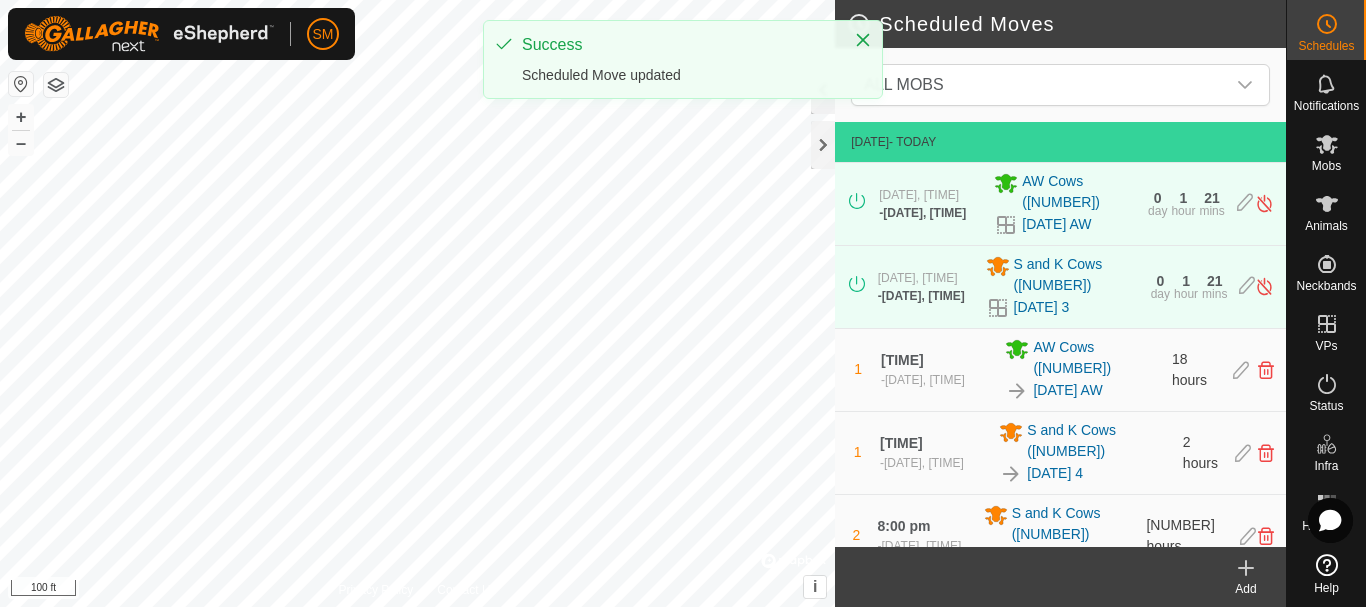 click 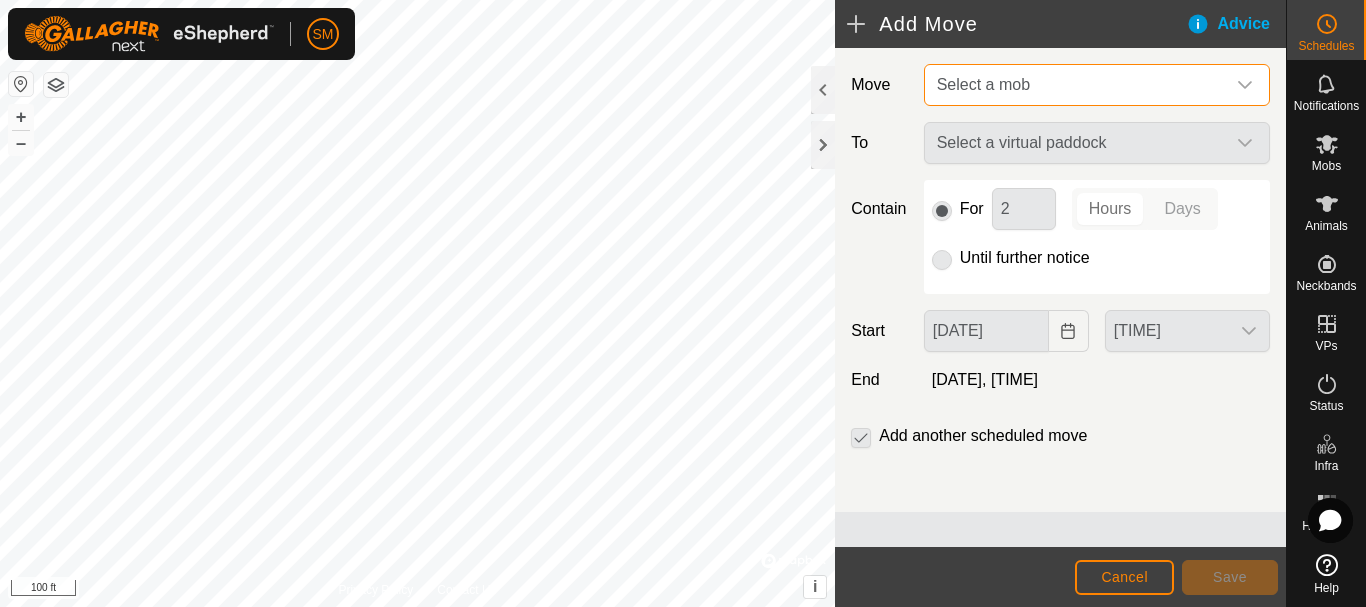 click on "Select a mob" at bounding box center (1077, 85) 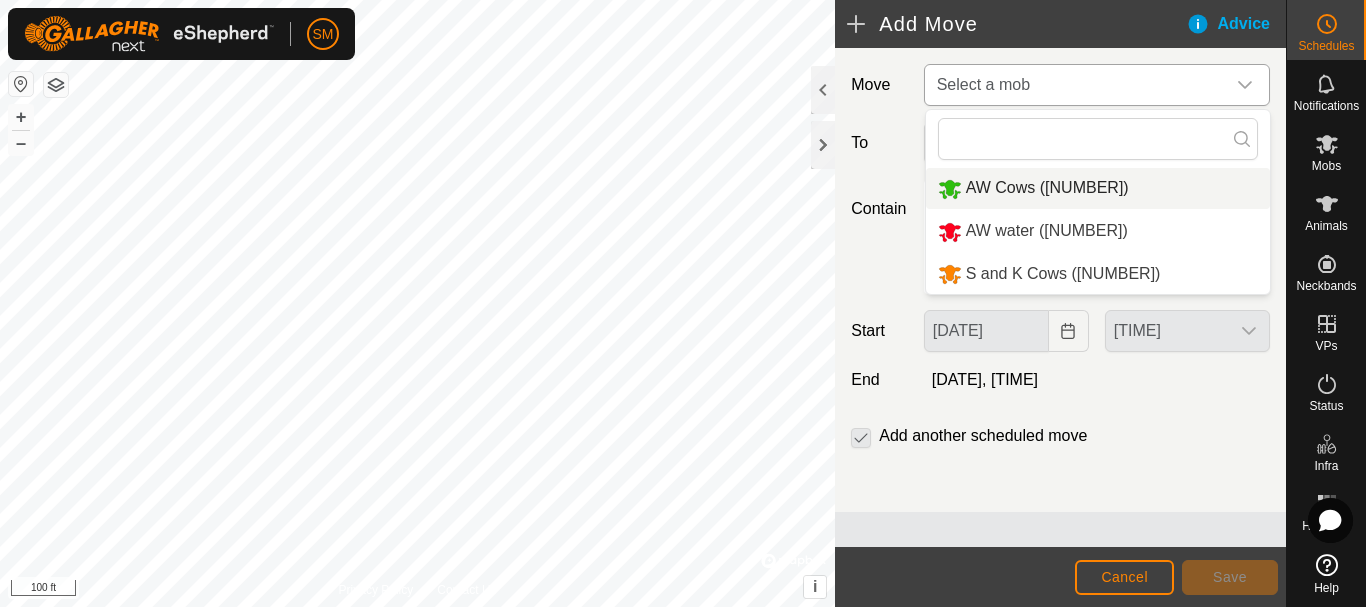click on "AW Cows ([NUMBER])" at bounding box center [1098, 188] 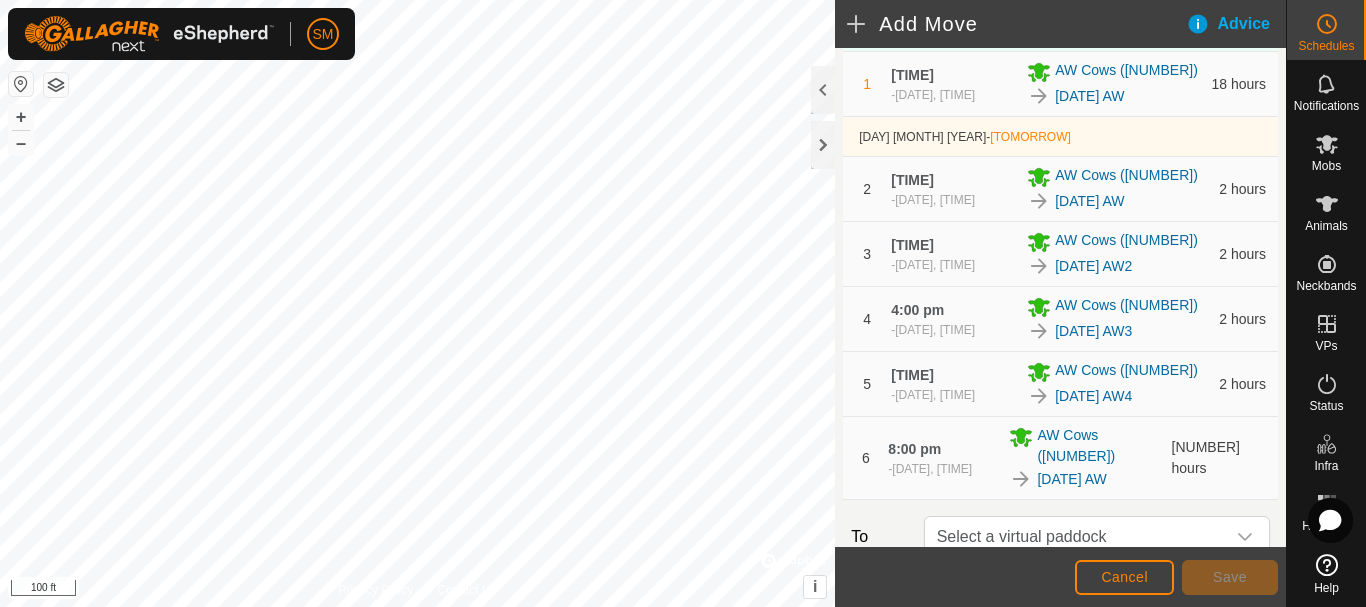 scroll, scrollTop: 569, scrollLeft: 0, axis: vertical 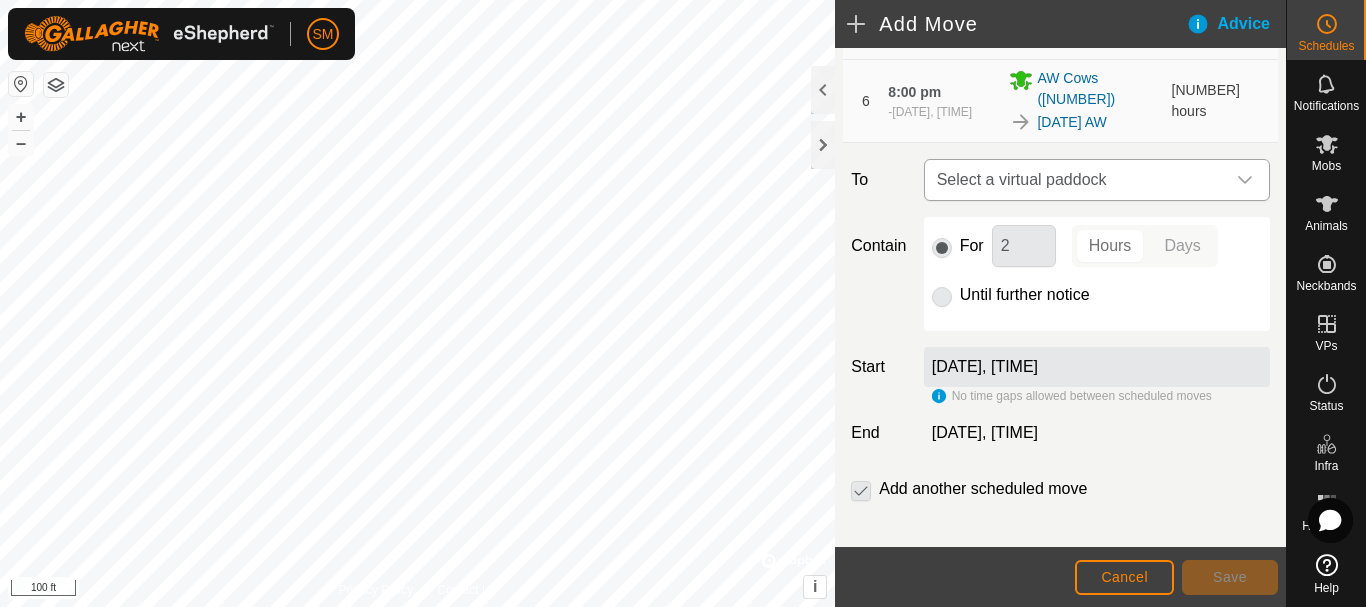 click at bounding box center (1245, 180) 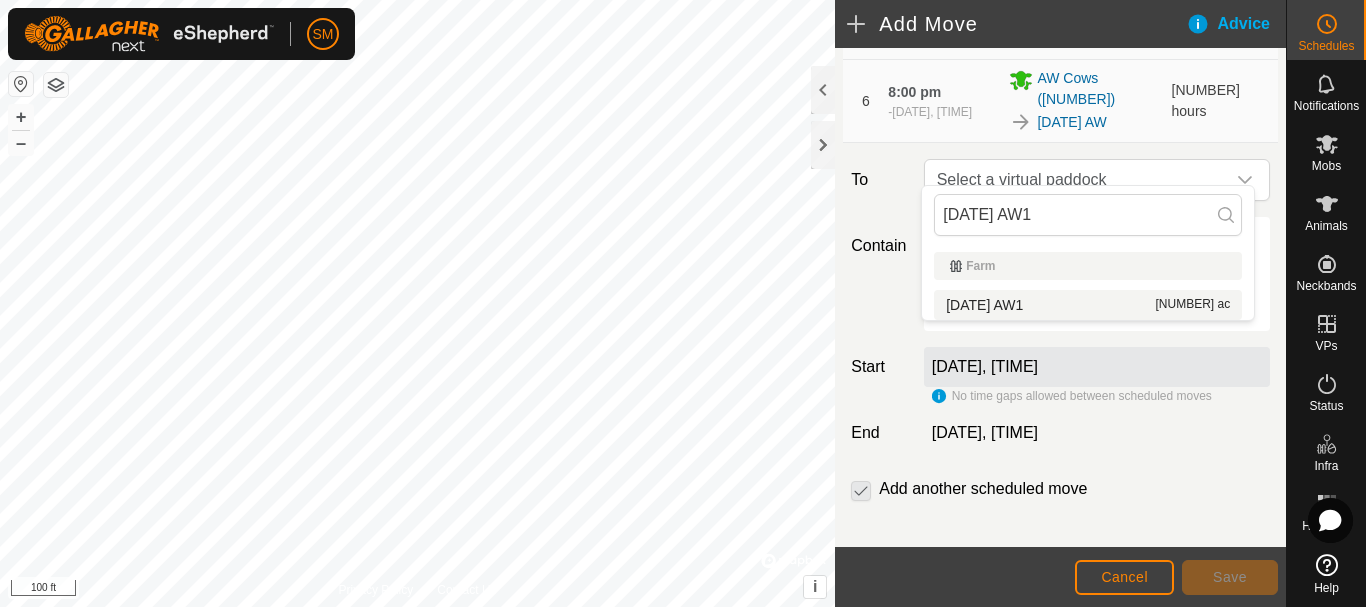 type on "2025-08-04 AW1" 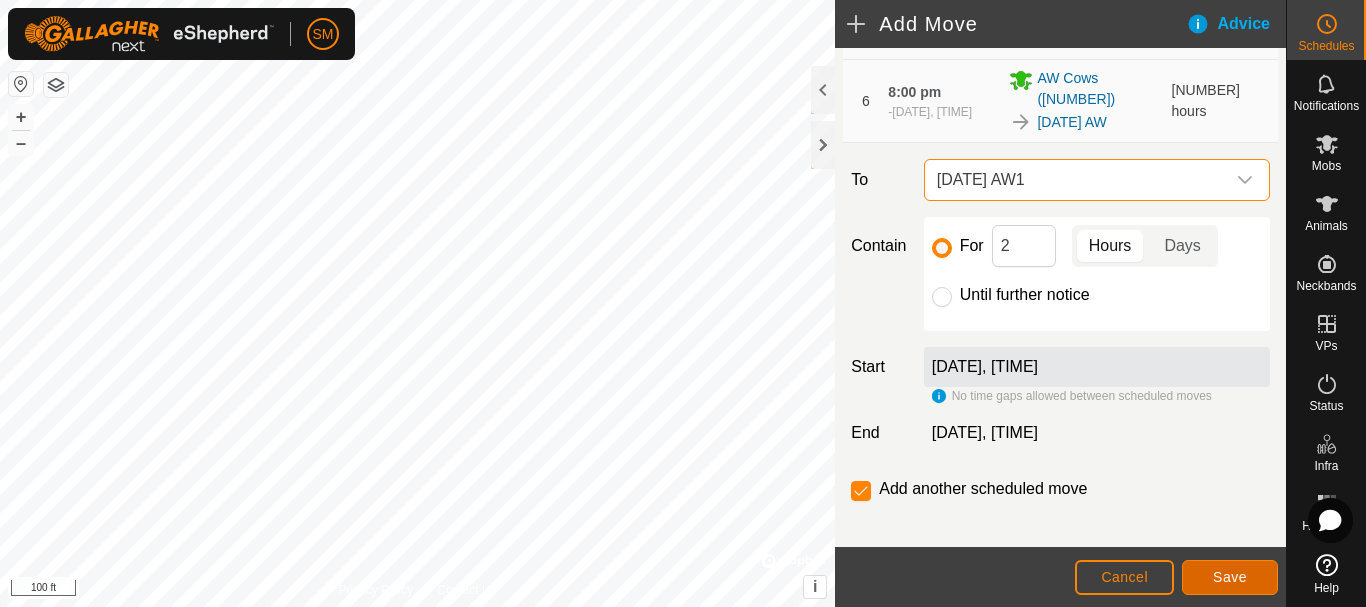 click on "Save" 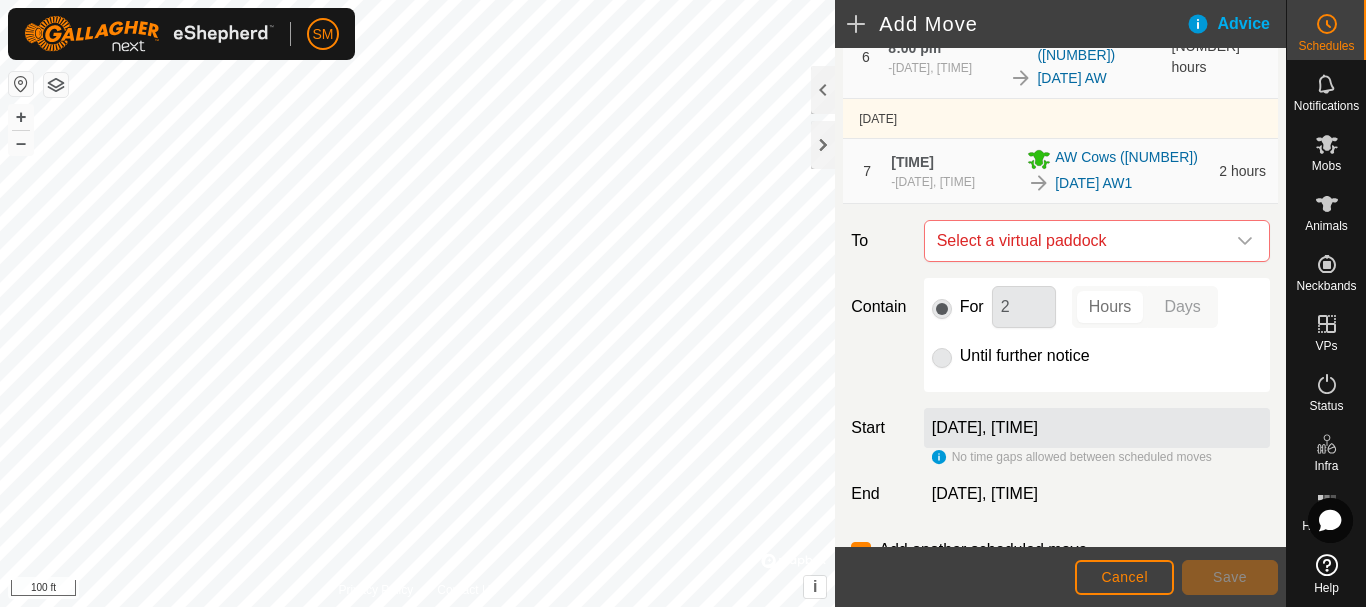 scroll, scrollTop: 674, scrollLeft: 0, axis: vertical 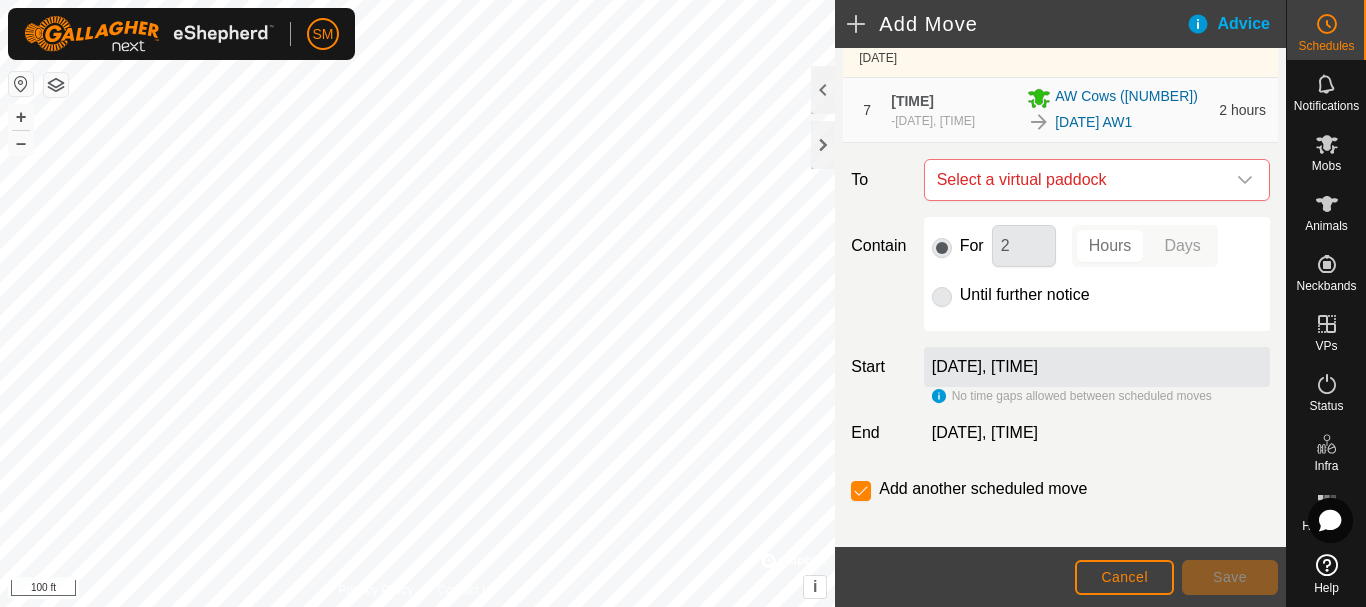 click at bounding box center [1245, 180] 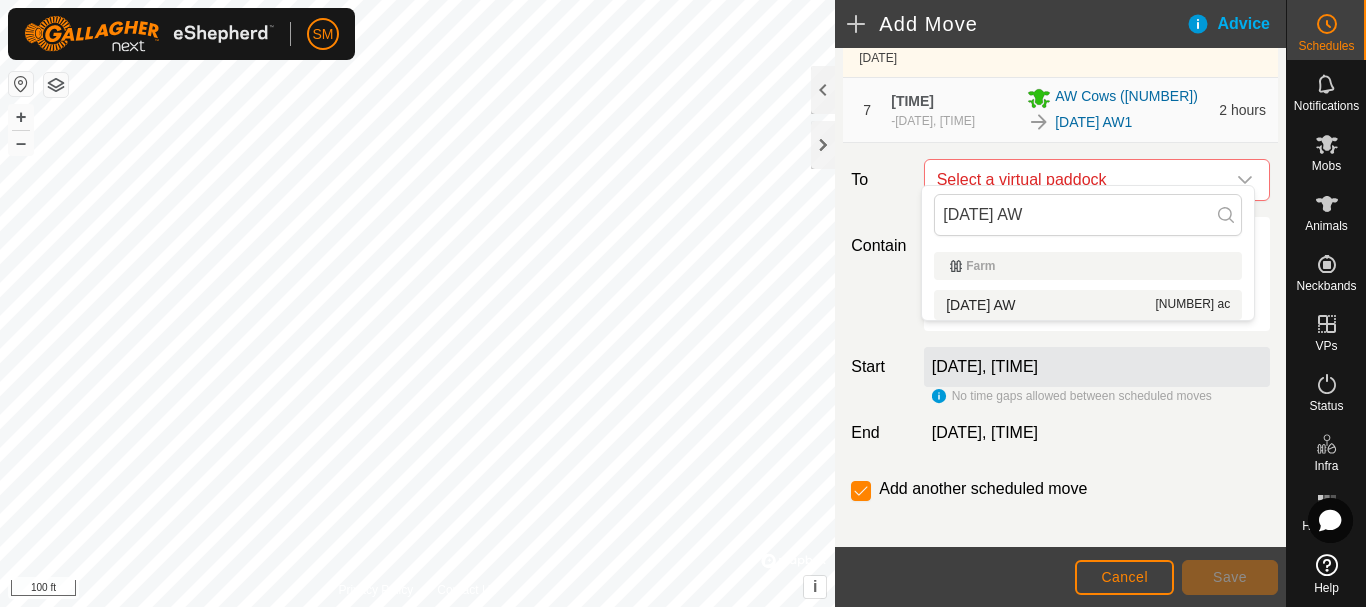 type on "2025-08-04 AW2" 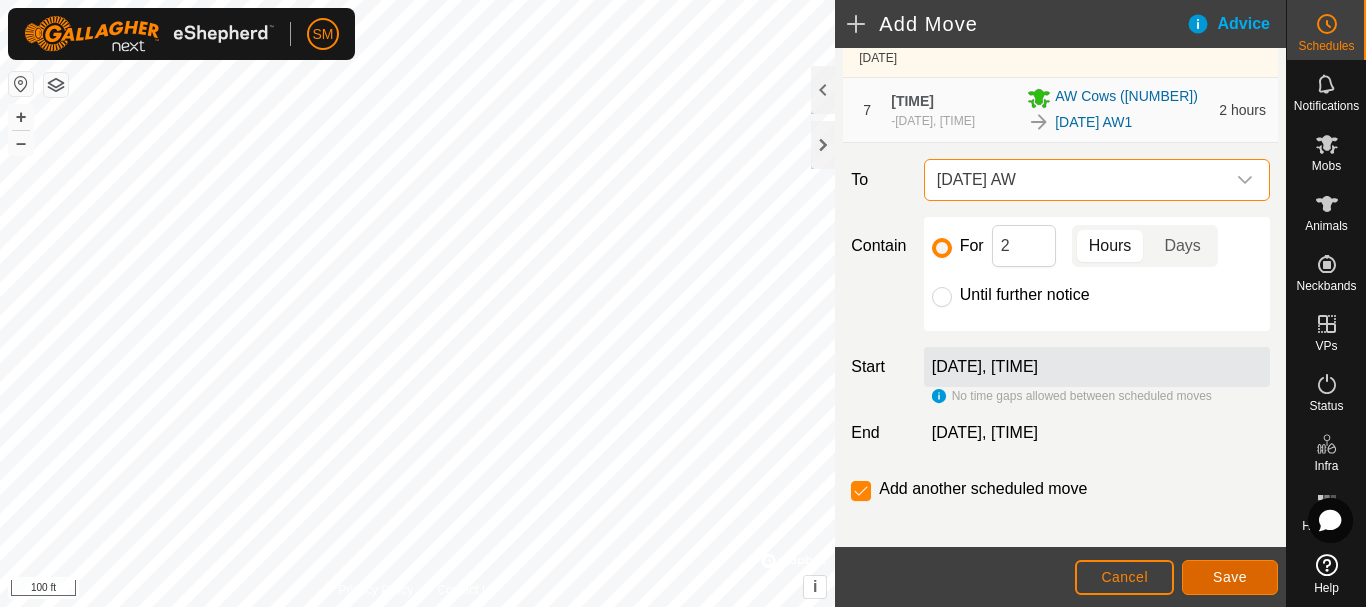 click on "Save" 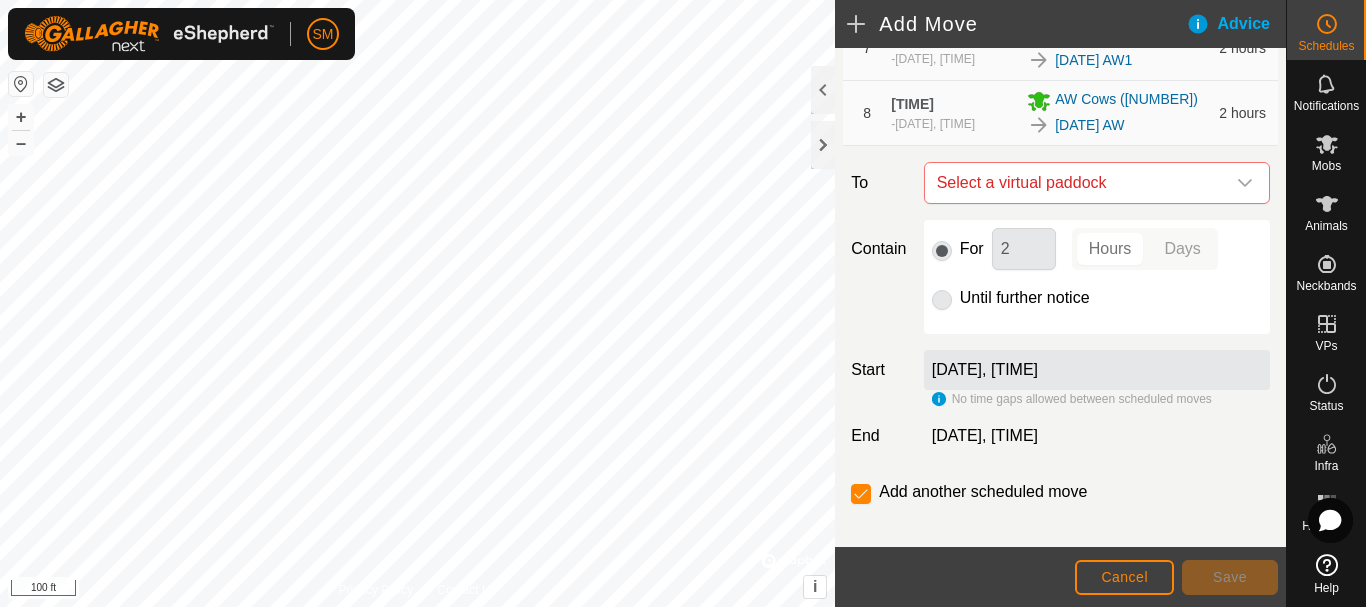 scroll, scrollTop: 739, scrollLeft: 0, axis: vertical 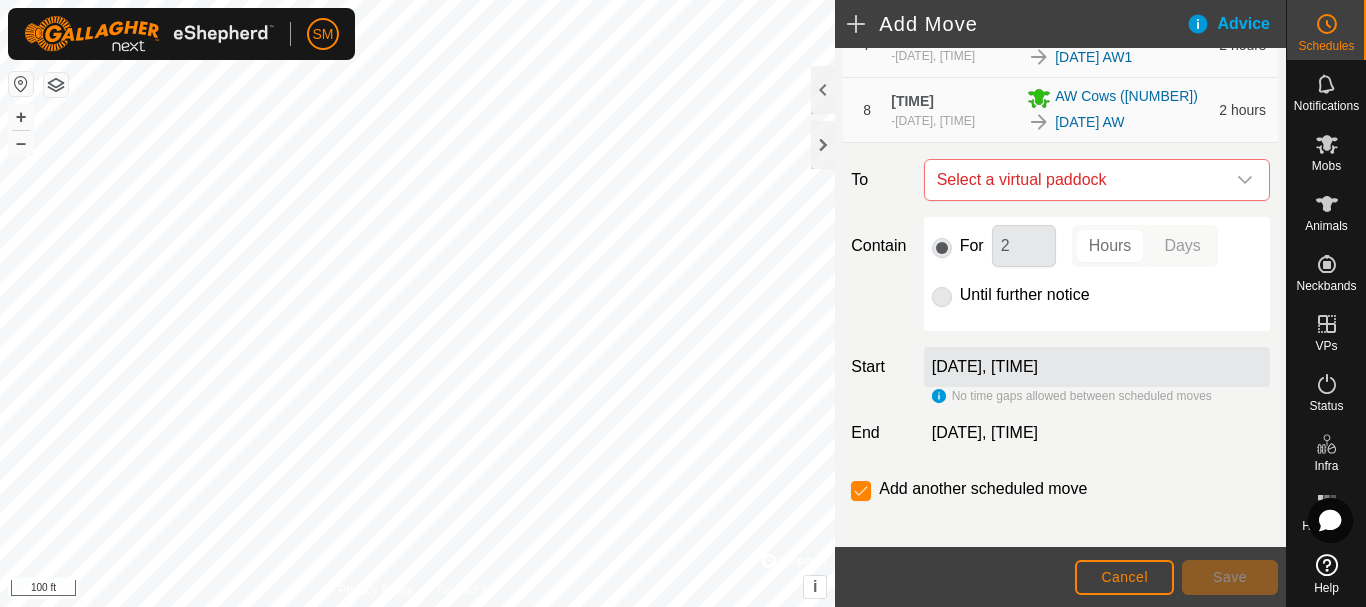 click 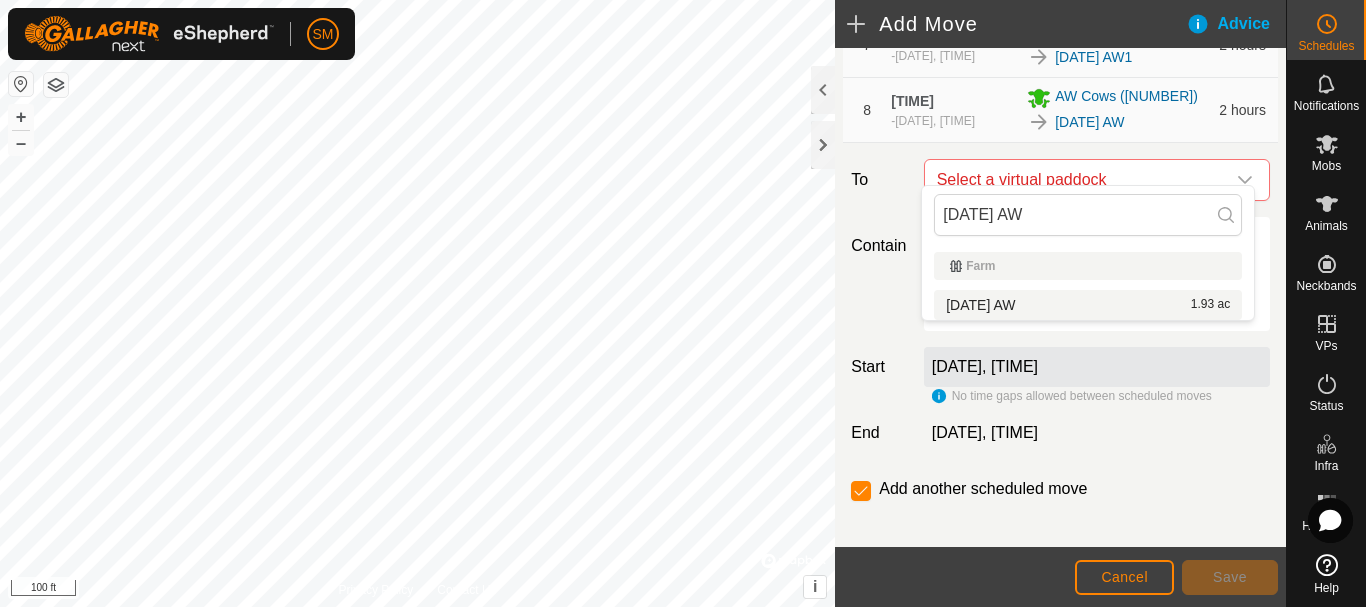 type on "2025-08-04 AW3" 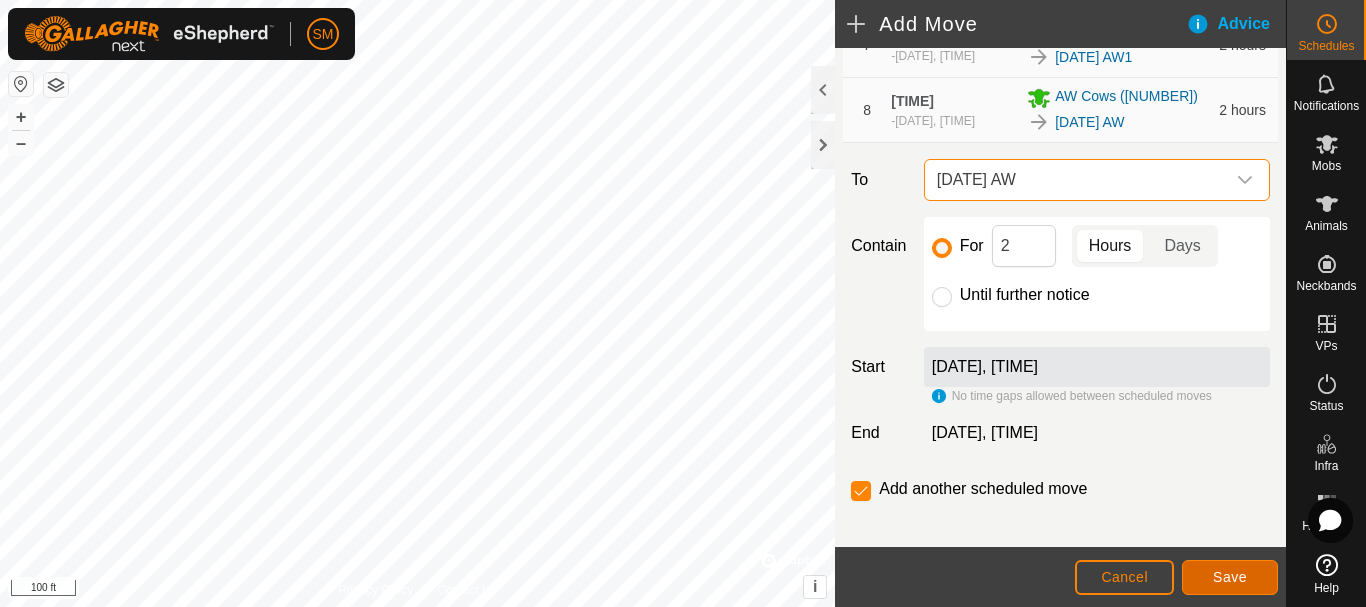 click on "Save" 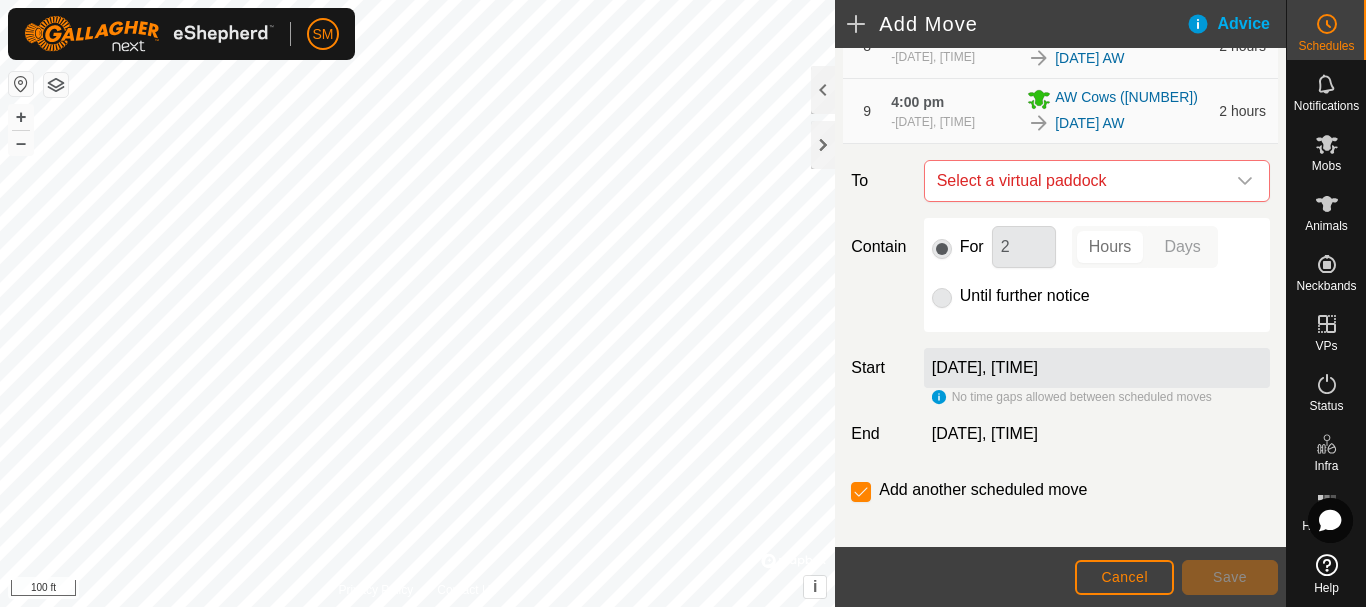 scroll, scrollTop: 804, scrollLeft: 0, axis: vertical 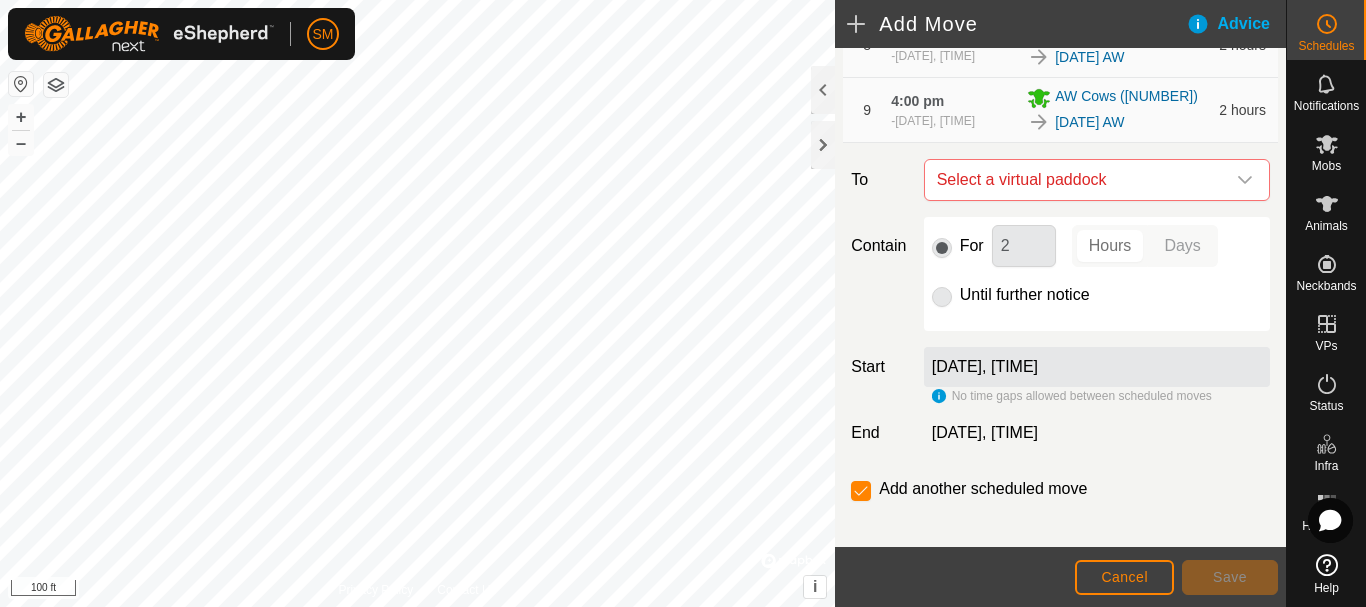 click at bounding box center [1245, 180] 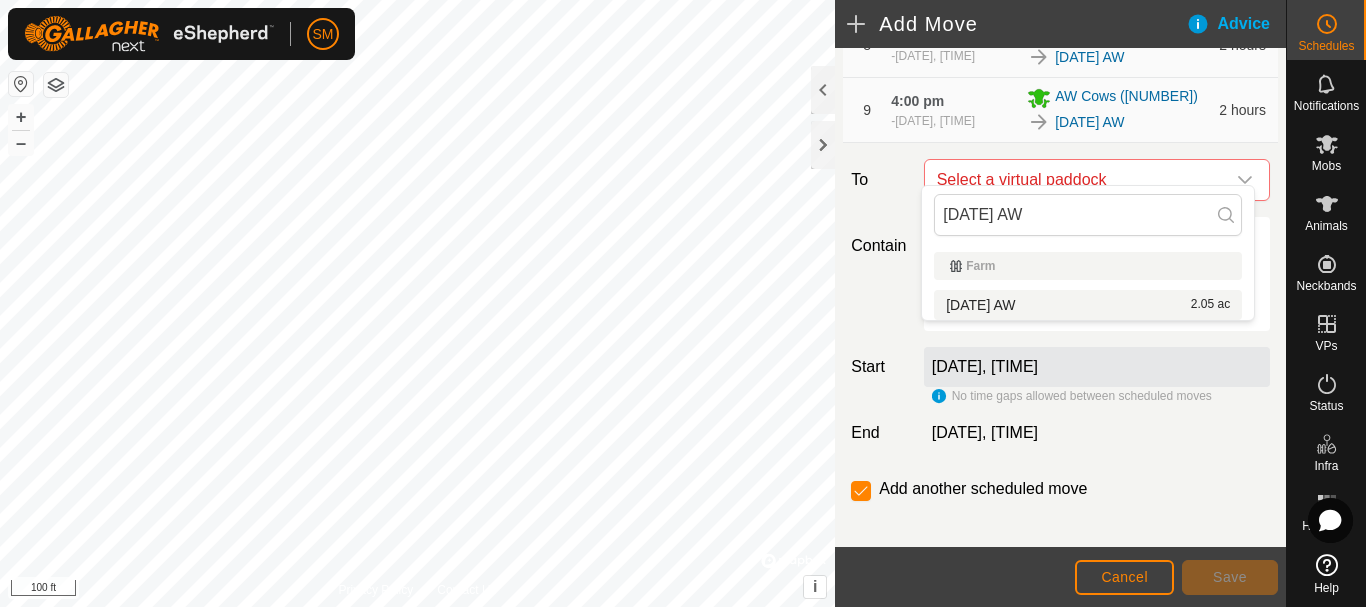 type on "2025-08-04 AW4" 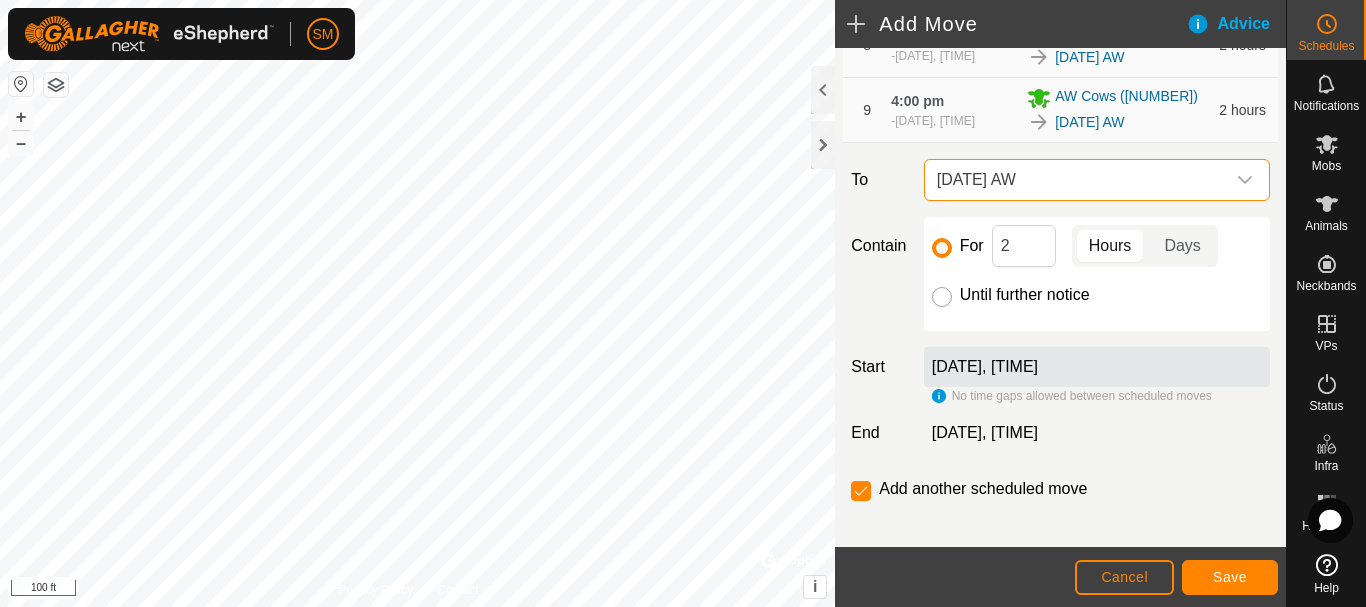 click on "Until further notice" at bounding box center (942, 297) 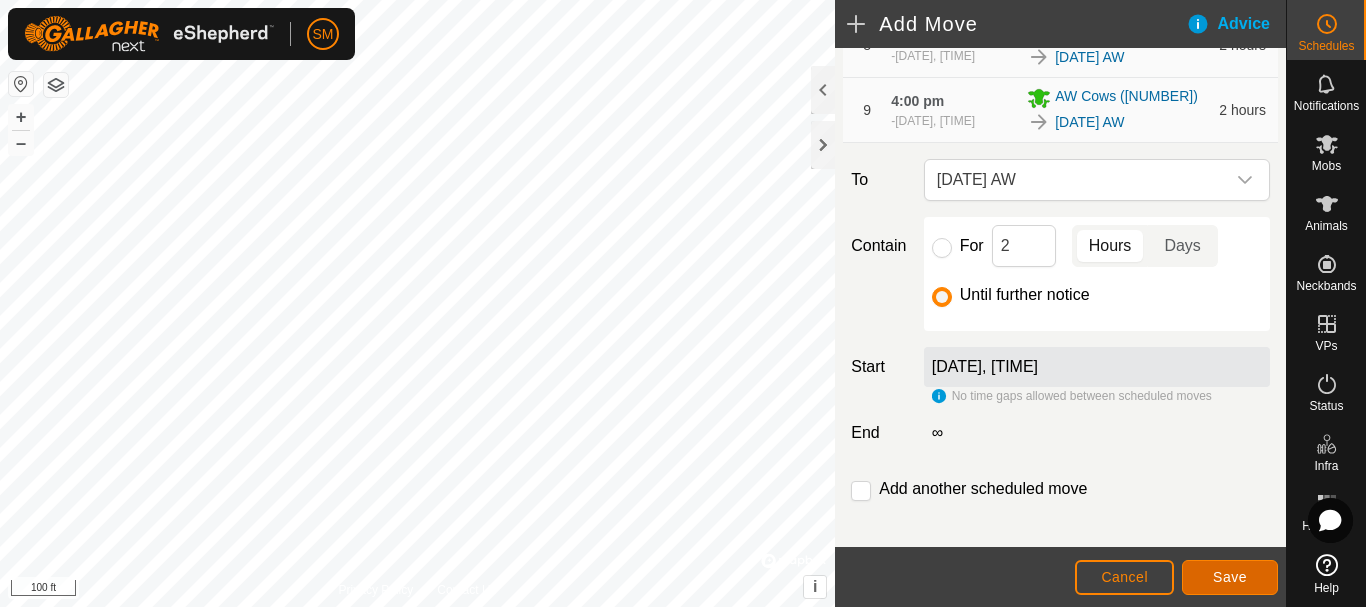 click on "Save" 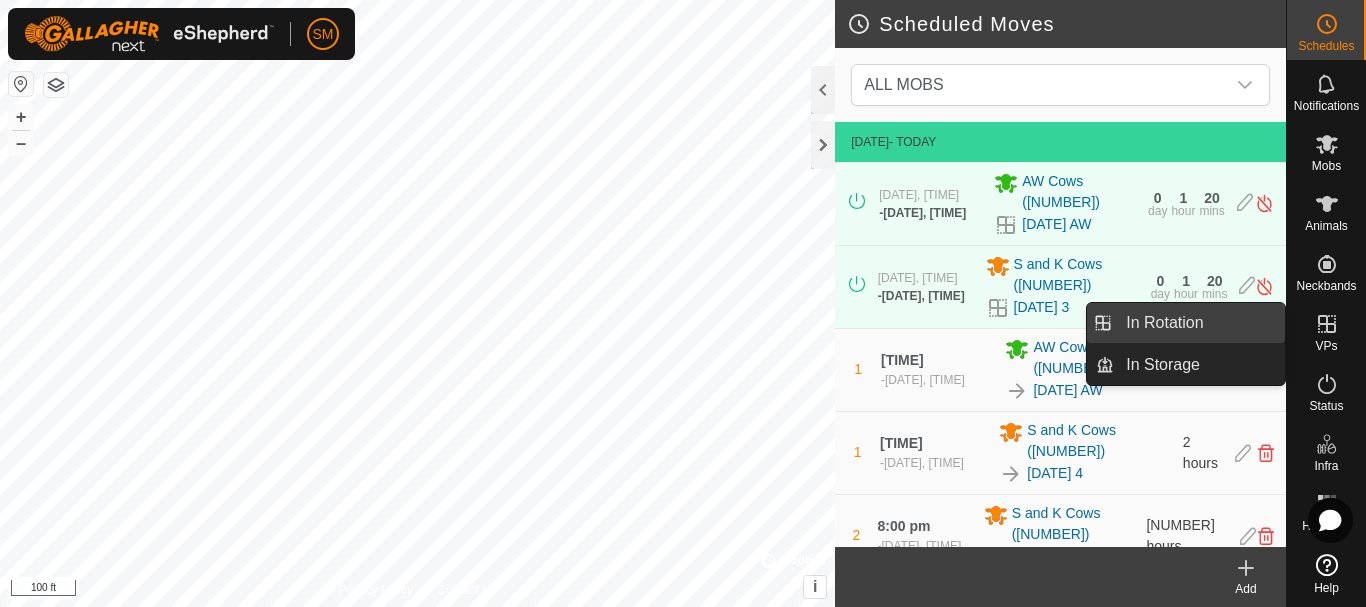 click on "In Rotation" at bounding box center [1199, 323] 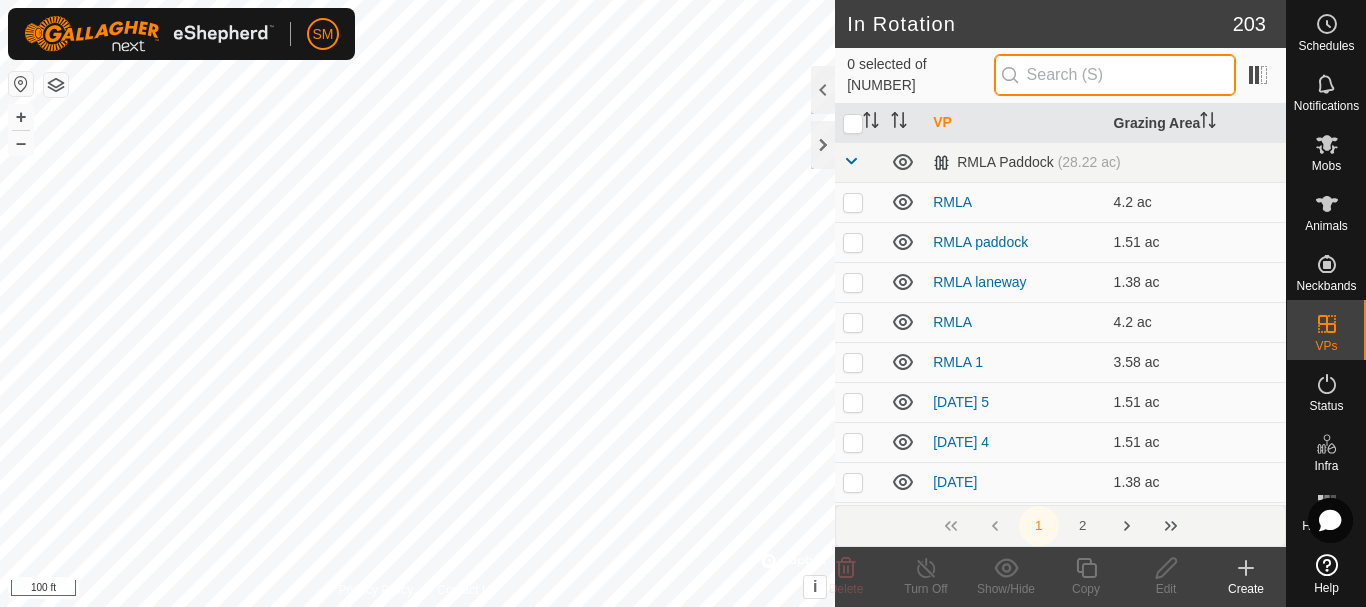 click at bounding box center [1115, 75] 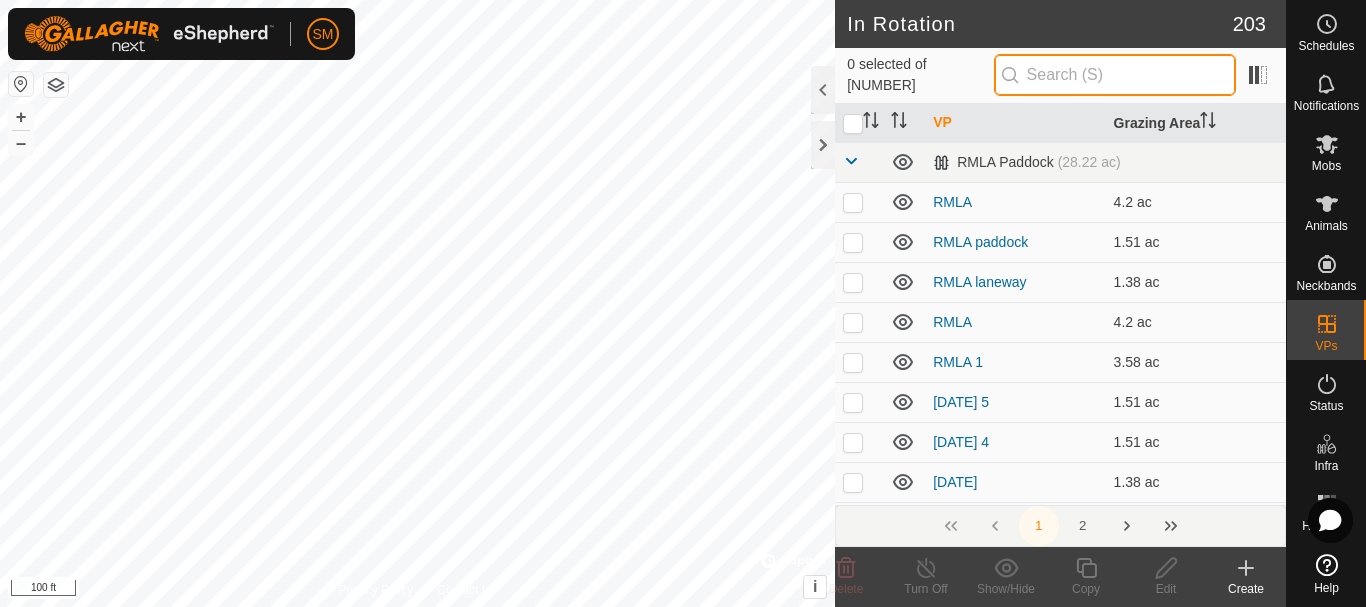 paste on "2025-08-04 AW" 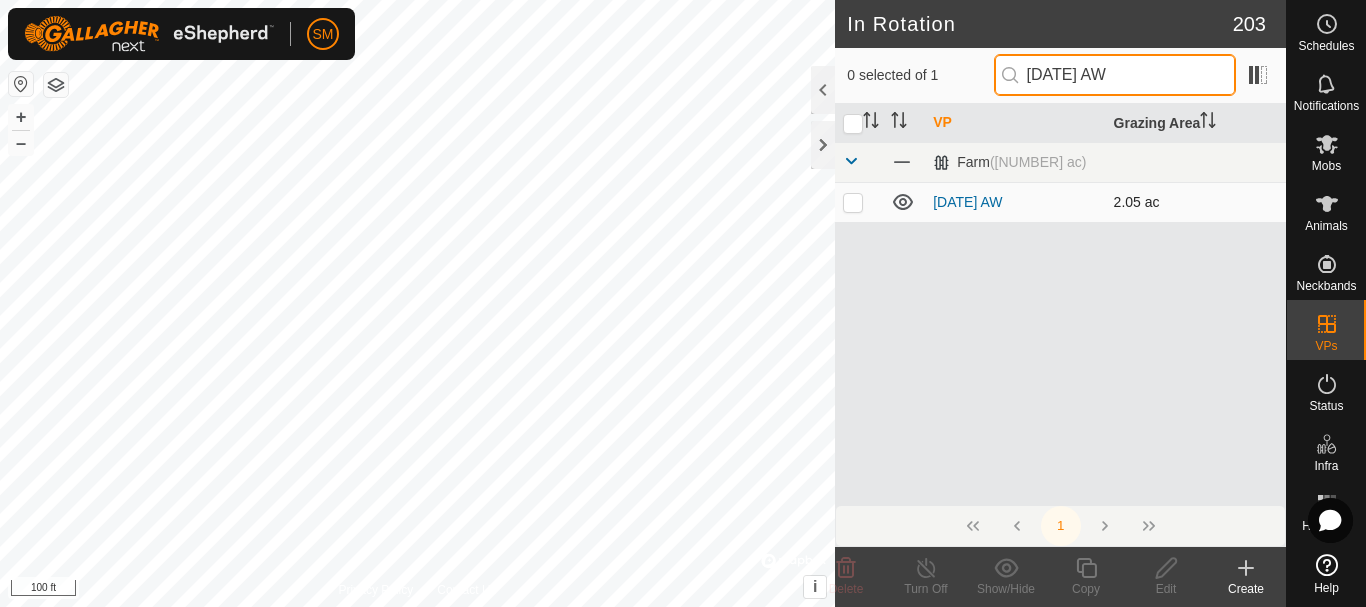 type on "2025-08-04 AW4" 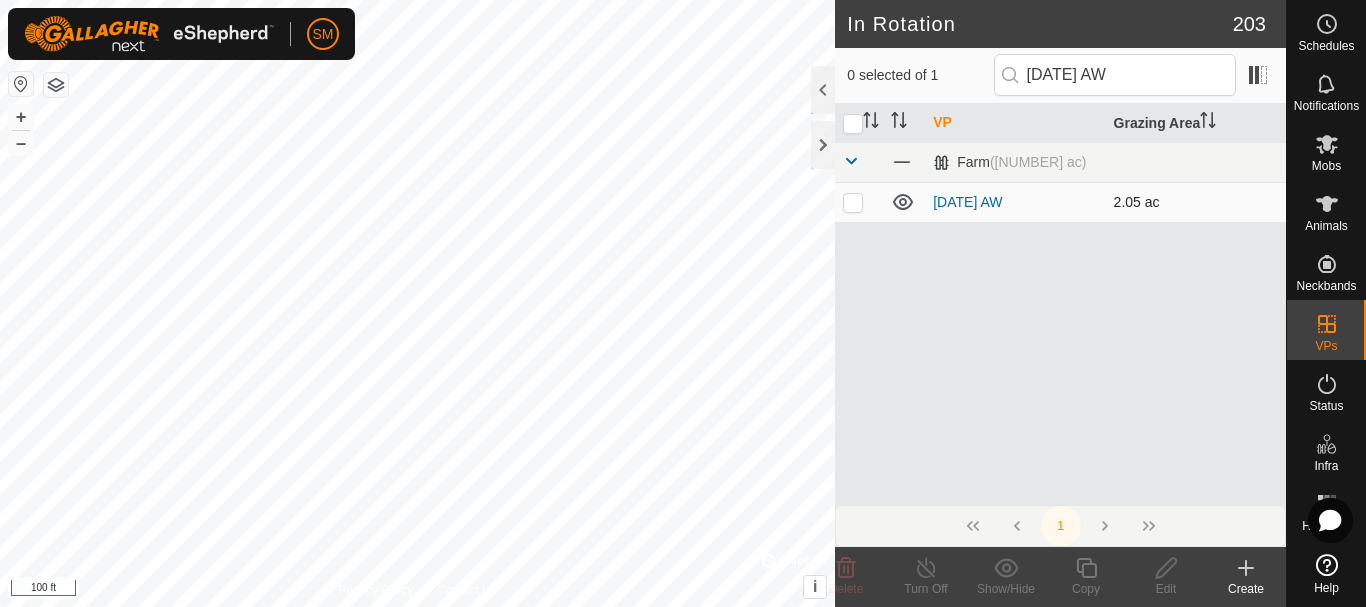 click at bounding box center [853, 202] 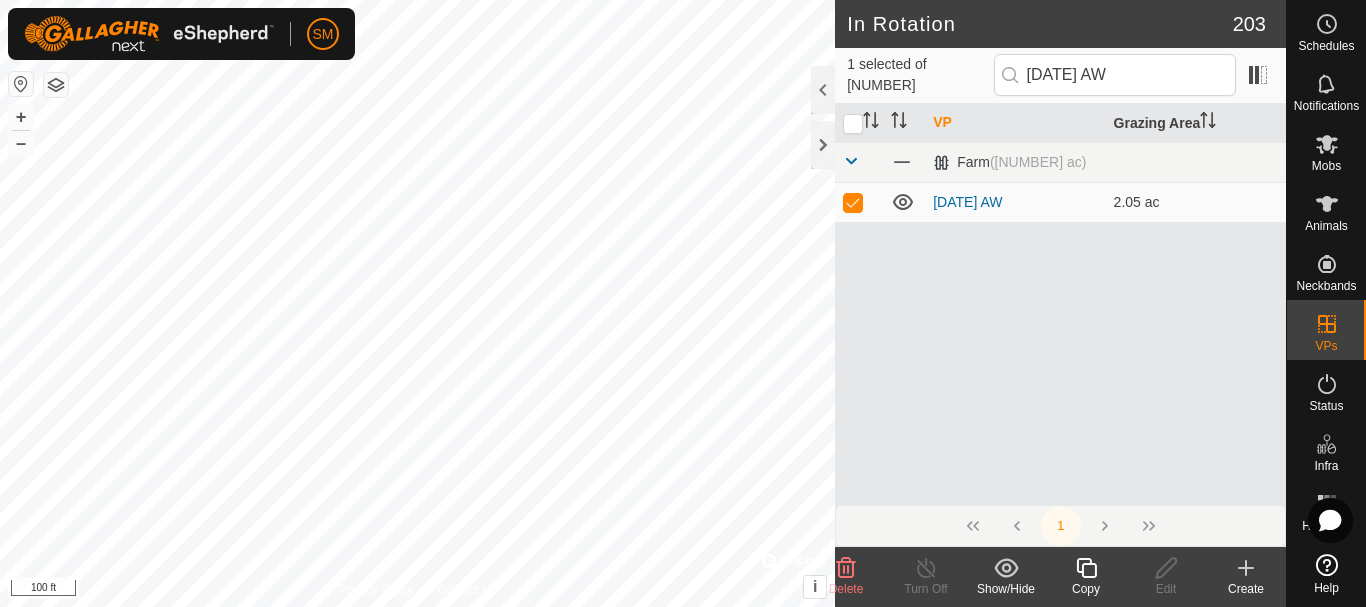 click 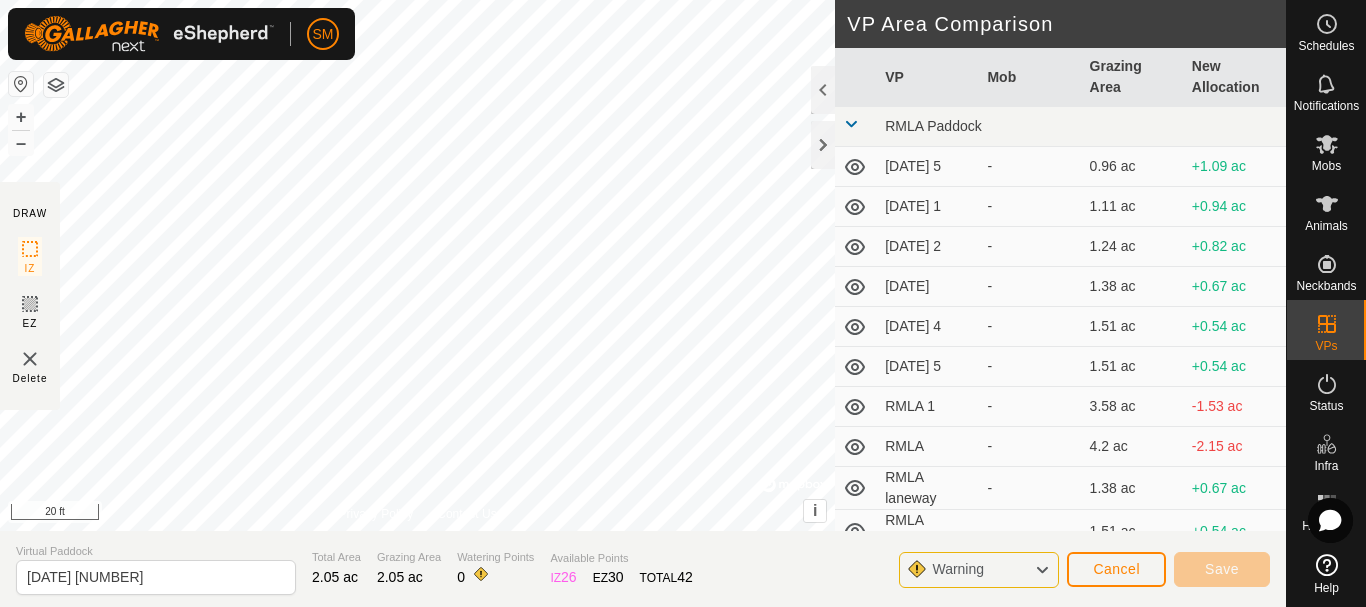 click on "SM Schedules Notifications Mobs Animals Neckbands VPs Status Infra Heatmap Help DRAW IZ EZ Delete Privacy Policy Contact Us + – ⇧ i ©  Mapbox , ©  OpenStreetMap ,  Improve this map 20 ft VP Area Comparison     VP   Mob   Grazing Area   New Allocation  RMLA Paddock 1  2025-08-05 5  -  0.96 ac  +1.09 ac  2025-08-06 1  -  1.11 ac  +0.94 ac  2025-08-06 2  -  1.24 ac  +0.82 ac  2025-08-06 3  -  1.38 ac  +0.67 ac  2025-08-06 4  -  1.51 ac  +0.54 ac  2025-08-06 5  -  1.51 ac  +0.54 ac  RMLA 1  -  3.58 ac  -1.53 ac  RMLA 3  -  4.2 ac  -2.15 ac  RMLA laneway  -  1.38 ac  +0.67 ac  RMLA paddock 1  -  1.51 ac  +0.54 ac  RMLA2  -  4.2 ac  -2.15 ac RMLA Paddock 5  2025-07-21 1  -  1.98 ac  +0.07 ac  2025-07-21 2  -  2.1 ac  -0.05 ac  2025-07-21 3  -  2.25 ac  -0.2 ac  2025-07-21 4  -  2.37 ac  -0.32 ac  2025-07-21 5  -  1.85 ac  +0.2 ac  2025-07-22 1  -  1.98 ac  +0.07 ac  2025-07-22 2  -  2.1 ac  -0.05 ac  2025-07-22 3  -  2.22 ac  -0.17 ac  2025-07-22 4  -  2.35 ac  -0.3 ac  2025-07-22 5  -  1.51 ac  +0.54 ac - -" 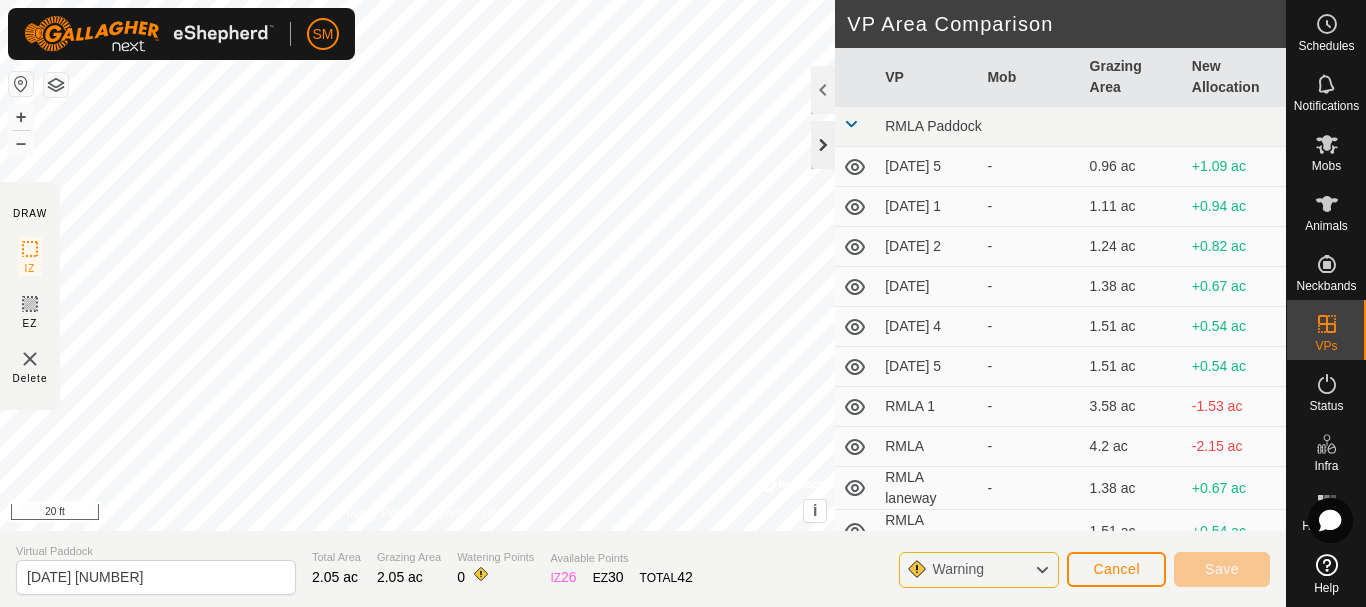 click 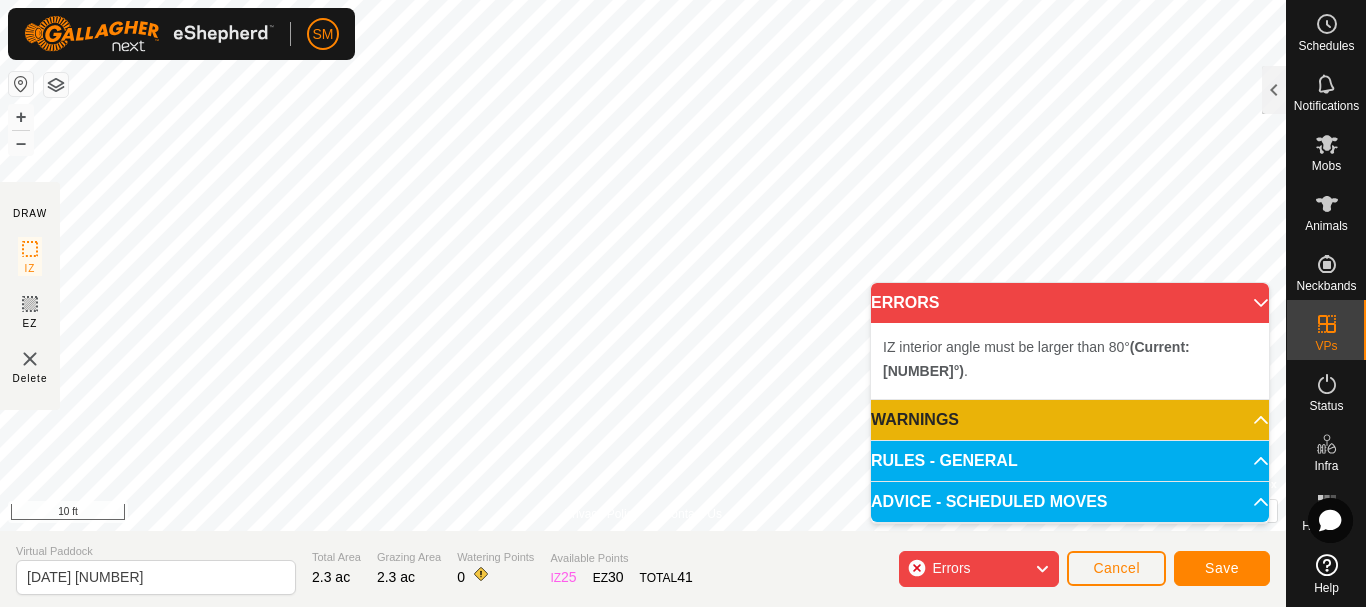 click on "SM Schedules Notifications Mobs Animals Neckbands VPs Status Infra Heatmap Help DRAW IZ EZ Delete Privacy Policy Contact Us IZ interior angle must be larger than 80°  (Current: 73.5°) . + – ⇧ i ©  Mapbox , ©  OpenStreetMap ,  Improve this map 10 ft VP Area Comparison     VP   Mob   Grazing Area   New Allocation  RMLA Paddock 1  2025-08-05 5  -  0.96 ac  +1.33 ac  2025-08-06 1  -  1.11 ac  +1.19 ac  2025-08-06 2  -  1.24 ac  +1.06 ac  2025-08-06 3  -  1.38 ac  +0.91 ac  2025-08-06 4  -  1.51 ac  +0.79 ac  2025-08-06 5  -  1.51 ac  +0.79 ac  RMLA 1  -  3.58 ac  -1.28 ac  RMLA 3  -  4.2 ac  -1.9 ac  RMLA laneway  -  1.38 ac  +0.91 ac  RMLA paddock 1  -  1.51 ac  +0.79 ac  RMLA2  -  4.2 ac  -1.9 ac RMLA Paddock 5  2025-07-21 1  -  1.98 ac  +0.32 ac  2025-07-21 2  -  2.1 ac  +0.2 ac  2025-07-21 3  -  2.25 ac  +0.05 ac  2025-07-21 4  -  2.37 ac  -0.07 ac  2025-07-21 5  -  1.85 ac  +0.44 ac  2025-07-22 1  -  1.98 ac  +0.32 ac  2025-07-22 2  -  2.1 ac  +0.2 ac  2025-07-22 3  -  2.22 ac  +0.07 ac -" at bounding box center [683, 303] 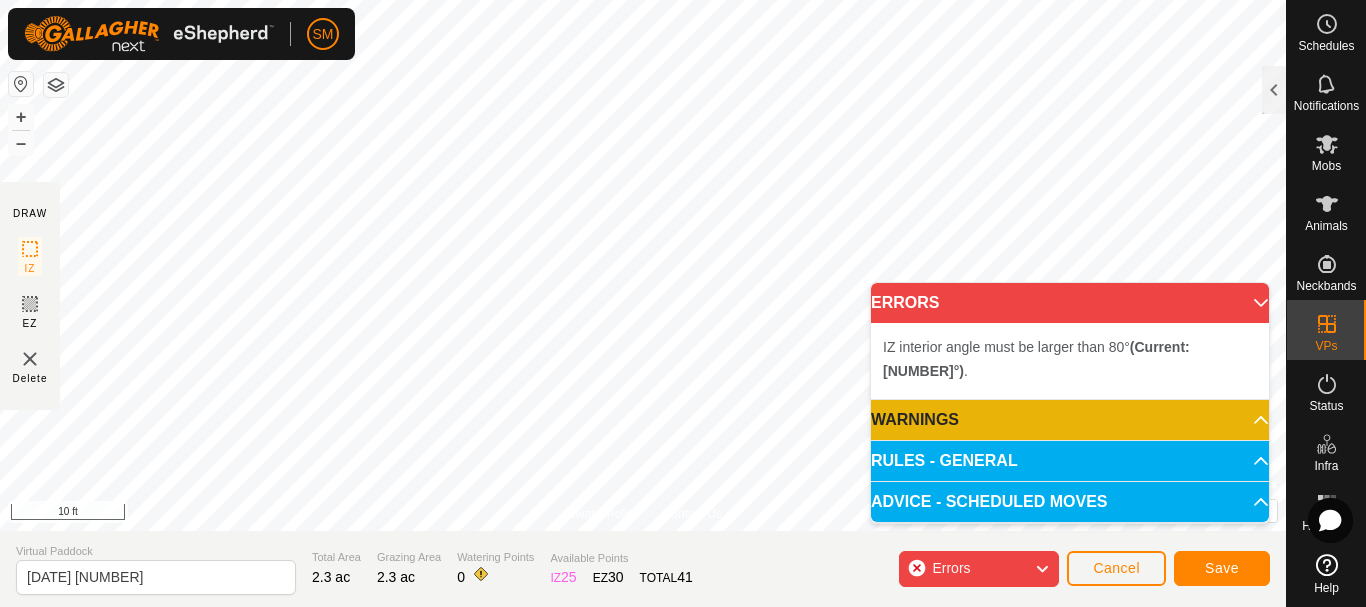 click on "DRAW IZ EZ Delete Privacy Policy Contact Us IZ interior angle must be larger than 80°  (Current: 73.5°) . + – ⇧ i ©  Mapbox , ©  OpenStreetMap ,  Improve this map 10 ft VP Area Comparison     VP   Mob   Grazing Area   New Allocation  RMLA Paddock 1  2025-08-05 5  -  0.96 ac  +1.33 ac  2025-08-06 1  -  1.11 ac  +1.19 ac  2025-08-06 2  -  1.24 ac  +1.06 ac  2025-08-06 3  -  1.38 ac  +0.91 ac  2025-08-06 4  -  1.51 ac  +0.79 ac  2025-08-06 5  -  1.51 ac  +0.79 ac  RMLA 1  -  3.58 ac  -1.28 ac  RMLA 3  -  4.2 ac  -1.9 ac  RMLA laneway  -  1.38 ac  +0.91 ac  RMLA paddock 1  -  1.51 ac  +0.79 ac  RMLA2  -  4.2 ac  -1.9 ac RMLA Paddock 5  2025-07-21 1  -  1.98 ac  +0.32 ac  2025-07-21 2  -  2.1 ac  +0.2 ac  2025-07-21 3  -  2.25 ac  +0.05 ac  2025-07-21 4  -  2.37 ac  -0.07 ac  2025-07-21 5  -  1.85 ac  +0.44 ac  2025-07-22 1  -  1.98 ac  +0.32 ac  2025-07-22 2  -  2.1 ac  +0.2 ac  2025-07-22 3  -  2.22 ac  +0.07 ac  2025-07-22 4  -  2.35 ac  -0.05 ac  2025-07-22 5  -  1.51 ac  +0.79 ac  2025-07-23  - - - -" 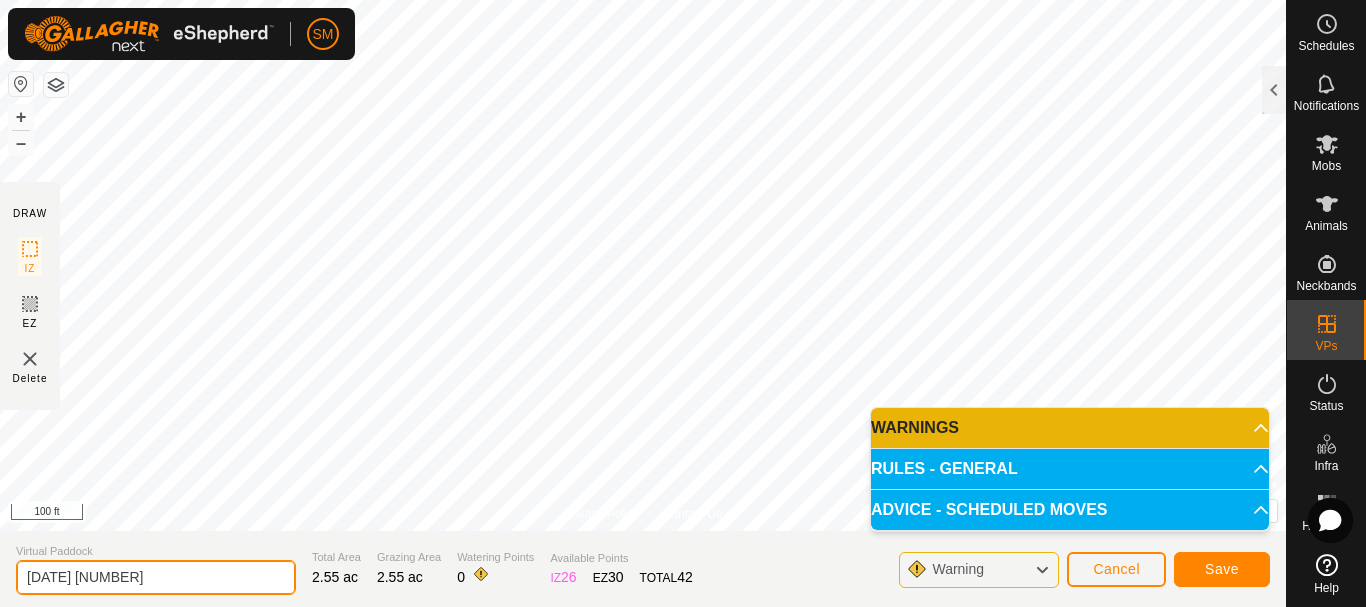 drag, startPoint x: 197, startPoint y: 586, endPoint x: 0, endPoint y: 579, distance: 197.12433 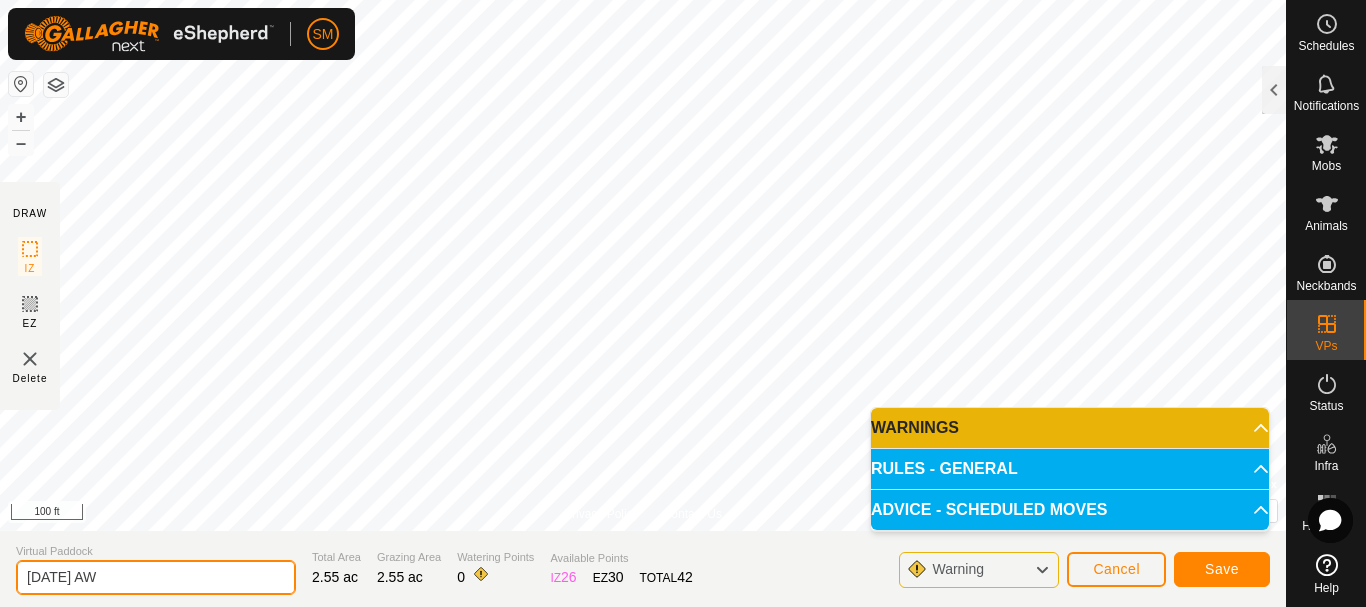 click on "2025-08-04 AW" 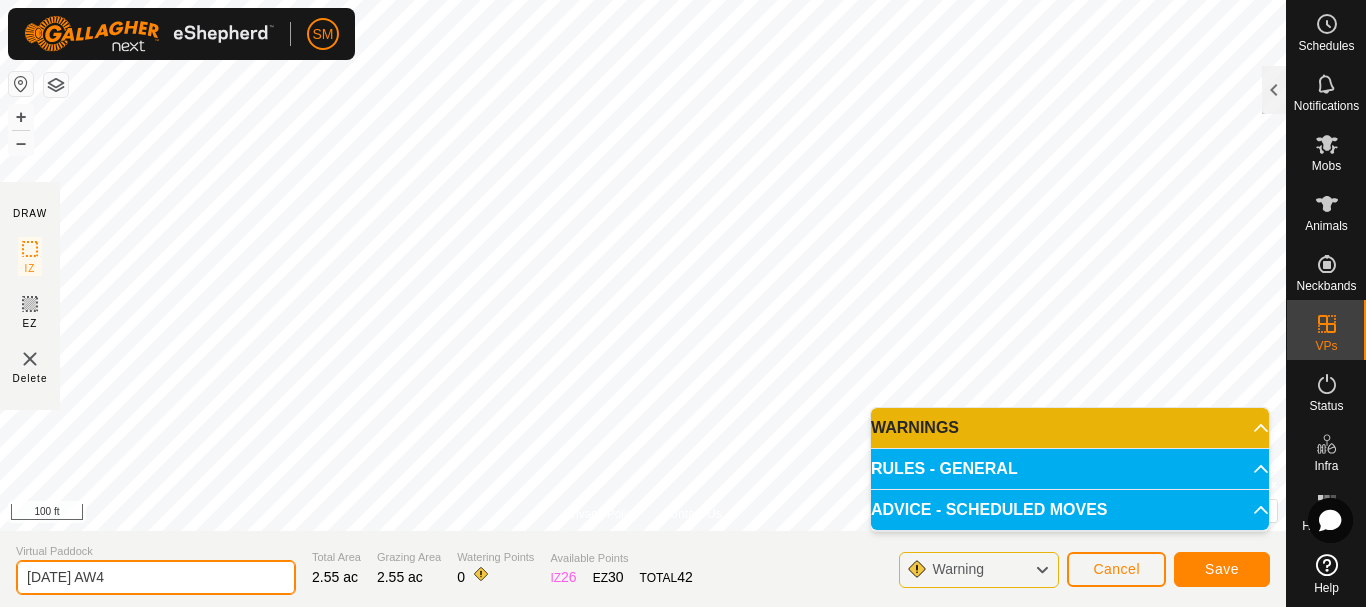 type on "2025-08-05 AW4" 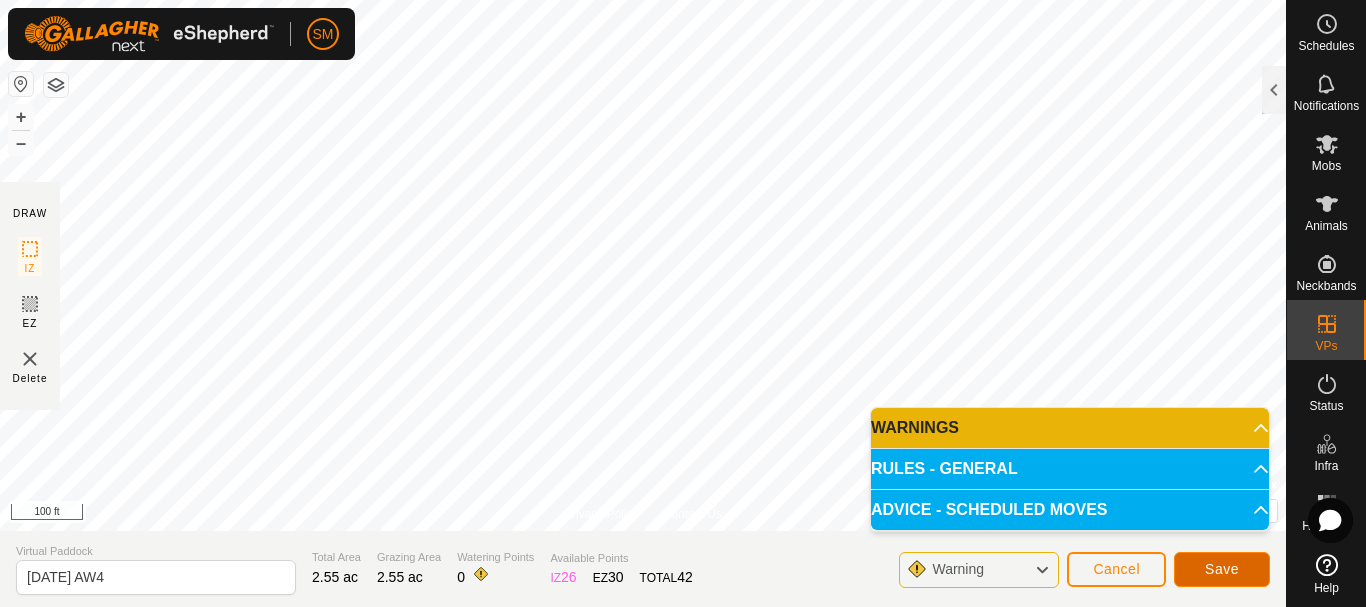 click on "Save" 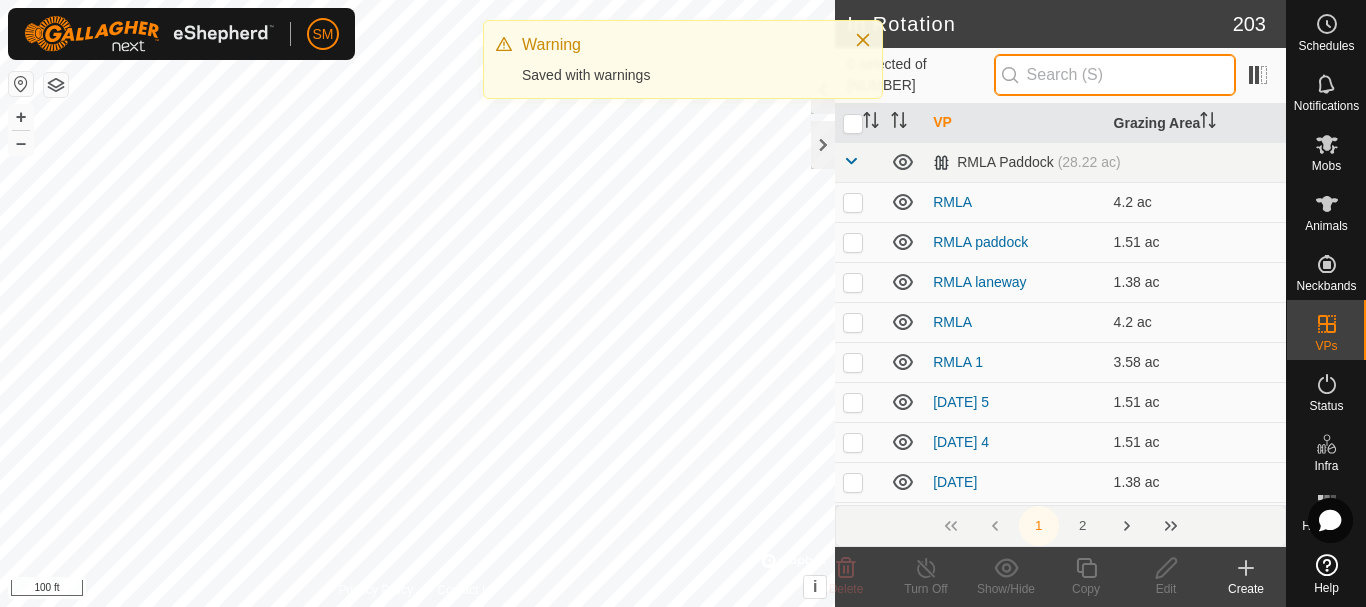 click at bounding box center [1115, 75] 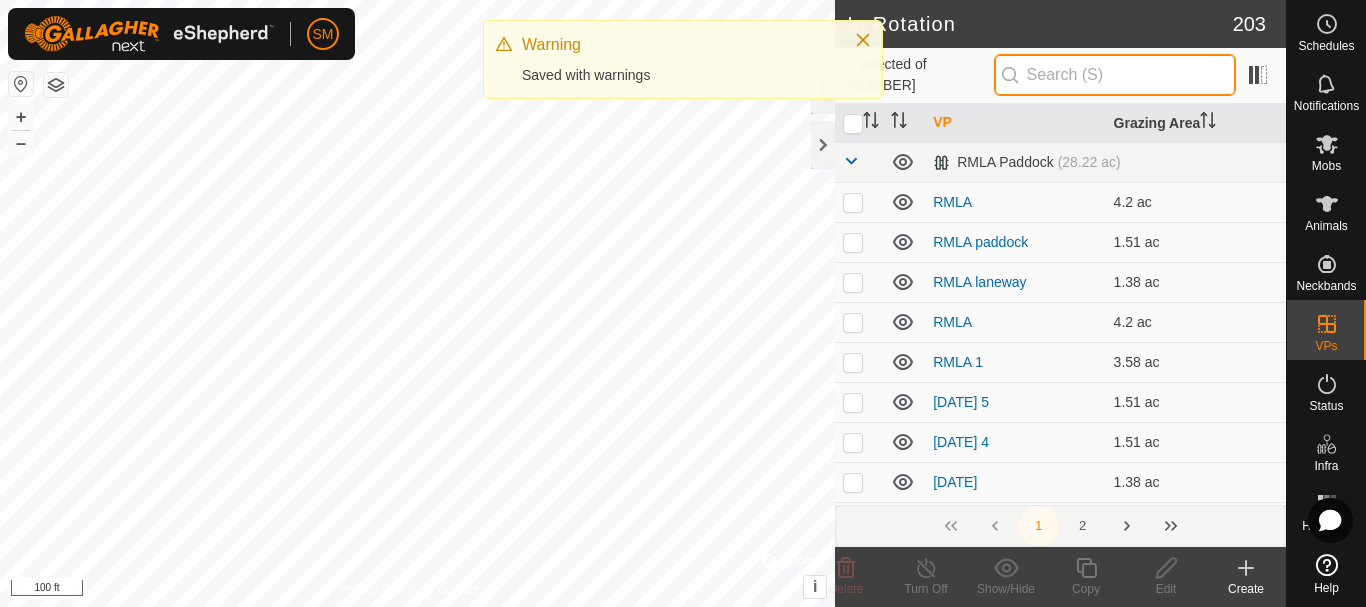 paste on "2025-08-04 AW" 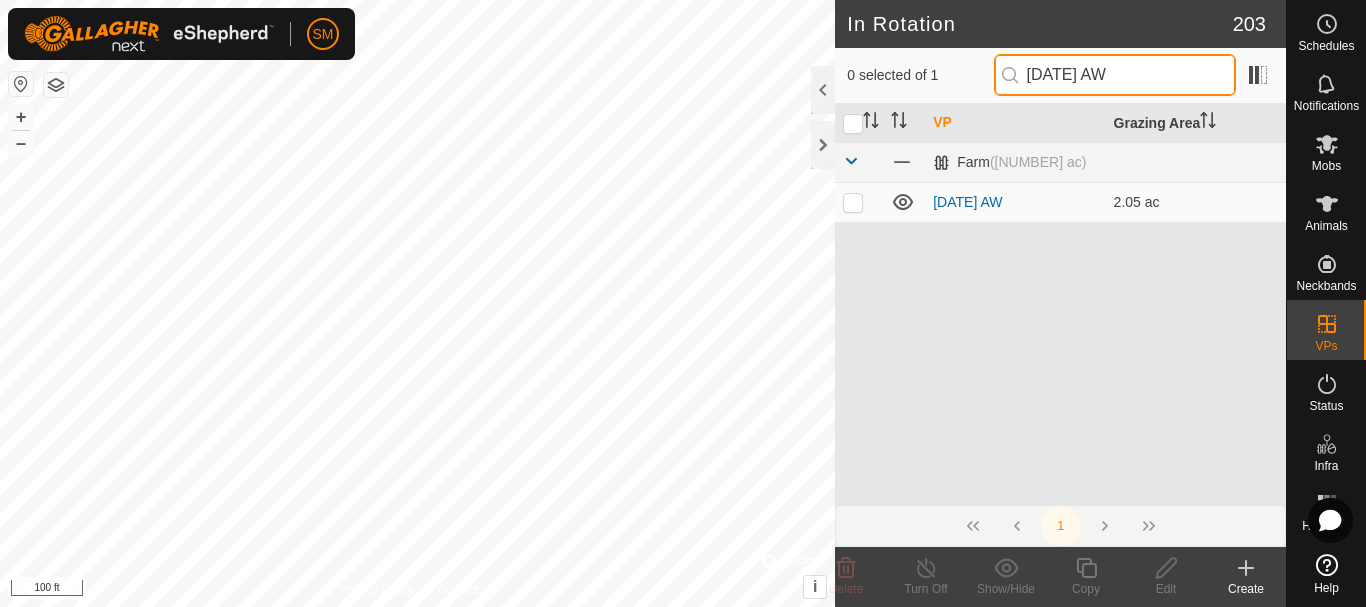 click on "2025-08-04 AW4" at bounding box center (1115, 75) 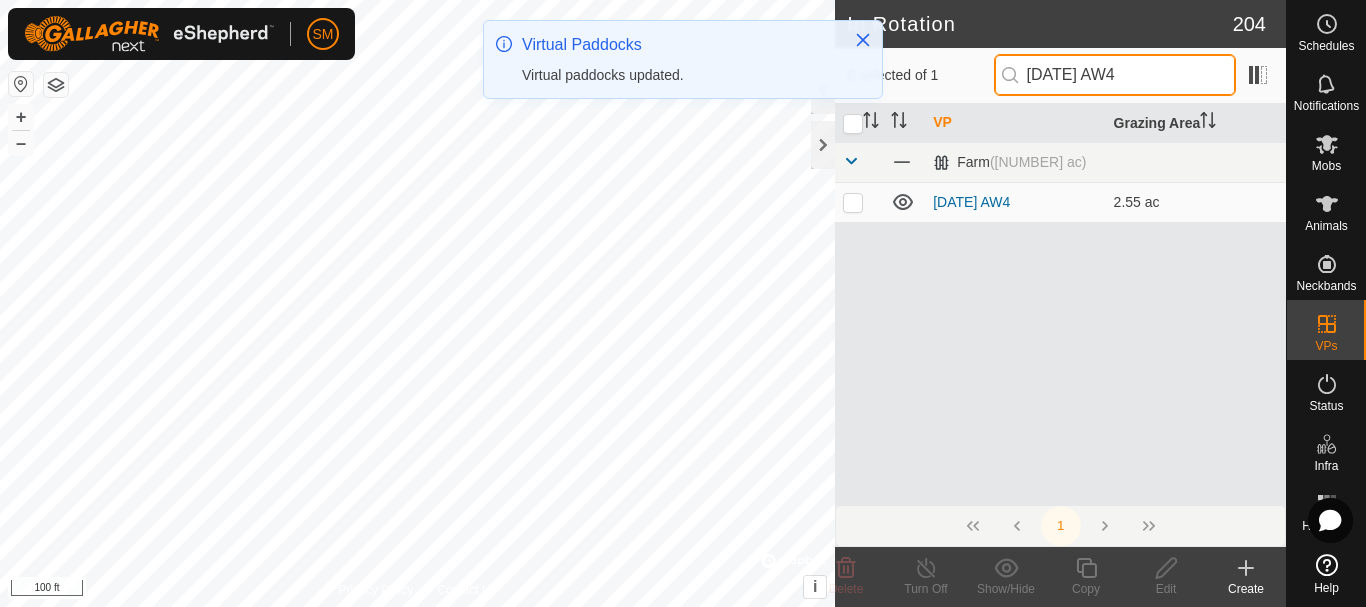 drag, startPoint x: 1084, startPoint y: 87, endPoint x: 1029, endPoint y: 91, distance: 55.145264 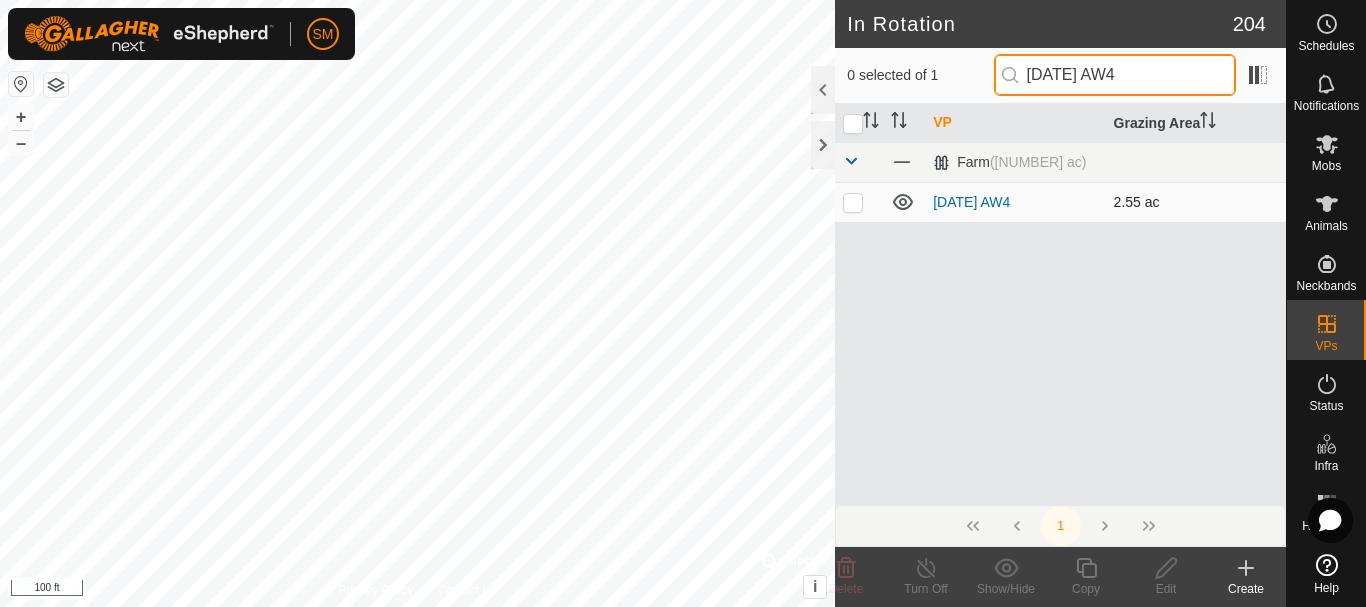 type on "2025-08-05 AW4" 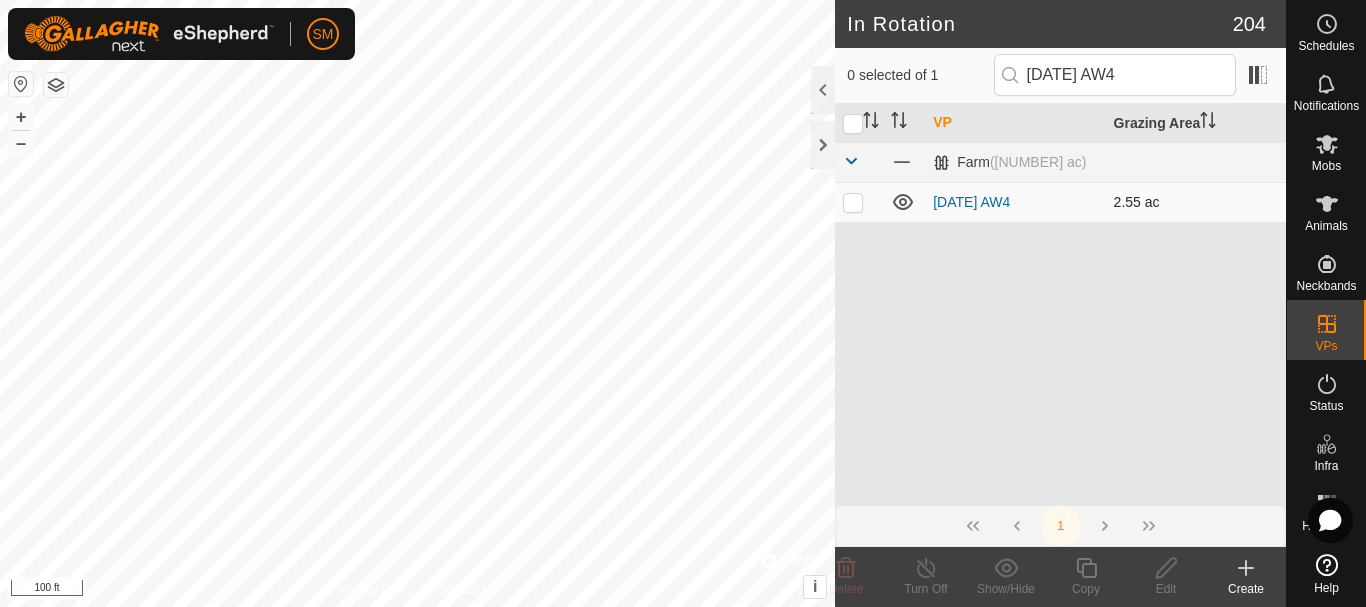 click at bounding box center [853, 202] 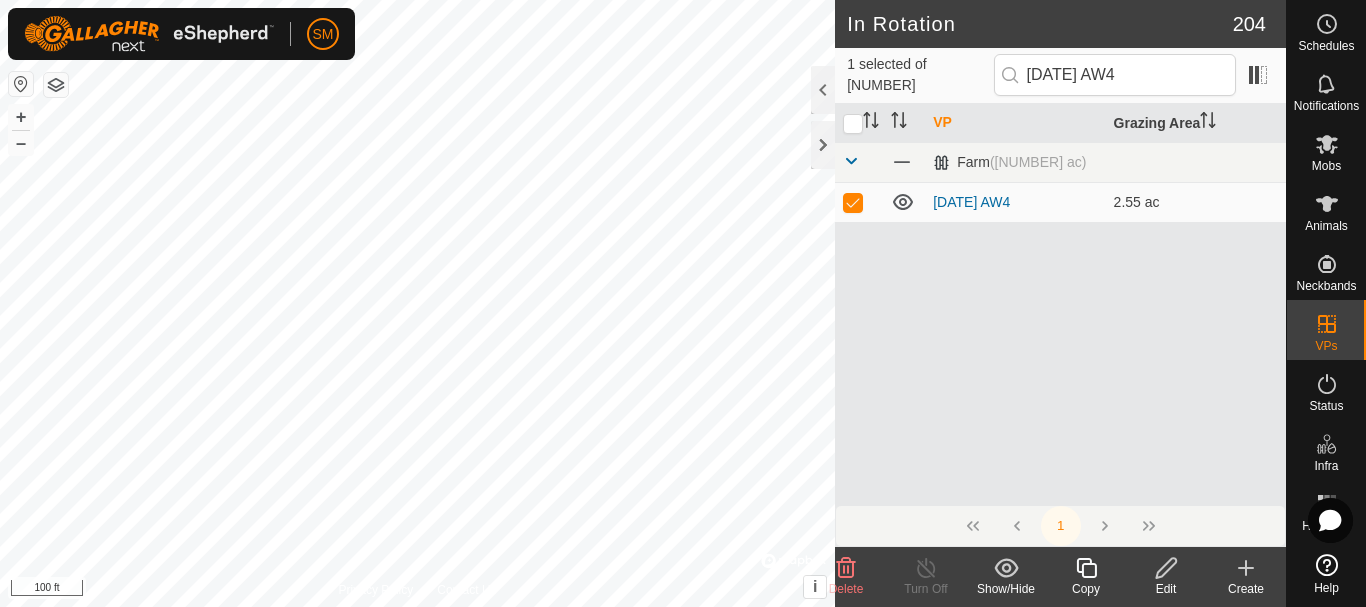 click 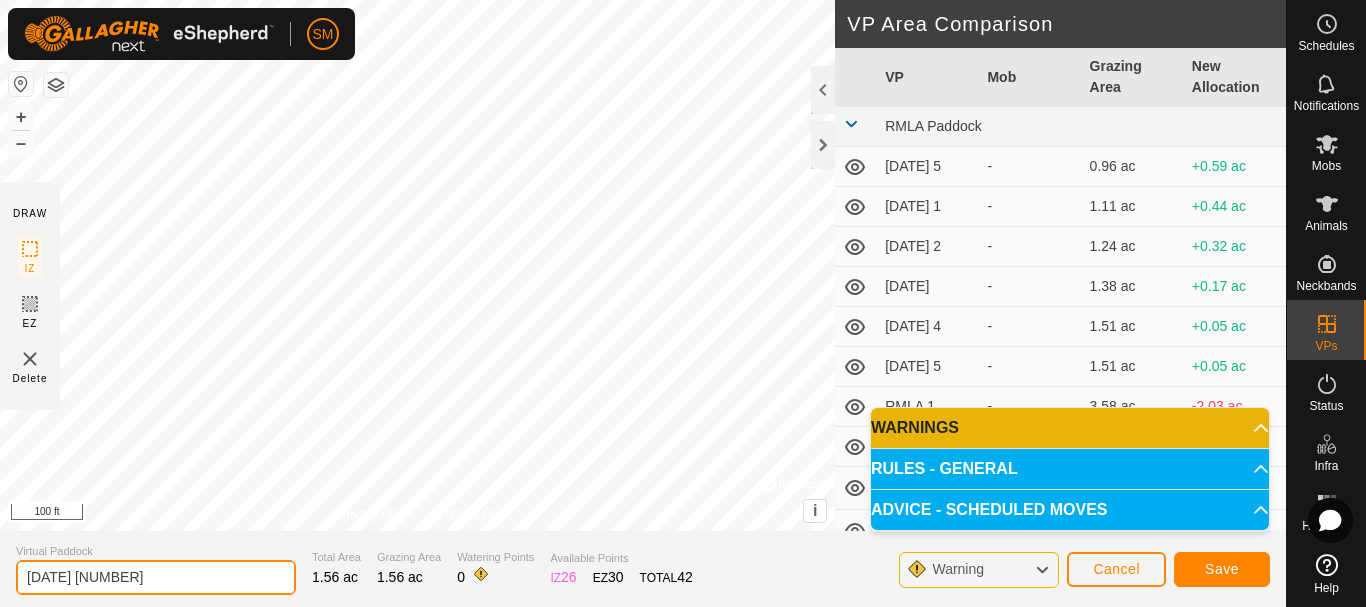 drag, startPoint x: 70, startPoint y: 574, endPoint x: 0, endPoint y: 577, distance: 70.064255 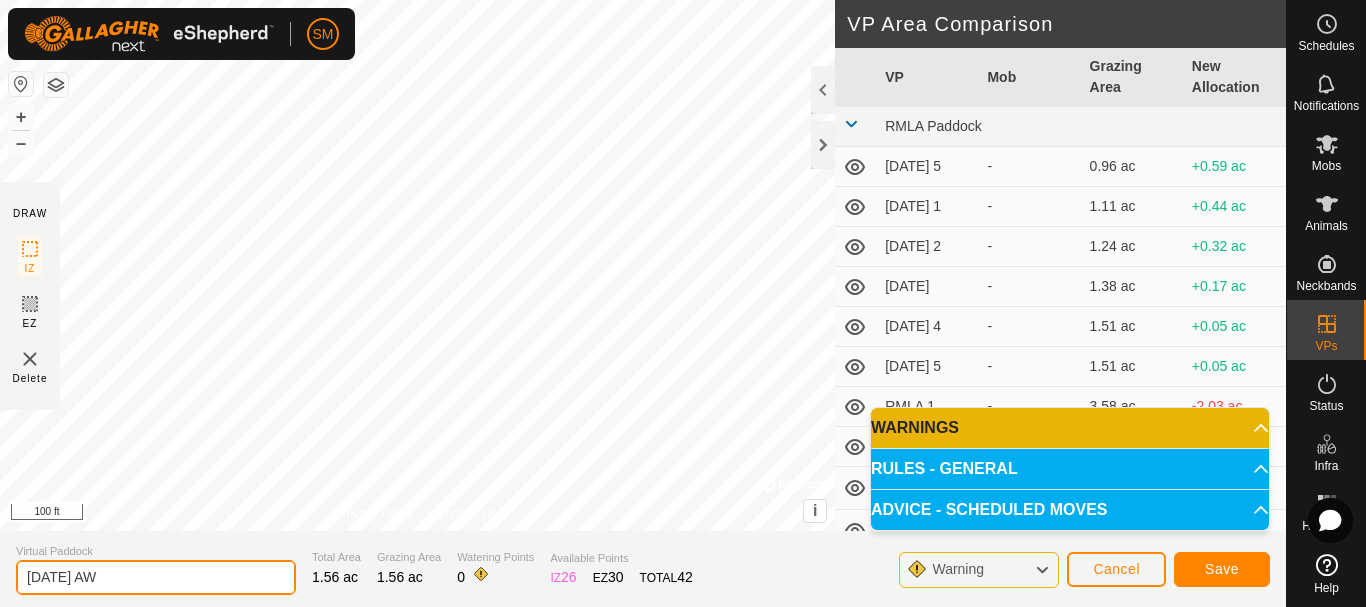 type on "2025-08-05 AW5" 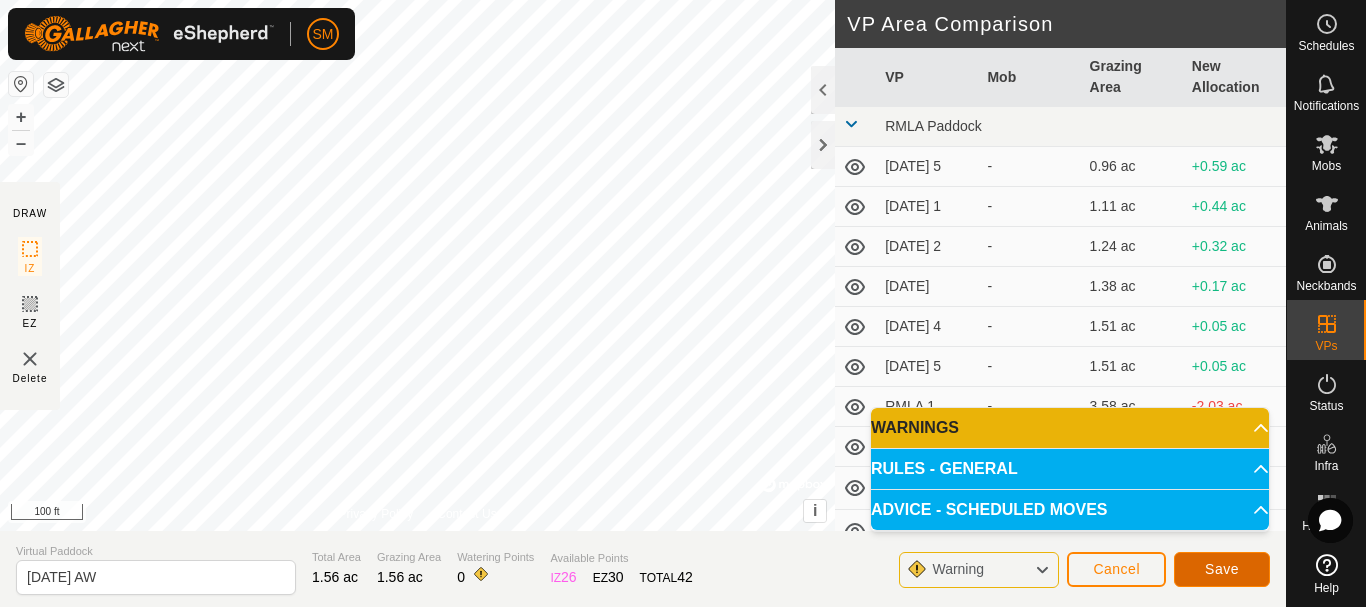 click on "Save" 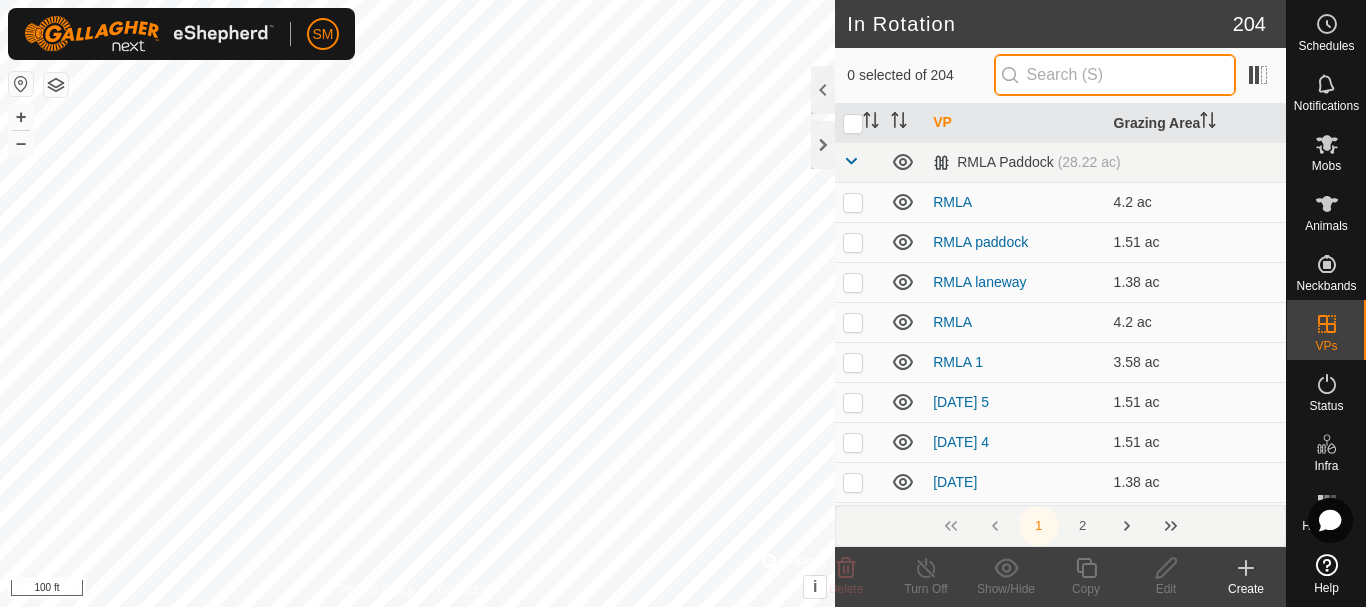 click at bounding box center [1115, 75] 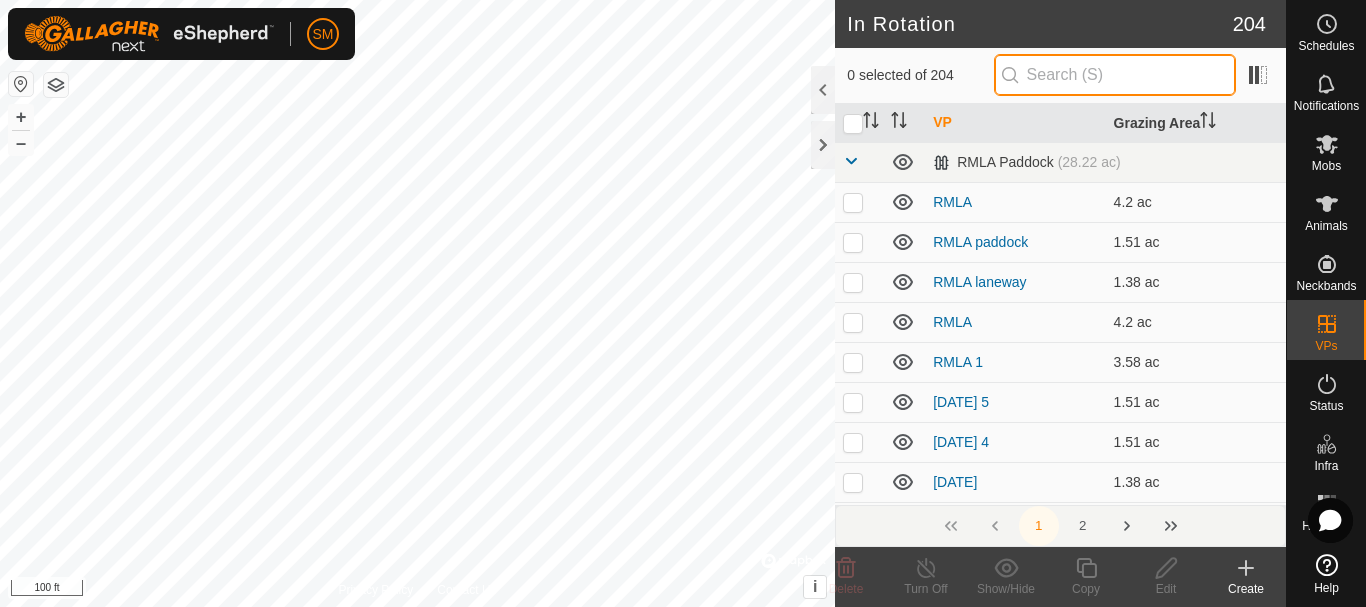 paste on "2025-08-05 AW" 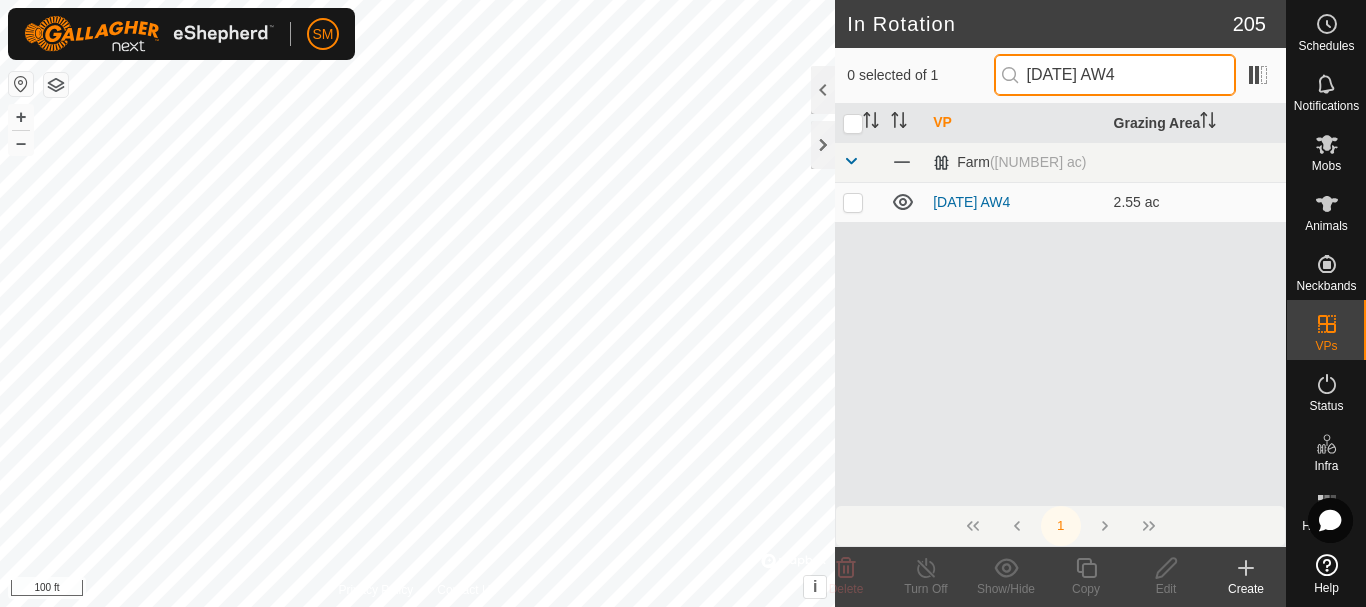type on "2025-08-05 AW4" 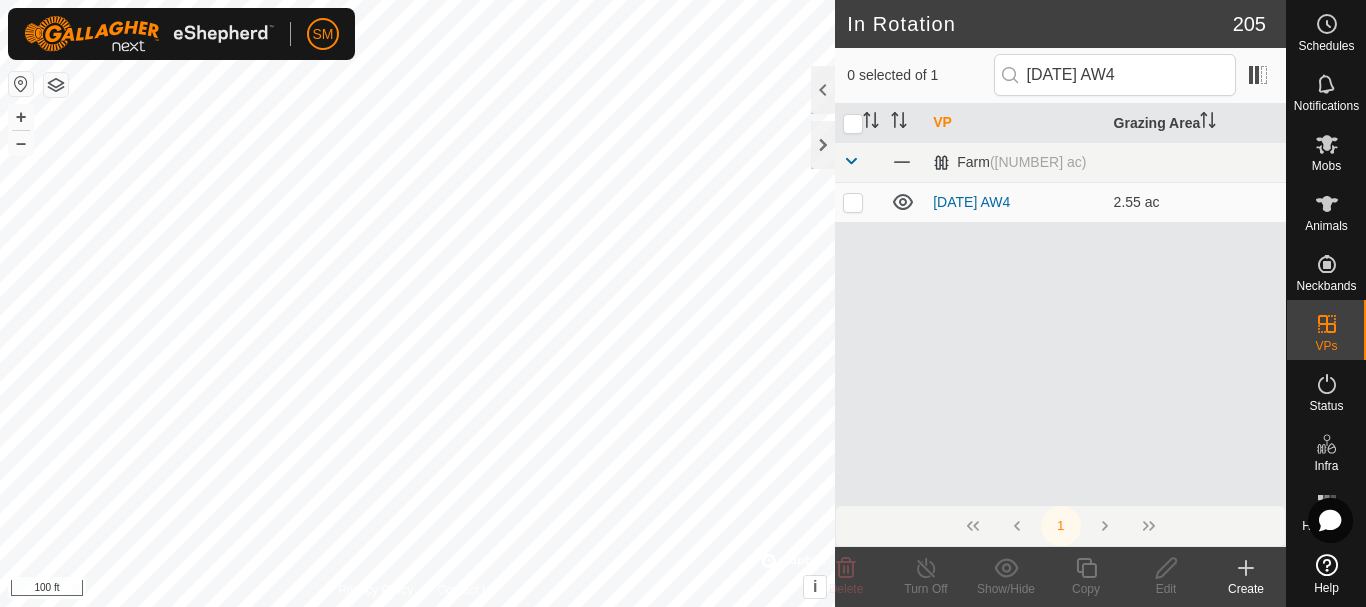 click at bounding box center (853, 202) 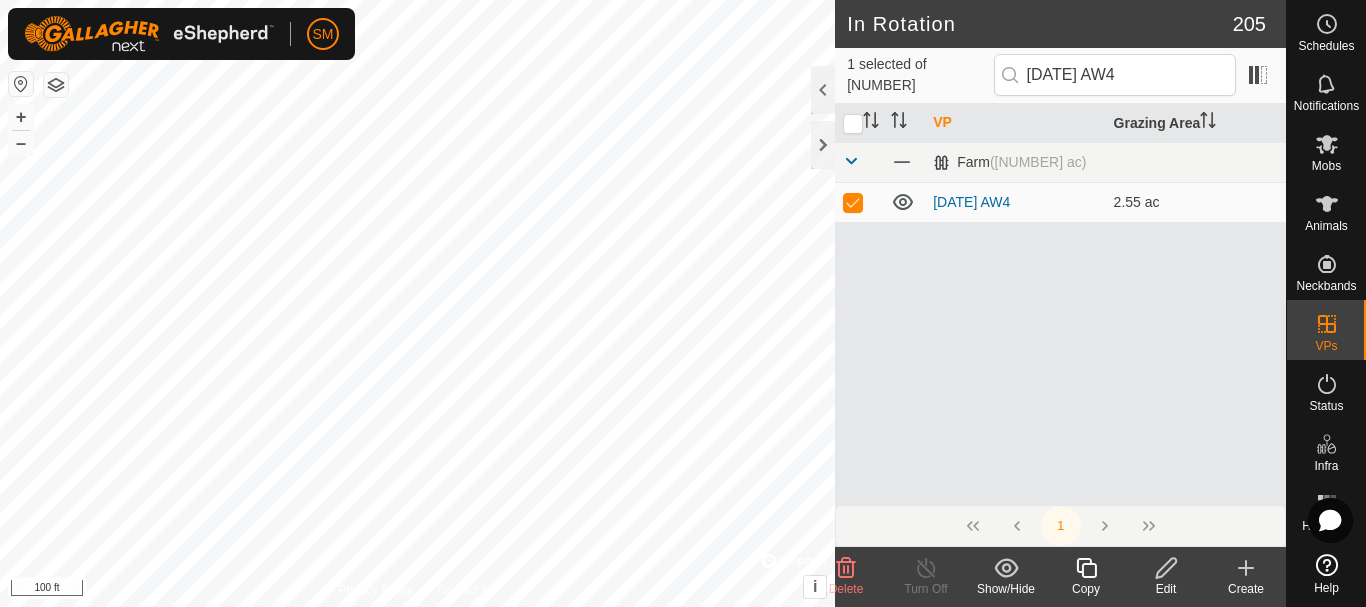 click 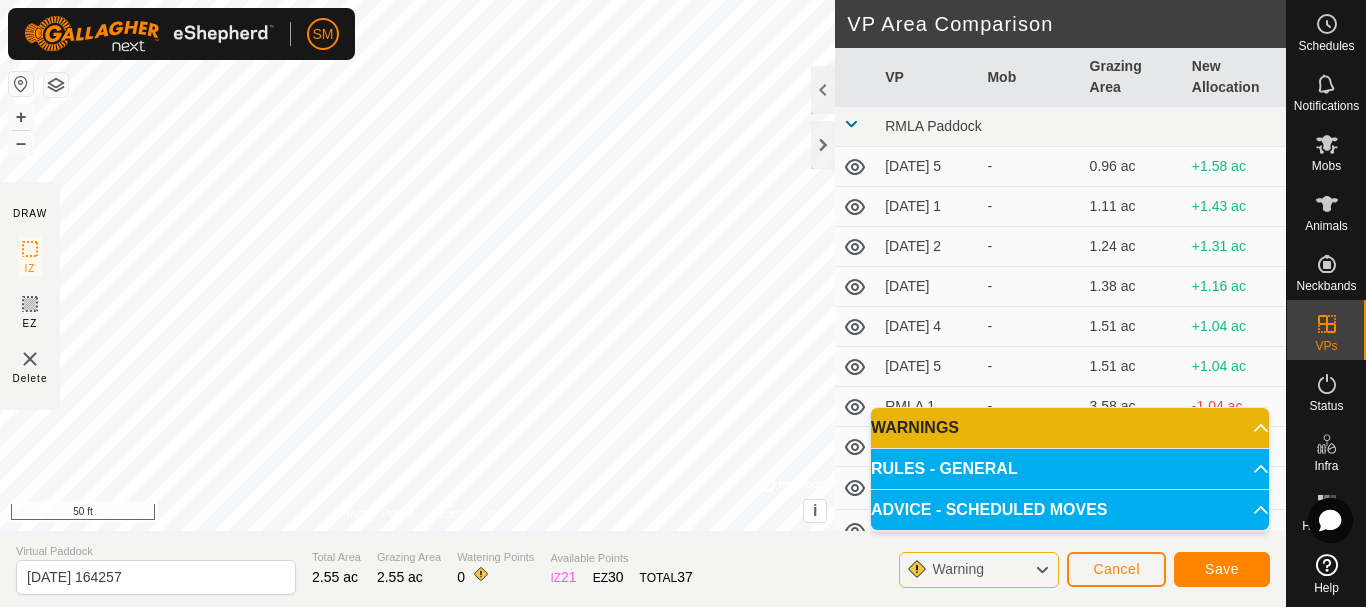 click on "SM Schedules Notifications Mobs Animals Neckbands VPs Status Infra Heatmap Help DRAW IZ EZ Delete Privacy Policy Contact Us + – ⇧ i ©  Mapbox , ©  OpenStreetMap ,  Improve this map 50 ft VP Area Comparison     VP   Mob   Grazing Area   New Allocation  RMLA Paddock 1  2025-08-05 5  -  0.96 ac  +1.58 ac  2025-08-06 1  -  1.11 ac  +1.43 ac  2025-08-06 2  -  1.24 ac  +1.31 ac  2025-08-06 3  -  1.38 ac  +1.16 ac  2025-08-06 4  -  1.51 ac  +1.04 ac  2025-08-06 5  -  1.51 ac  +1.04 ac  RMLA 1  -  3.58 ac  -1.04 ac  RMLA 3  -  4.2 ac  -1.66 ac  RMLA laneway  -  1.38 ac  +1.16 ac  RMLA paddock 1  -  1.51 ac  +1.04 ac  RMLA2  -  4.2 ac  -1.66 ac RMLA Paddock 5  2025-07-21 1  -  1.98 ac  +0.57 ac  2025-07-21 2  -  2.1 ac  +0.44 ac  2025-07-21 3  -  2.25 ac  +0.3 ac  2025-07-21 4  -  2.37 ac  +0.17 ac  2025-07-21 5  -  1.85 ac  +0.69 ac  2025-07-22 1  -  1.98 ac  +0.57 ac  2025-07-22 2  -  2.1 ac  +0.44 ac  2025-07-22 3  -  2.22 ac  +0.32 ac  2025-07-22 4  -  2.35 ac  +0.2 ac  2025-07-22 5  -  1.51 ac  -" at bounding box center (683, 303) 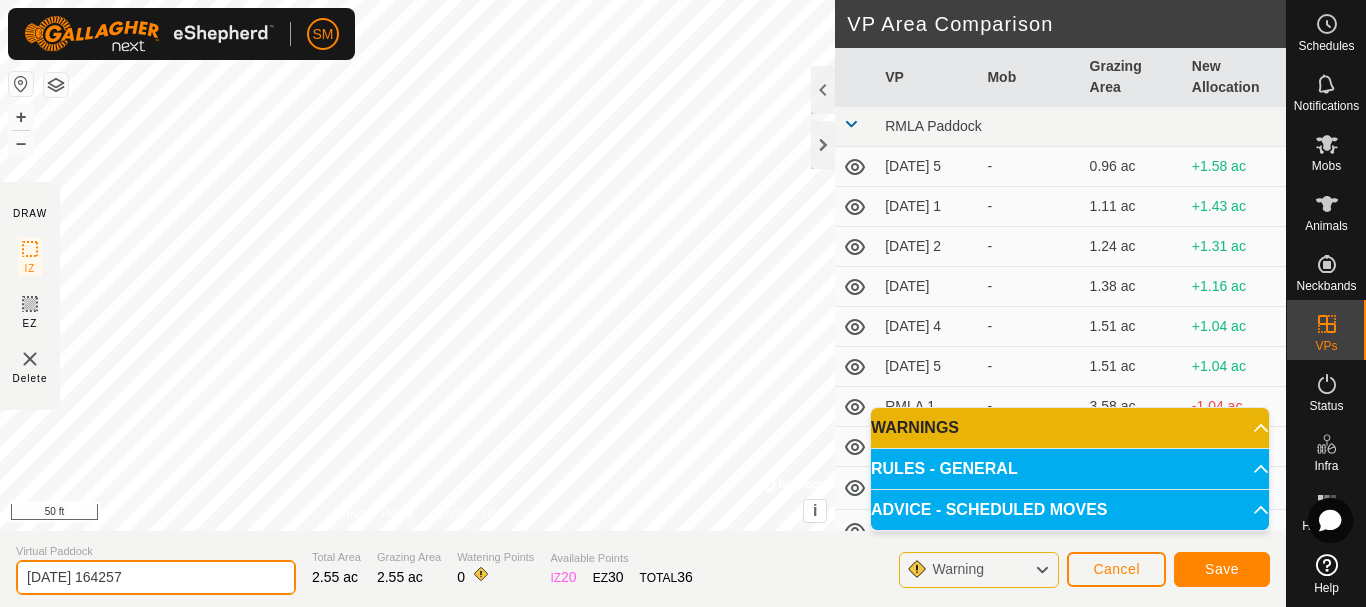 drag, startPoint x: 182, startPoint y: 571, endPoint x: 0, endPoint y: 590, distance: 182.98907 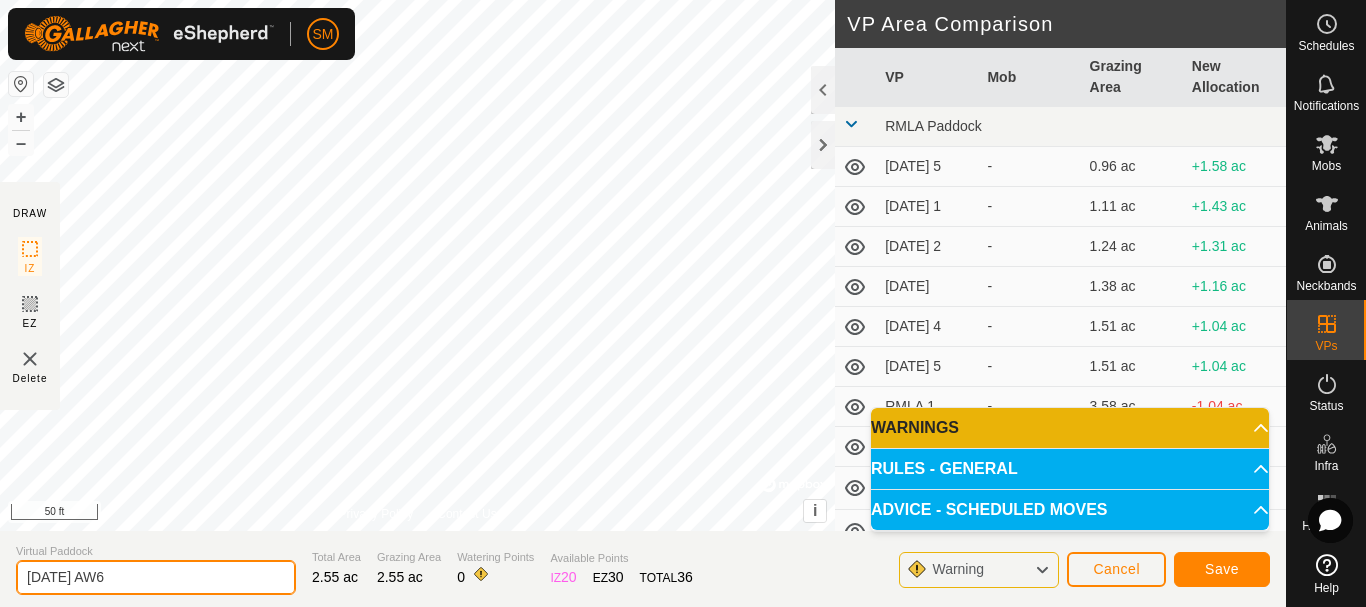 type on "2025-08-05 AW6" 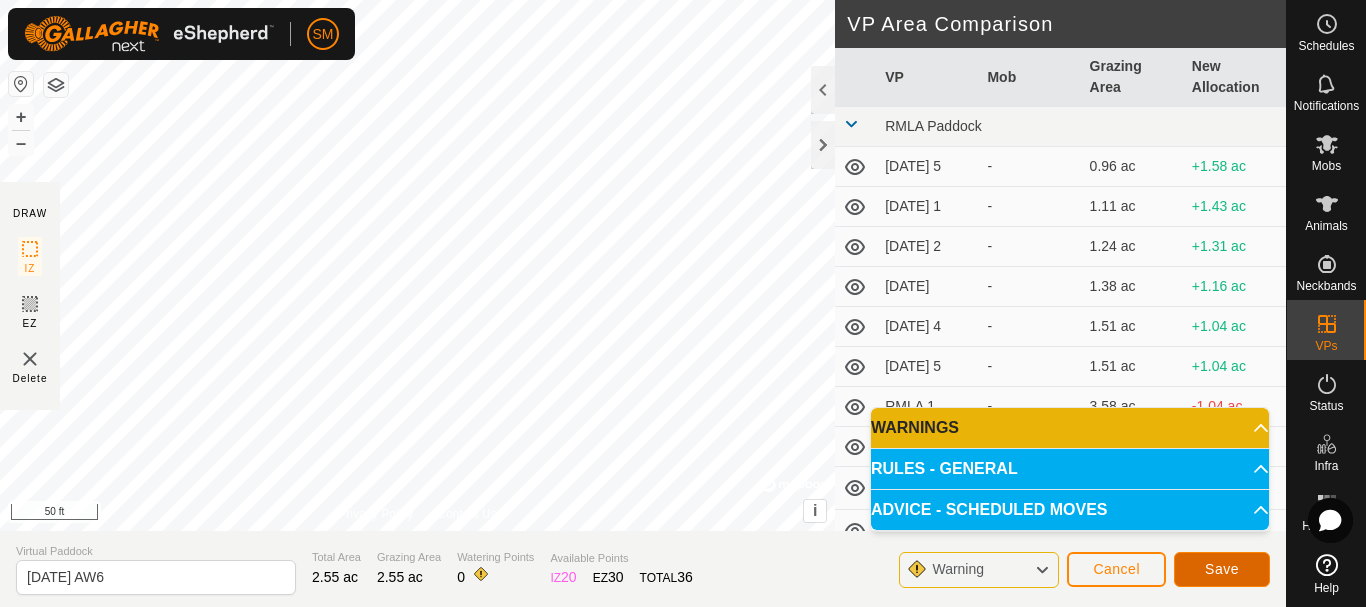 click on "Save" 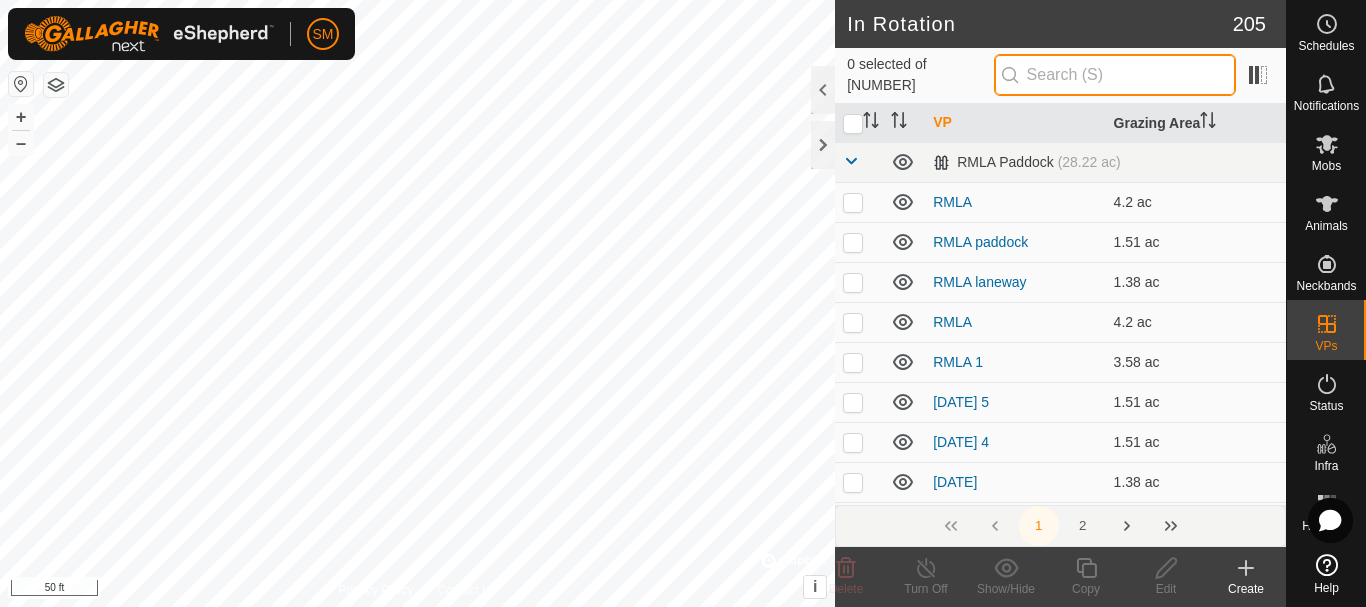 click at bounding box center [1115, 75] 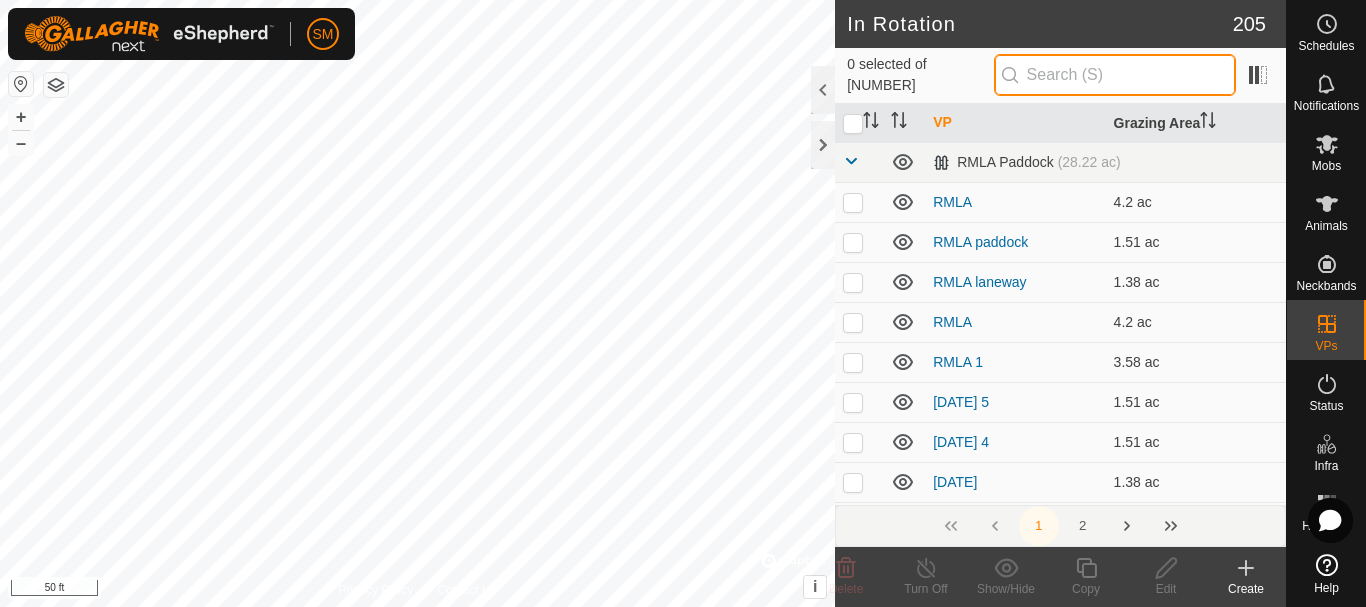 paste on "2025-08-05 AW" 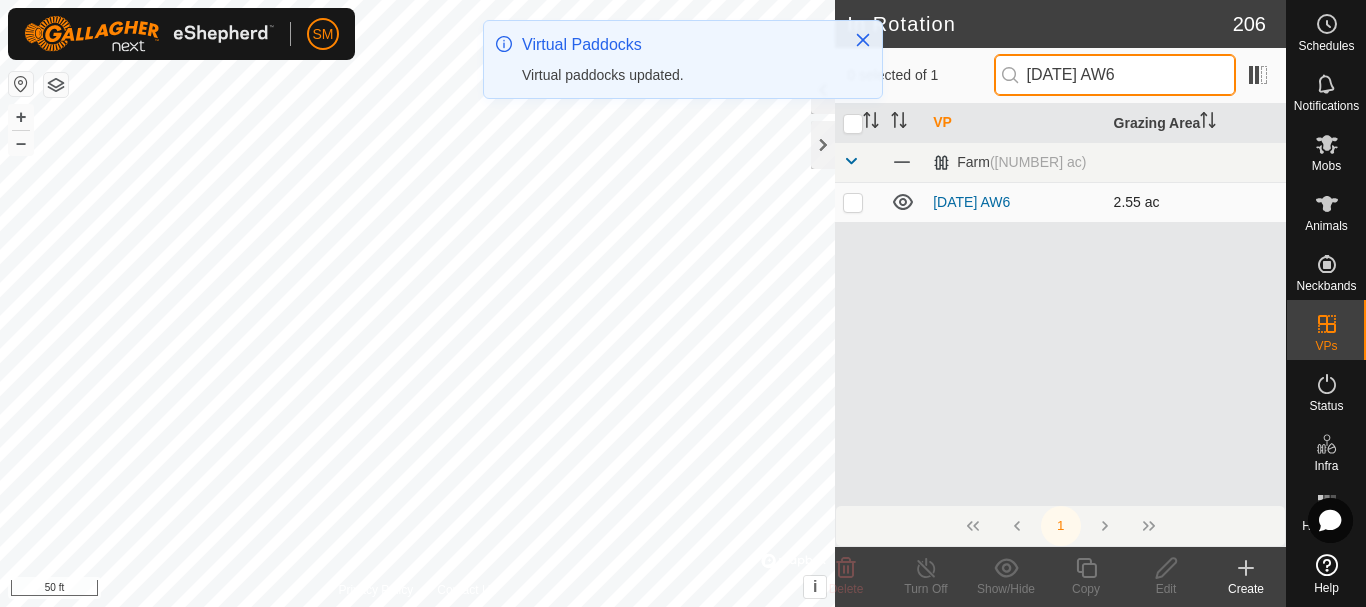 type on "2025-08-05 AW6" 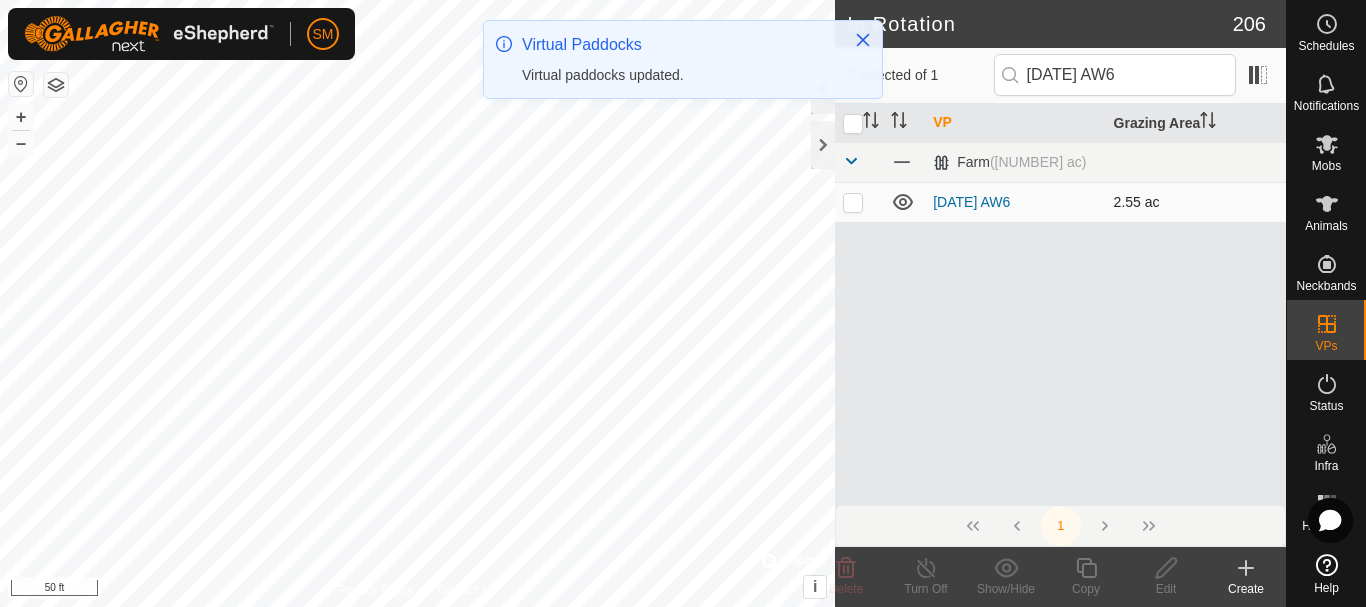 click at bounding box center (853, 202) 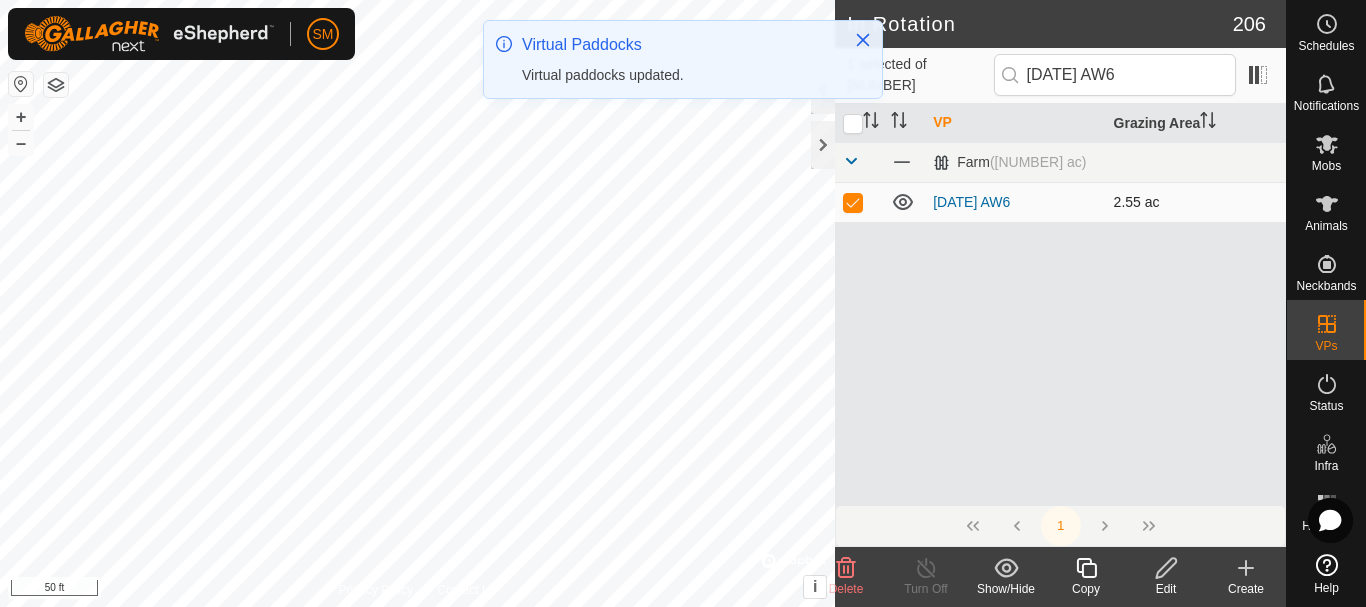 checkbox on "true" 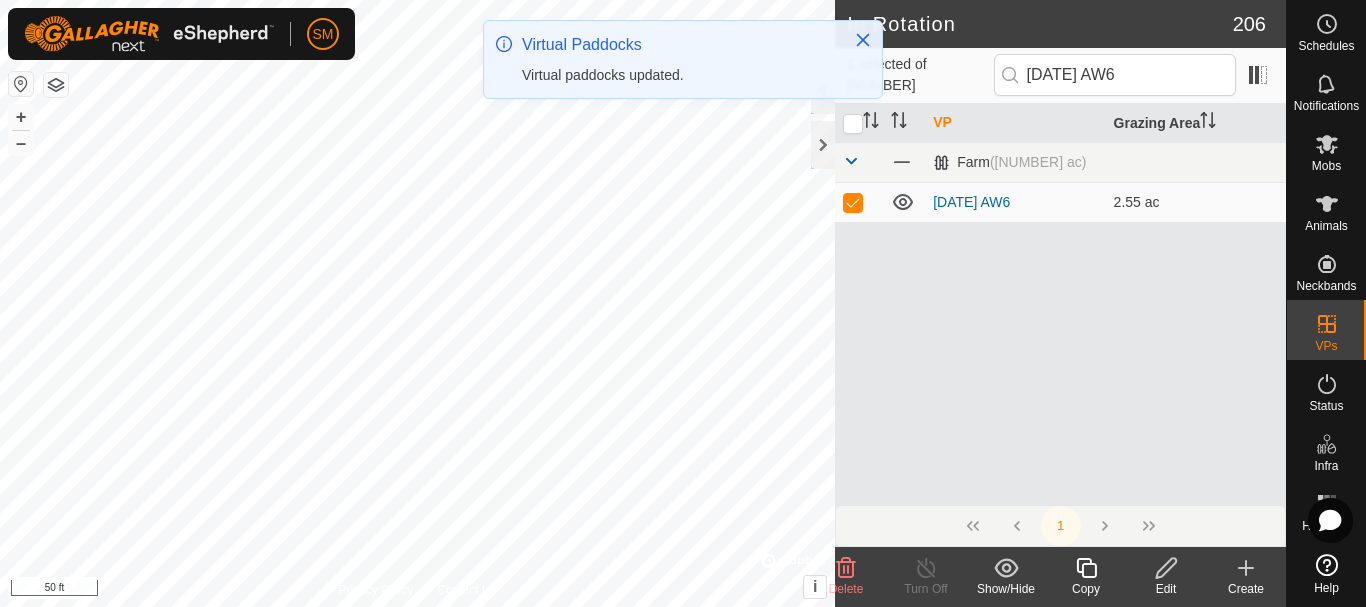 click on "Copy" 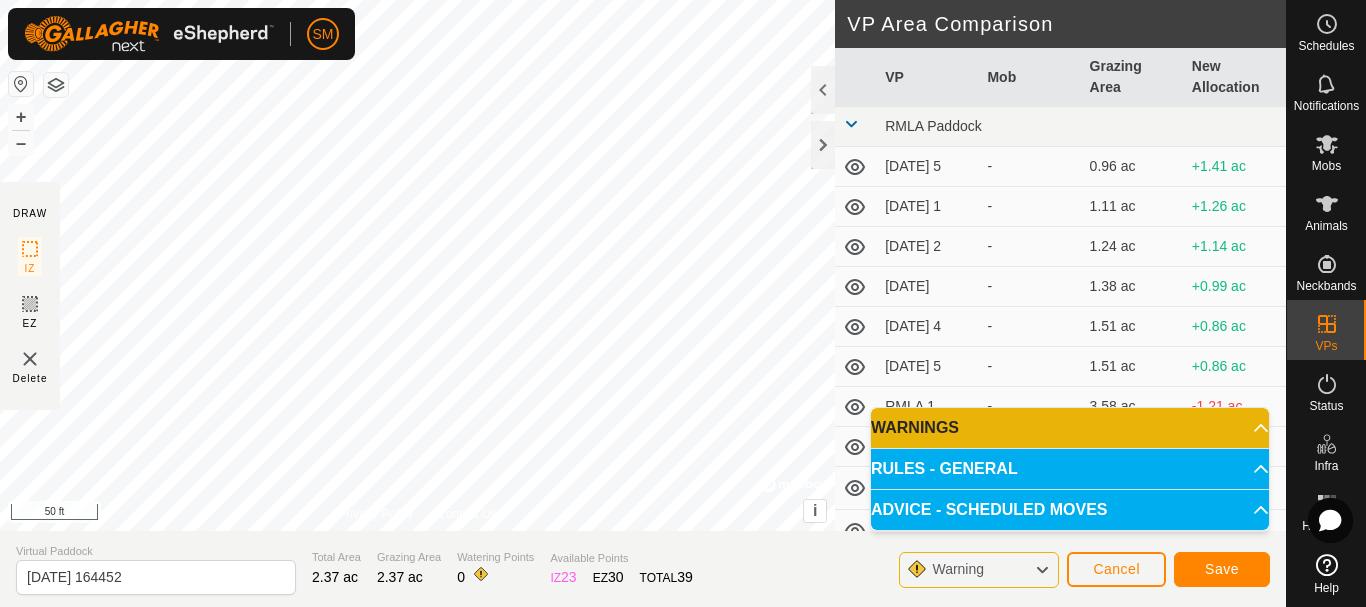 click on "SM Schedules Notifications Mobs Animals Neckbands VPs Status Infra Heatmap Help DRAW IZ EZ Delete Privacy Policy Contact Us + – ⇧ i ©  Mapbox , ©  OpenStreetMap ,  Improve this map 50 ft VP Area Comparison     VP   Mob   Grazing Area   New Allocation  RMLA Paddock 1  2025-08-05 5  -  0.96 ac  +1.41 ac  2025-08-06 1  -  1.11 ac  +1.26 ac  2025-08-06 2  -  1.24 ac  +1.14 ac  2025-08-06 3  -  1.38 ac  +0.99 ac  2025-08-06 4  -  1.51 ac  +0.86 ac  2025-08-06 5  -  1.51 ac  +0.86 ac  RMLA 1  -  3.58 ac  -1.21 ac  RMLA 3  -  4.2 ac  -1.83 ac  RMLA laneway  -  1.38 ac  +0.99 ac  RMLA paddock 1  -  1.51 ac  +0.86 ac  RMLA2  -  4.2 ac  -1.83 ac RMLA Paddock 5  2025-07-21 1  -  1.98 ac  +0.4 ac  2025-07-21 2  -  2.1 ac  +0.27 ac  2025-07-21 3  -  2.25 ac  +0.12 ac  2025-07-21 4  -  2.37 ac   -   2025-07-21 5  -  1.85 ac  +0.52 ac  2025-07-22 1  -  1.98 ac  +0.4 ac  2025-07-22 2  -  2.1 ac  +0.27 ac  2025-07-22 3  -  2.22 ac  +0.15 ac  2025-07-22 4  -  2.35 ac  +0.02 ac  2025-07-22 5  -  1.51 ac  - - -" at bounding box center (683, 303) 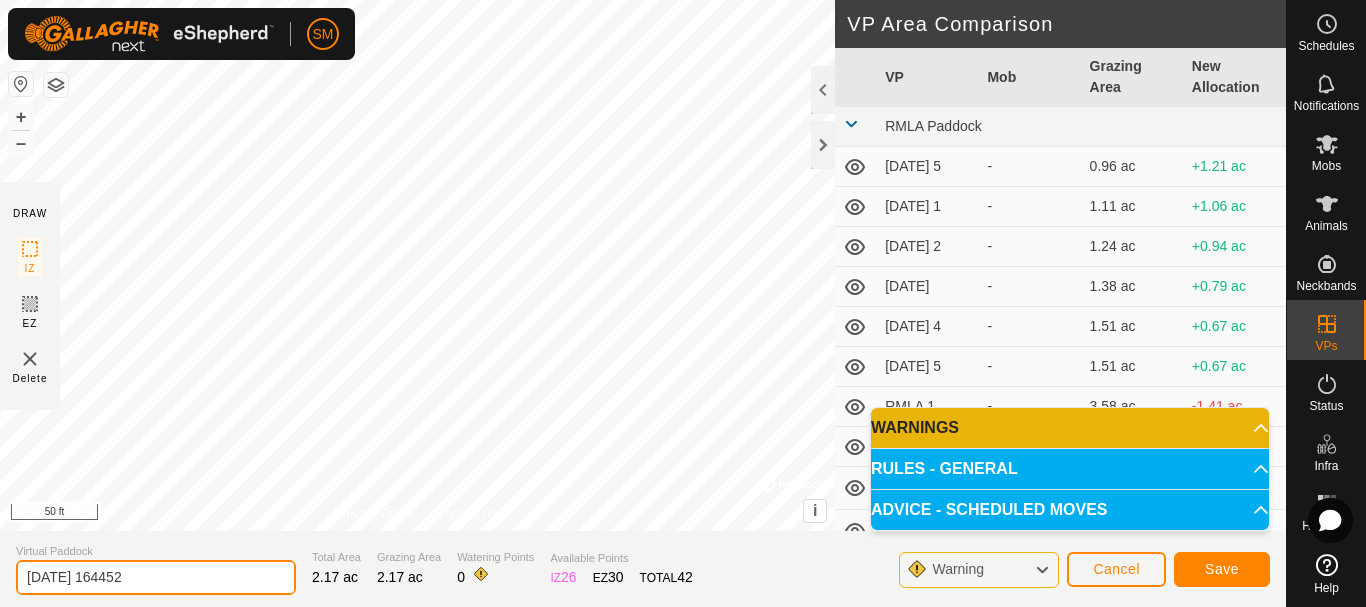 drag, startPoint x: 147, startPoint y: 572, endPoint x: 0, endPoint y: 569, distance: 147.03061 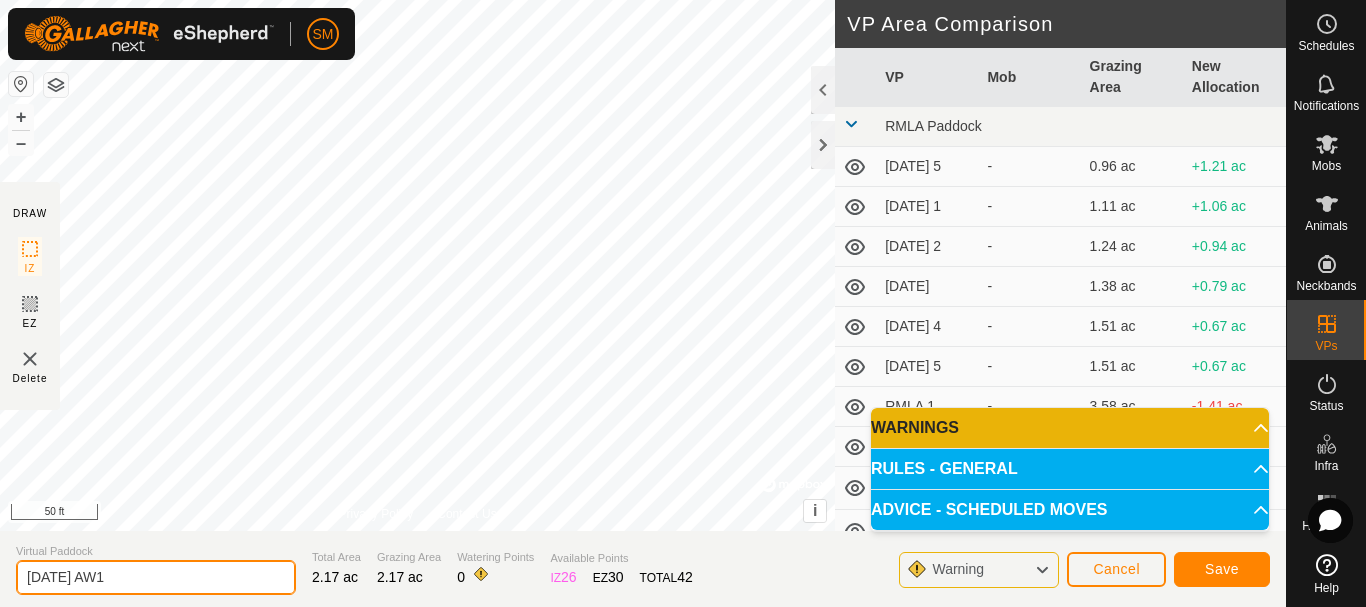 type on "2025-08-05 AW1" 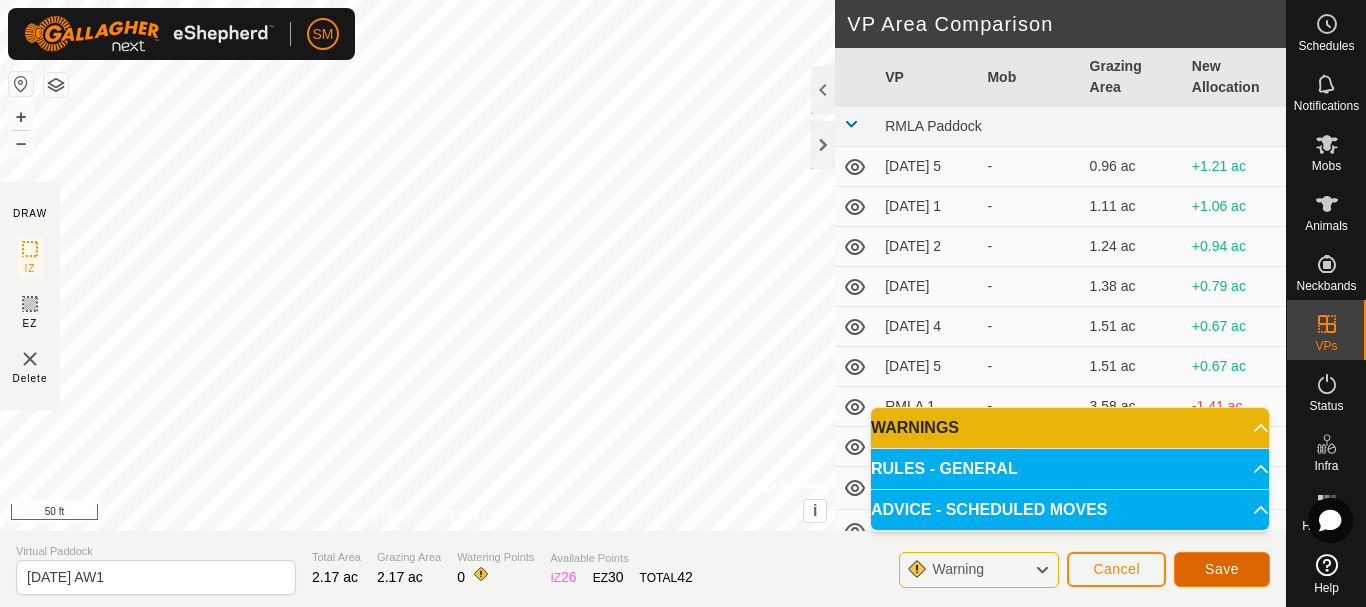 click on "Save" 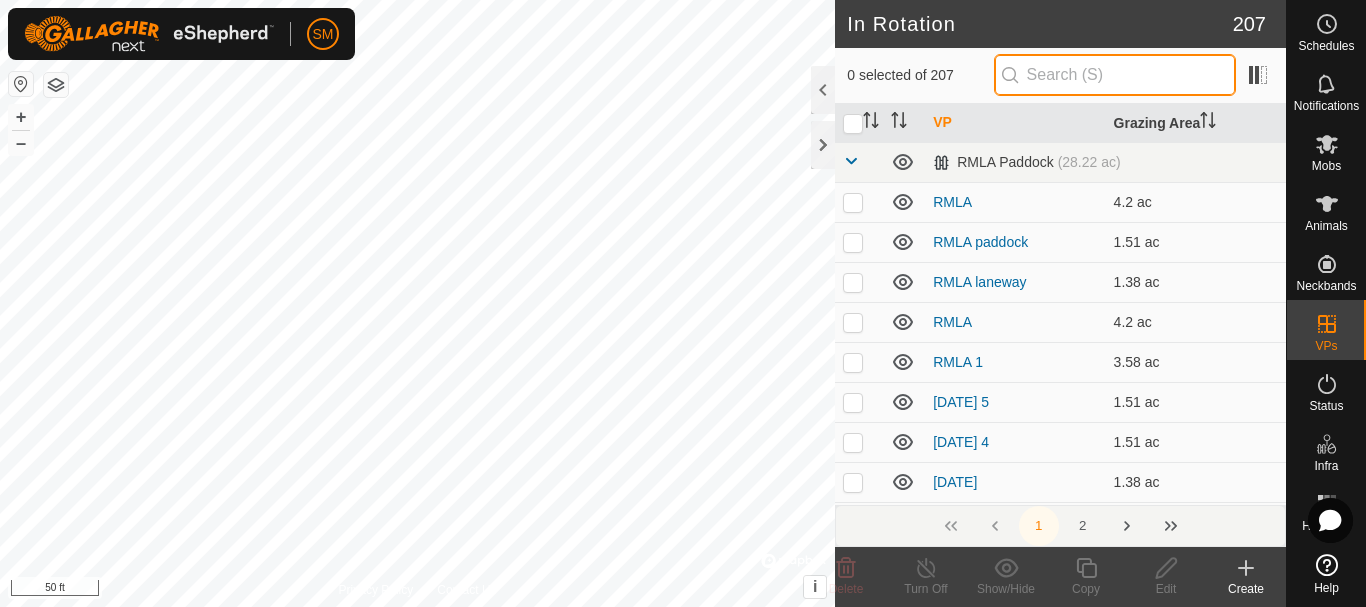 click at bounding box center (1115, 75) 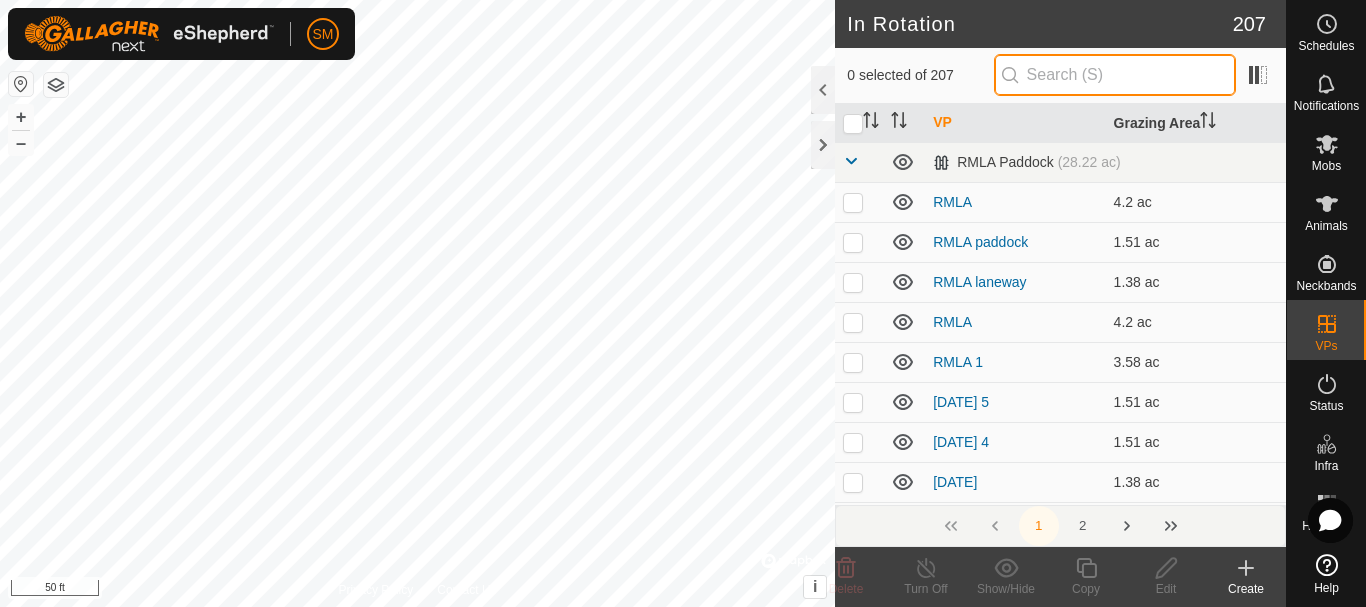 paste on "2025-08-05 AW" 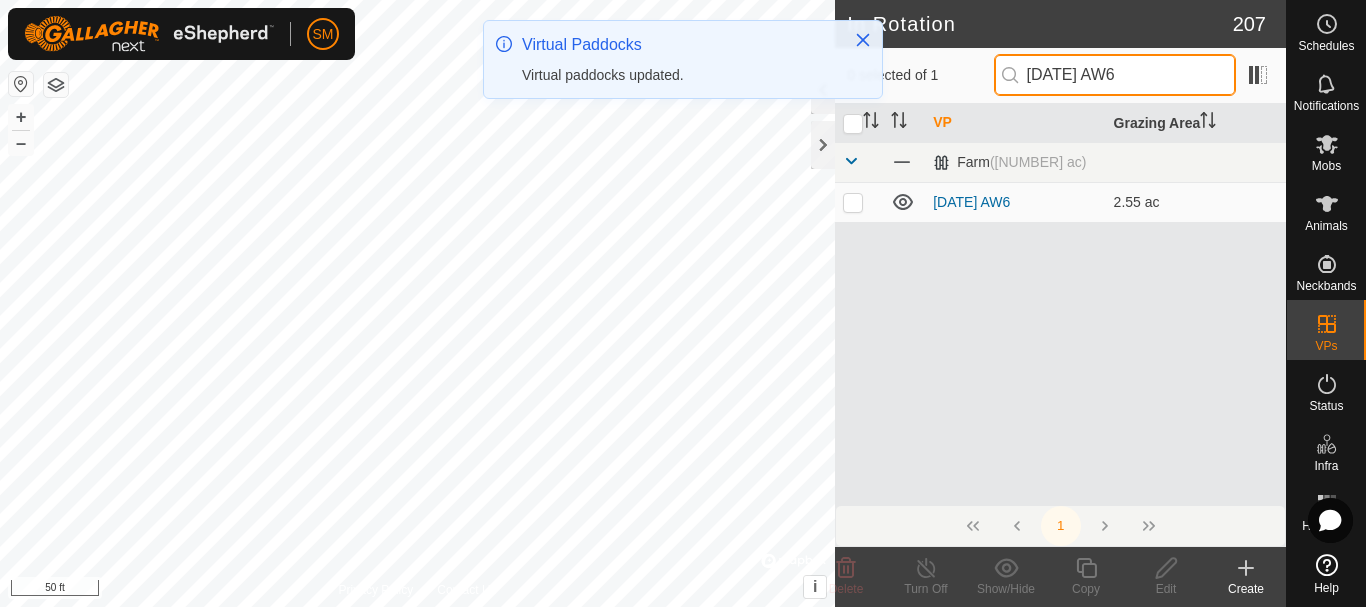 type on "2025-08-05 AW6" 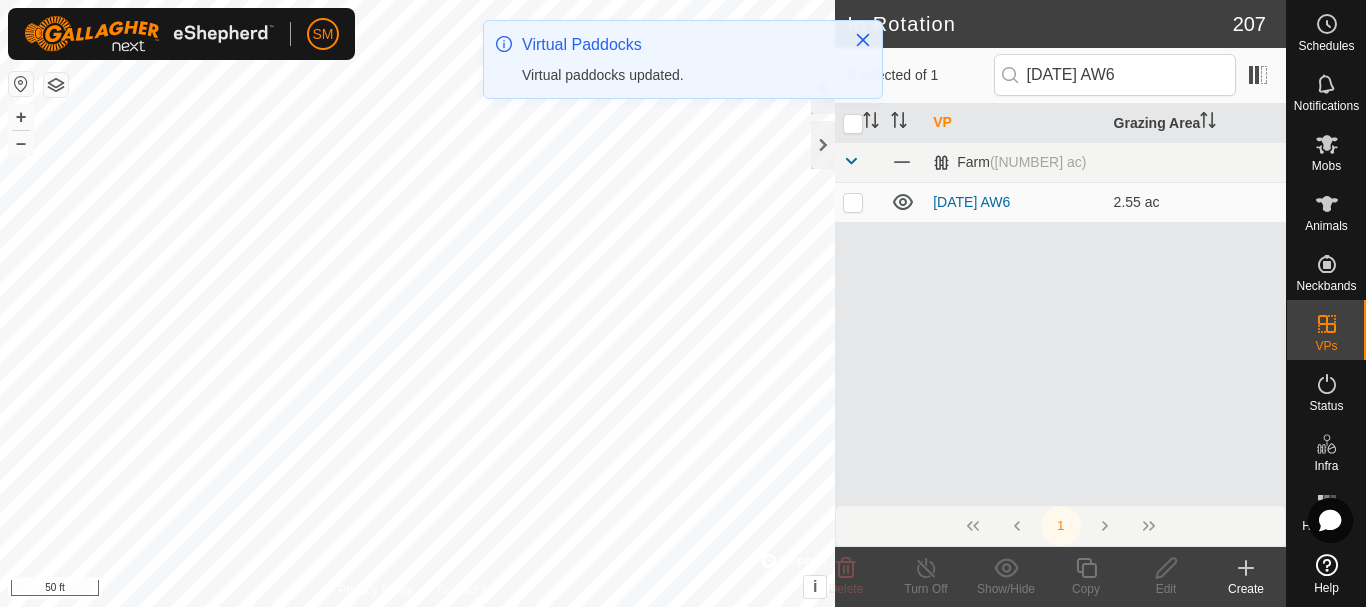 click at bounding box center [853, 202] 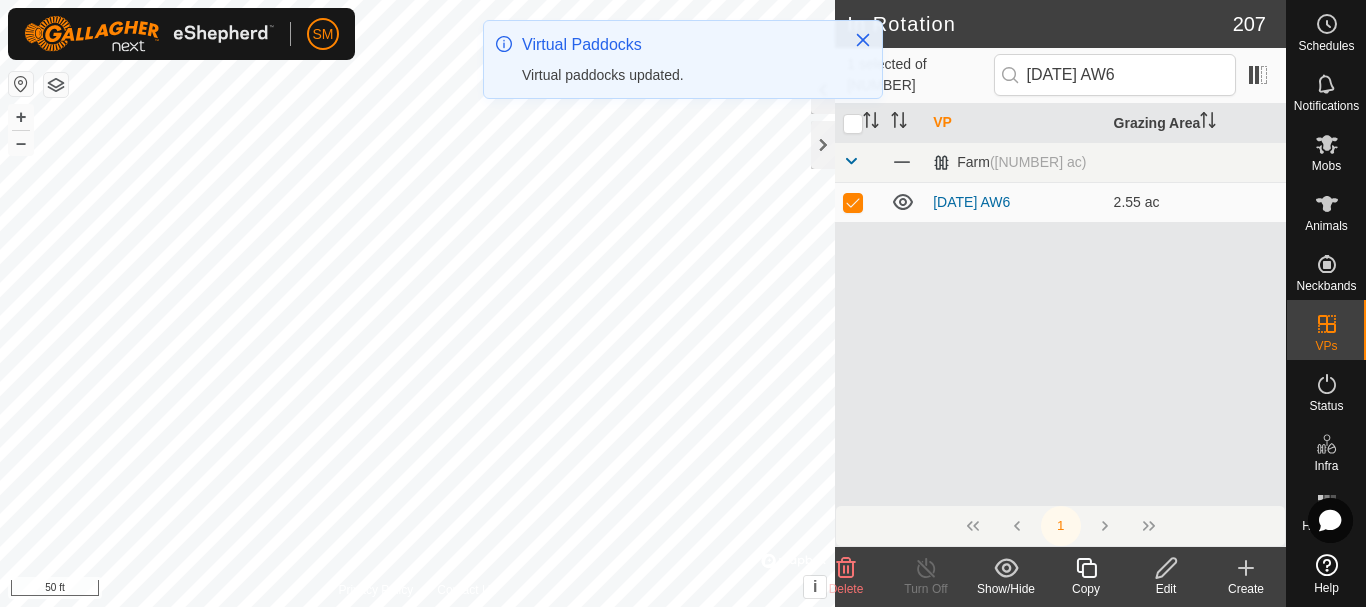 click 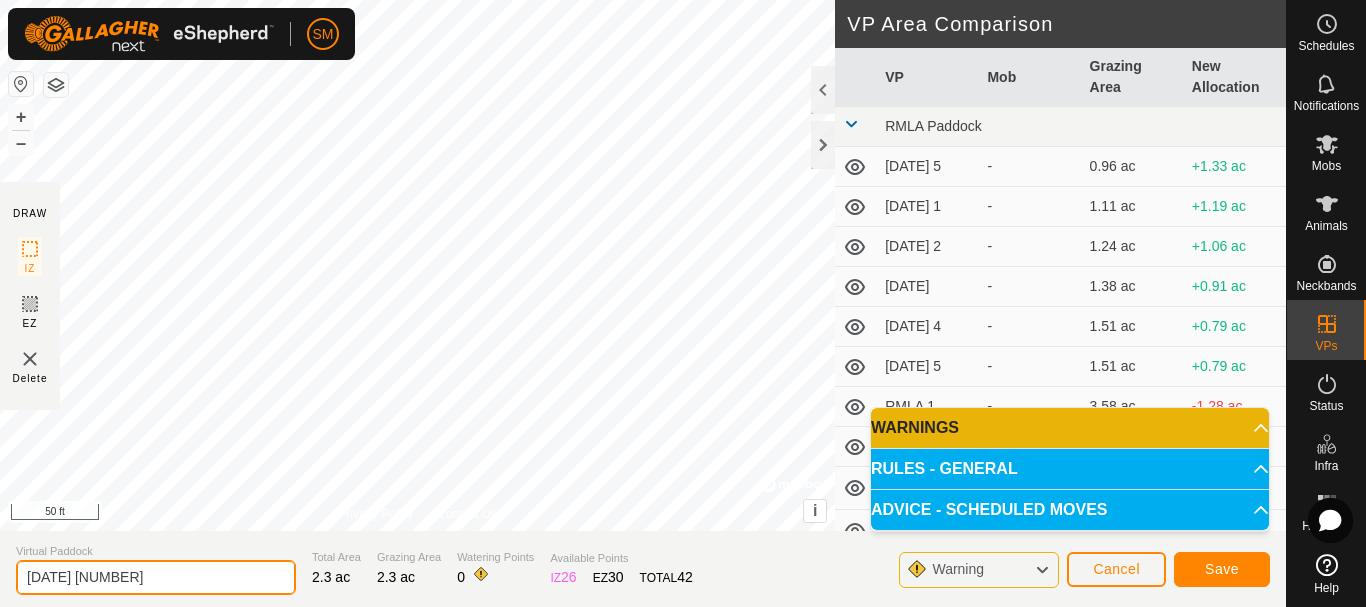 drag, startPoint x: 201, startPoint y: 575, endPoint x: 0, endPoint y: 562, distance: 201.41995 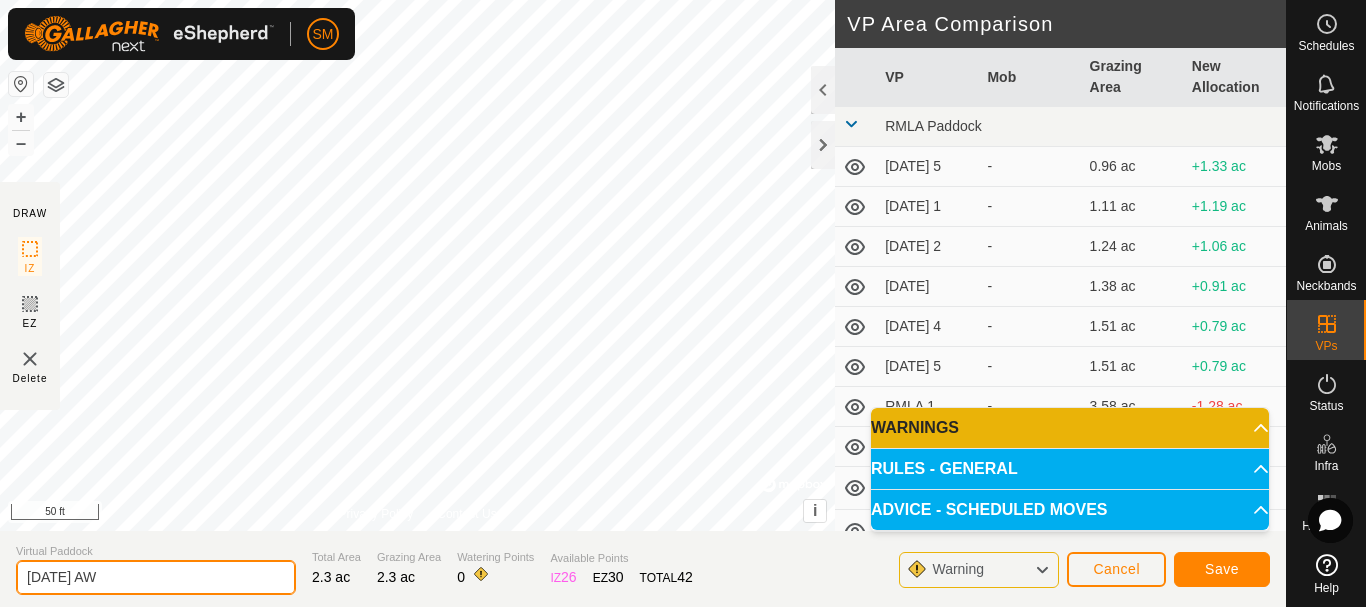type on "2025-08-05 AW2" 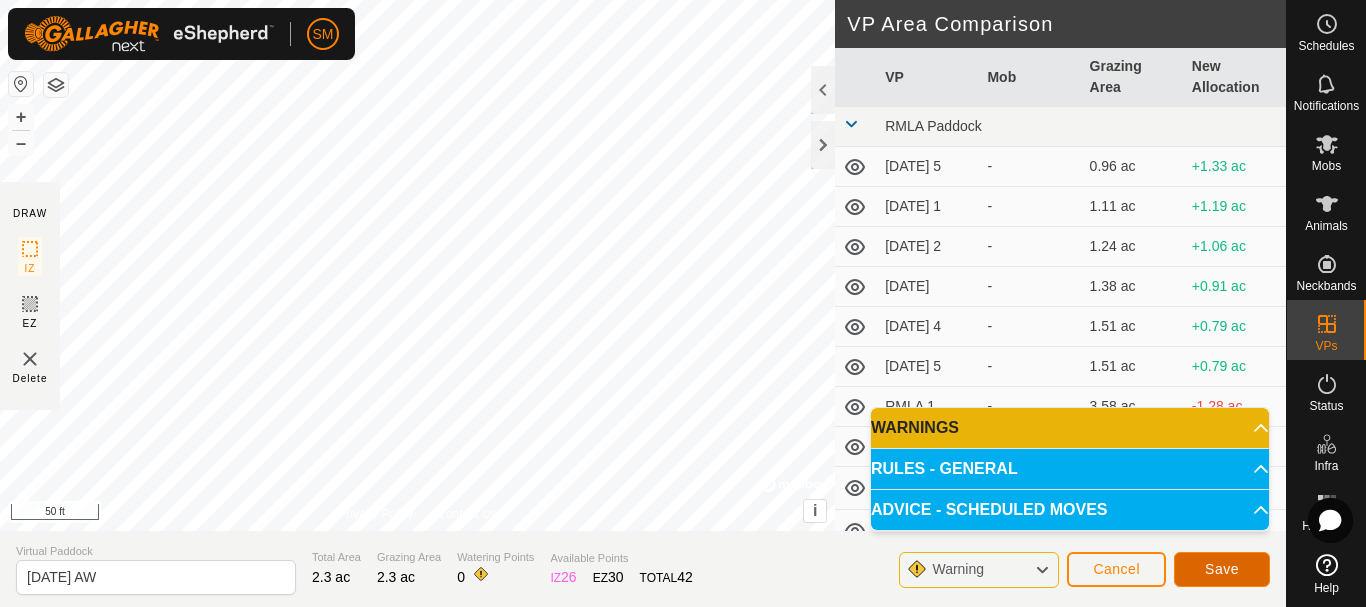 click on "Save" 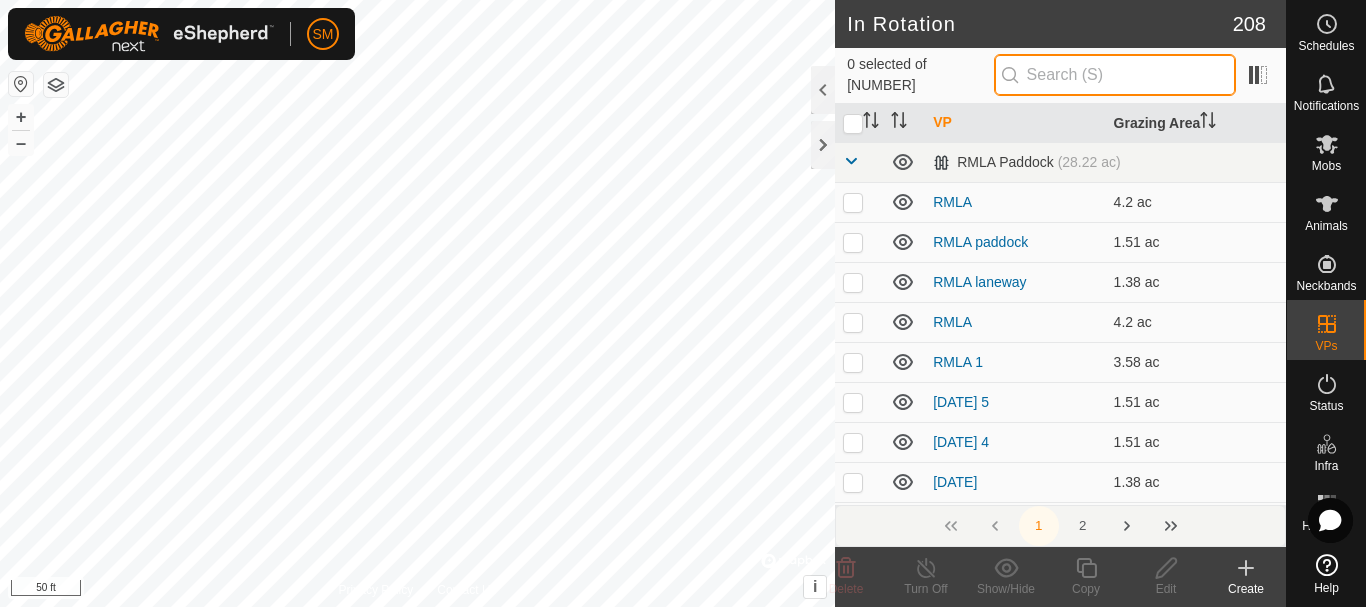 click at bounding box center [1115, 75] 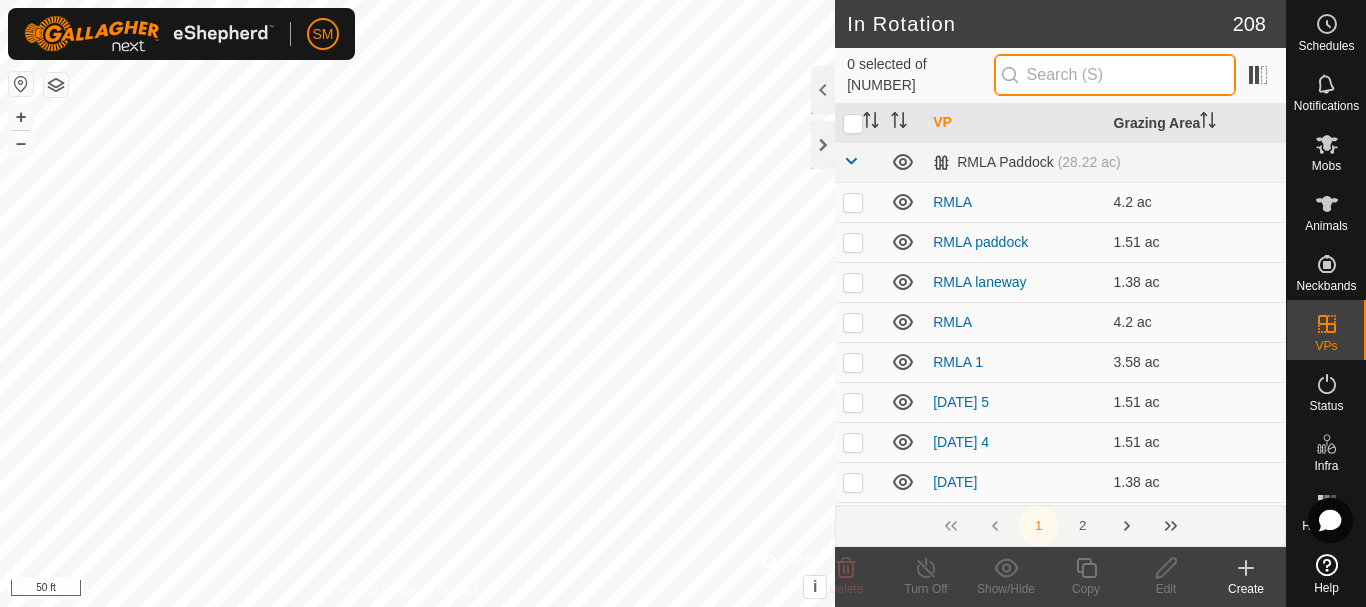 paste on "2025-08-05 AW" 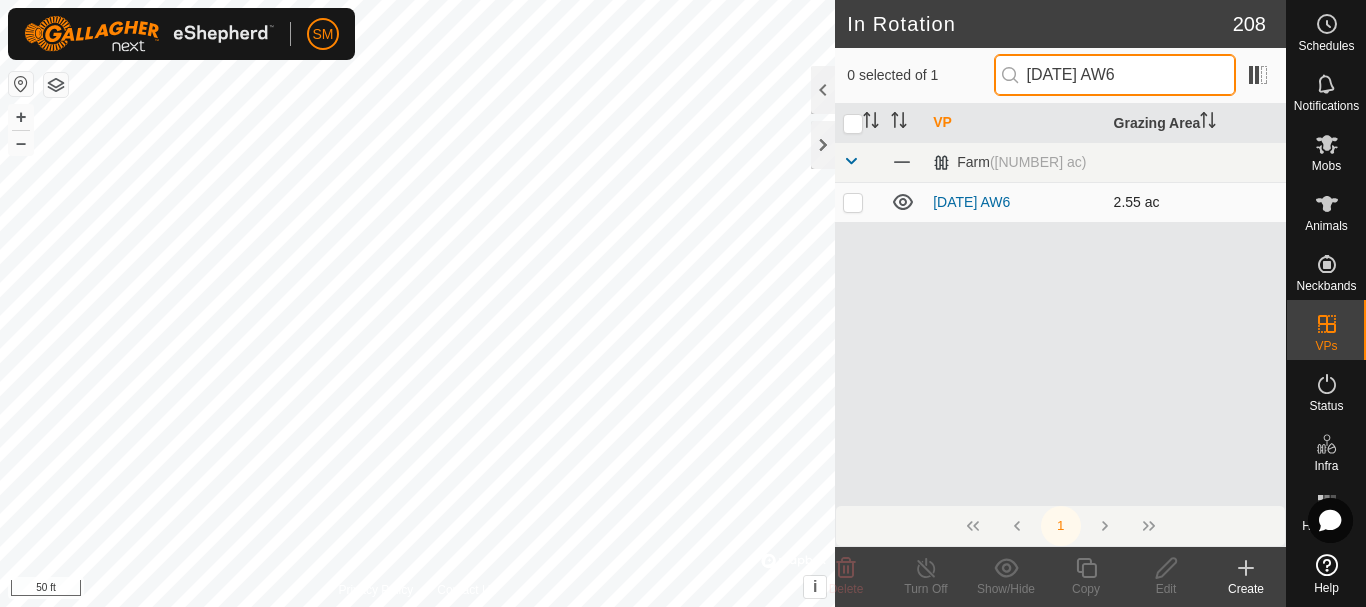 type on "2025-08-05 AW6" 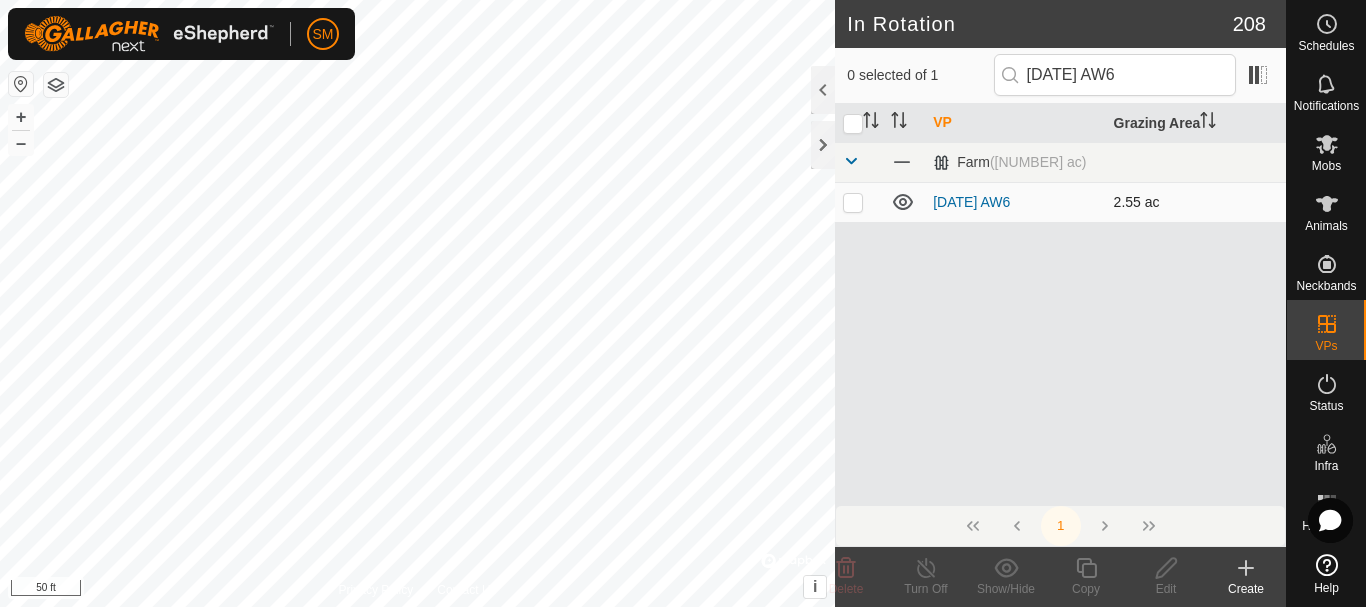 click at bounding box center (859, 202) 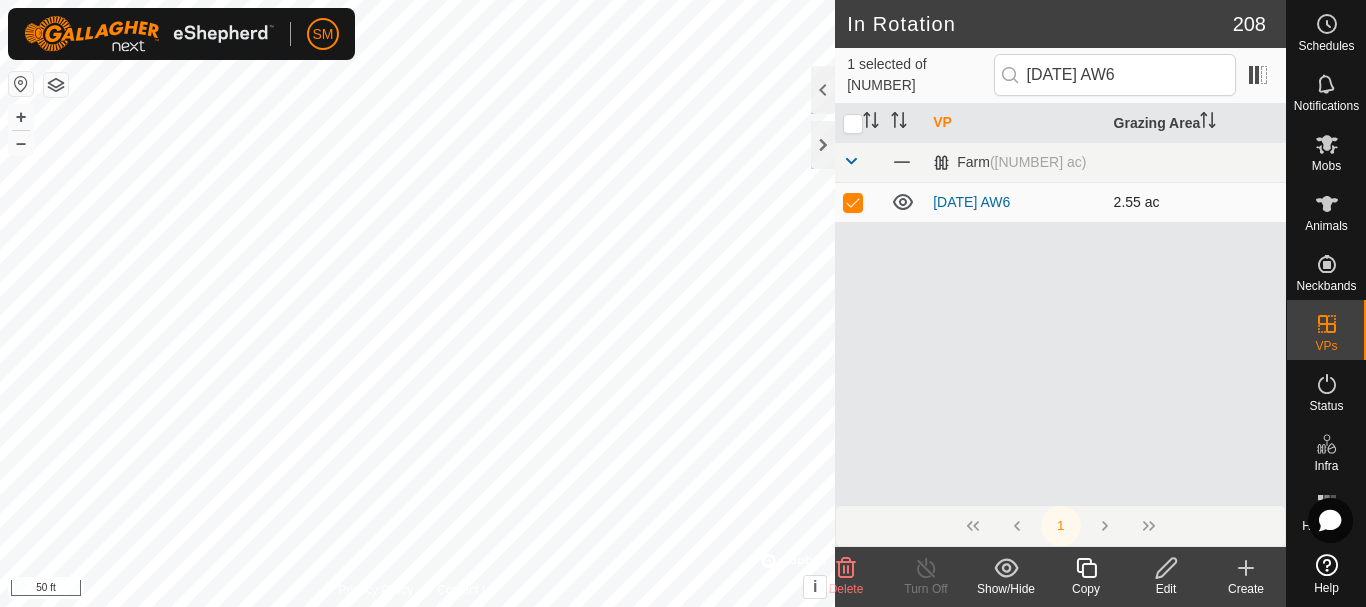 checkbox on "true" 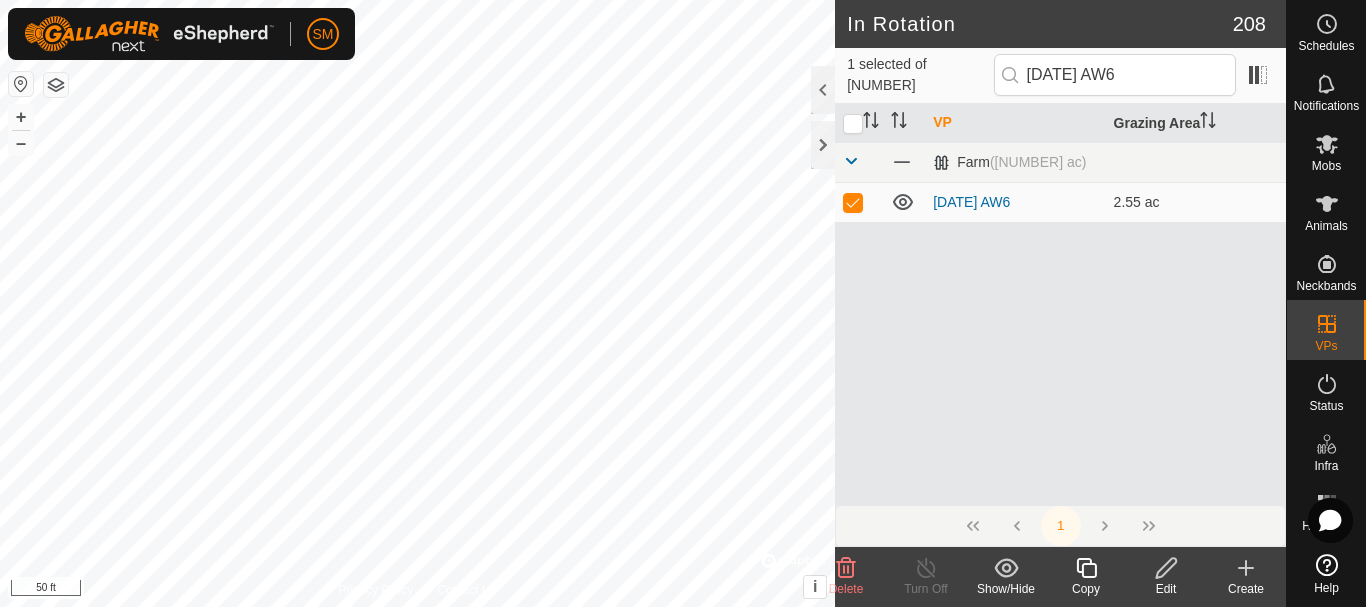 click 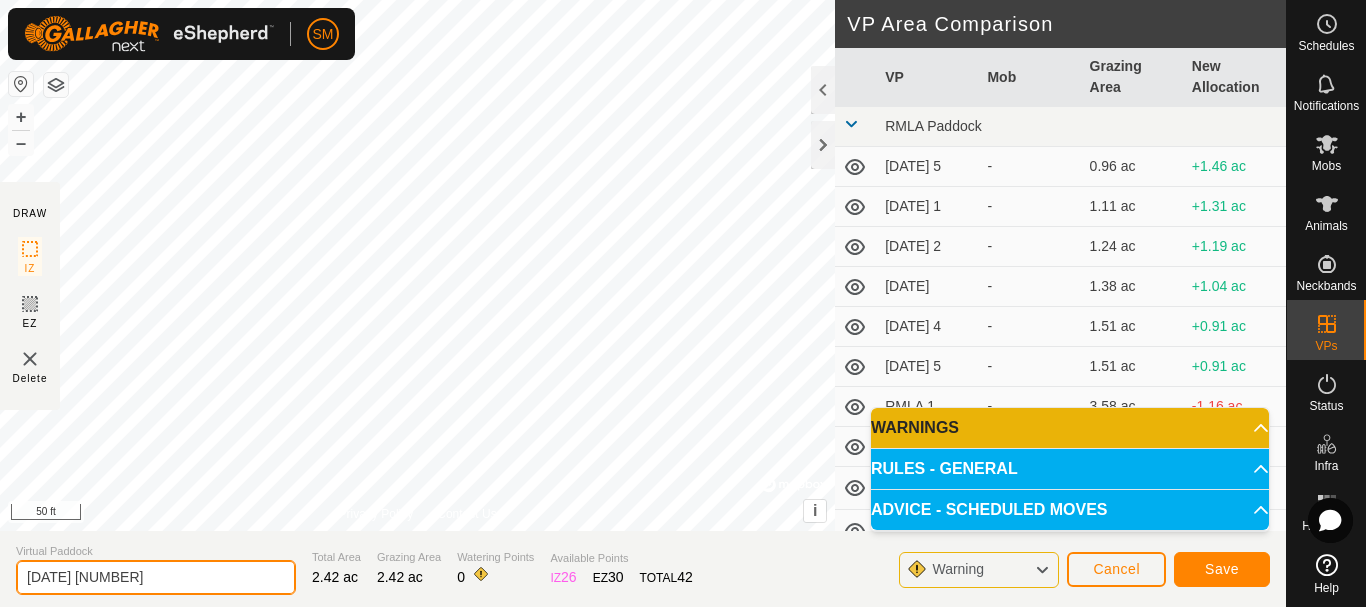 drag, startPoint x: 151, startPoint y: 576, endPoint x: 0, endPoint y: 552, distance: 152.89539 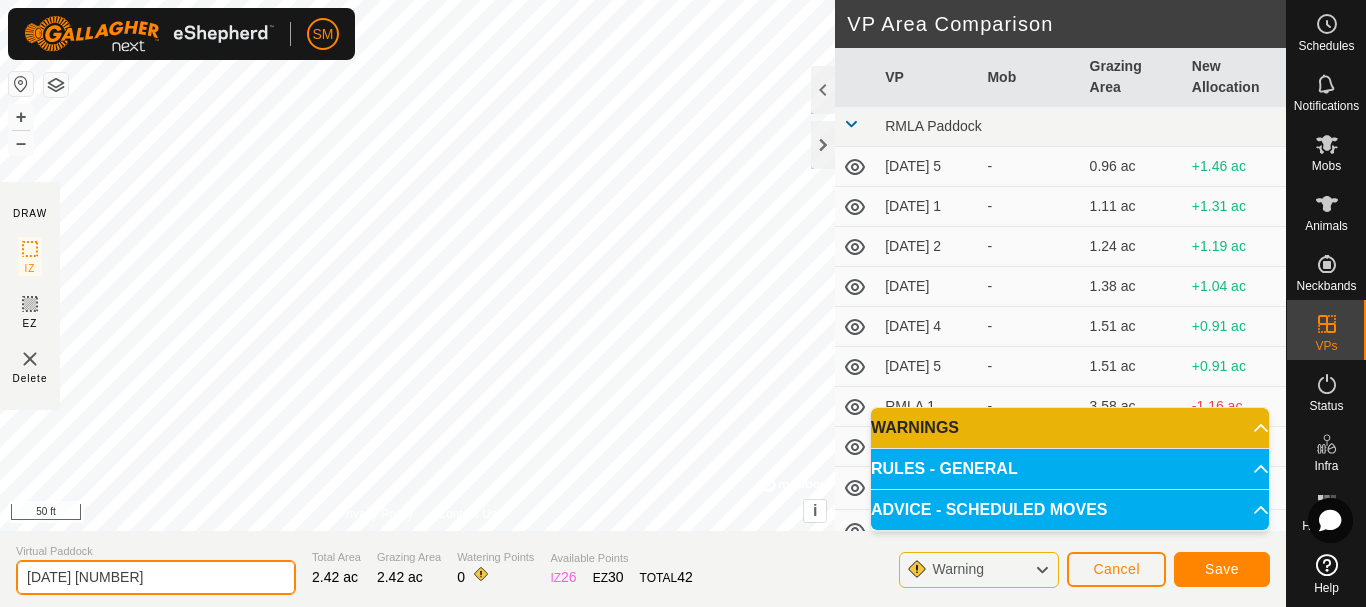 paste on "5 AW" 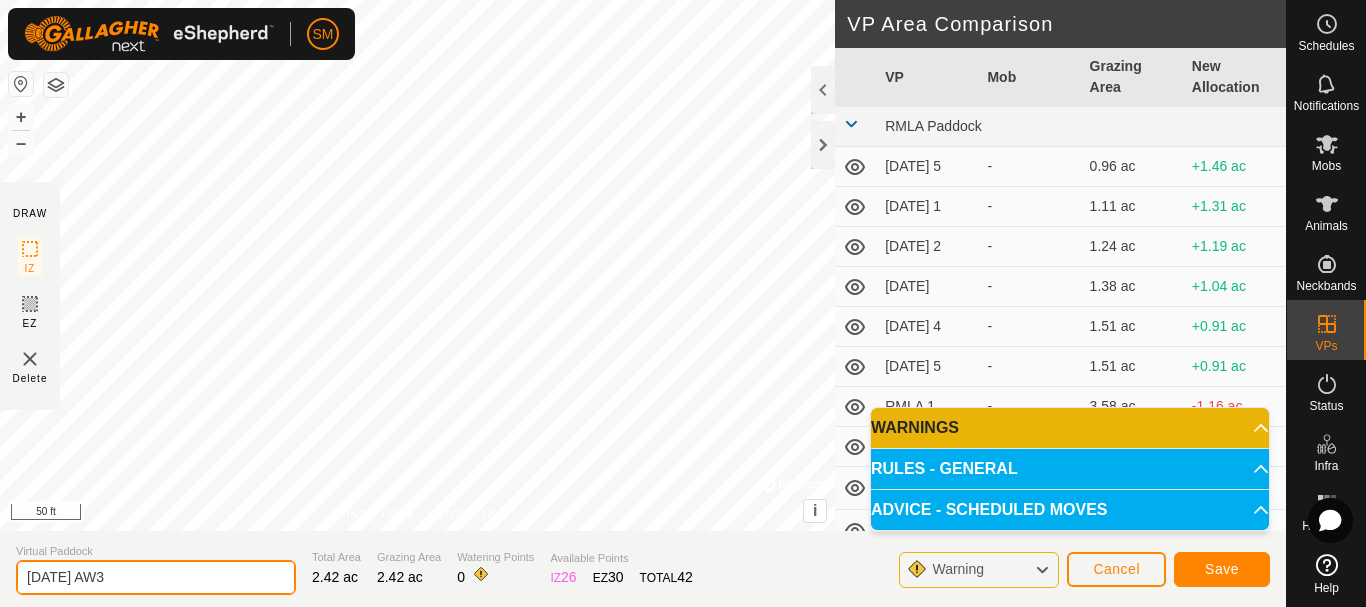 type on "2025-08-05 AW3" 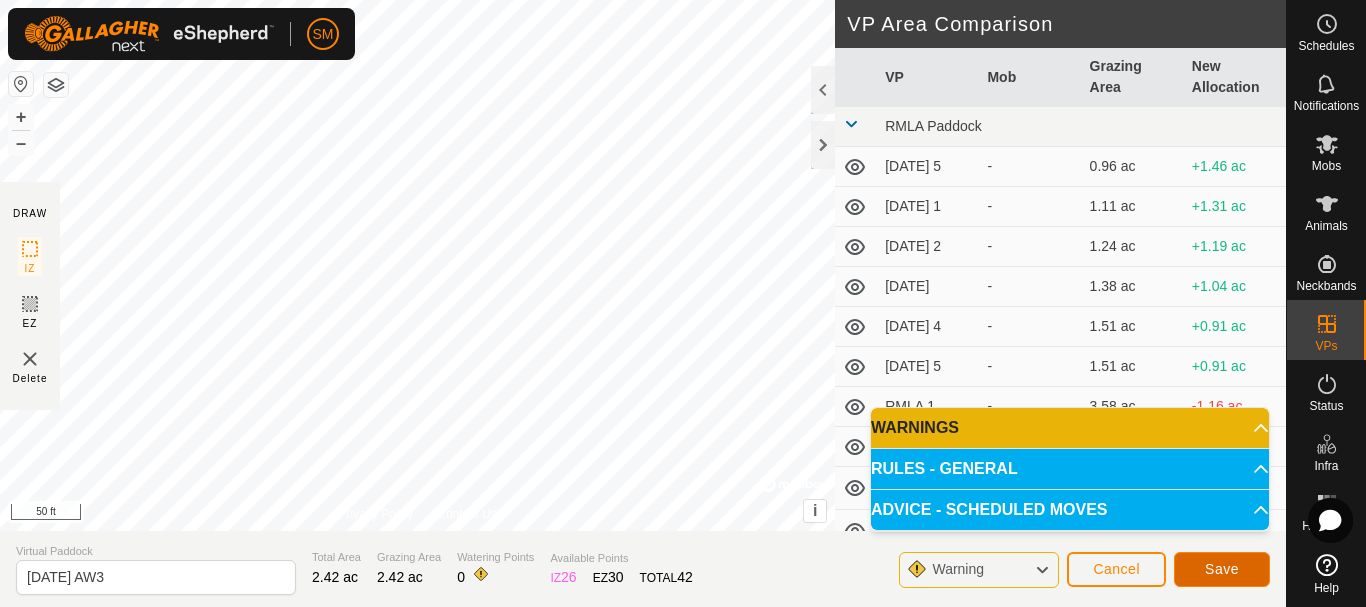 click on "Save" 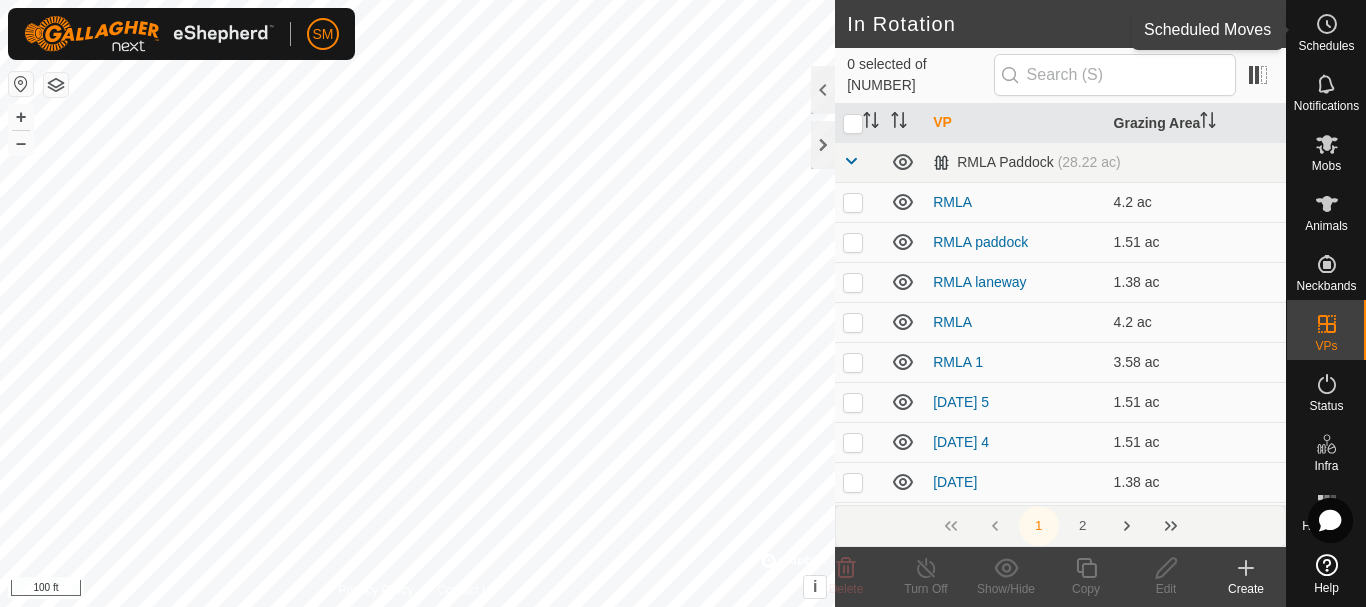 click 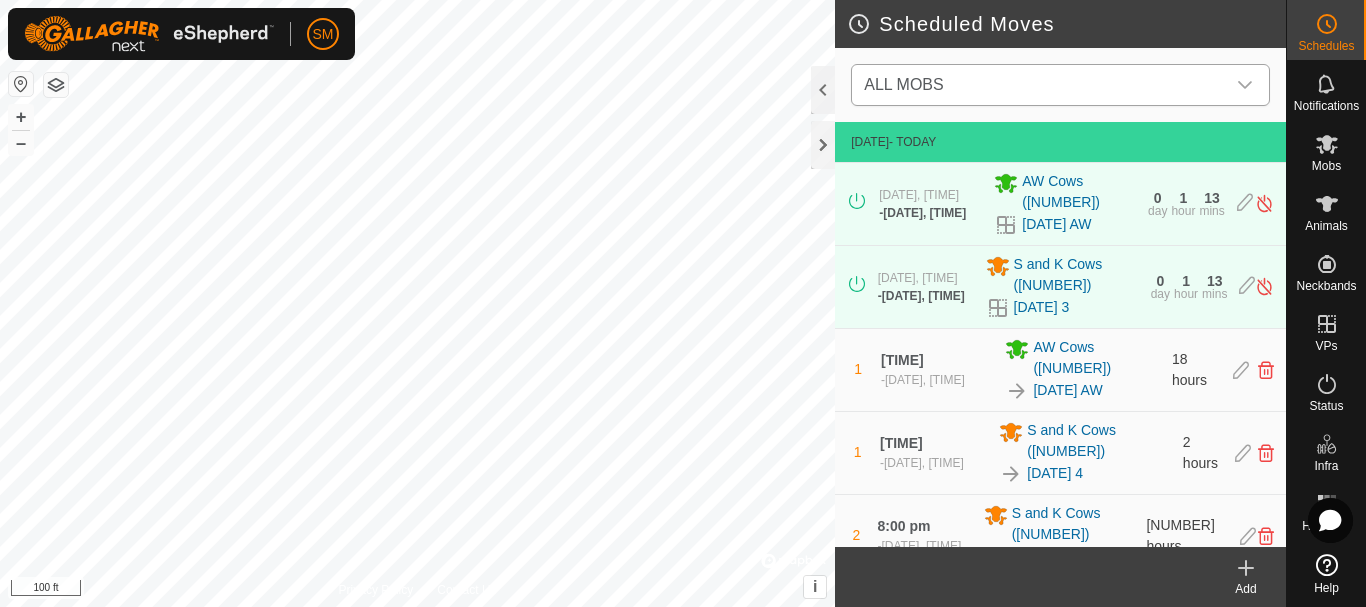 click on "ALL MOBS" at bounding box center [1040, 85] 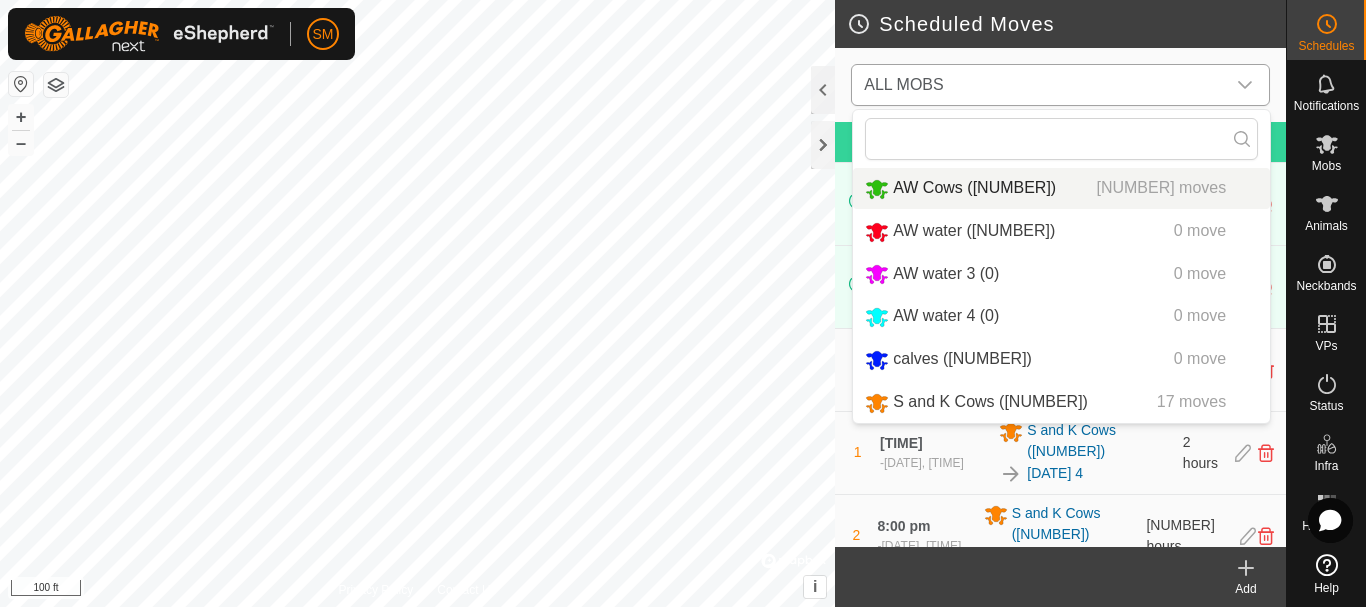 click on "AW Cows (36) 11 moves" at bounding box center [1061, 188] 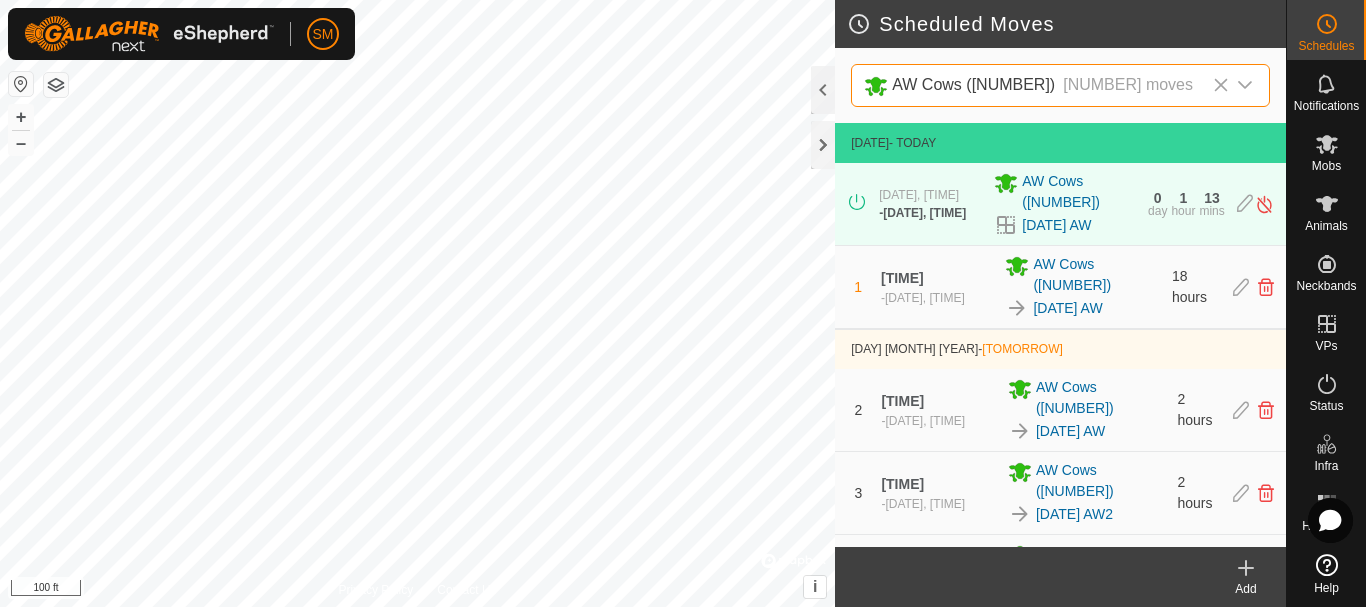 scroll, scrollTop: 609, scrollLeft: 0, axis: vertical 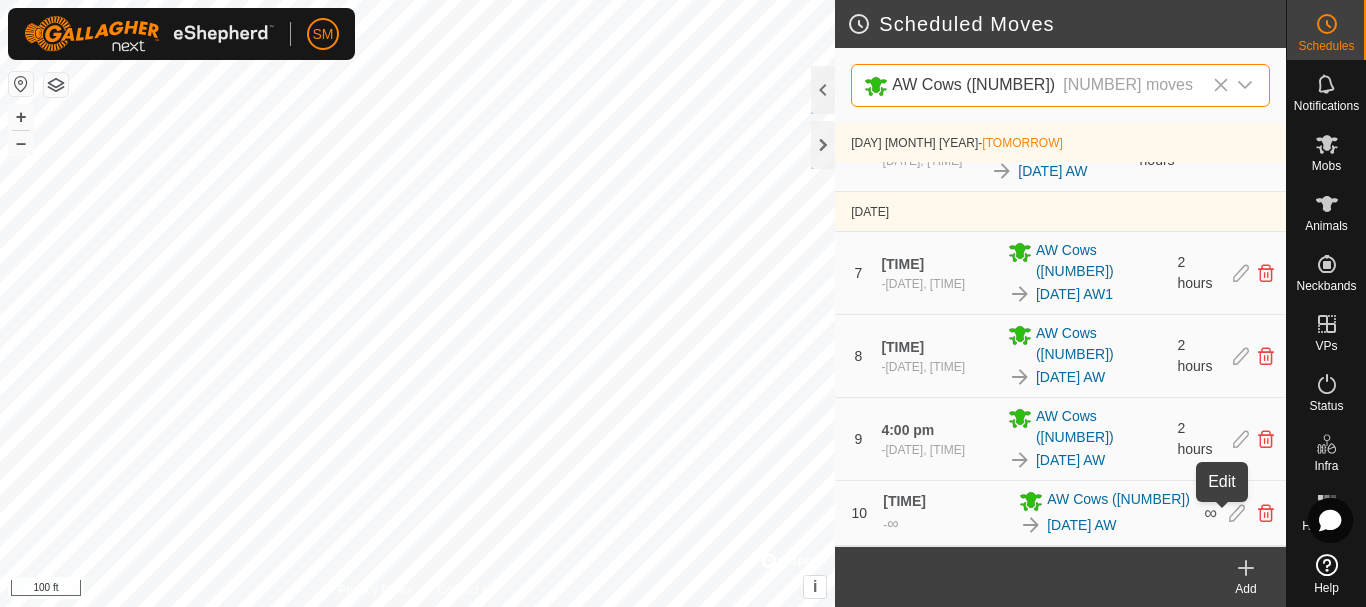 click at bounding box center [1237, 513] 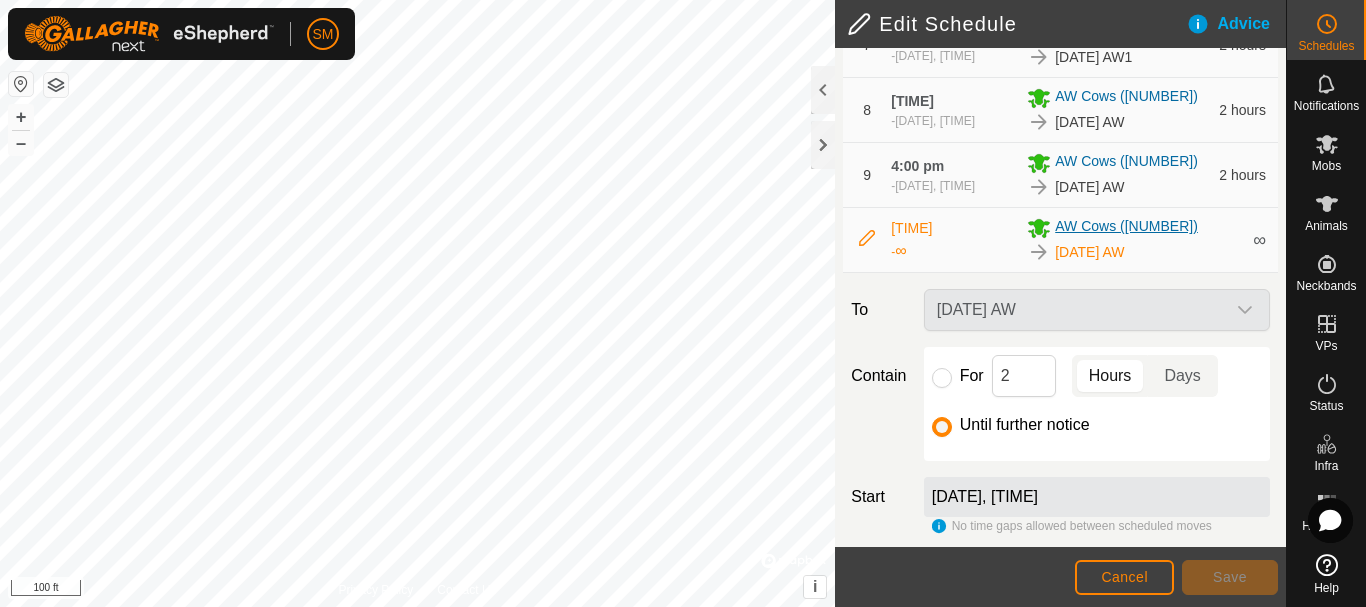 scroll, scrollTop: 781, scrollLeft: 0, axis: vertical 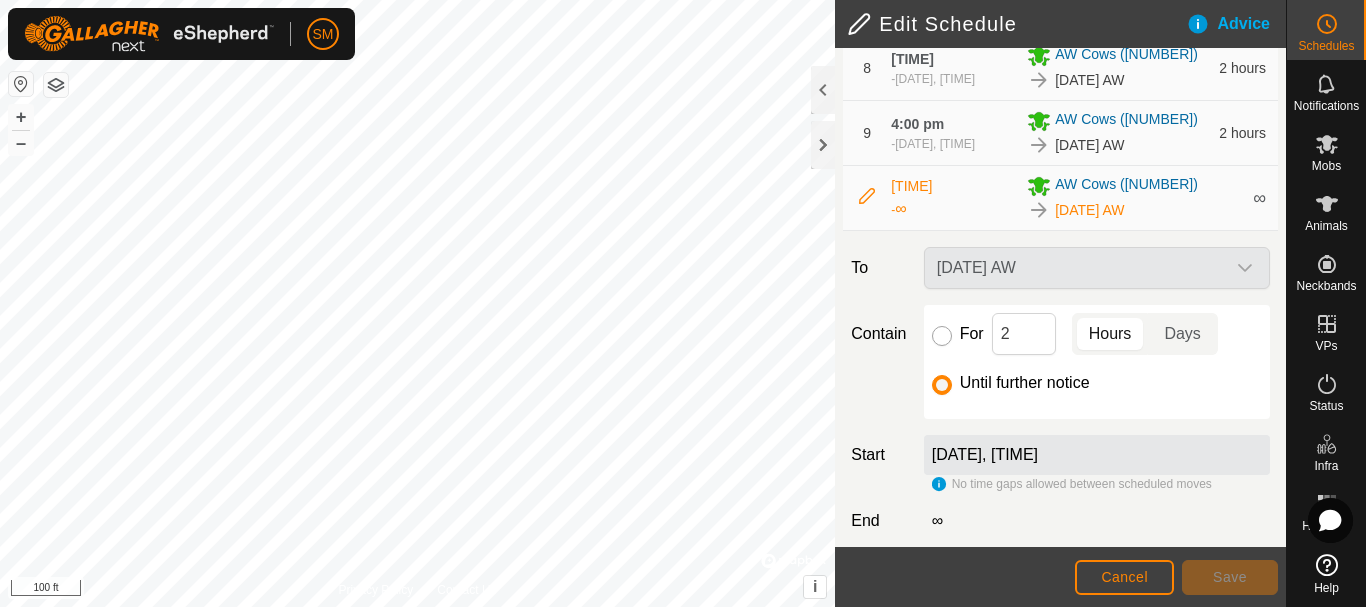 click on "For" at bounding box center (942, 336) 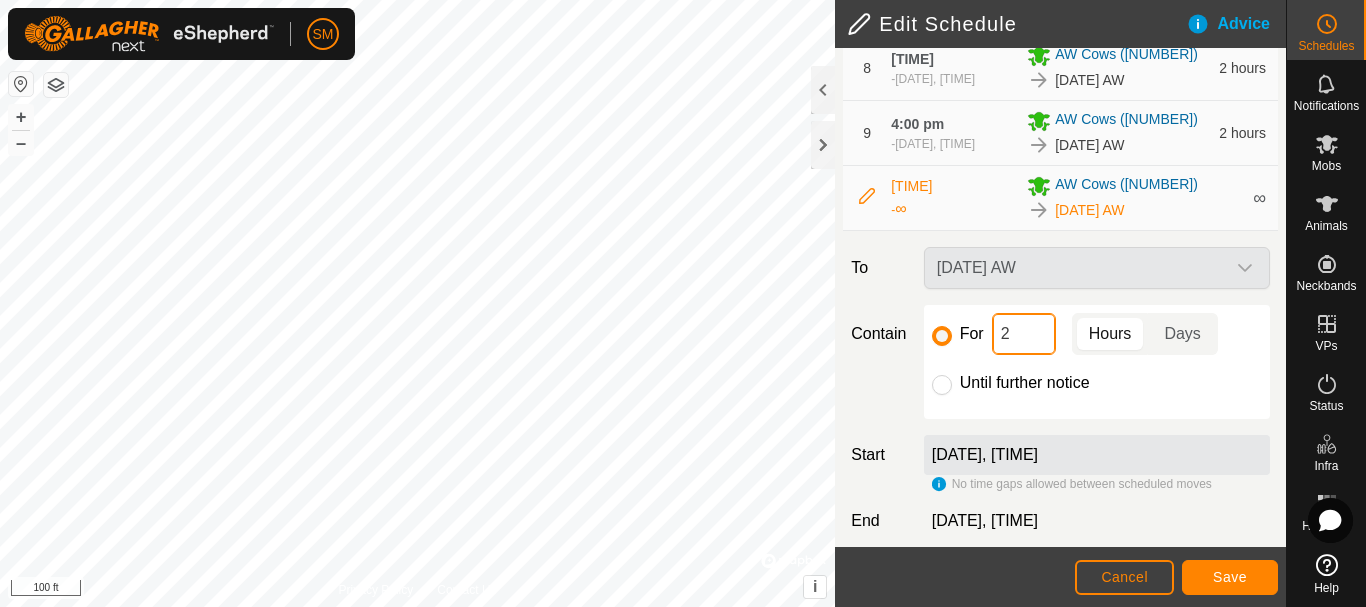 click on "2" 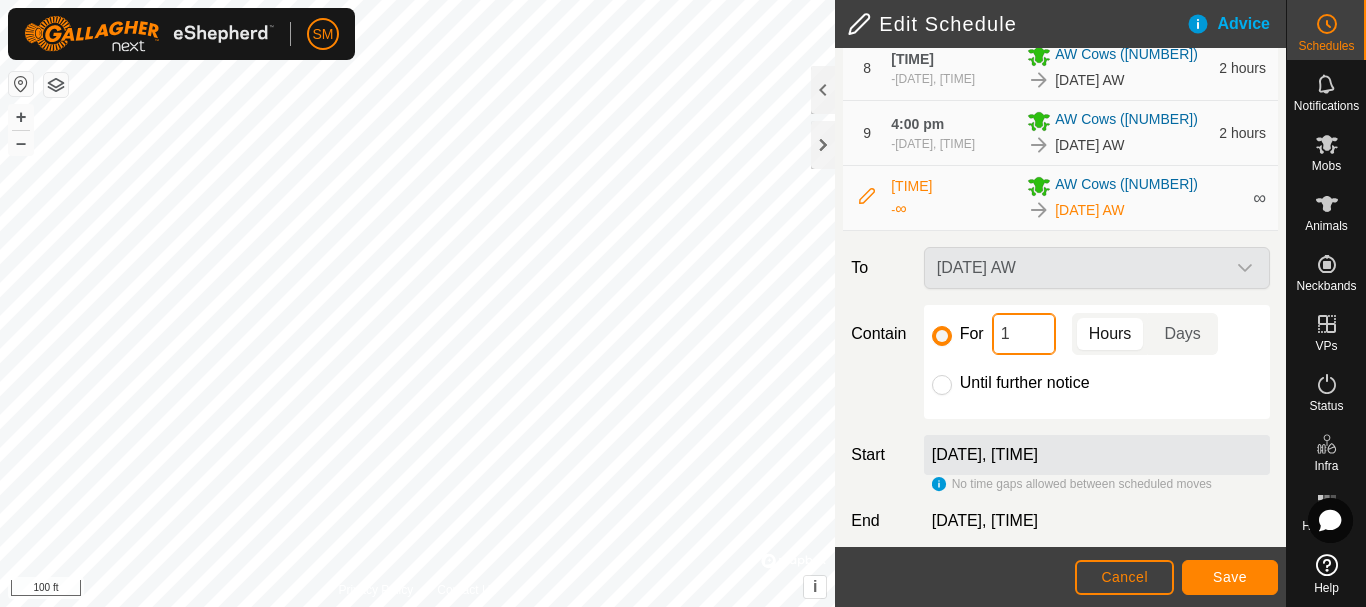 type on "18" 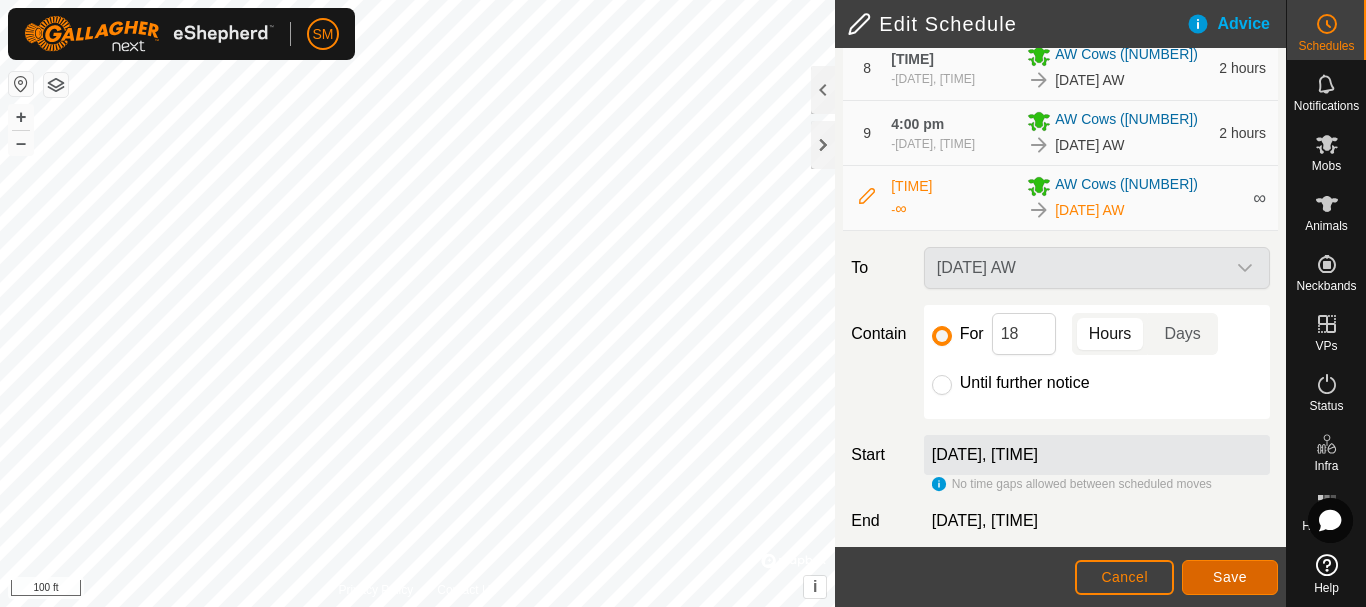 click on "Save" 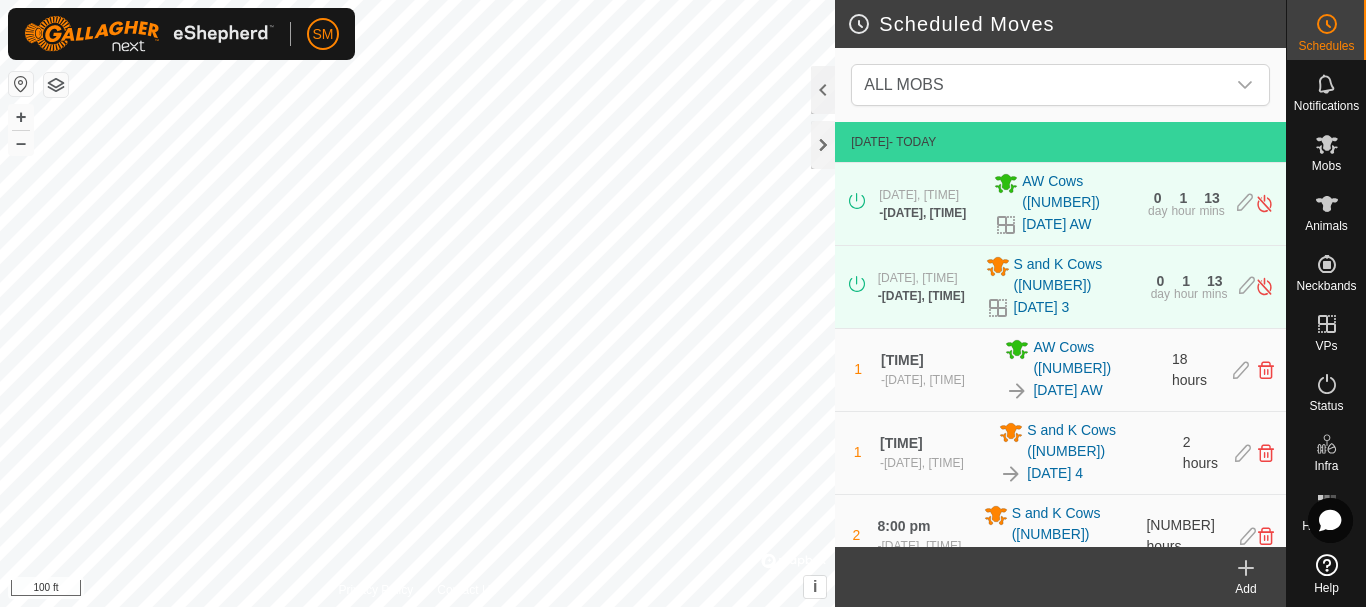 click 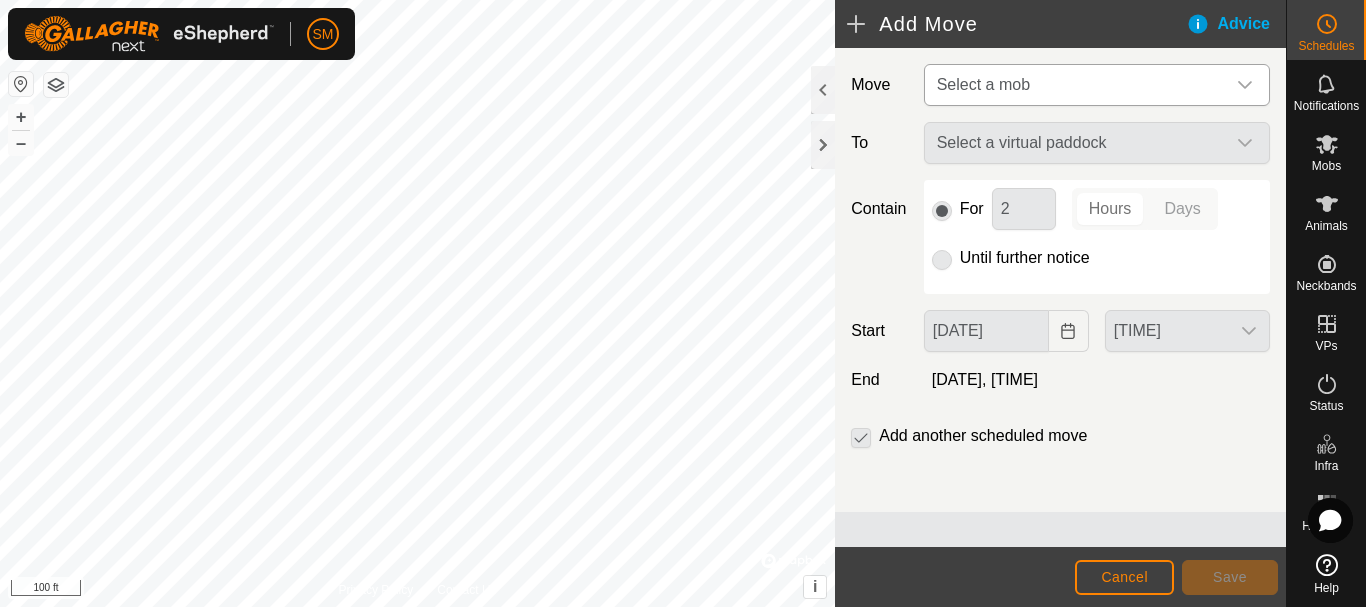 click on "Select a mob" at bounding box center (1077, 85) 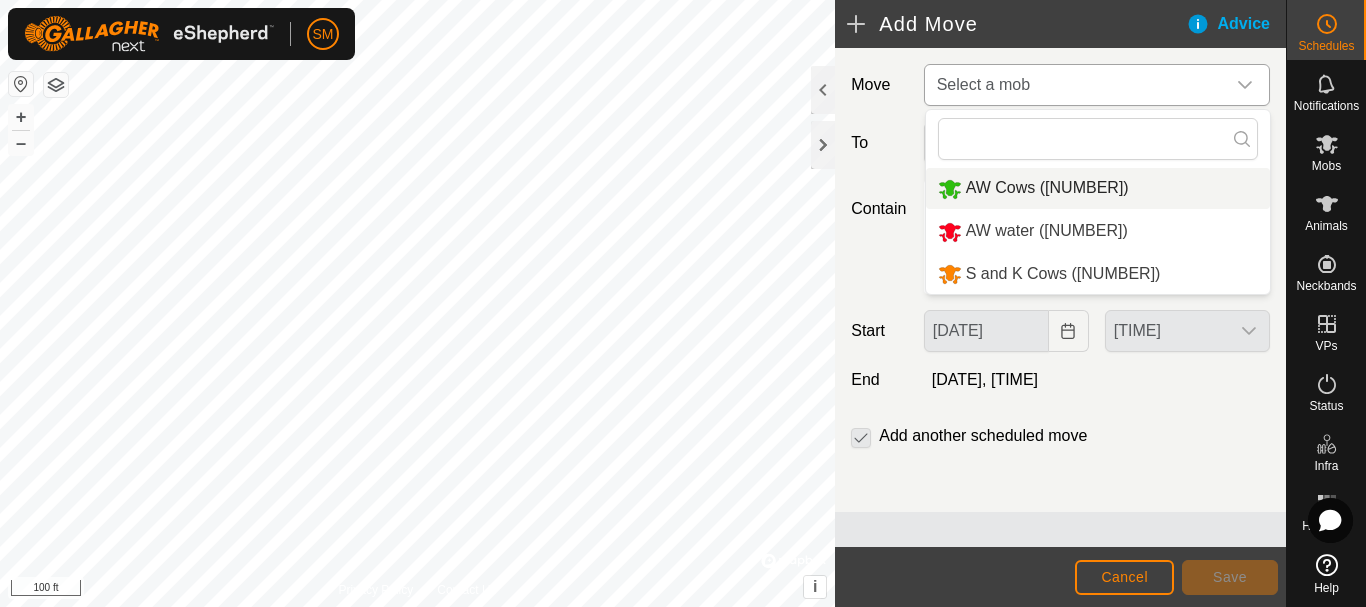 click on "AW Cows ([NUMBER])" at bounding box center [1098, 188] 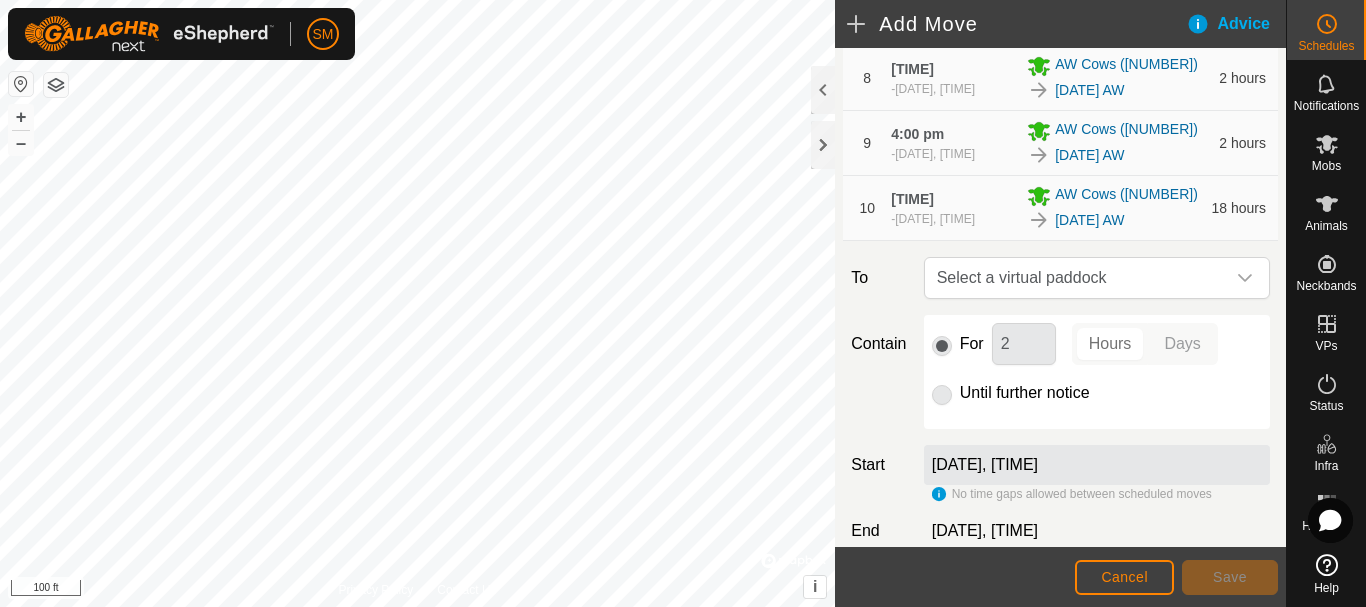 scroll, scrollTop: 878, scrollLeft: 0, axis: vertical 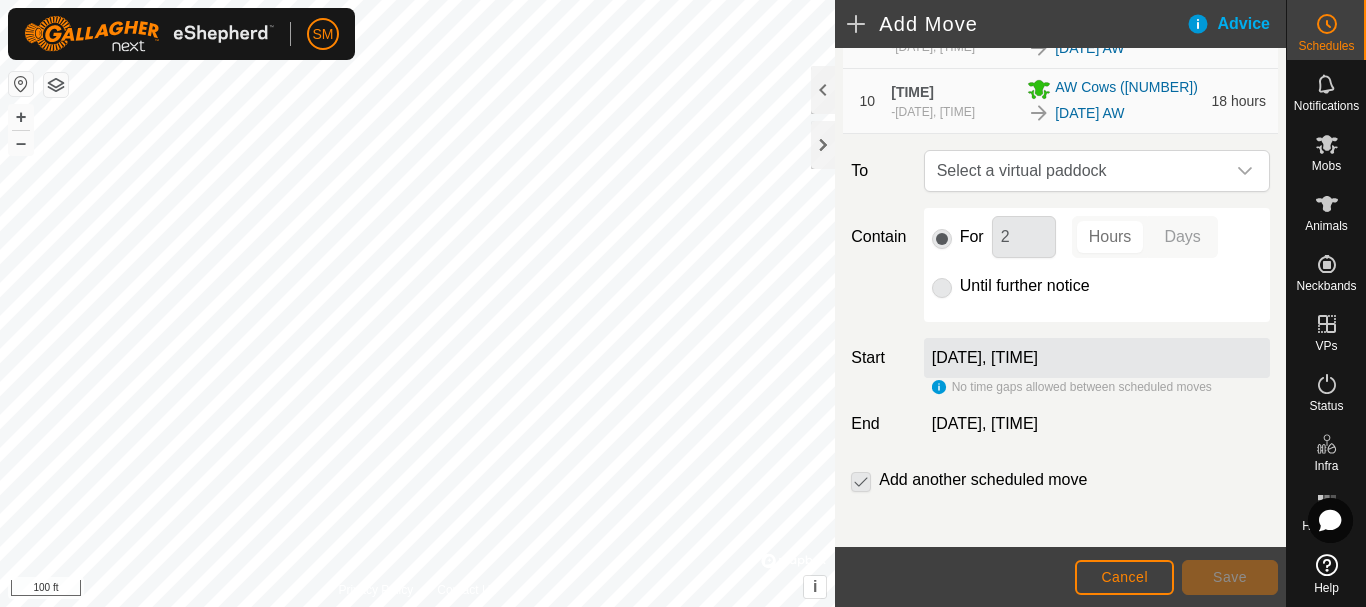 click at bounding box center [1245, 171] 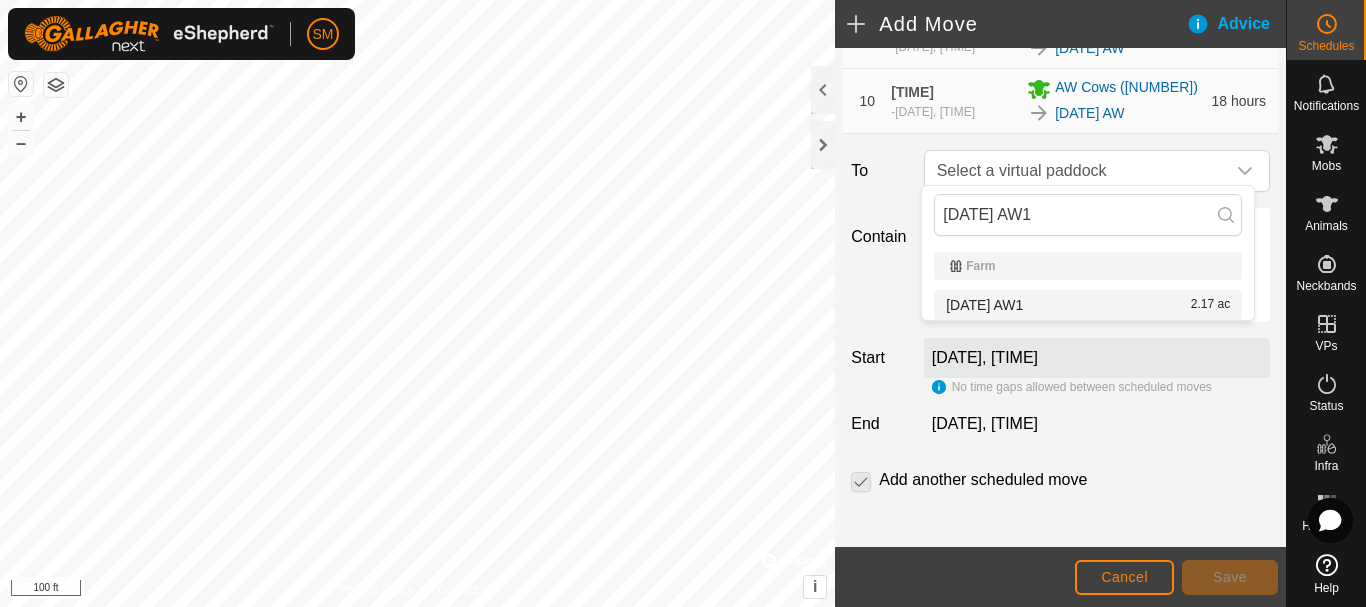 type on "2025-08-05 AW1" 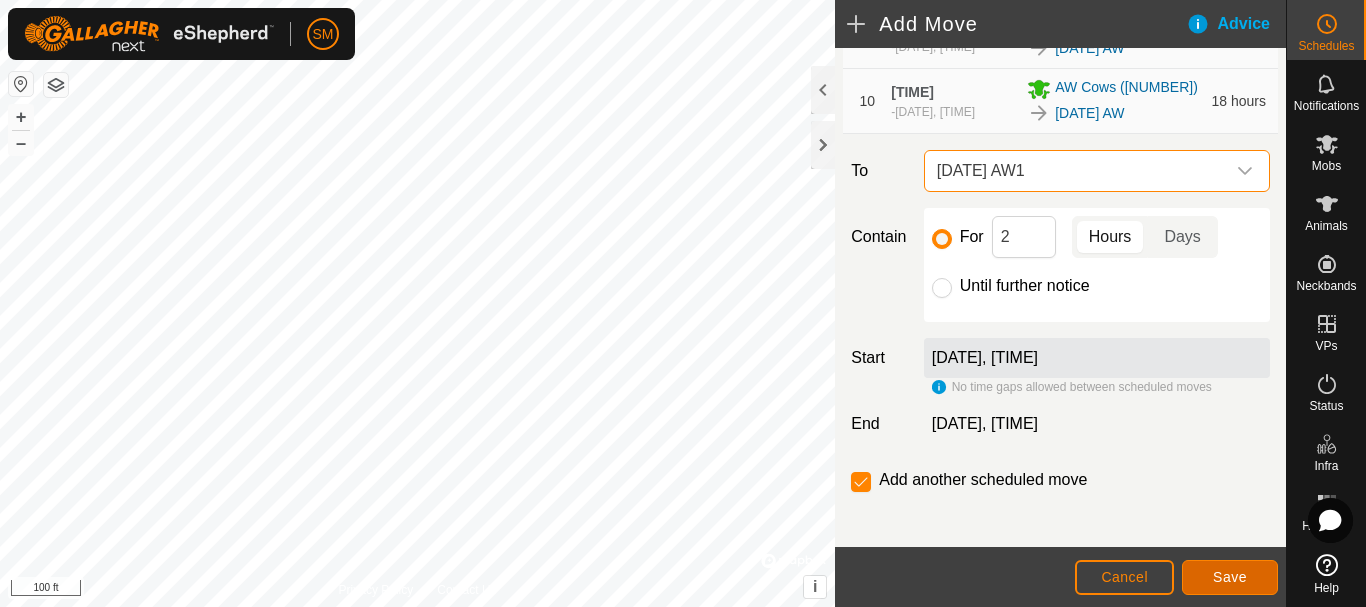 click on "Save" 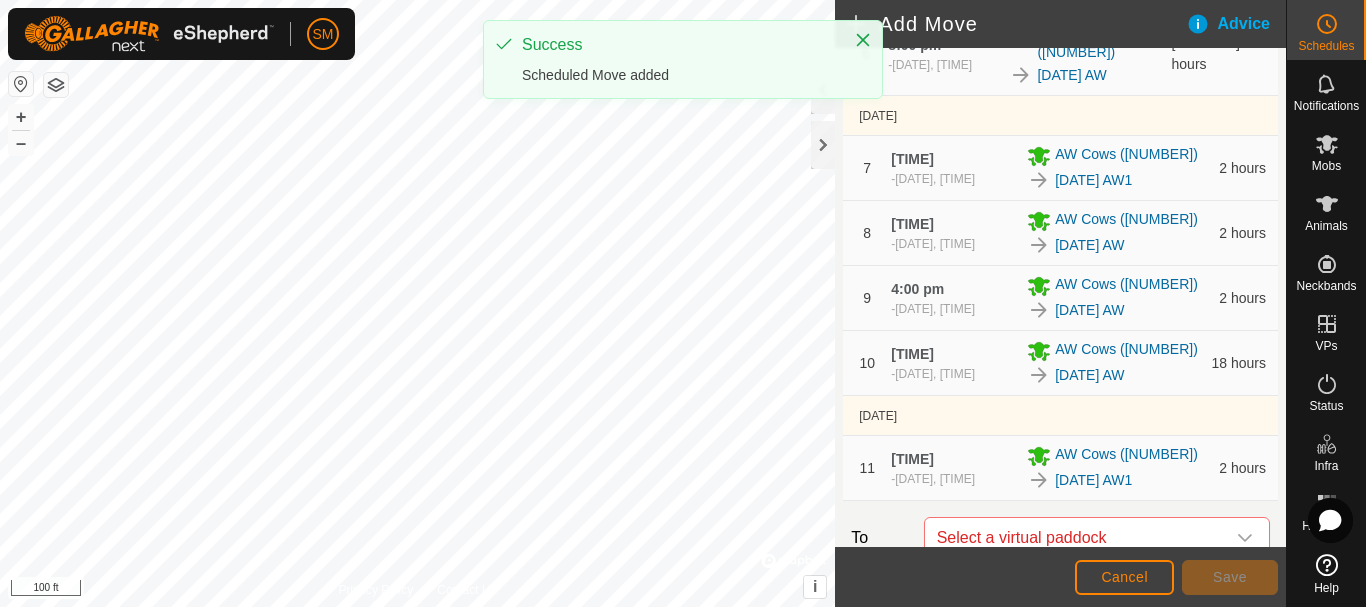 scroll, scrollTop: 983, scrollLeft: 0, axis: vertical 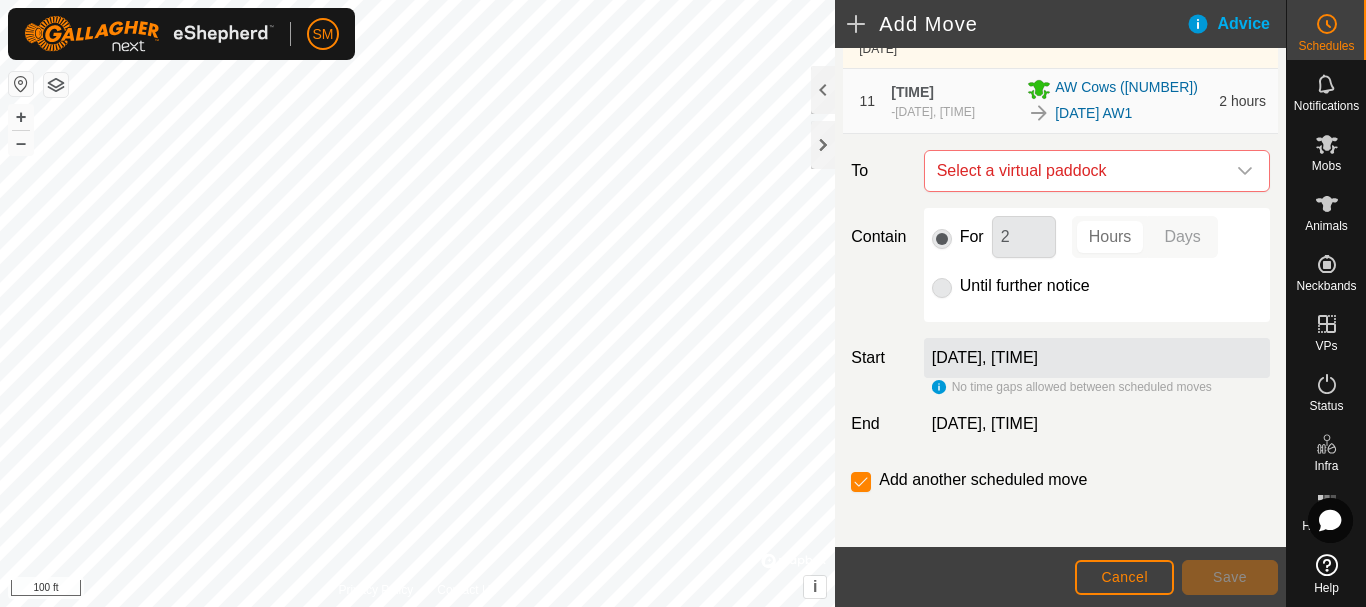click 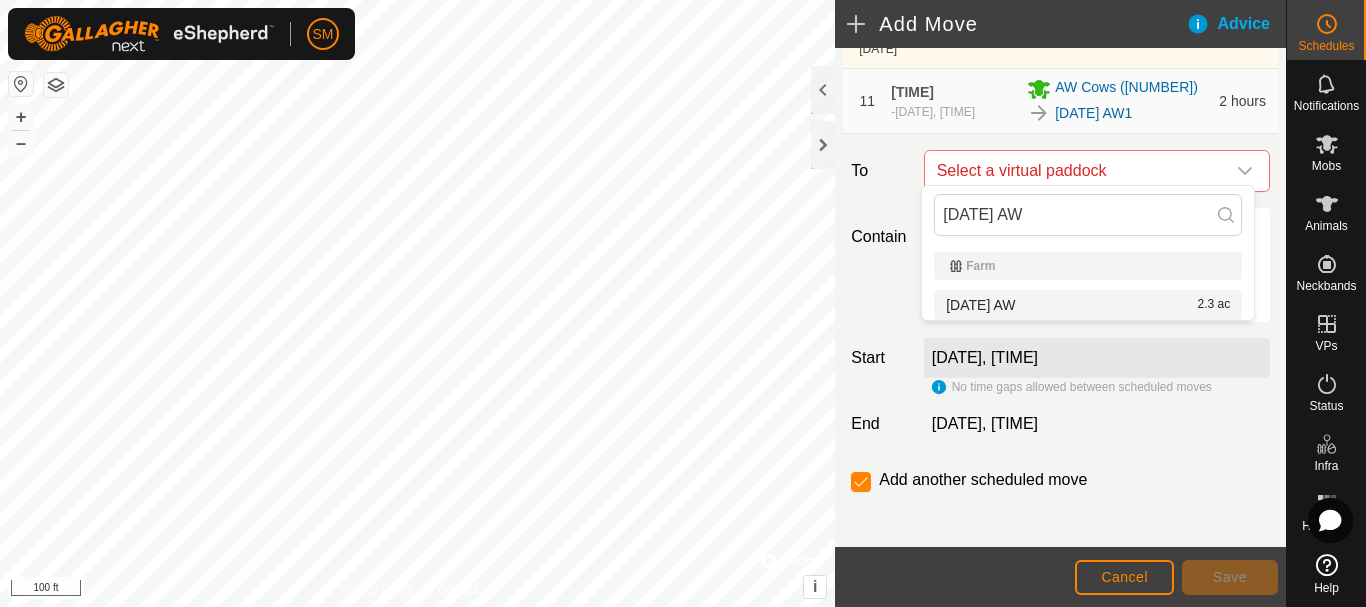 type on "2025-08-05 AW2" 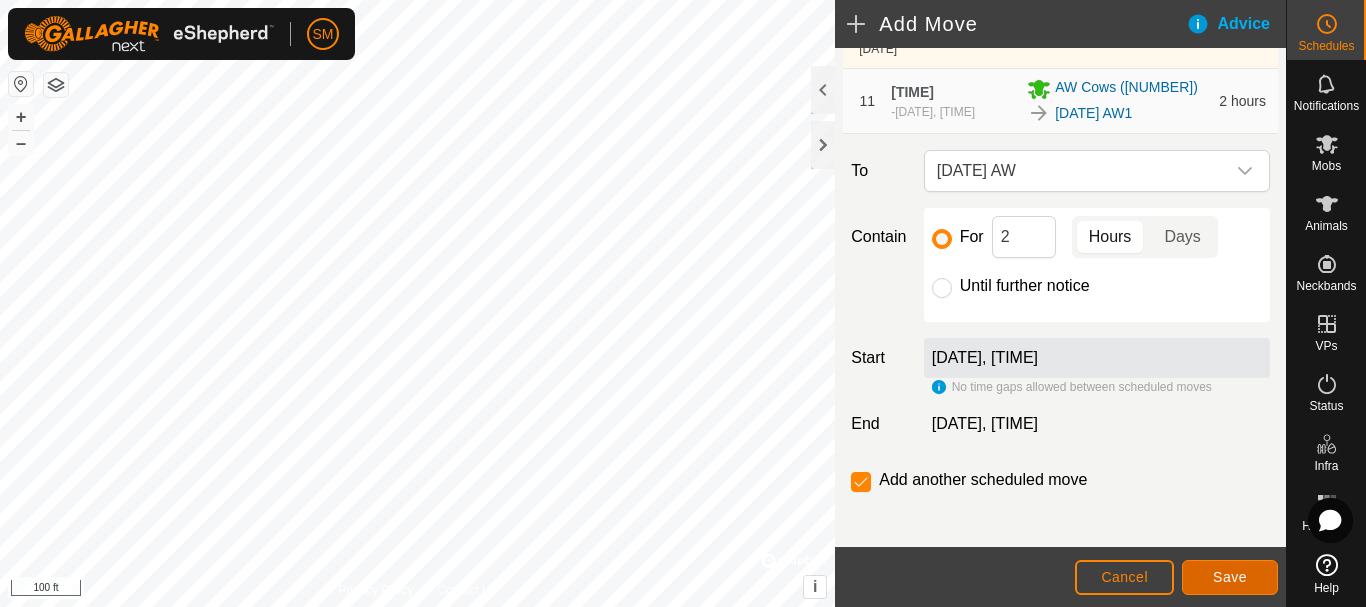click on "Save" 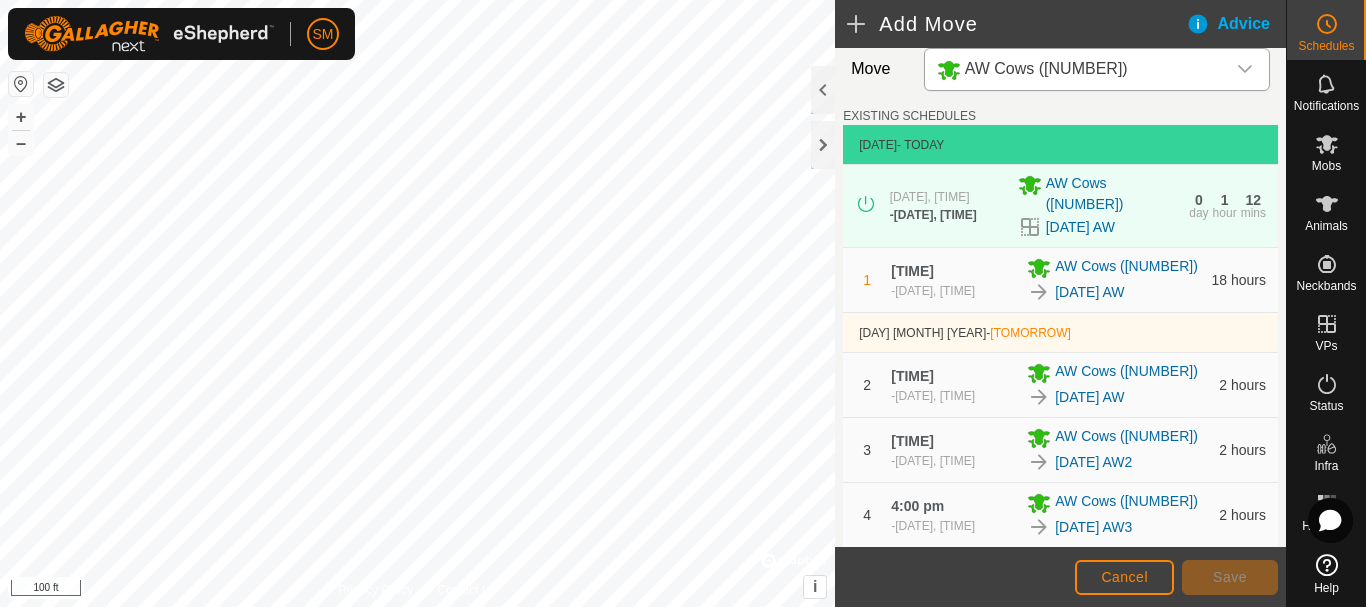 scroll, scrollTop: 1048, scrollLeft: 0, axis: vertical 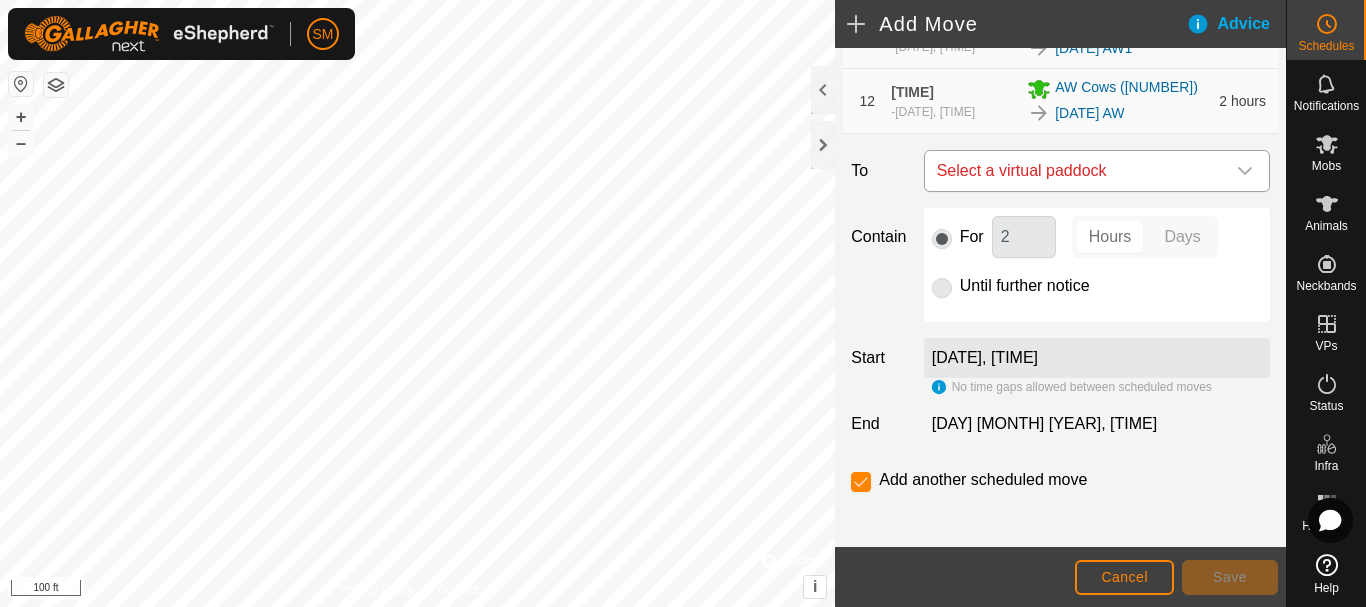 click 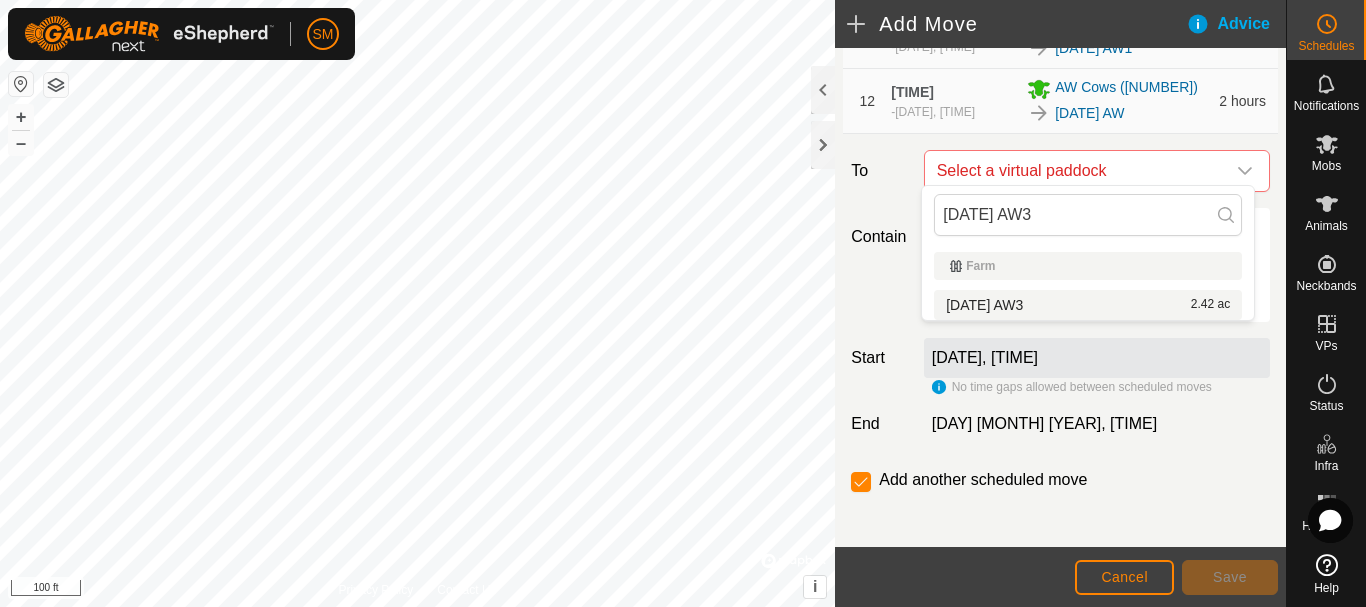 type on "2025-08-05 AW3" 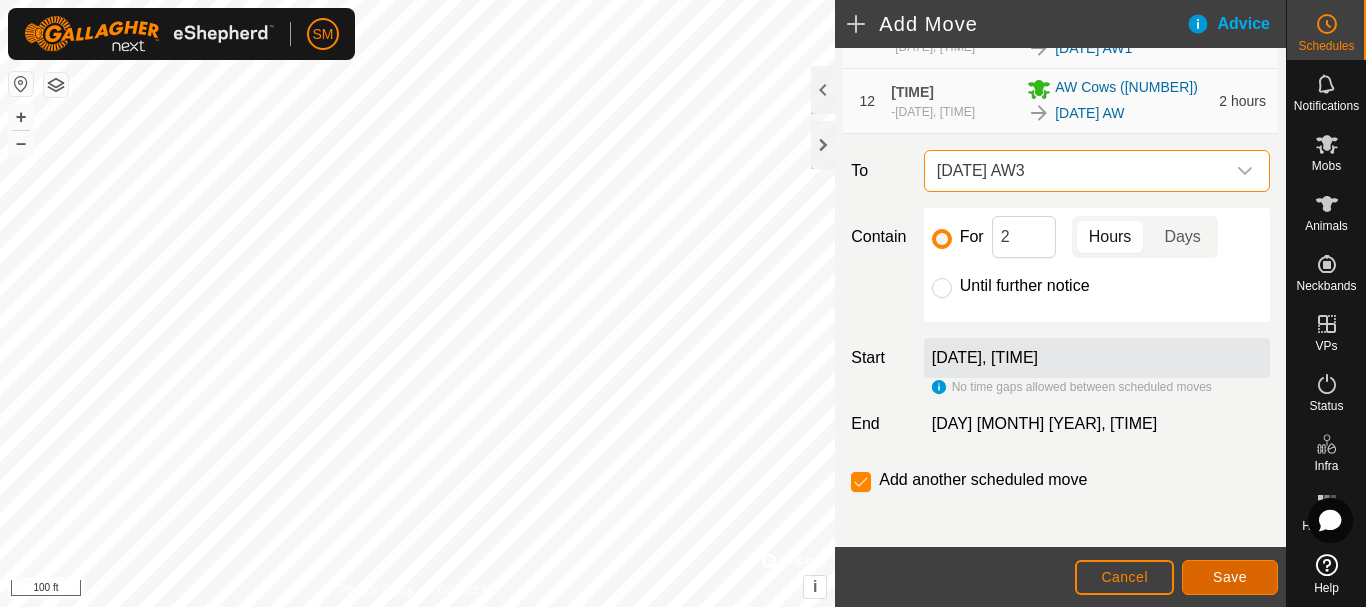 click on "Save" 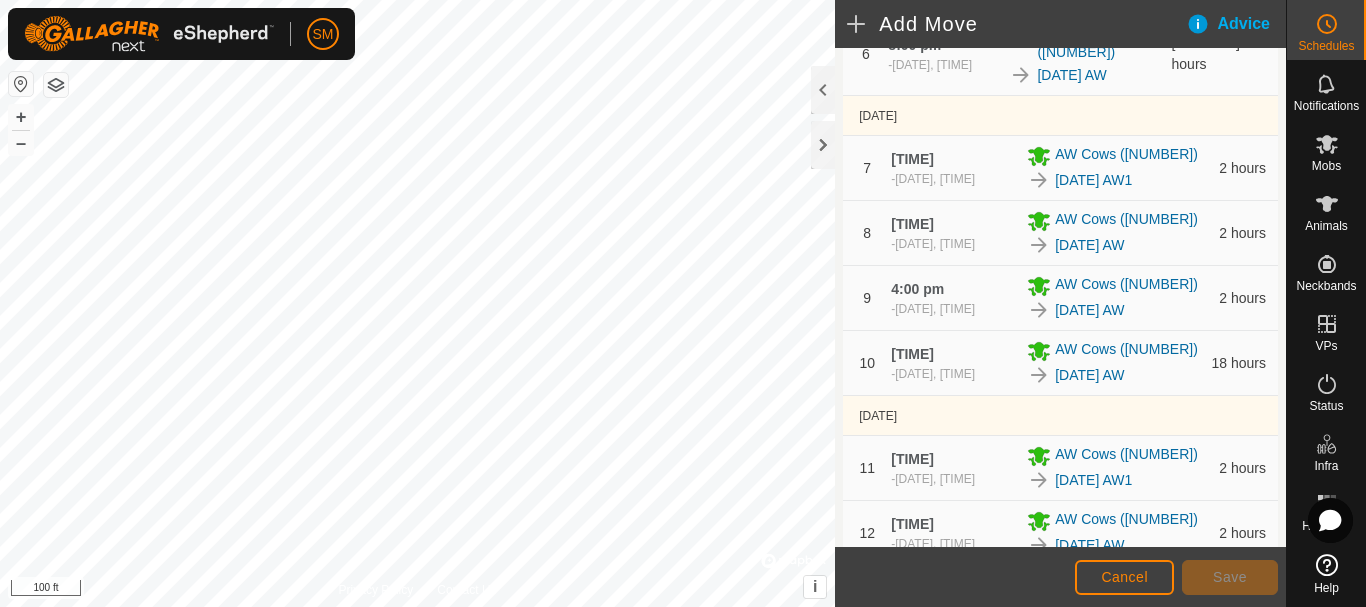 scroll, scrollTop: 1113, scrollLeft: 0, axis: vertical 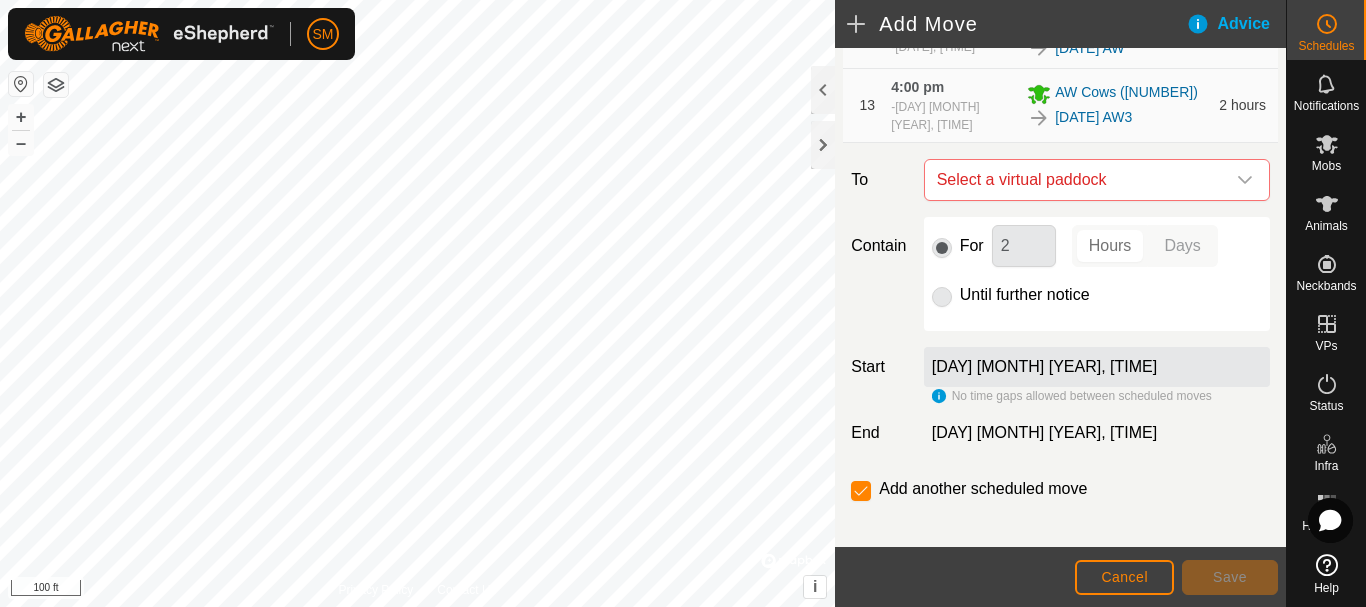 click 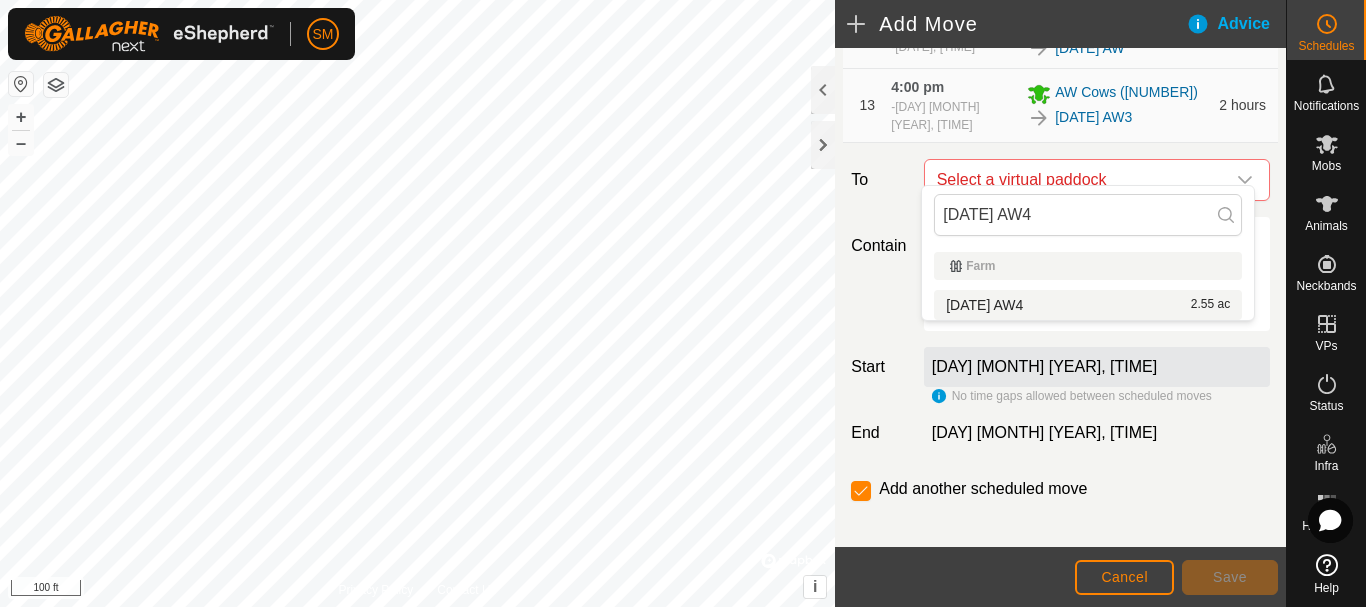 type on "2025-08-05 AW4" 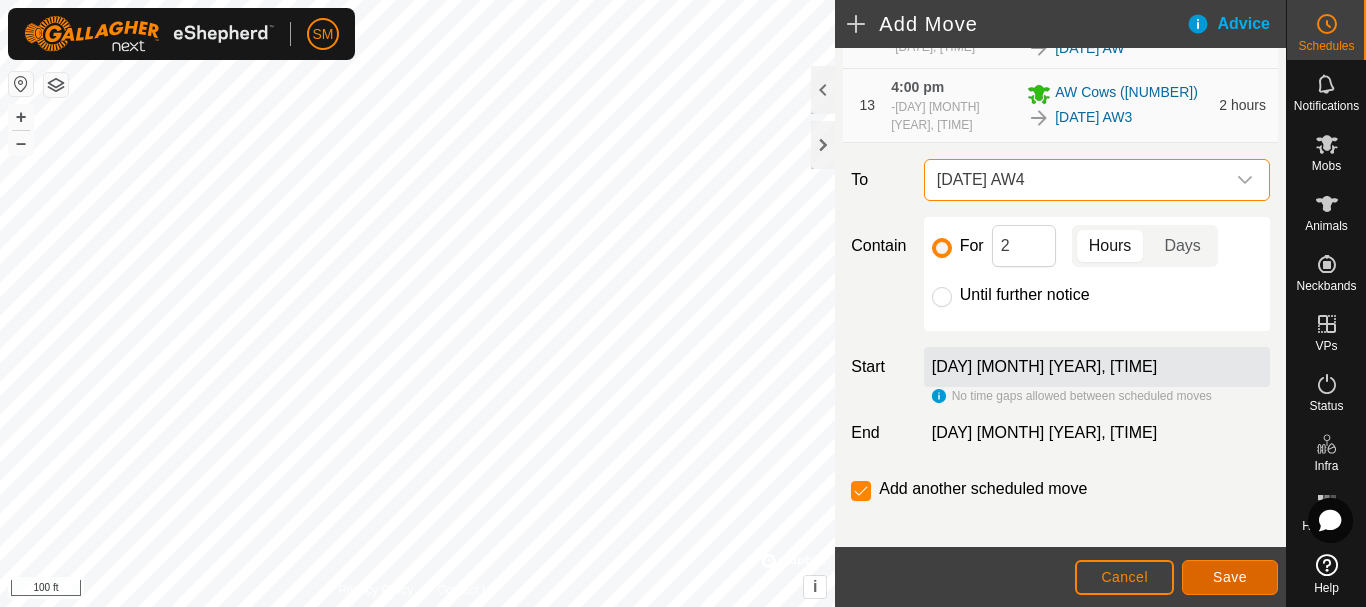 click on "Save" 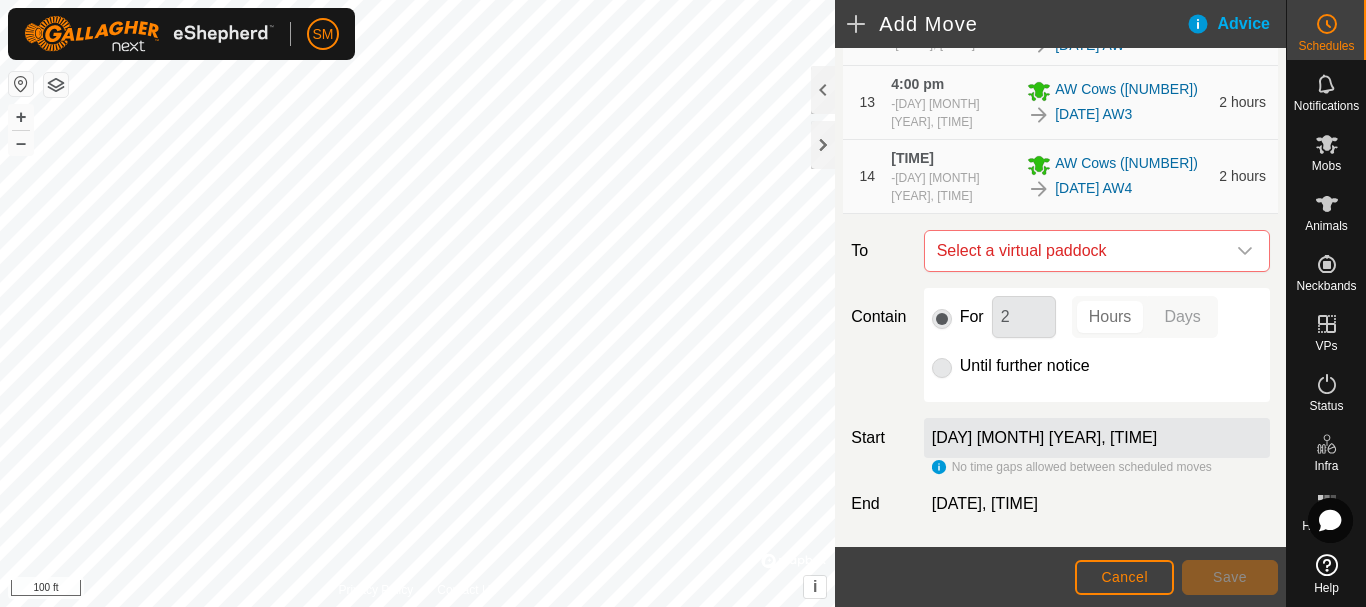 scroll, scrollTop: 1178, scrollLeft: 0, axis: vertical 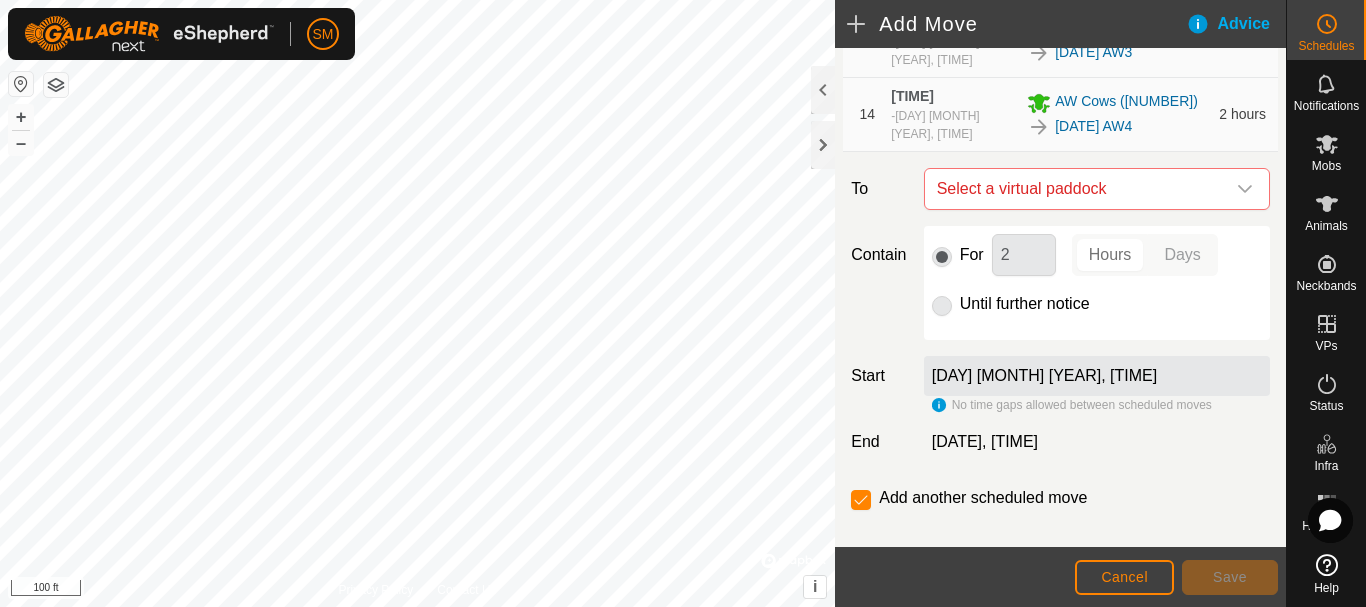 click 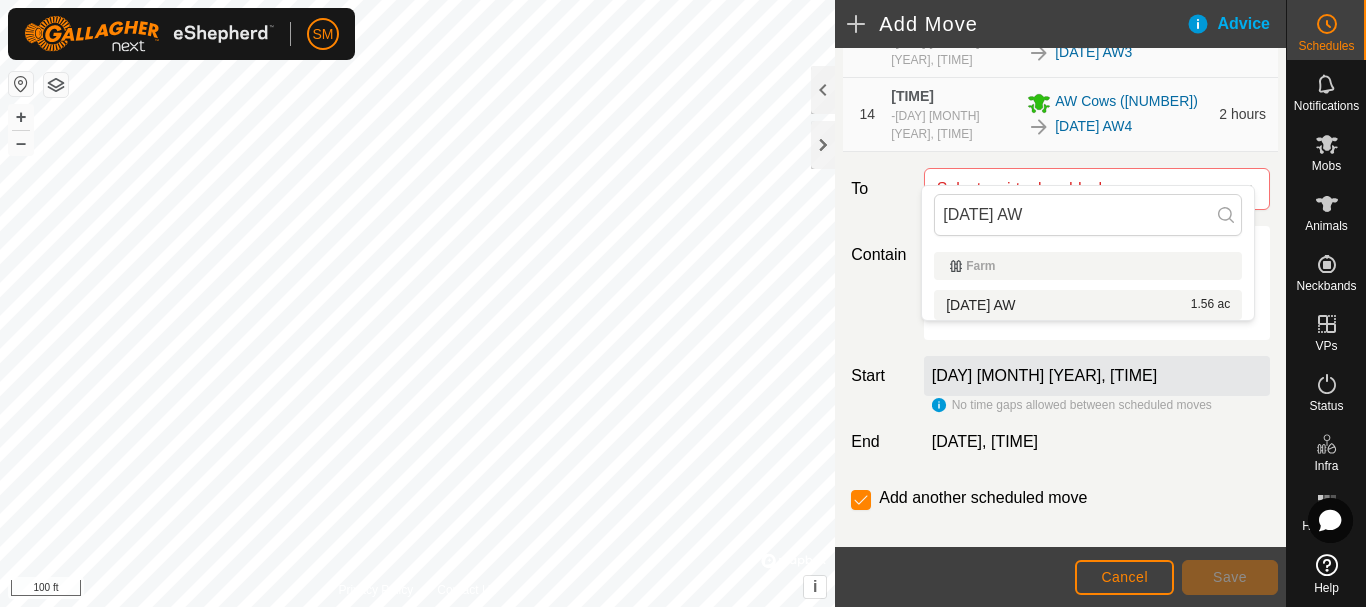 type on "2025-08-05 AW5" 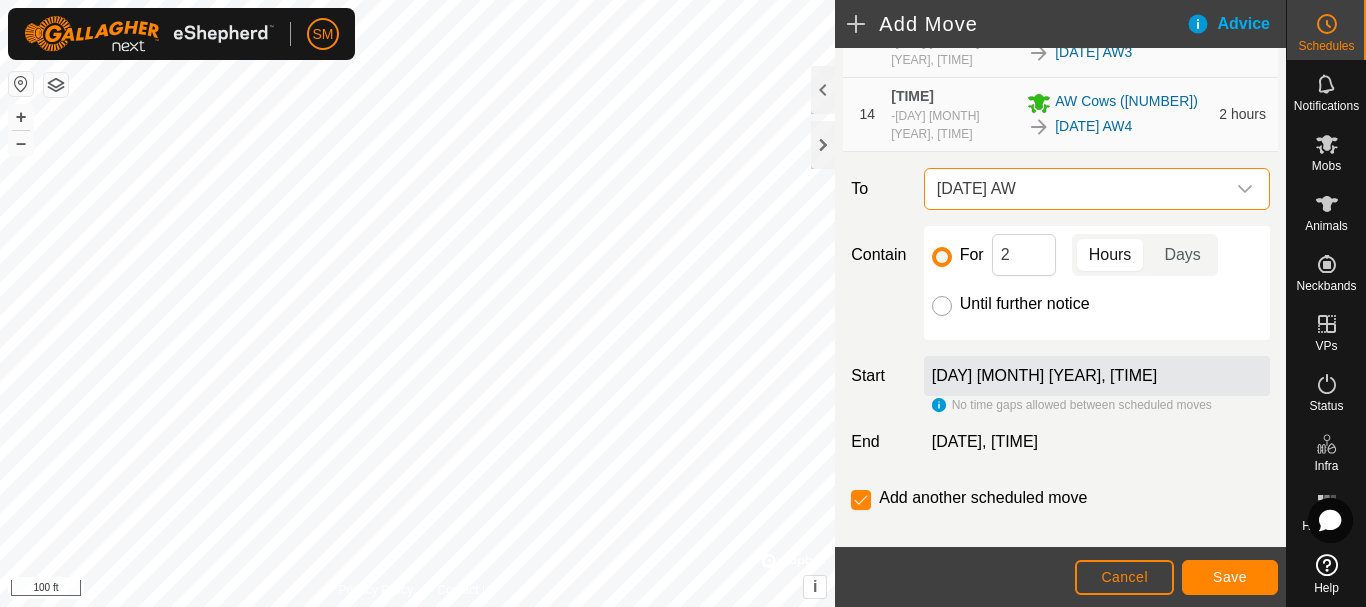 click on "Until further notice" at bounding box center [942, 306] 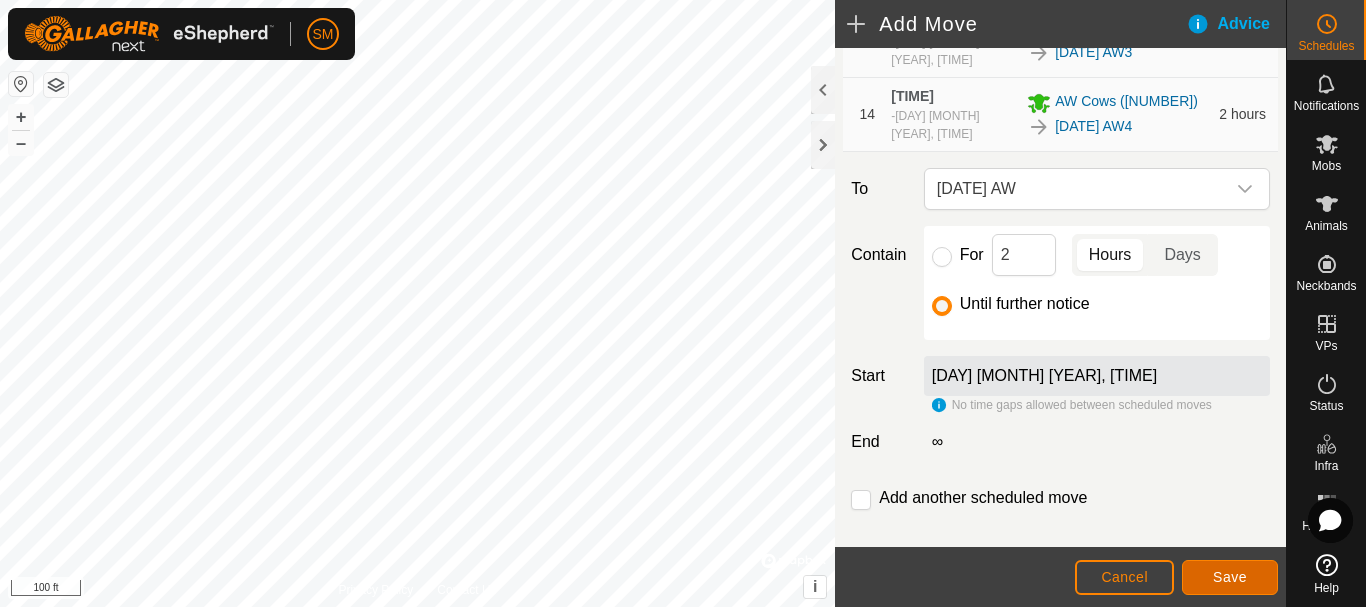 click on "Save" 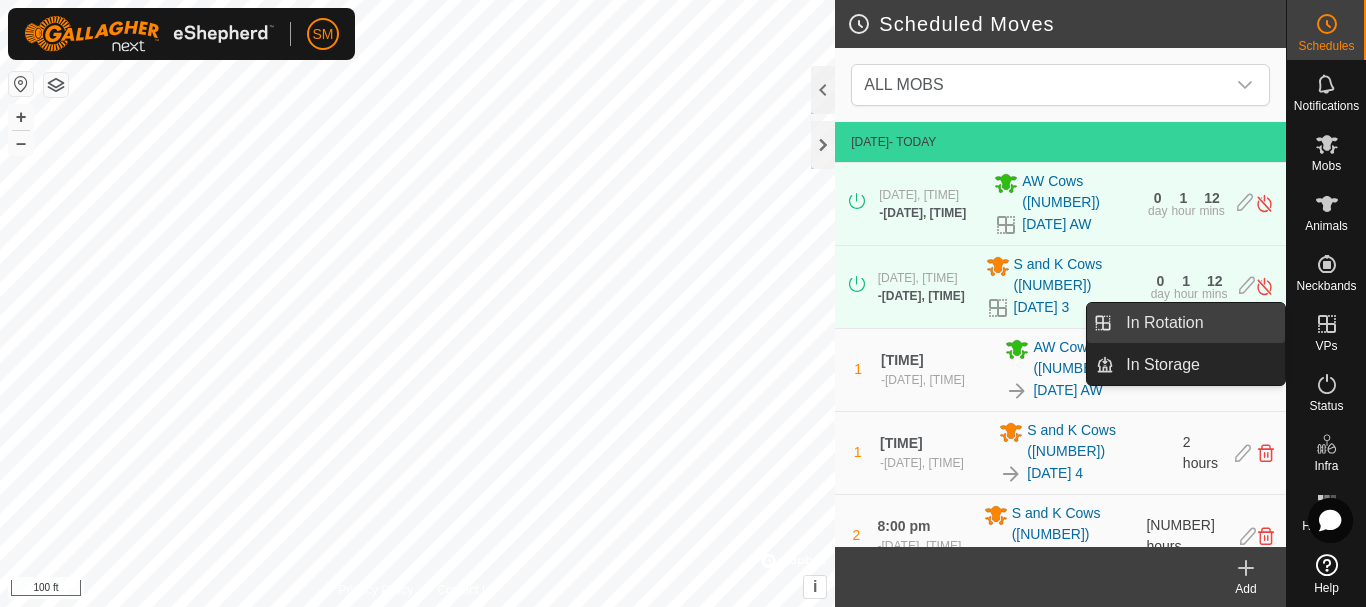 click on "In Rotation" at bounding box center [1164, 323] 